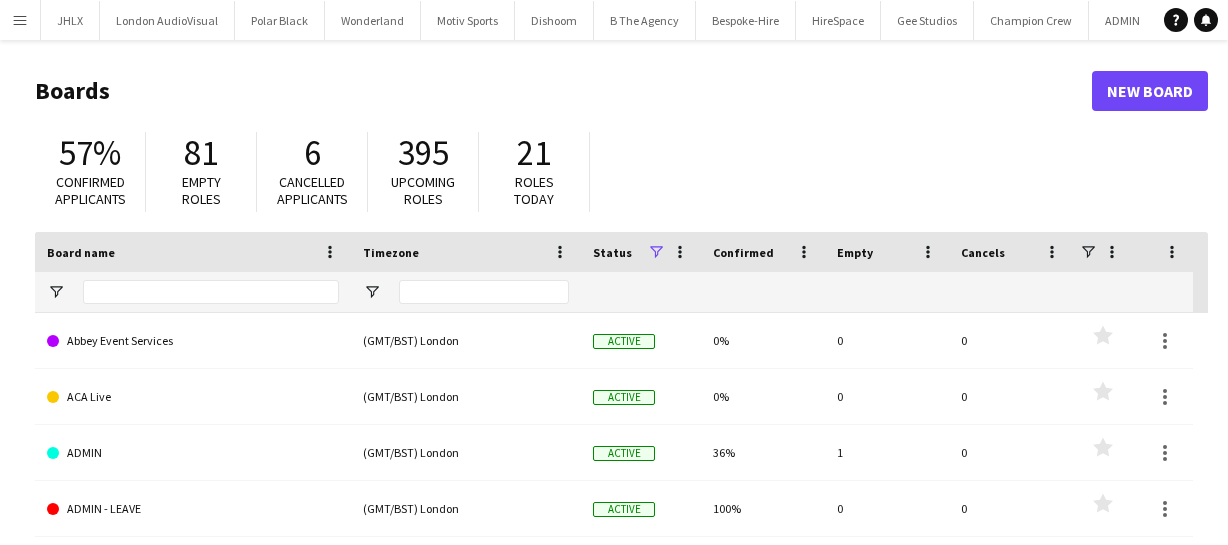 scroll, scrollTop: 0, scrollLeft: 0, axis: both 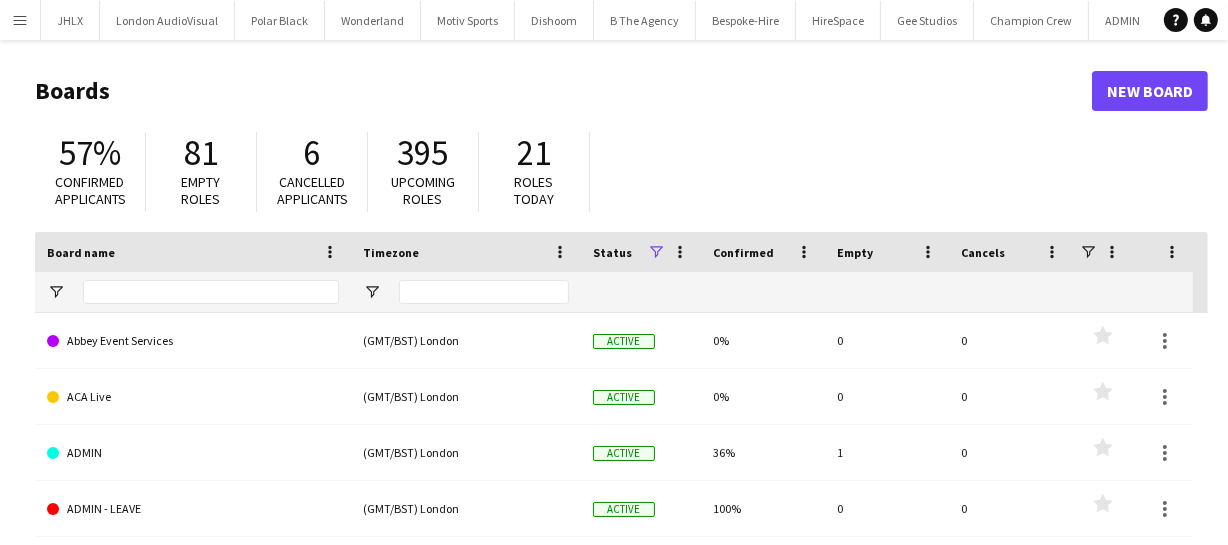click on "Menu" at bounding box center [20, 20] 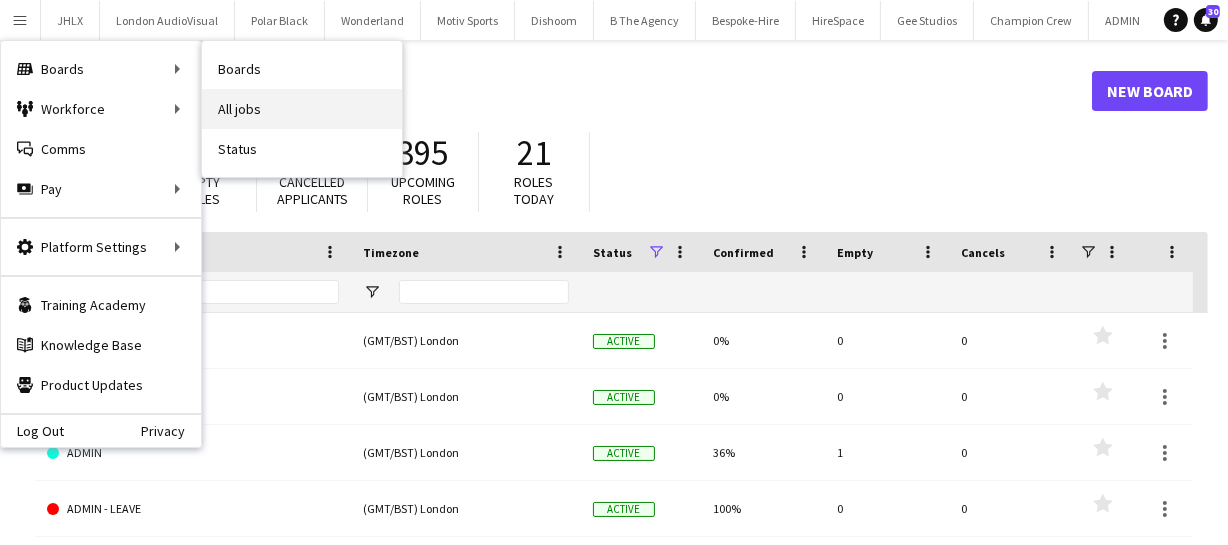 click on "All jobs" at bounding box center [302, 109] 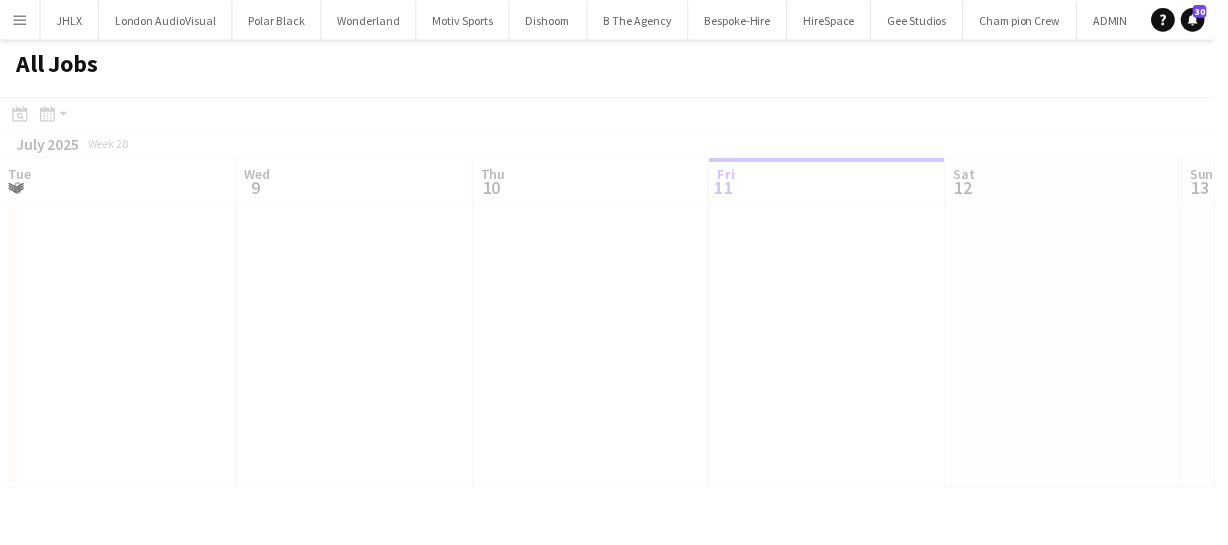scroll, scrollTop: 0, scrollLeft: 478, axis: horizontal 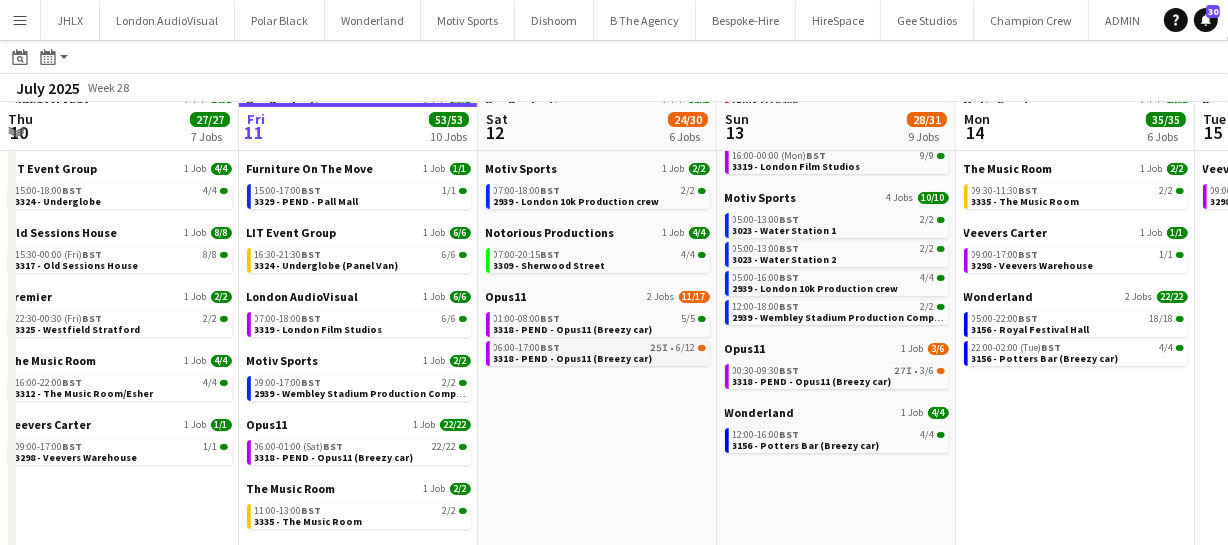 click on "BST" at bounding box center (551, 347) 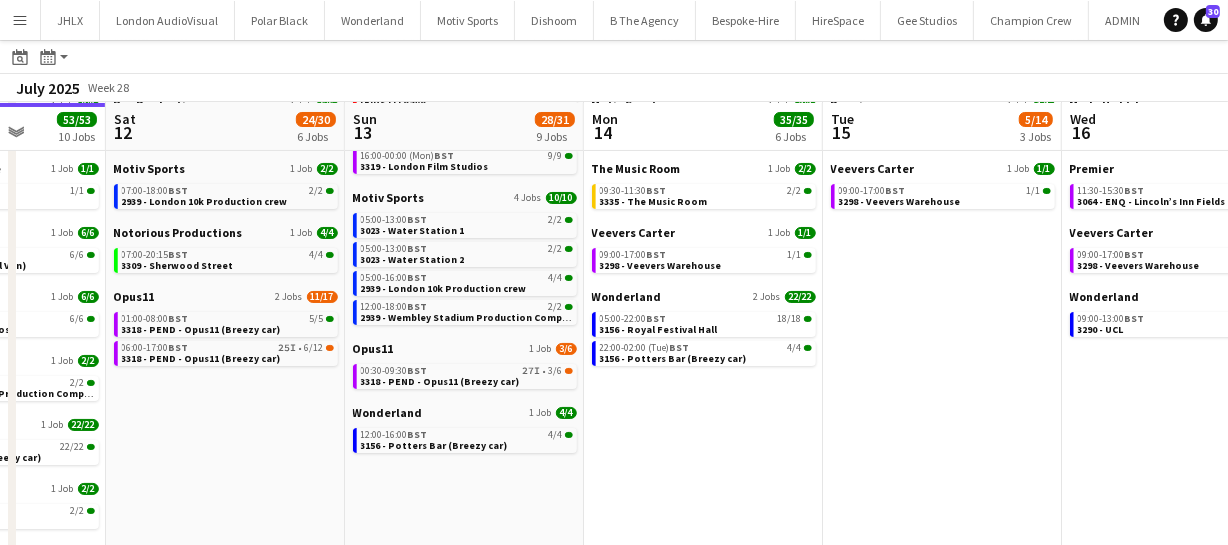 scroll, scrollTop: 0, scrollLeft: 855, axis: horizontal 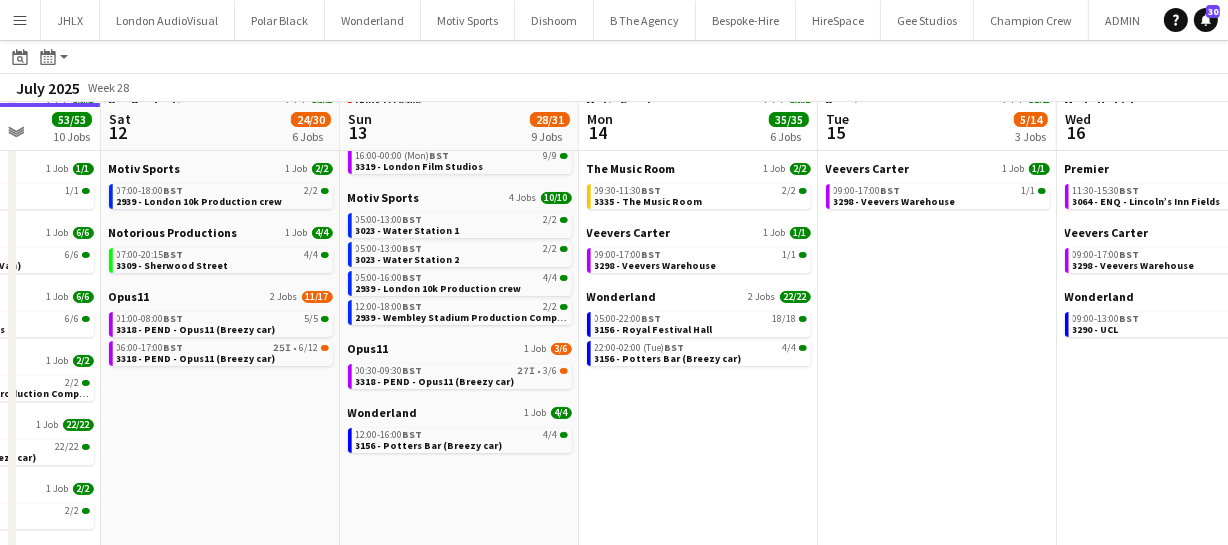 drag, startPoint x: 593, startPoint y: 432, endPoint x: 216, endPoint y: 408, distance: 377.76315 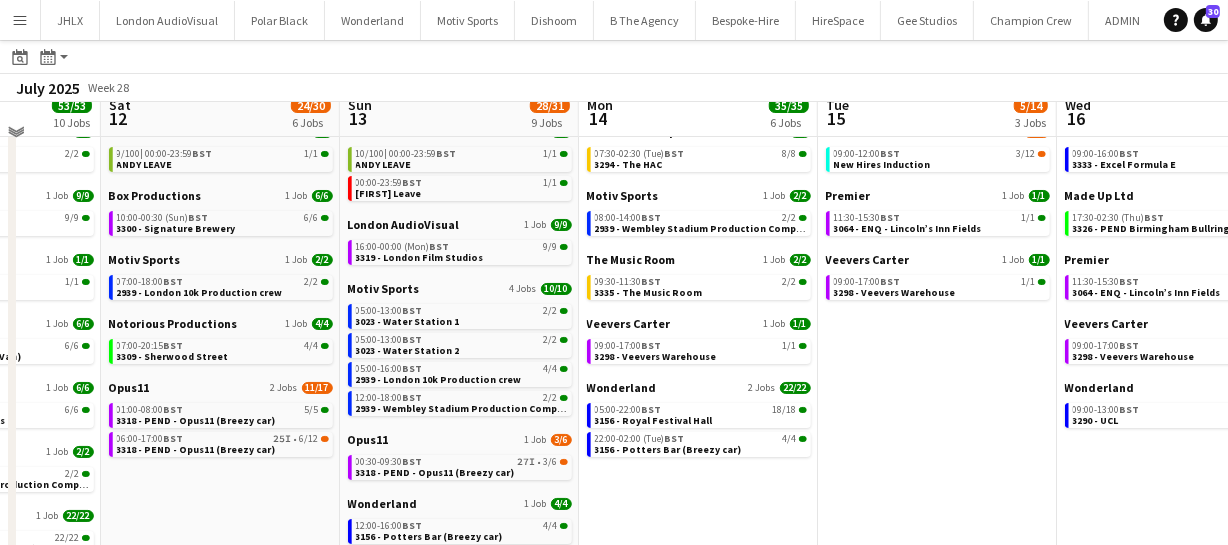 scroll, scrollTop: 0, scrollLeft: 0, axis: both 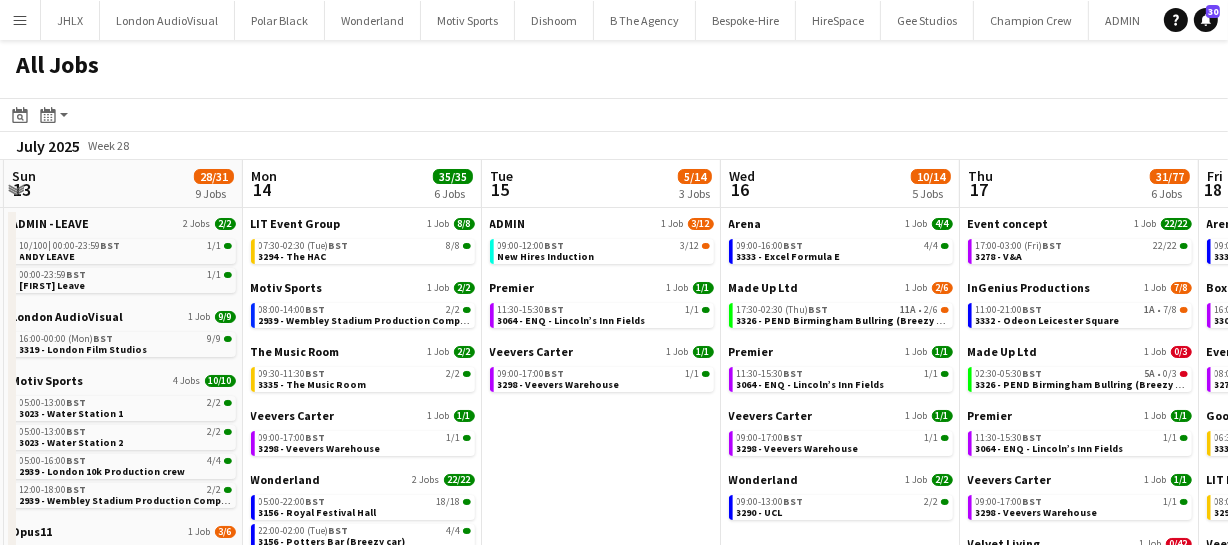 drag, startPoint x: 898, startPoint y: 446, endPoint x: 562, endPoint y: 429, distance: 336.42978 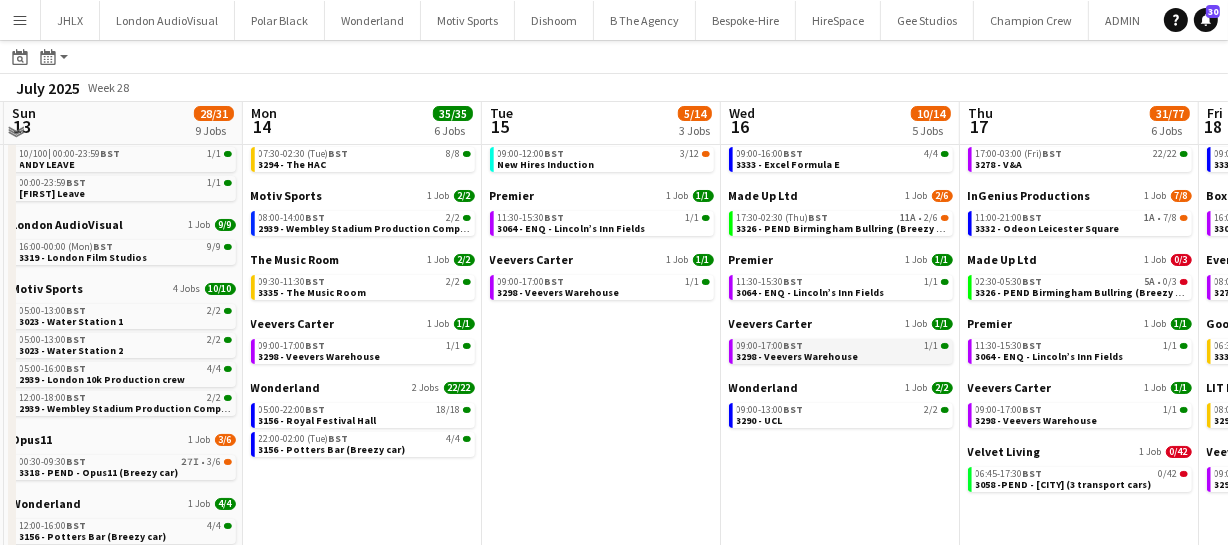 scroll, scrollTop: 0, scrollLeft: 0, axis: both 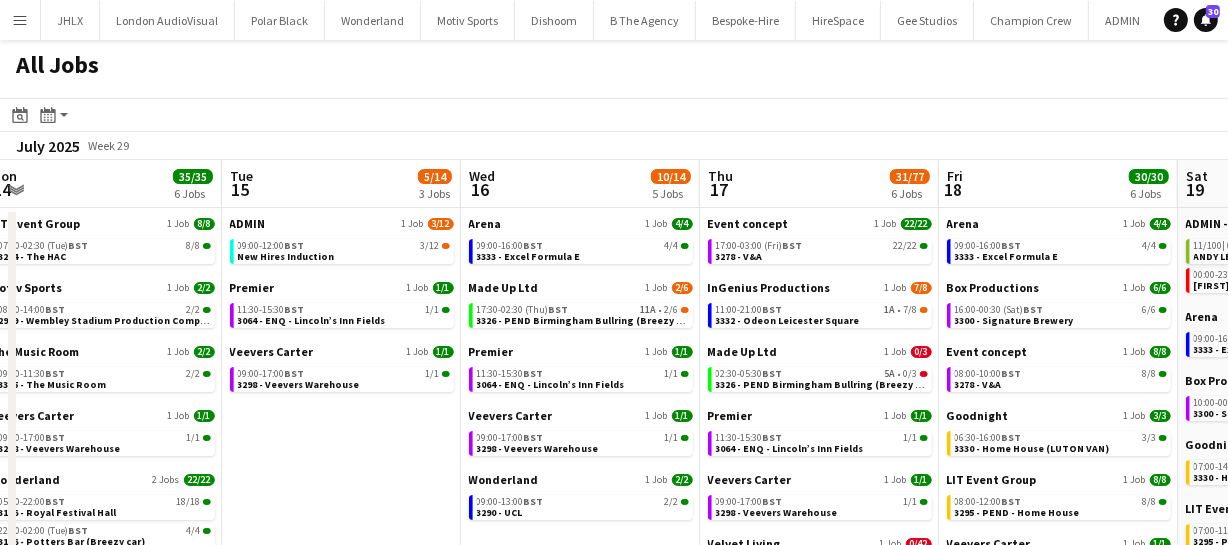 drag, startPoint x: 930, startPoint y: 440, endPoint x: 670, endPoint y: 445, distance: 260.04807 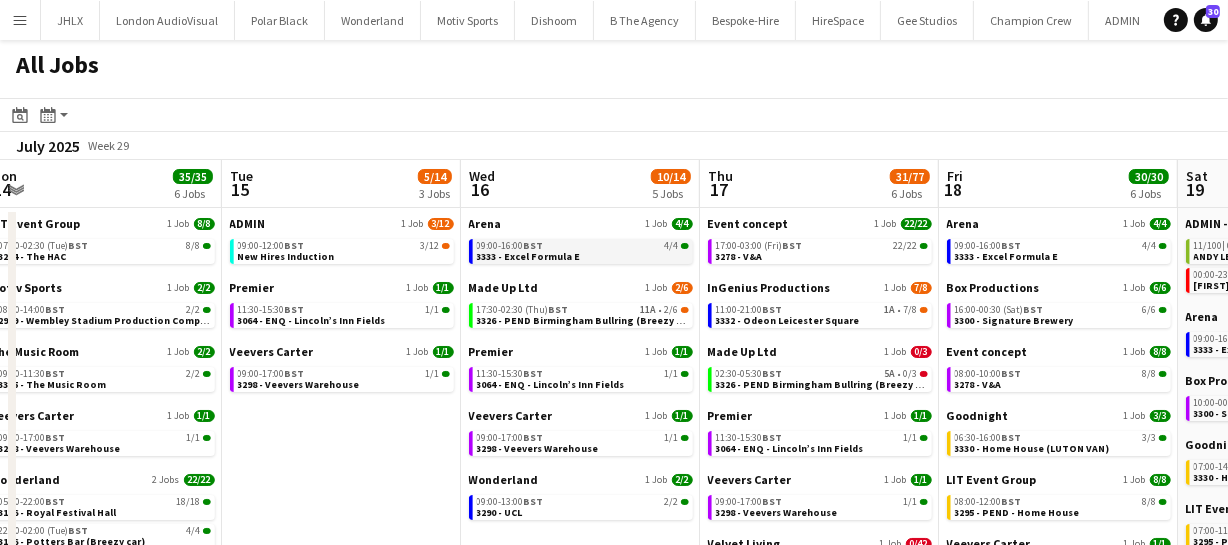 click on "09:00-16:00    BST   4/4   3333 - Excel Formula E" at bounding box center [583, 250] 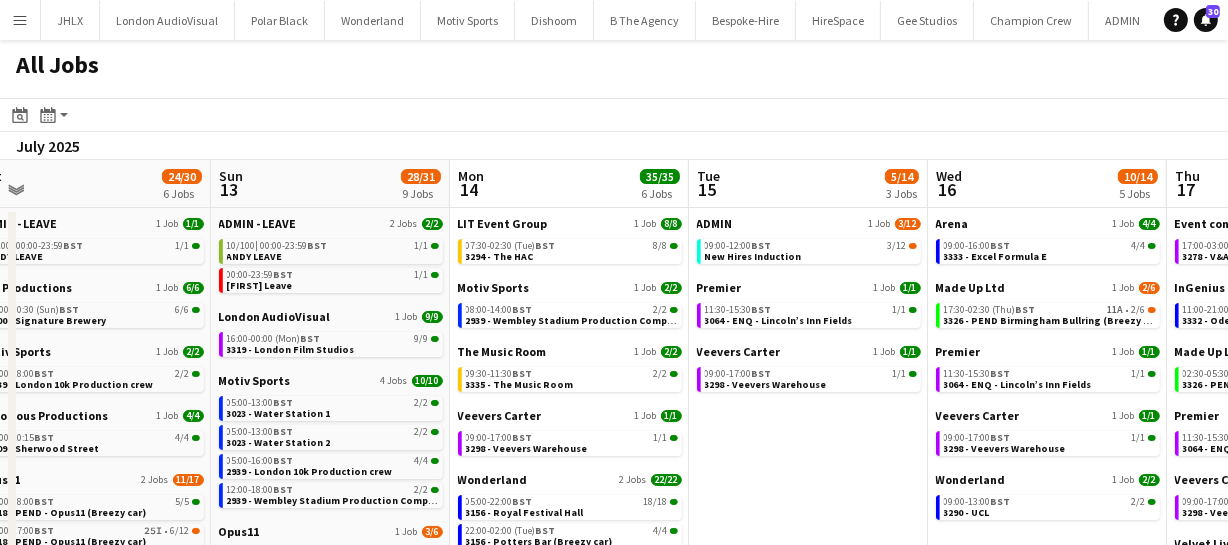 drag, startPoint x: 385, startPoint y: 465, endPoint x: 797, endPoint y: 459, distance: 412.0437 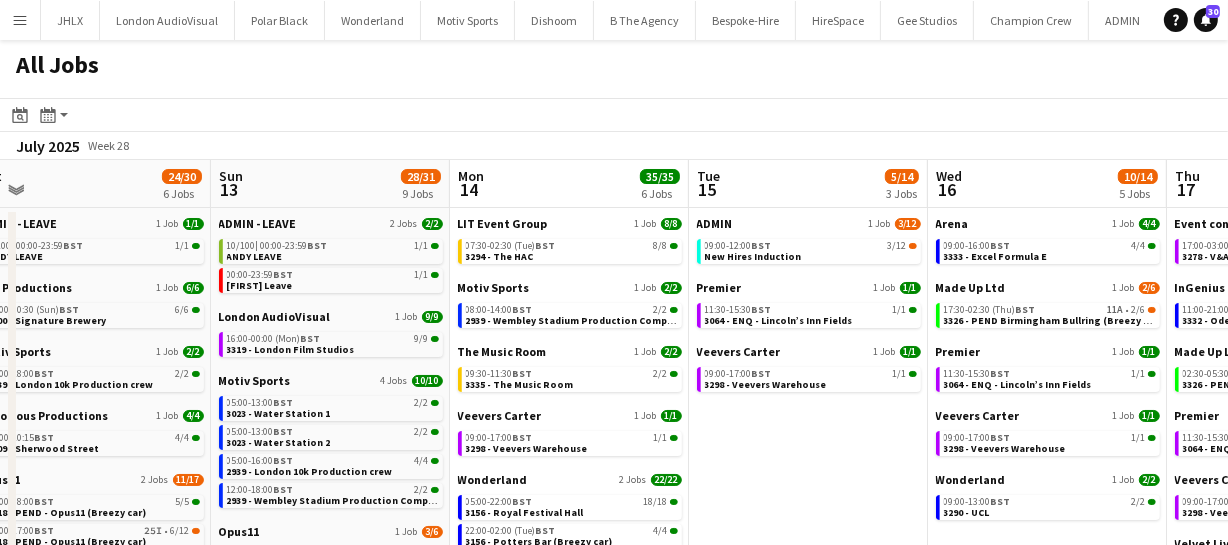 drag, startPoint x: 975, startPoint y: 394, endPoint x: 969, endPoint y: 405, distance: 12.529964 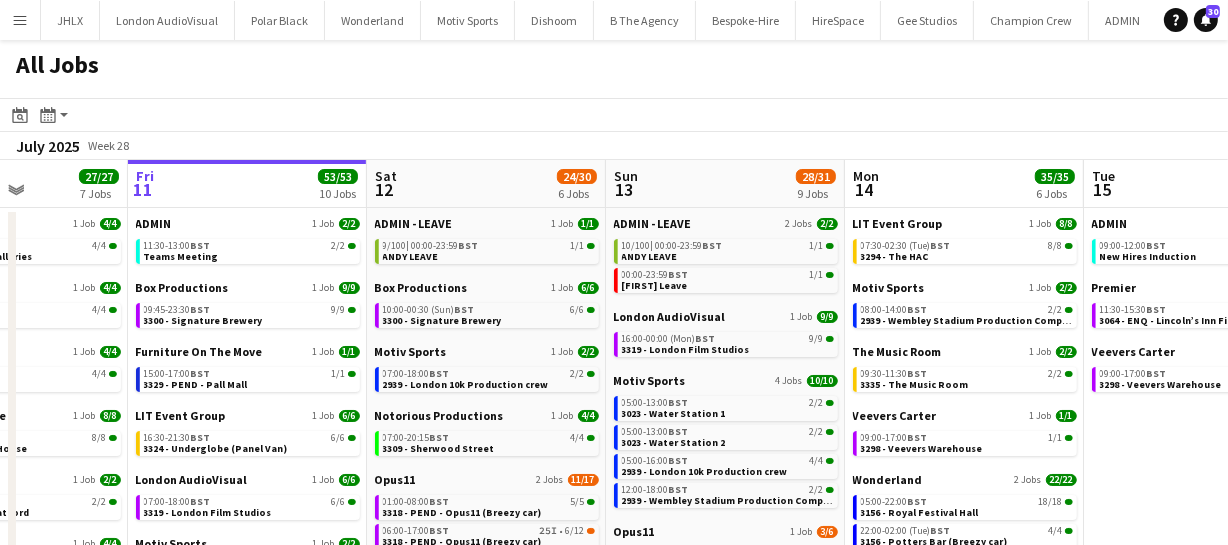 click on "Tue   8   27/27   6 Jobs   Wed   9   44/44   6 Jobs   Thu   10   27/27   7 Jobs   Fri   11   53/53   10 Jobs   Sat   12   24/30   6 Jobs   Sun   13   28/31   9 Jobs   Mon   14   35/35   6 Jobs   Tue   15   5/14   3 Jobs   Wed   16   10/14   5 Jobs   Thu   17   31/77   6 Jobs   Fri   18   30/30   6 Jobs   Box Productions   1 Job   6/6   08:00-02:00 (Wed)   BST   6/6   3307 - Queensmere Road   Event concept   1 Job   6/6   17:30-02:30 (Wed)   BST   6/6   3277 - British Museum   Goodnight   1 Job   8/8   08:00-20:00    BST   8/8   3250 - Somerset House   The Music Room   2 Jobs   6/6   07:00-13:00    BST   2/2   3312 - The Music Room/Esher   09:00-13:00    BST   4/4   3312 - The Music Room/Esher   Veevers Carter   1 Job   1/1   09:00-17:00    BST   1/1   3298 - Veevers Warehouse   Arena   1 Job   9/9   07:00-17:00    BST   9/9   3315 - Englefield Estate, Reading (Breezy Car)   Box Productions   1 Job   4/4   06:00-09:00    BST   4/4   3307 - Padel Social Club Earl's court   Fay Campbell   1 Job   2/2   BST  | |" at bounding box center (614, 528) 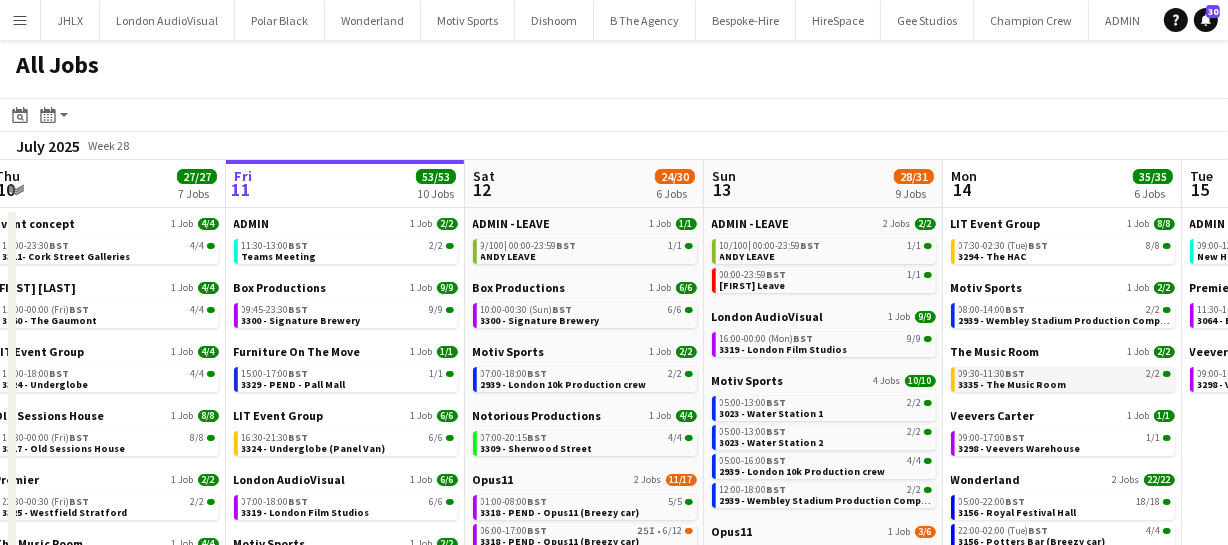 drag, startPoint x: 756, startPoint y: 380, endPoint x: 775, endPoint y: 371, distance: 21.023796 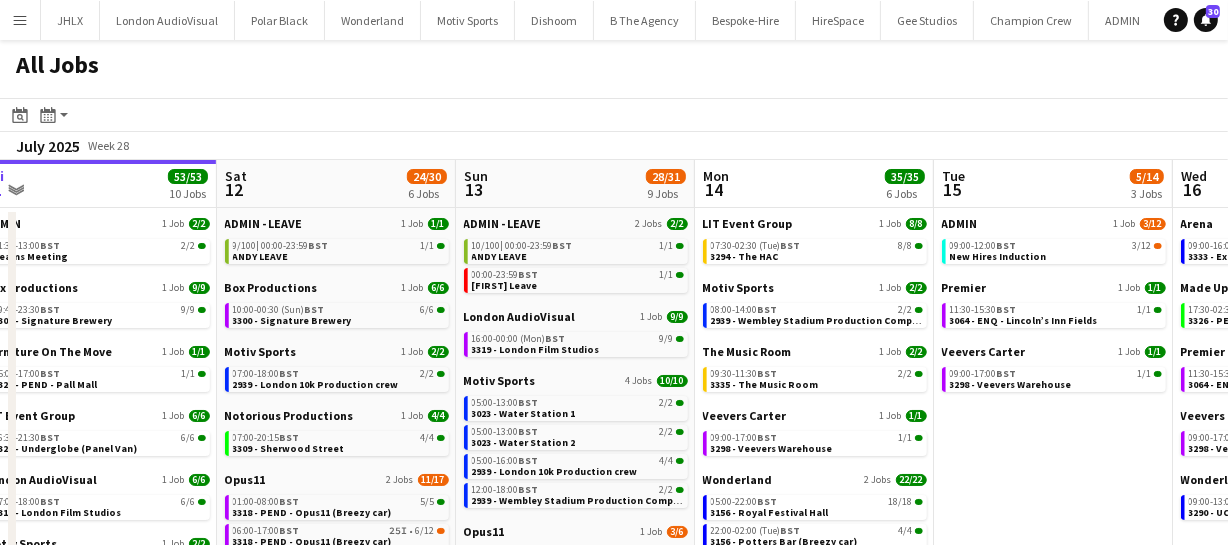 drag, startPoint x: 767, startPoint y: 369, endPoint x: 600, endPoint y: 352, distance: 167.86304 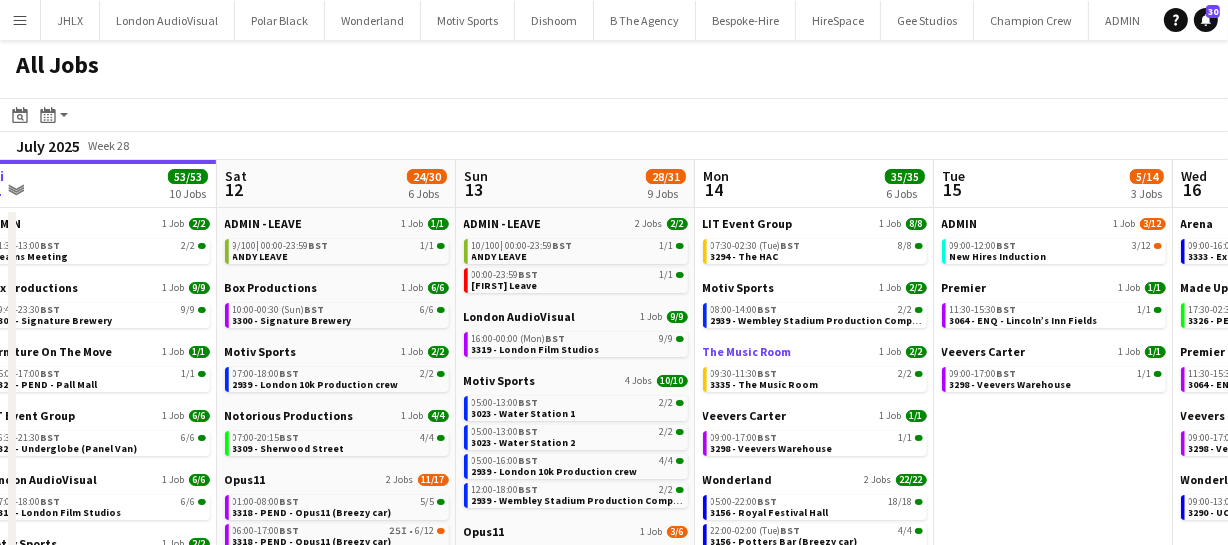 scroll, scrollTop: 0, scrollLeft: 949, axis: horizontal 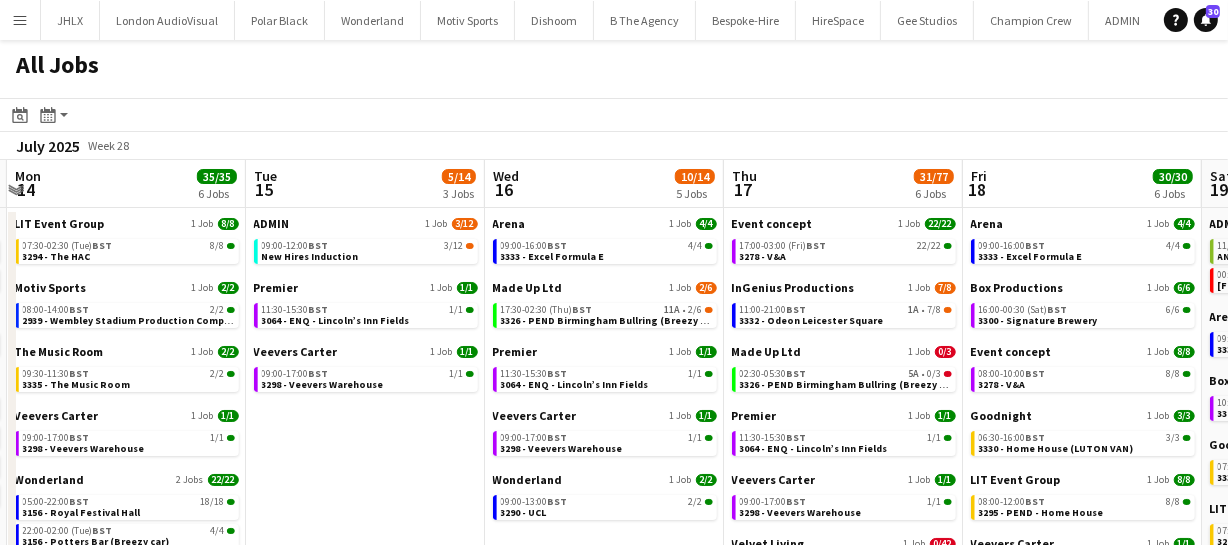 drag, startPoint x: 889, startPoint y: 435, endPoint x: 647, endPoint y: 440, distance: 242.05165 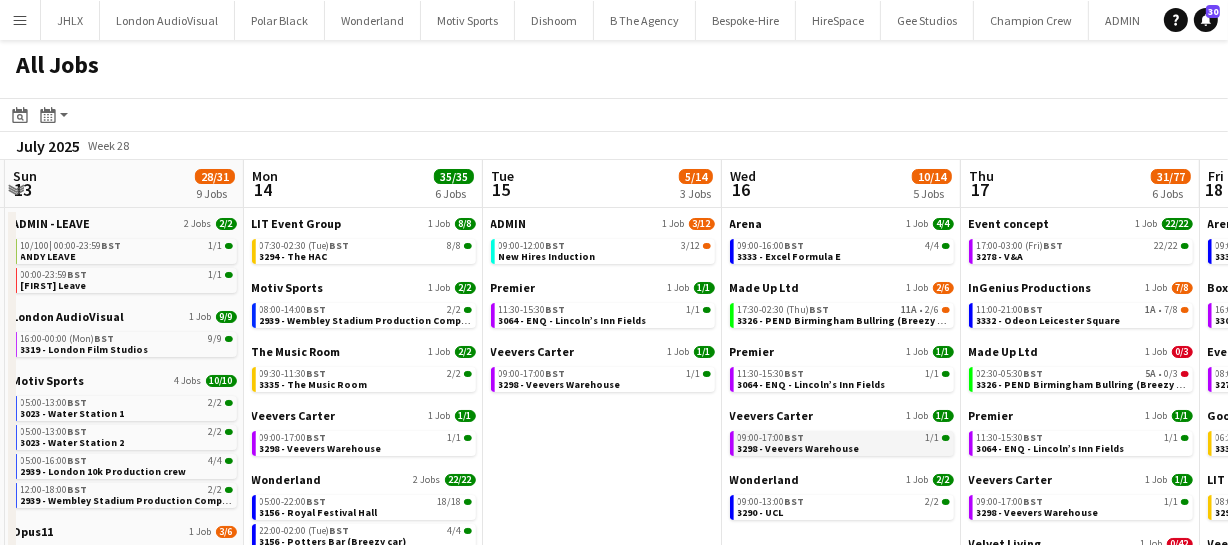 drag, startPoint x: 763, startPoint y: 438, endPoint x: 648, endPoint y: 438, distance: 115 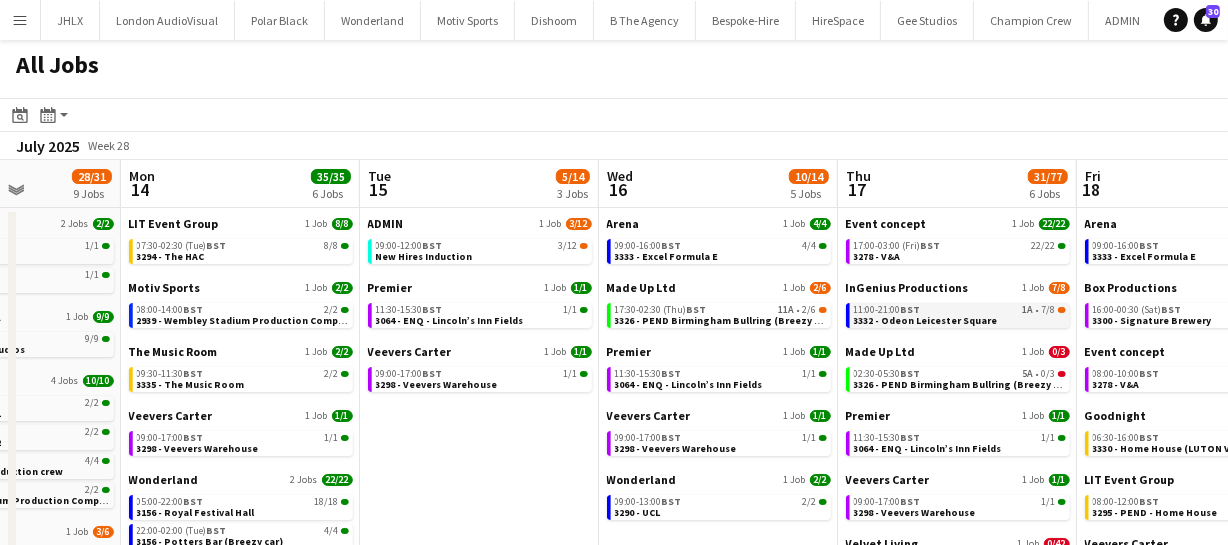 click on "3332 - Odeon Leicester Square" at bounding box center (926, 320) 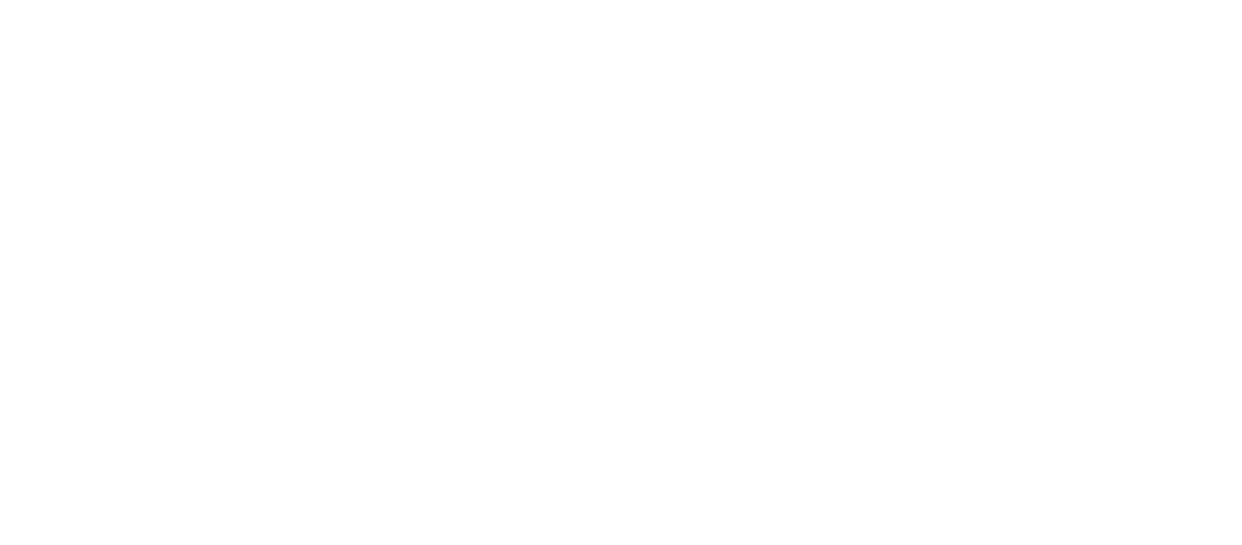 scroll, scrollTop: 0, scrollLeft: 0, axis: both 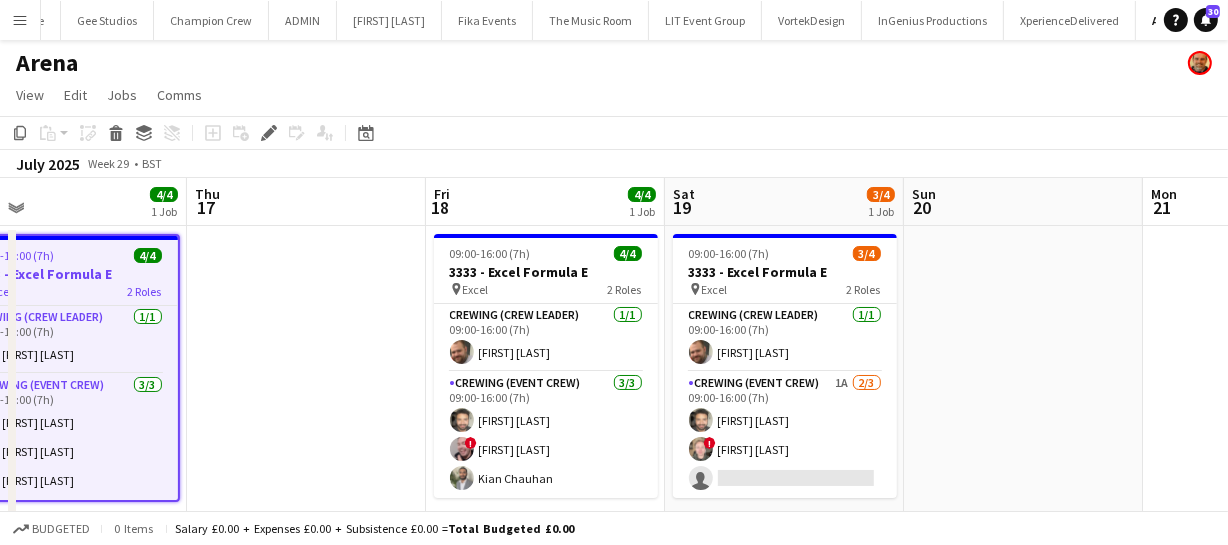 drag, startPoint x: 721, startPoint y: 423, endPoint x: 400, endPoint y: 439, distance: 321.3985 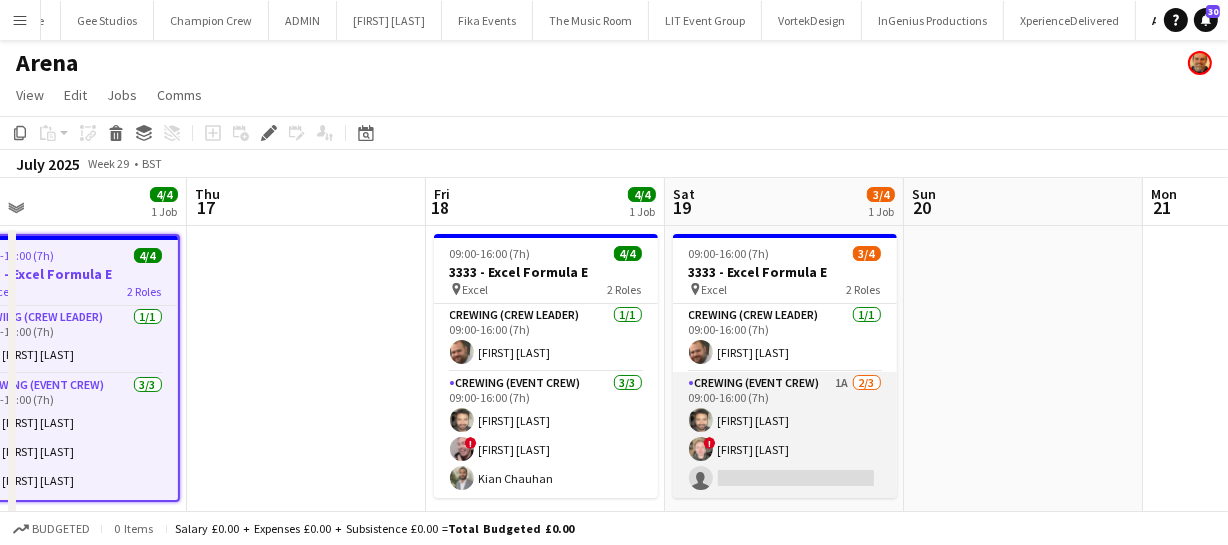 drag, startPoint x: 785, startPoint y: 441, endPoint x: 849, endPoint y: 383, distance: 86.37129 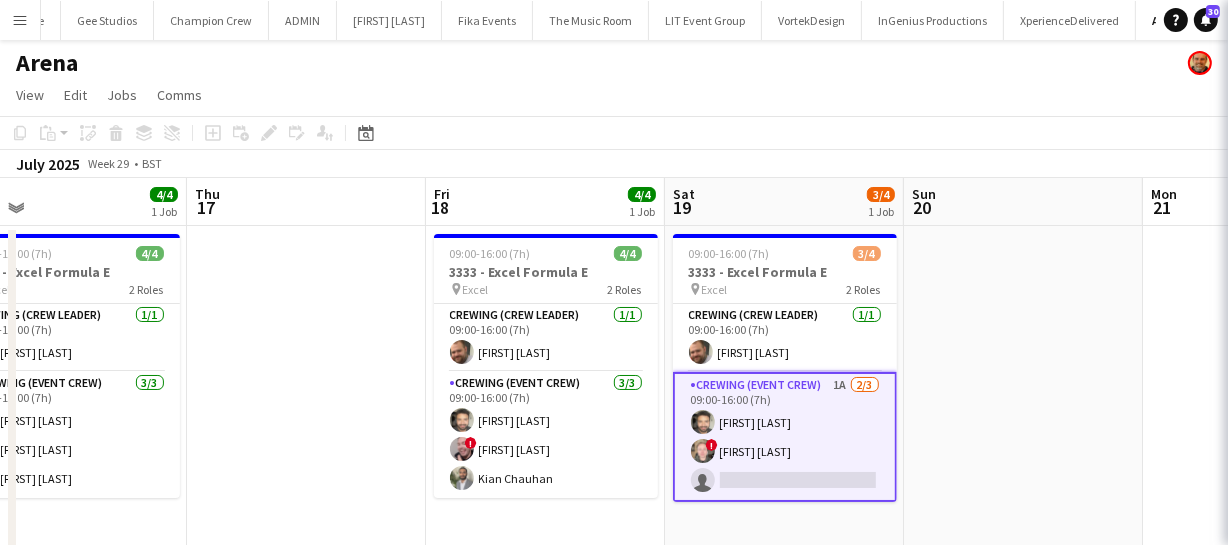 scroll, scrollTop: 0, scrollLeft: 533, axis: horizontal 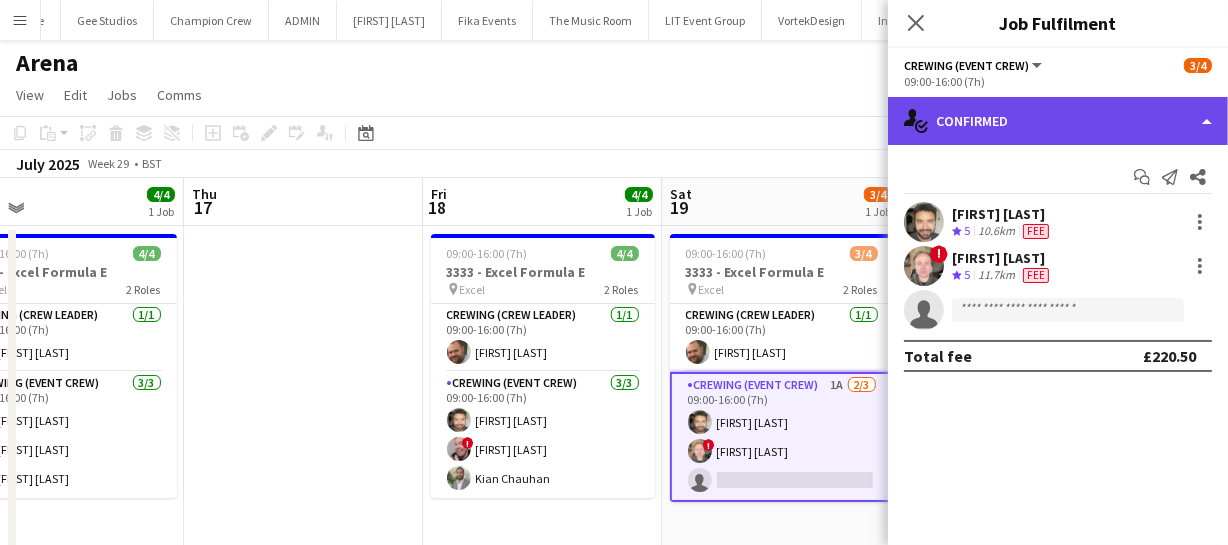 click on "single-neutral-actions-check-2
Confirmed" 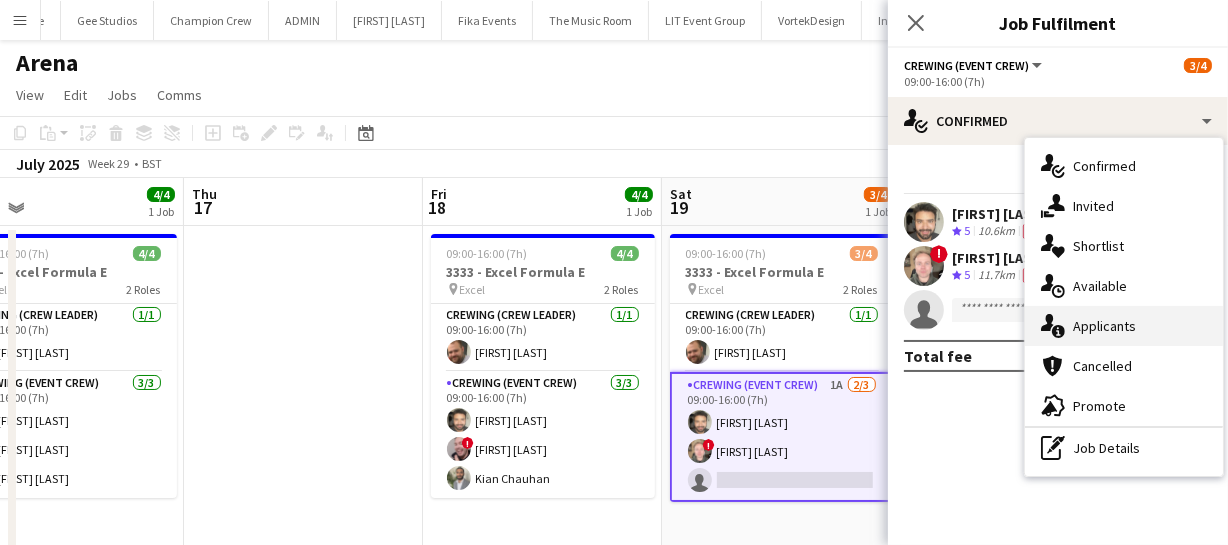 click on "single-neutral-actions-information
Applicants" at bounding box center (1124, 326) 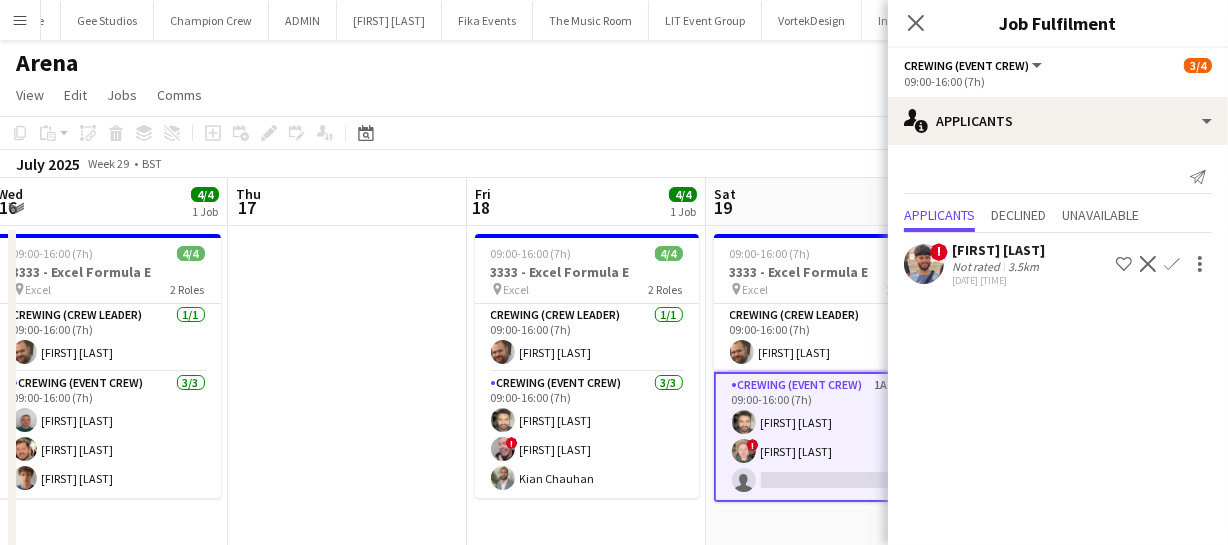 scroll, scrollTop: 0, scrollLeft: 506, axis: horizontal 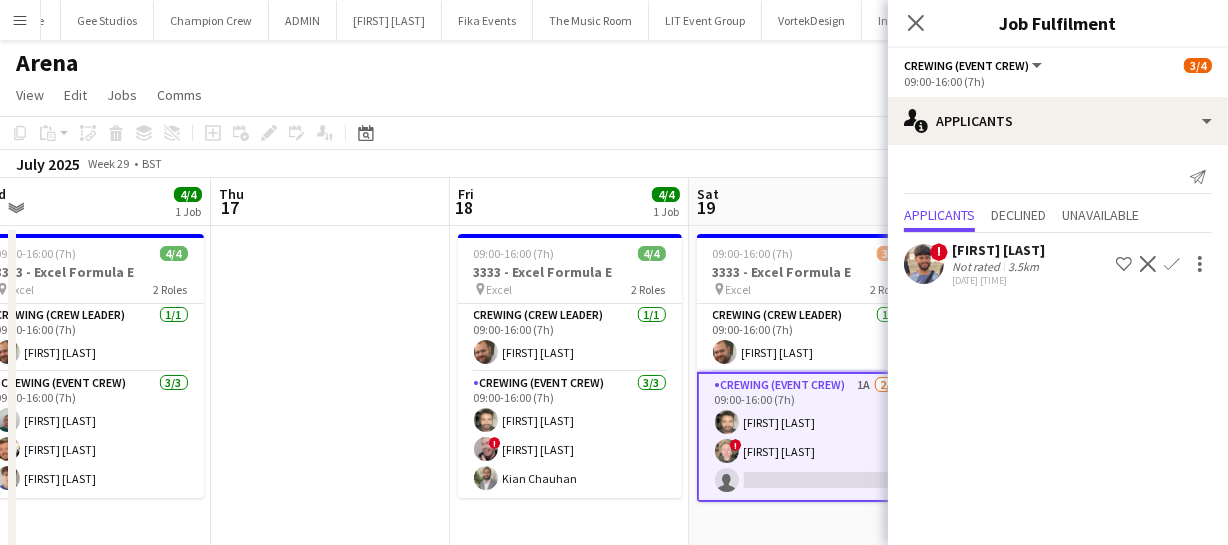 drag, startPoint x: 264, startPoint y: 418, endPoint x: 291, endPoint y: 410, distance: 28.160255 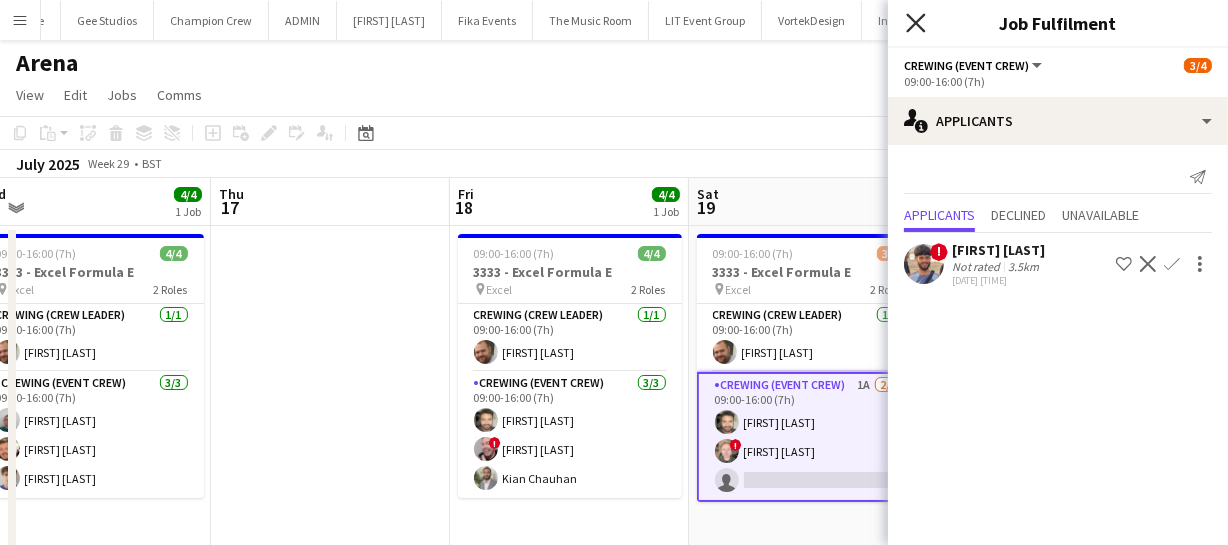 click on "Close pop-in" 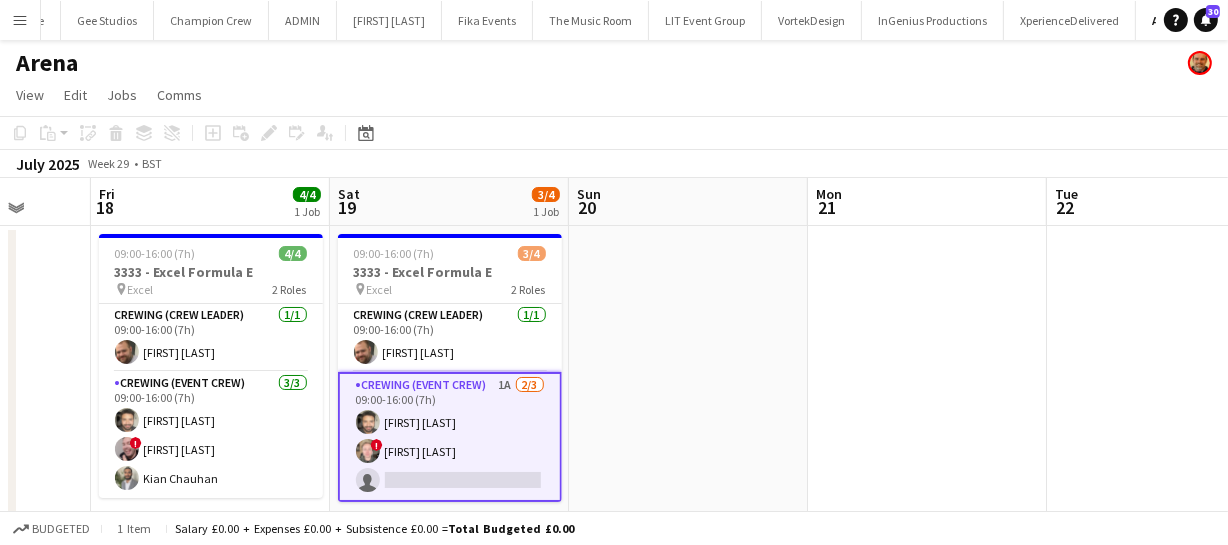 drag, startPoint x: 1049, startPoint y: 455, endPoint x: 651, endPoint y: 426, distance: 399.05515 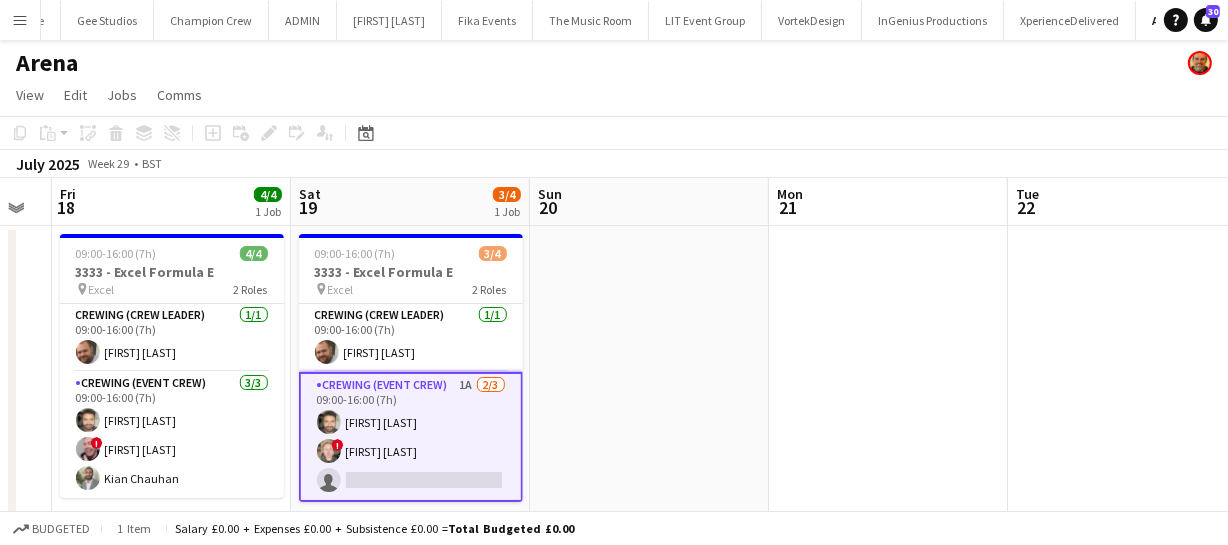 drag, startPoint x: 943, startPoint y: 408, endPoint x: 648, endPoint y: 350, distance: 300.64764 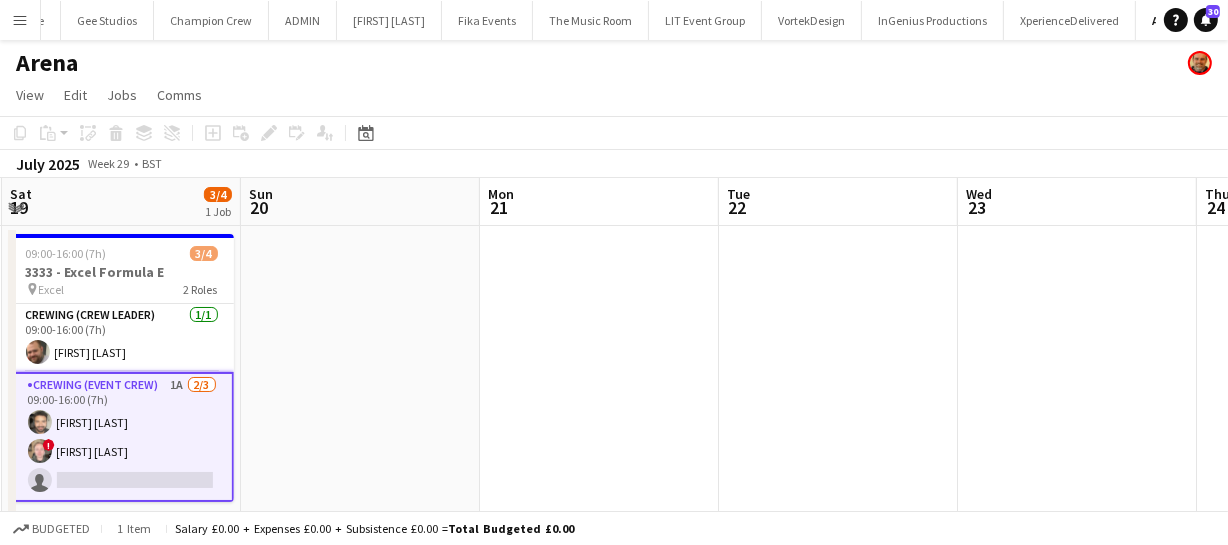 click on "Wed   16   4/4   1 Job   Thu   17   Fri   18   4/4   1 Job   Sat   19   3/4   1 Job   Sun   20   Mon   21   Tue   22   Wed   23   Thu   24      09:00-16:00 (7h)    4/4   3333 - Excel Formula E
pin
Excel   2 Roles   Crewing (Crew Leader)   1/1   09:00-16:00 (7h)
[FIRST] [LAST]  Crewing (Event Crew)   3/3   09:00-16:00 (7h)
[FIRST] [LAST] [FIRST] [LAST] [FIRST] [LAST]     09:00-16:00 (7h)    4/4   3333 - Excel Formula E
pin
Excel   2 Roles   Crewing (Crew Leader)   1/1   09:00-16:00 (7h)
[FIRST] [LAST]  Crewing (Event Crew)   3/3   09:00-16:00 (7h)
[FIRST] [LAST] ! [FIRST] [LAST] [FIRST] [LAST]     09:00-16:00 (7h)    3/4   3333 - Excel Formula E
pin
Excel   2 Roles   Crewing (Crew Leader)   1/1   09:00-16:00 (7h)
[FIRST] [LAST]  Crewing (Event Crew)   1A   2/3   09:00-16:00 (7h)
[FIRST] [LAST] ! [FIRST] [LAST]
single-neutral-actions" at bounding box center [614, 374] 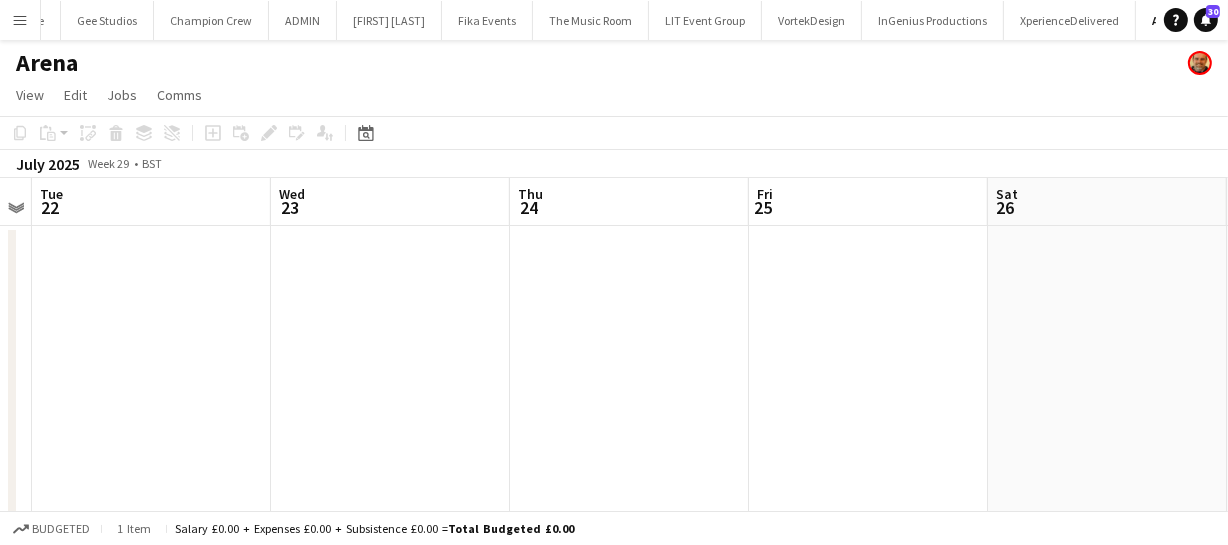 drag, startPoint x: 829, startPoint y: 353, endPoint x: 851, endPoint y: 356, distance: 22.203604 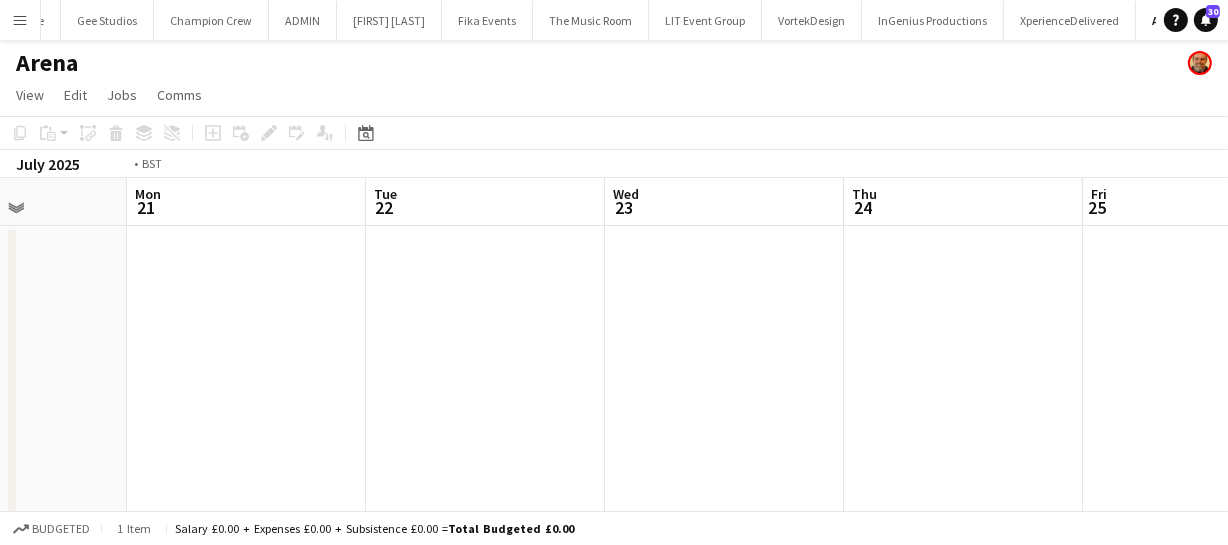 drag, startPoint x: 821, startPoint y: 359, endPoint x: 700, endPoint y: 344, distance: 121.92621 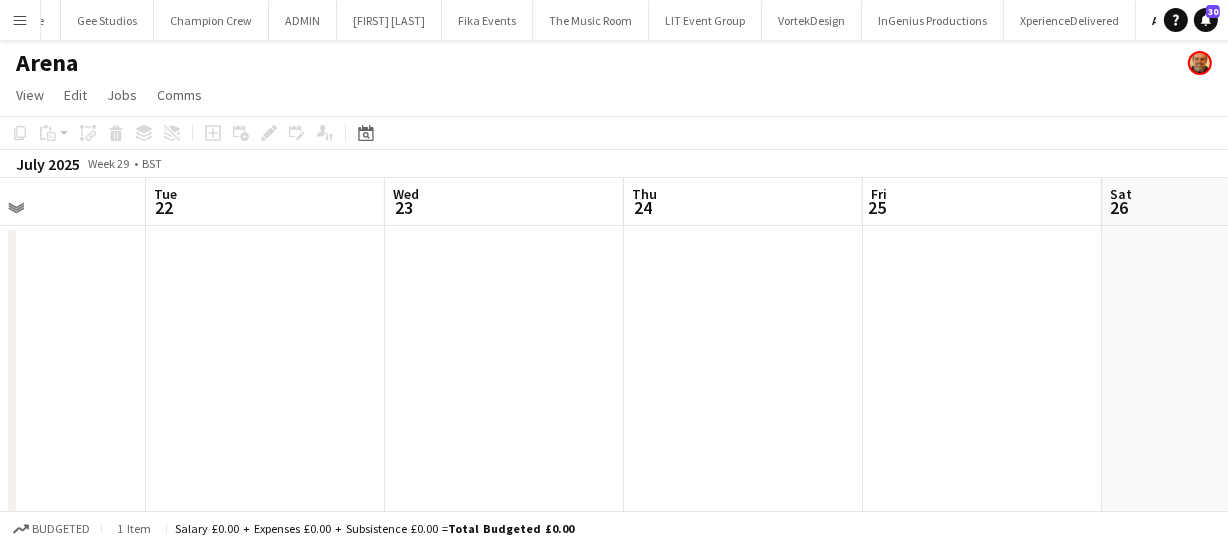drag, startPoint x: 869, startPoint y: 346, endPoint x: 817, endPoint y: 343, distance: 52.086468 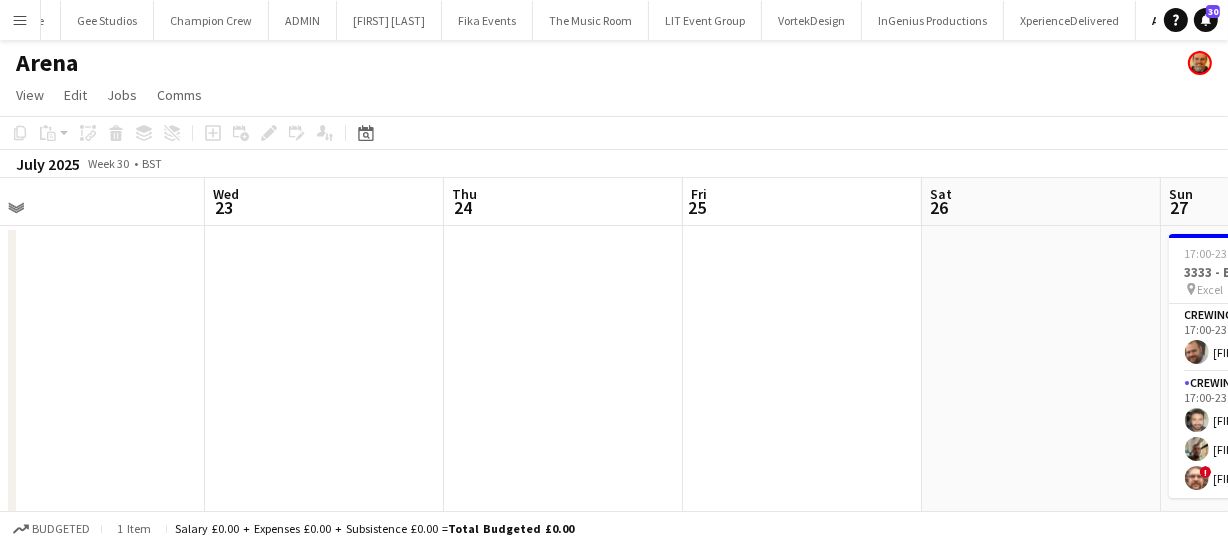 drag, startPoint x: 700, startPoint y: 337, endPoint x: 685, endPoint y: 337, distance: 15 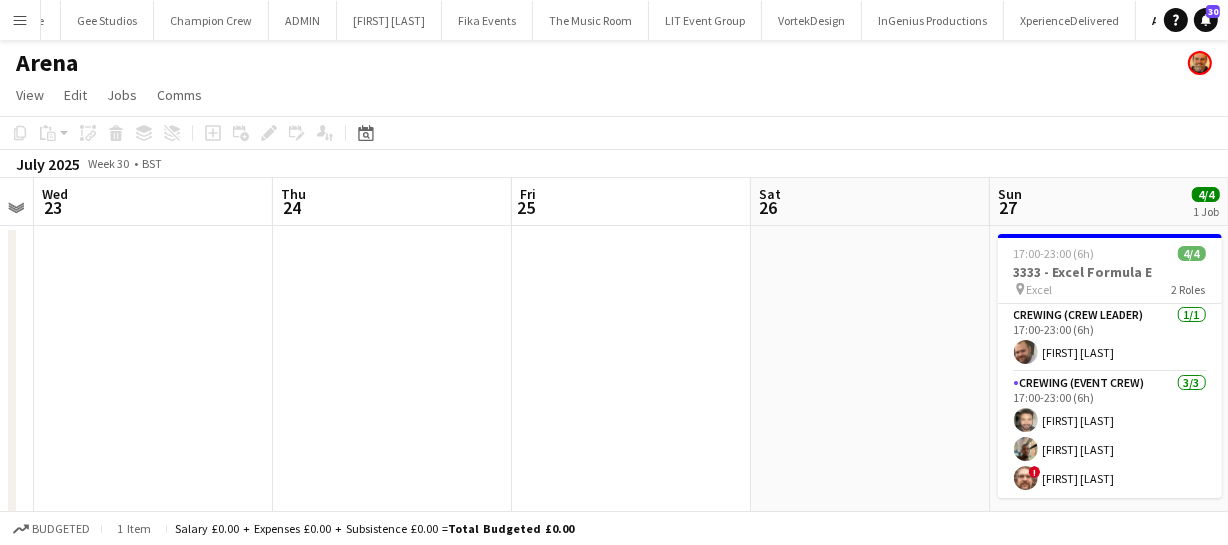 drag, startPoint x: 801, startPoint y: 345, endPoint x: 742, endPoint y: 340, distance: 59.211487 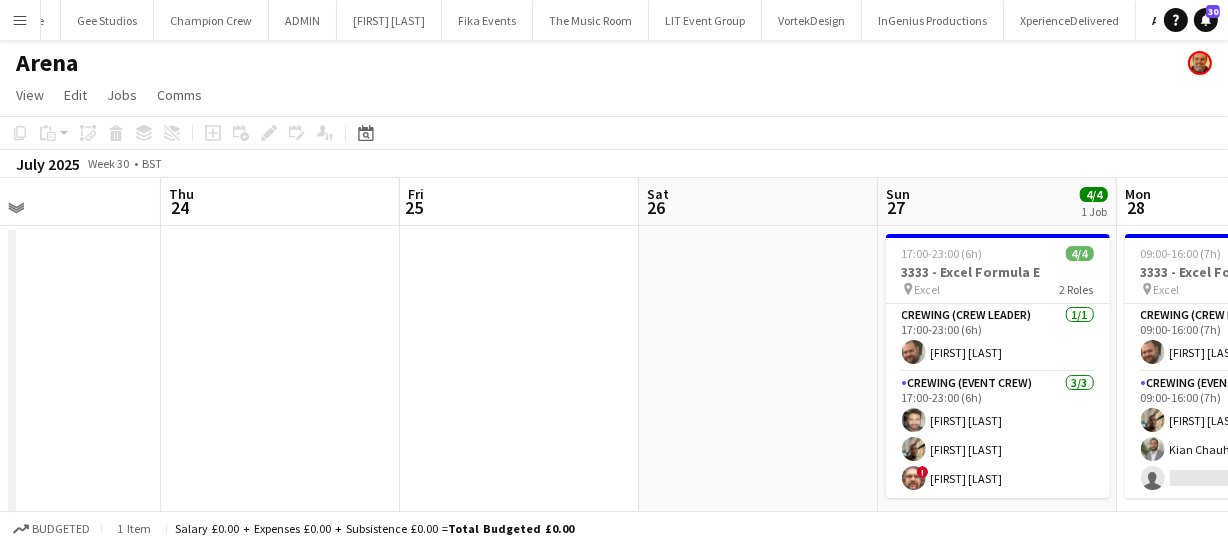 click on "Sun   20   Mon   21   Tue   22   Wed   23   Thu   24   Fri   25   Sat   26   Sun   27   4/4   1 Job   Mon   28   3/4   1 Job   Tue   29   4/4   1 Job   Wed   30   4/4   1 Job      17:00-23:00 (6h)    4/4   3333 - Excel Formula E
pin
Excel   2 Roles   Crewing (Crew Leader)   1/1   17:00-23:00 (6h)
Ben Turner  Crewing (Event Crew)   3/3   17:00-23:00 (6h)
John Vidal Stephon Johnson ! Corey Arnold     09:00-16:00 (7h)    3/4   3333 - Excel Formula E
pin
Excel   2 Roles   Crewing (Crew Leader)   1/1   09:00-16:00 (7h)
Ben Turner  Crewing (Event Crew)   2/3   09:00-16:00 (7h)
Stephon Johnson Kian Chauhan
single-neutral-actions
09:00-16:00 (7h)    4/4   3333 - Excel Formula E
pin
Excel   2 Roles   Crewing (Crew Leader)   1/1   09:00-16:00 (7h)
Ben Turner  Crewing (Event Crew)   3/3   09:00-16:00 (7h)
! Eldon Taylor Stephon Johnson Alexander Caseley     4/4" at bounding box center (614, 374) 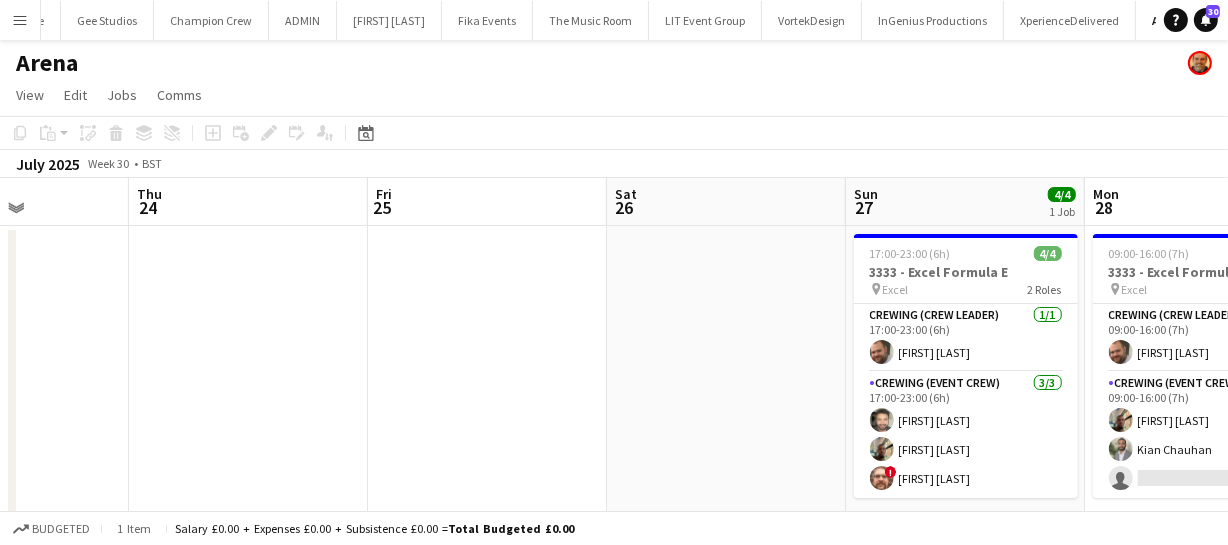 drag, startPoint x: 941, startPoint y: 360, endPoint x: 546, endPoint y: 318, distance: 397.22662 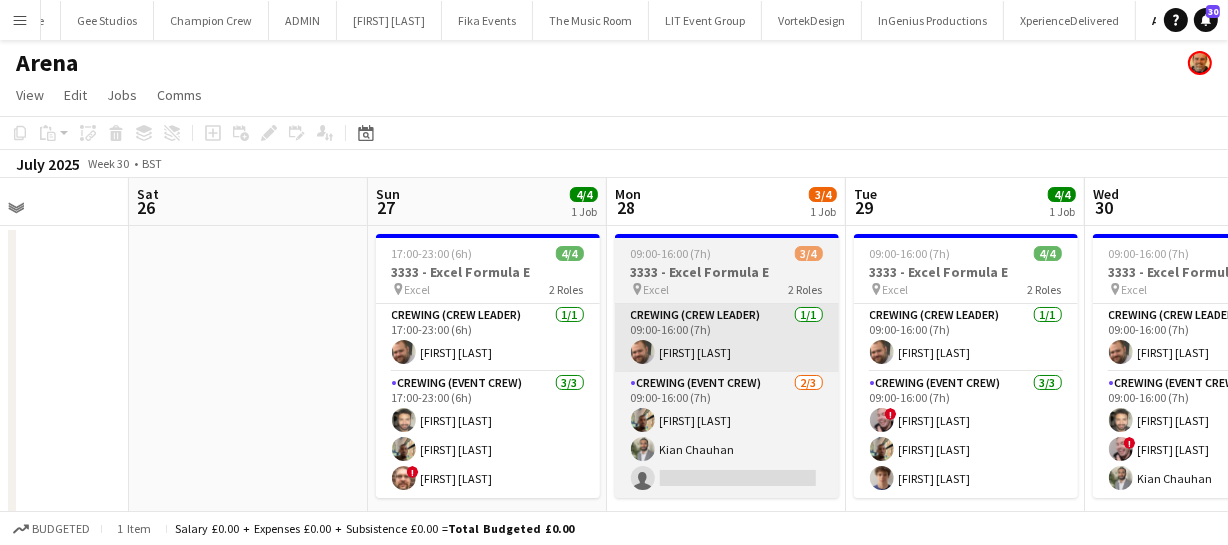 scroll, scrollTop: 0, scrollLeft: 842, axis: horizontal 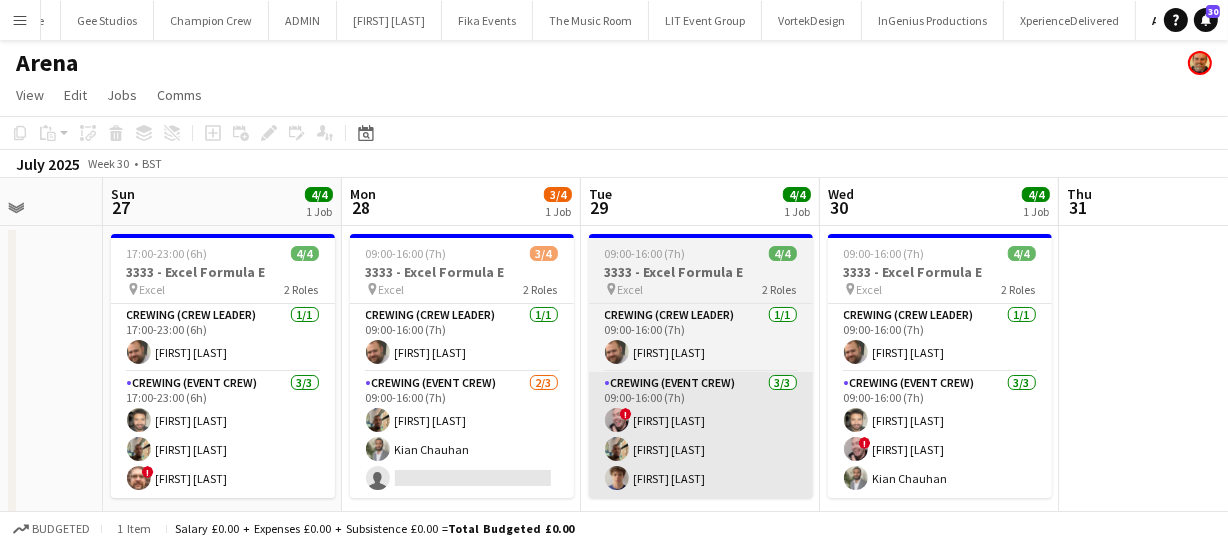 drag, startPoint x: 1008, startPoint y: 420, endPoint x: 927, endPoint y: 396, distance: 84.48077 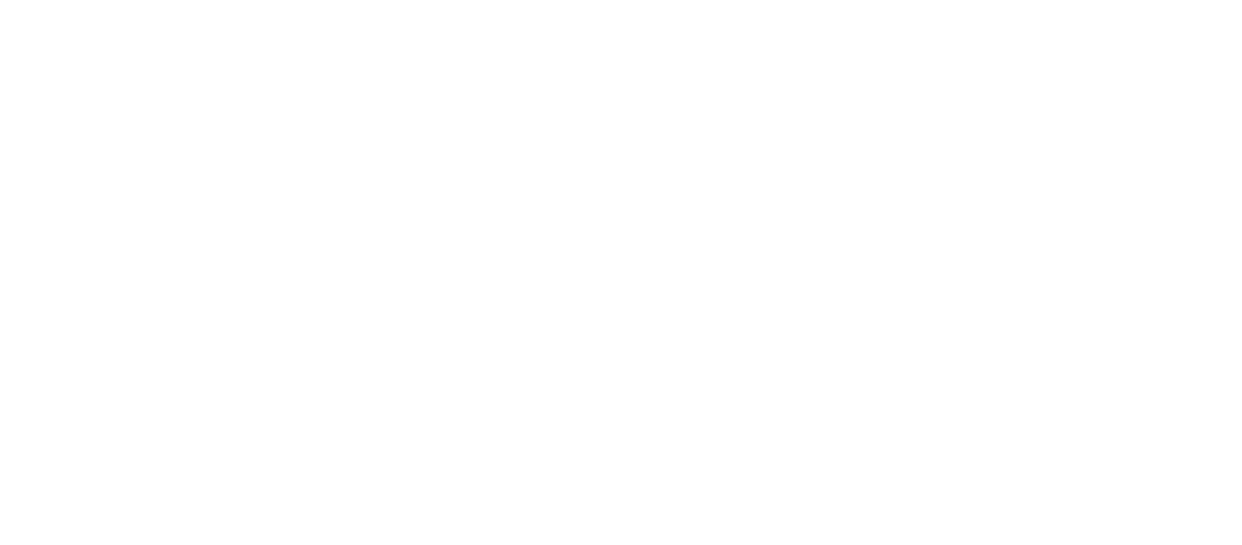 scroll, scrollTop: 0, scrollLeft: 0, axis: both 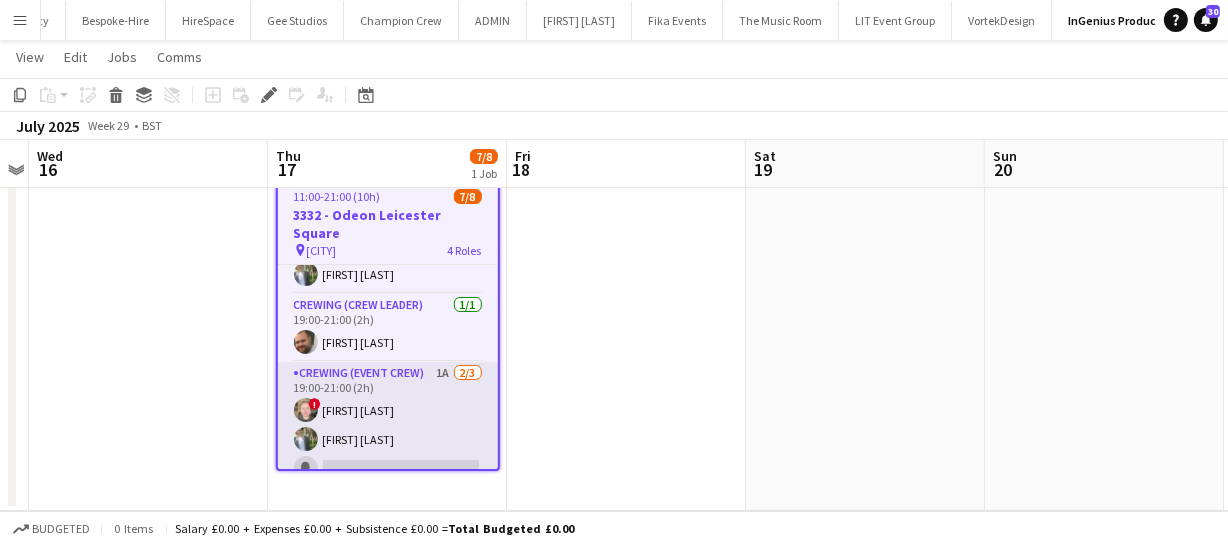 click on "Crewing (Event Crew)   1A   2/3   19:00-21:00 (2h)
! Calum Ward Alfie Williamson
single-neutral-actions" at bounding box center (388, 425) 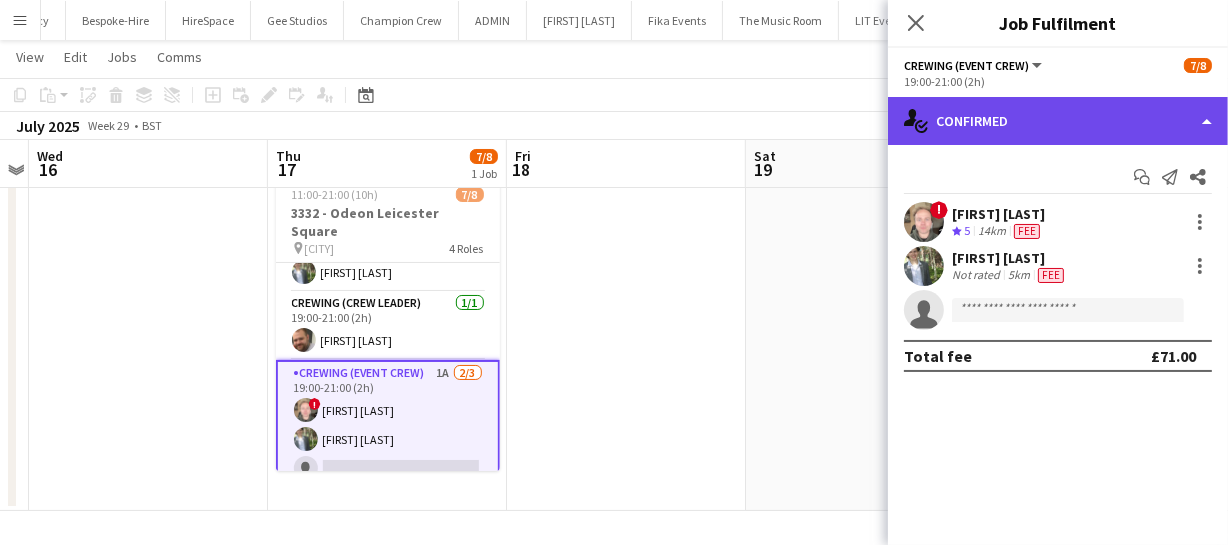 click on "single-neutral-actions-check-2
Confirmed" 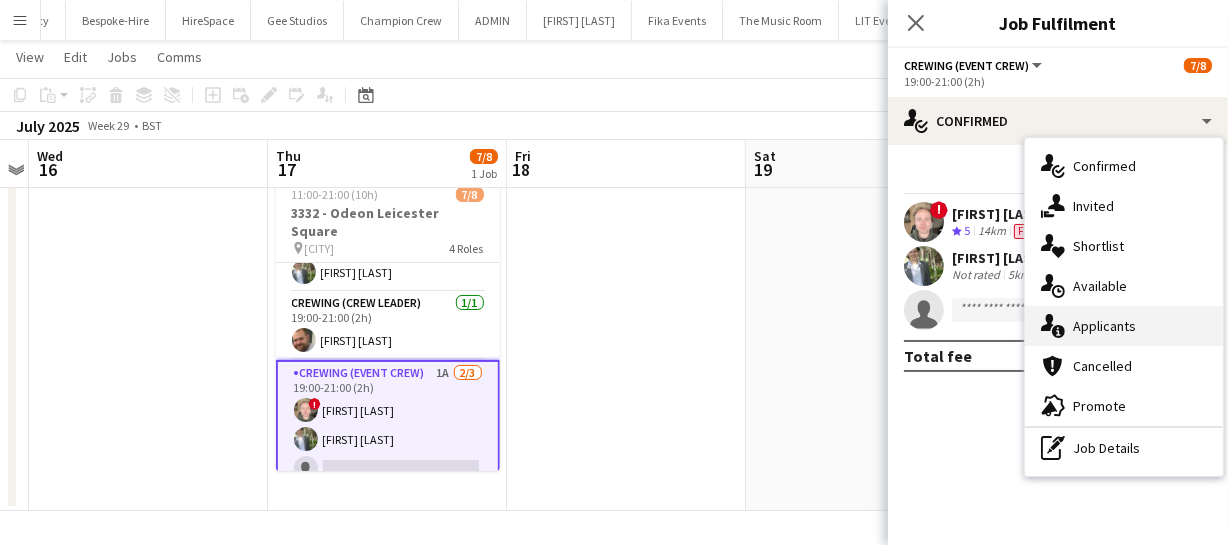 click on "single-neutral-actions-information
Applicants" at bounding box center (1124, 326) 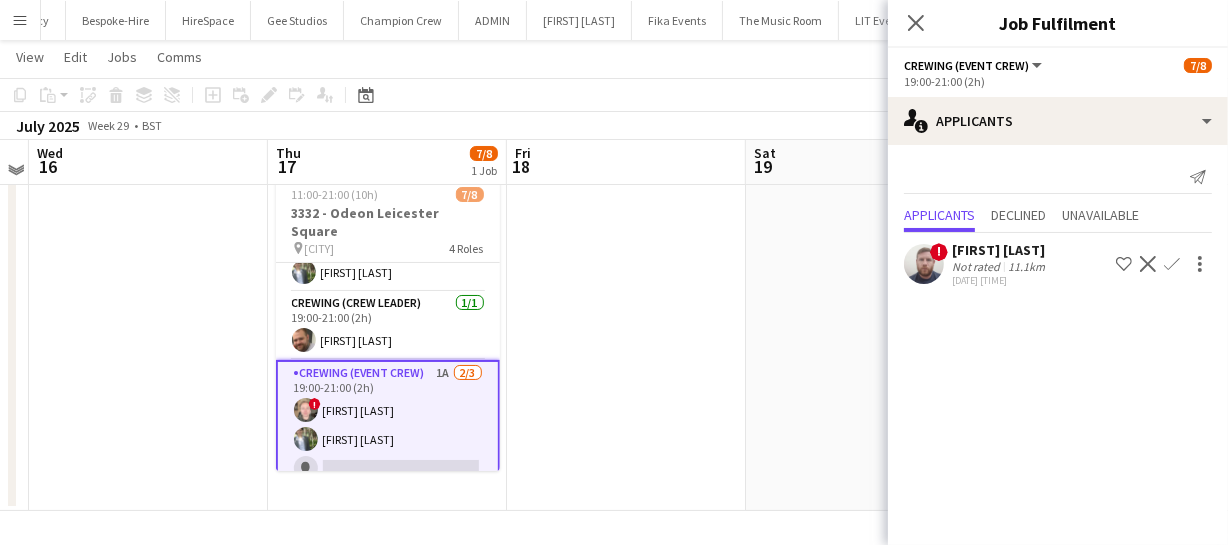 scroll, scrollTop: 0, scrollLeft: 0, axis: both 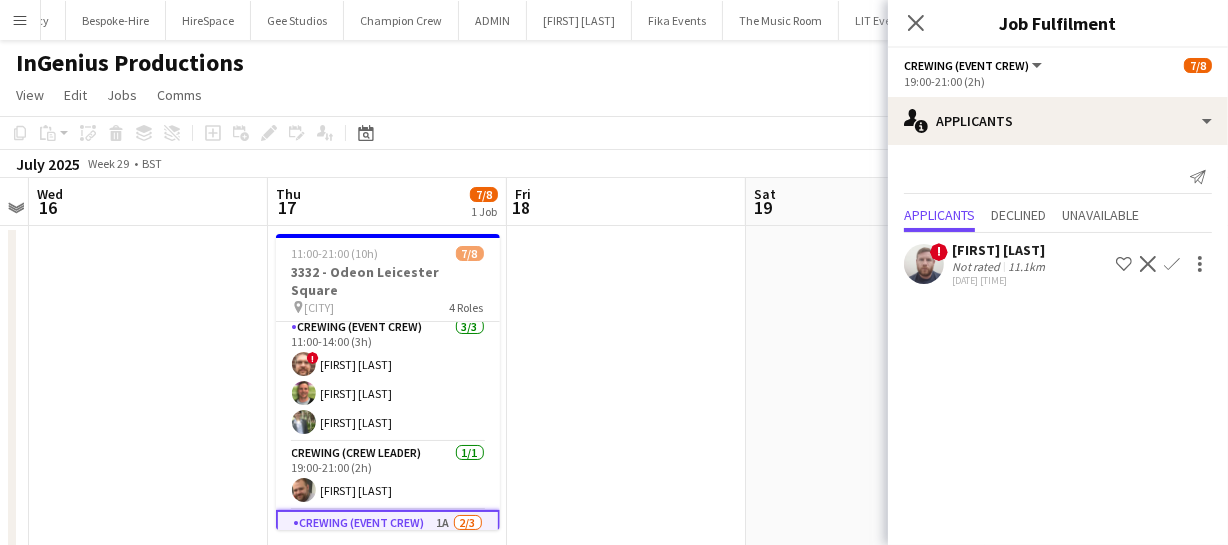 click on "Confirm" 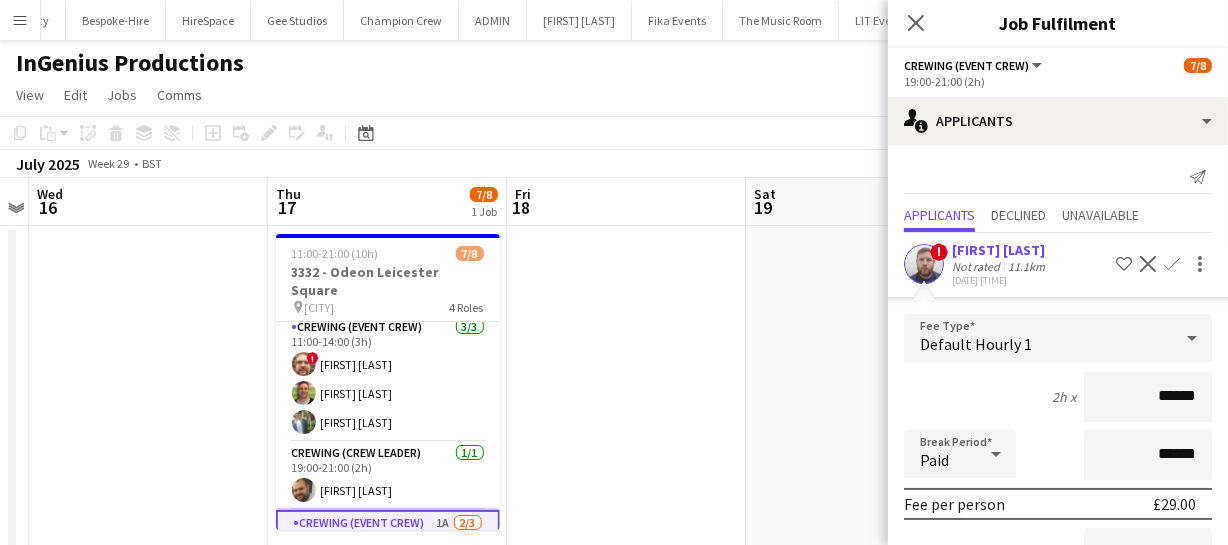 drag, startPoint x: 1190, startPoint y: 389, endPoint x: 1015, endPoint y: 403, distance: 175.55911 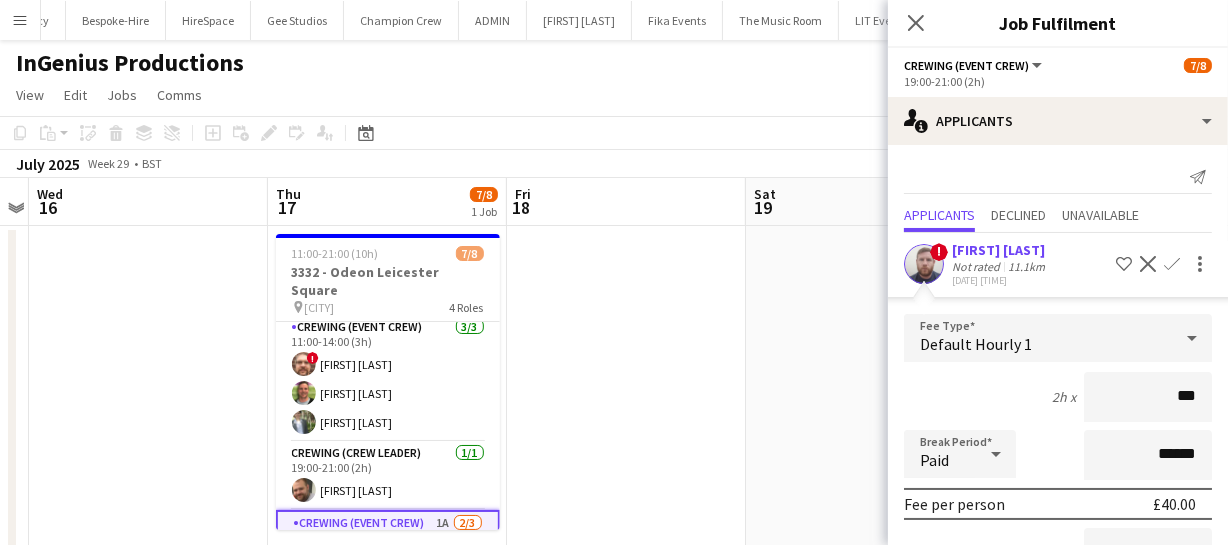 type on "****" 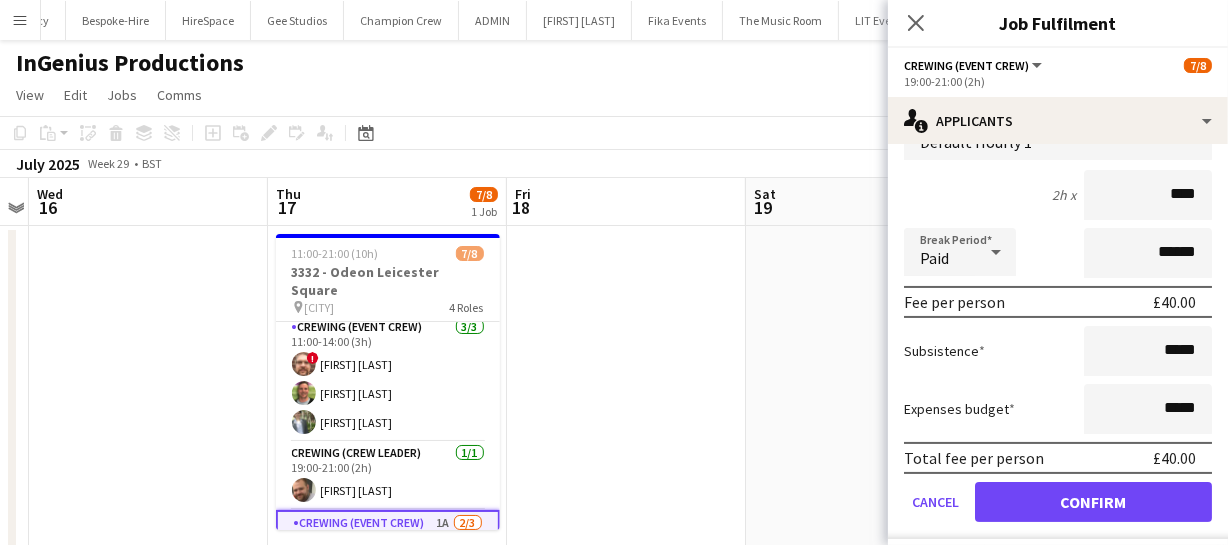 scroll, scrollTop: 214, scrollLeft: 0, axis: vertical 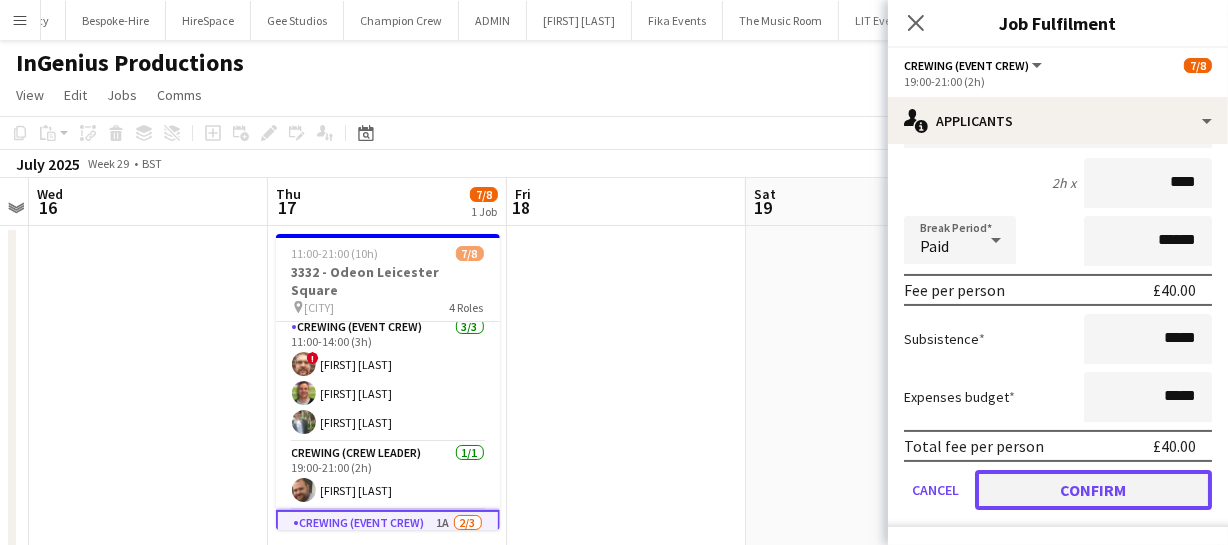 click on "Confirm" 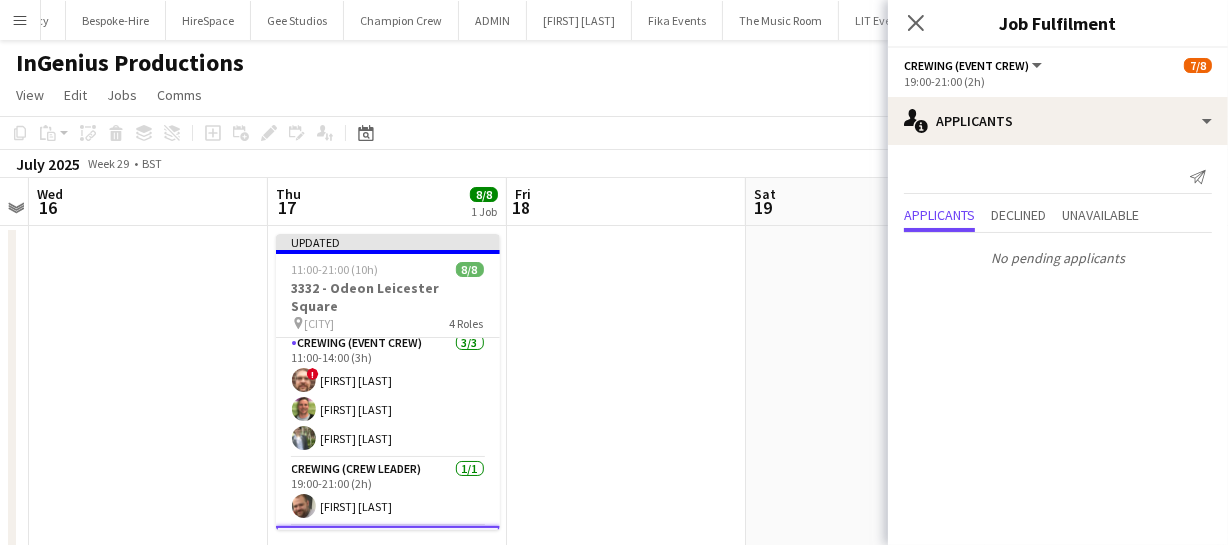 scroll, scrollTop: 0, scrollLeft: 0, axis: both 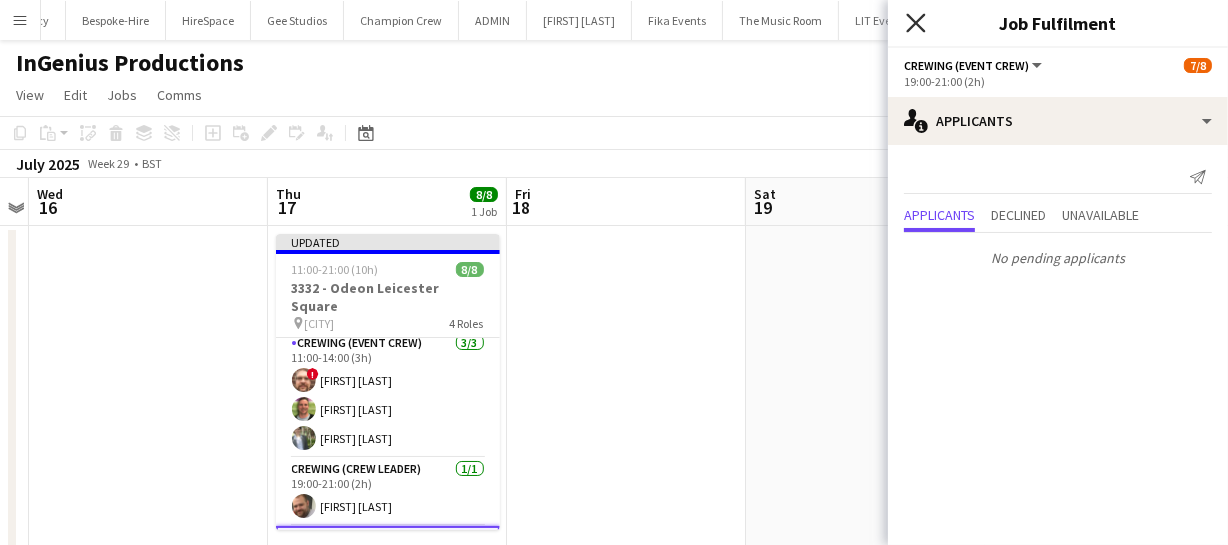 click 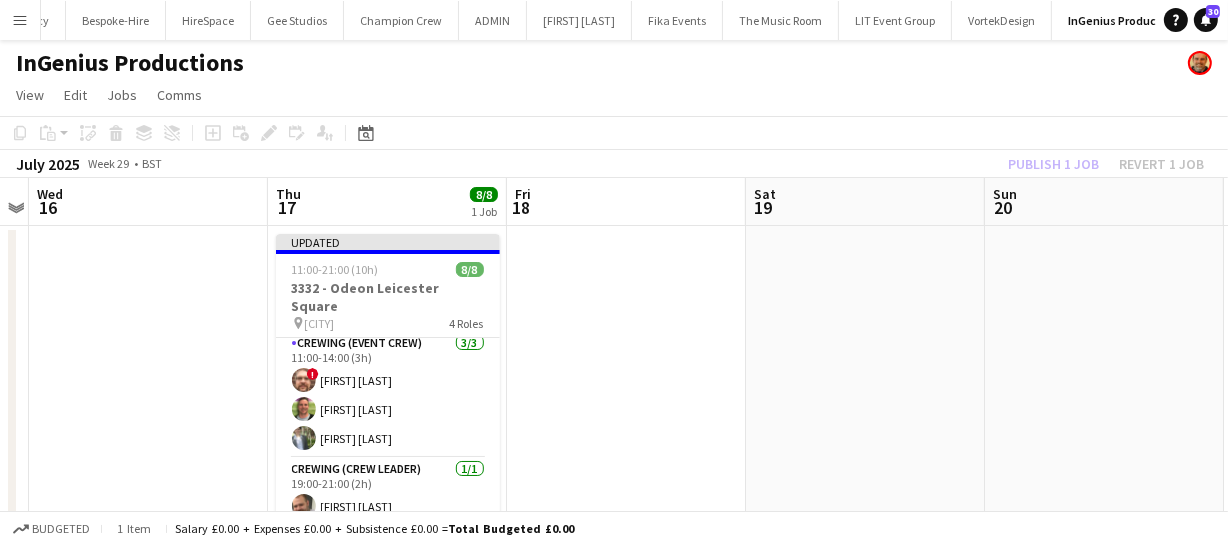 click on "Publish 1 job   Revert 1 job" 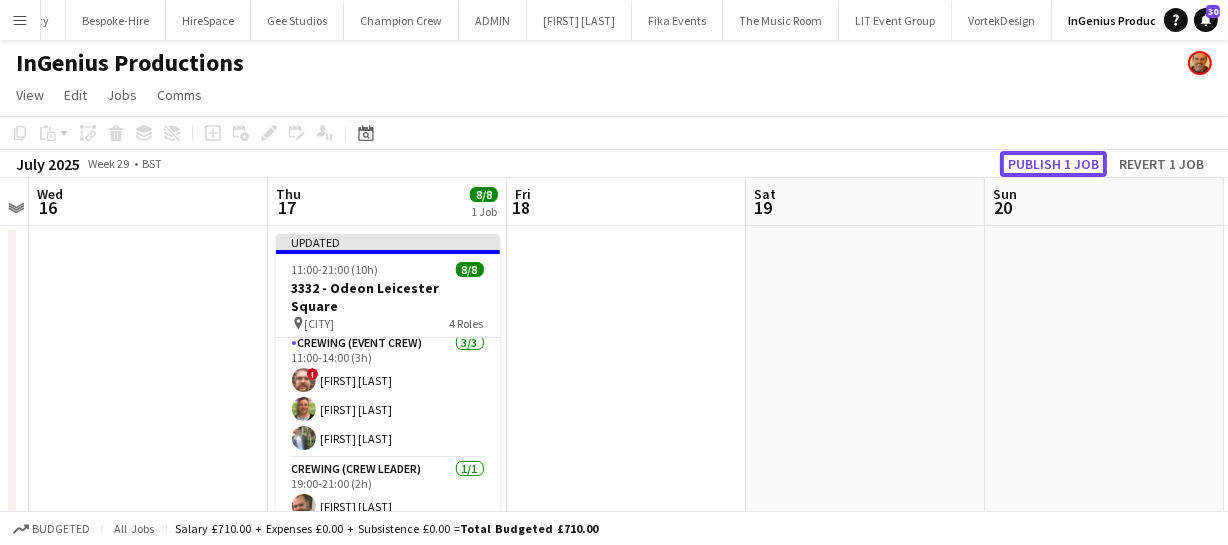click on "Publish 1 job" 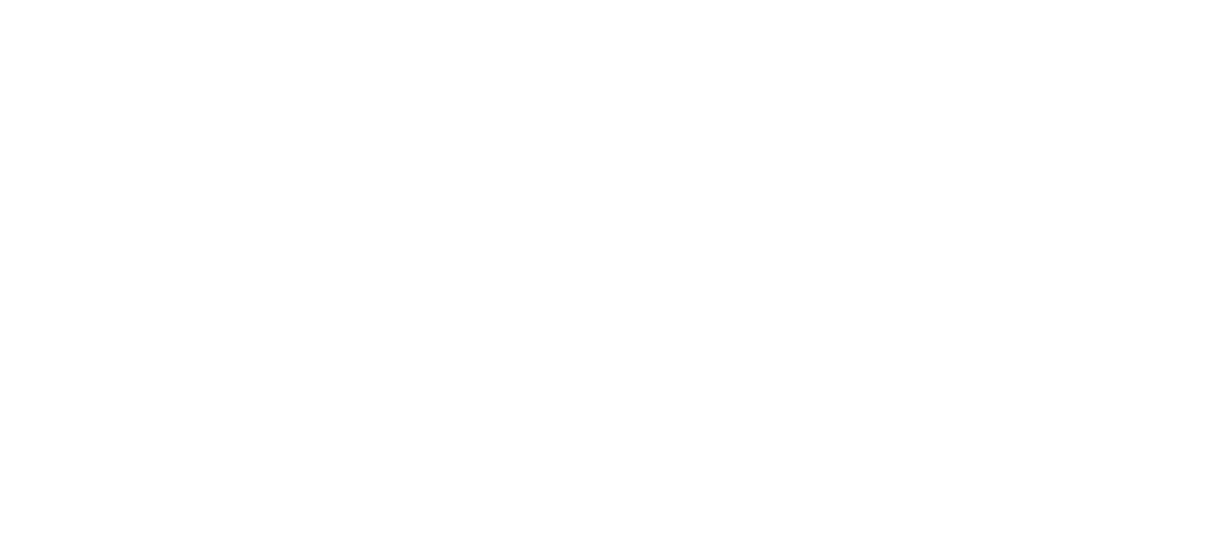 scroll, scrollTop: 0, scrollLeft: 0, axis: both 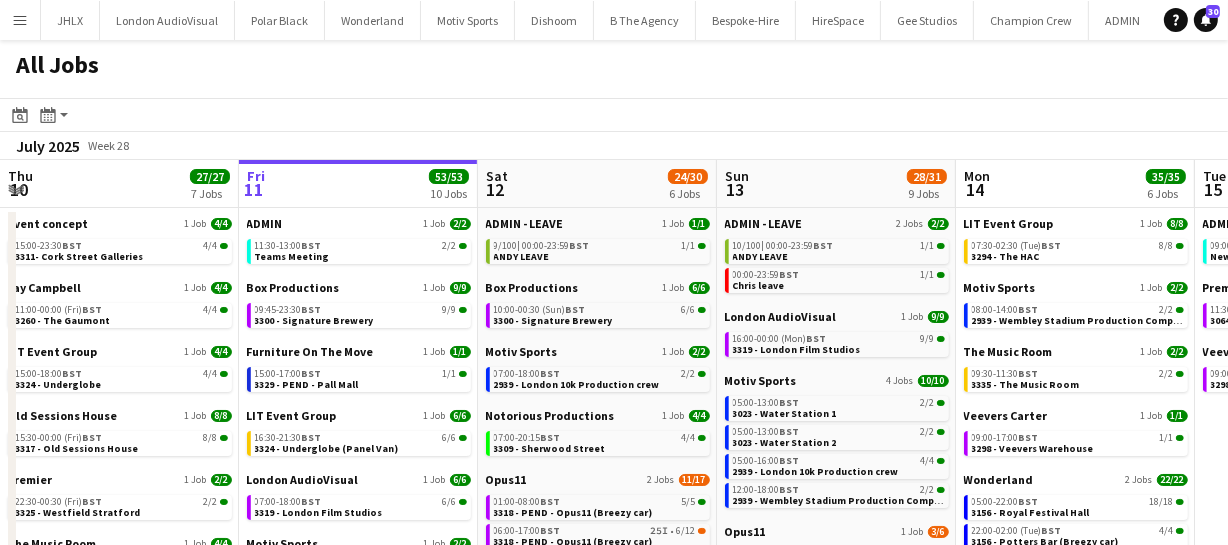 drag, startPoint x: 883, startPoint y: 421, endPoint x: 635, endPoint y: 417, distance: 248.03226 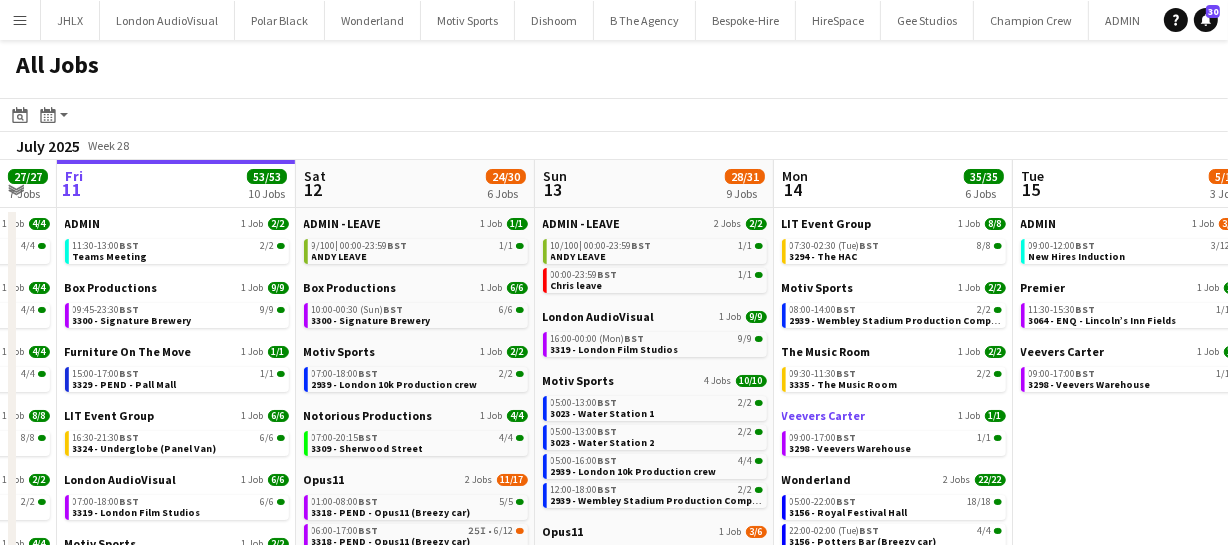 drag, startPoint x: 675, startPoint y: 412, endPoint x: 701, endPoint y: 414, distance: 26.076809 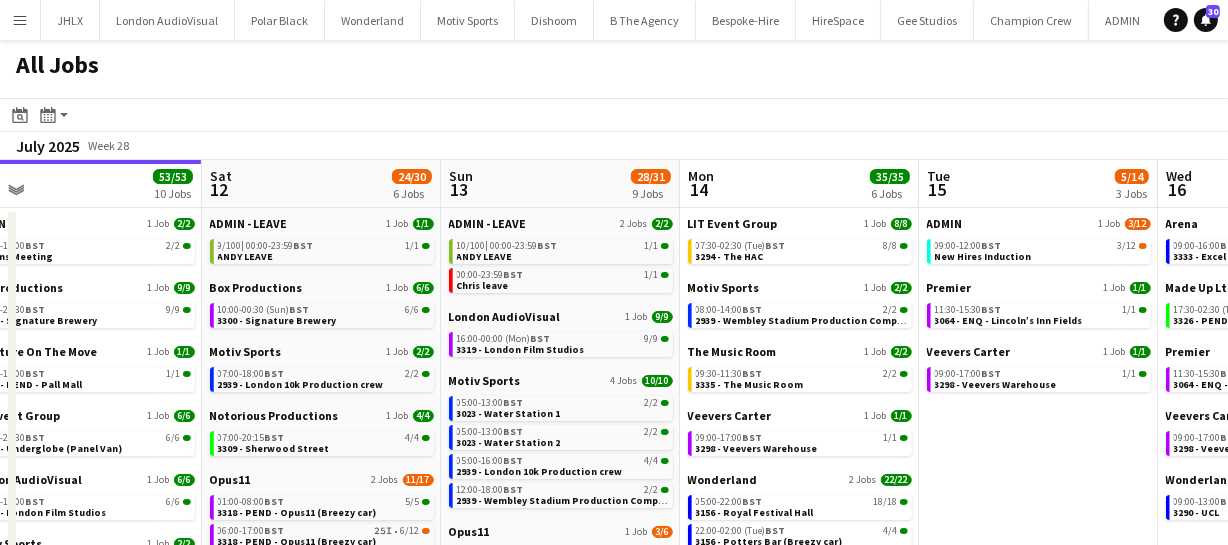 drag, startPoint x: 700, startPoint y: 406, endPoint x: 770, endPoint y: 397, distance: 70.5762 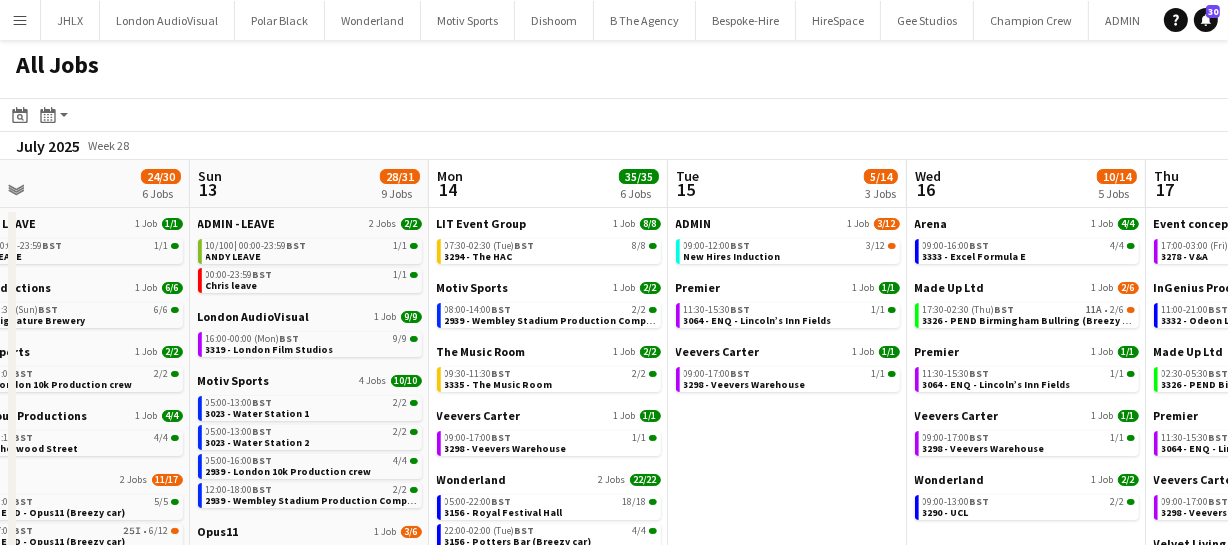 click on "Thu   10   27/27   7 Jobs   Fri   11   53/53   10 Jobs   Sat   12   24/30   6 Jobs   Sun   13   28/31   9 Jobs   Mon   14   35/35   6 Jobs   Tue   15   5/14   3 Jobs   Wed   16   10/14   5 Jobs   Thu   17   32/77   6 Jobs   Fri   18   30/30   6 Jobs   Sat   19   26/35   8 Jobs   Sun   20   2/2   2 Jobs   Event concept   1 Job   4/4   15:00-23:30    BST   4/4   3311- Cork Street Galleries   Fay Campbell   1 Job   4/4   11:00-00:00 (Fri)   BST   4/4   3260 - The Gaumont   LIT Event Group   1 Job   4/4   15:00-18:00    BST   4/4   3324 - Underglobe   Old Sessions House   1 Job   8/8   15:30-00:00 (Fri)   BST   8/8   3317 - Old Sessions House   Premier   1 Job   2/2   22:30-00:30 (Fri)   BST   2/2   3325 - Westfield Stratford   The Music Room   1 Job   4/4   16:00-22:00    BST   4/4   3312 - The Music Room/Esher   Veevers Carter   1 Job   1/1   09:00-17:00    BST   1/1   3298 - Veevers Warehouse   ADMIN   1 Job   2/2   11:30-13:00    BST   2/2   Teams Meeting   Box Productions   1 Job   9/9   09:45-23:30    BST" at bounding box center [614, 528] 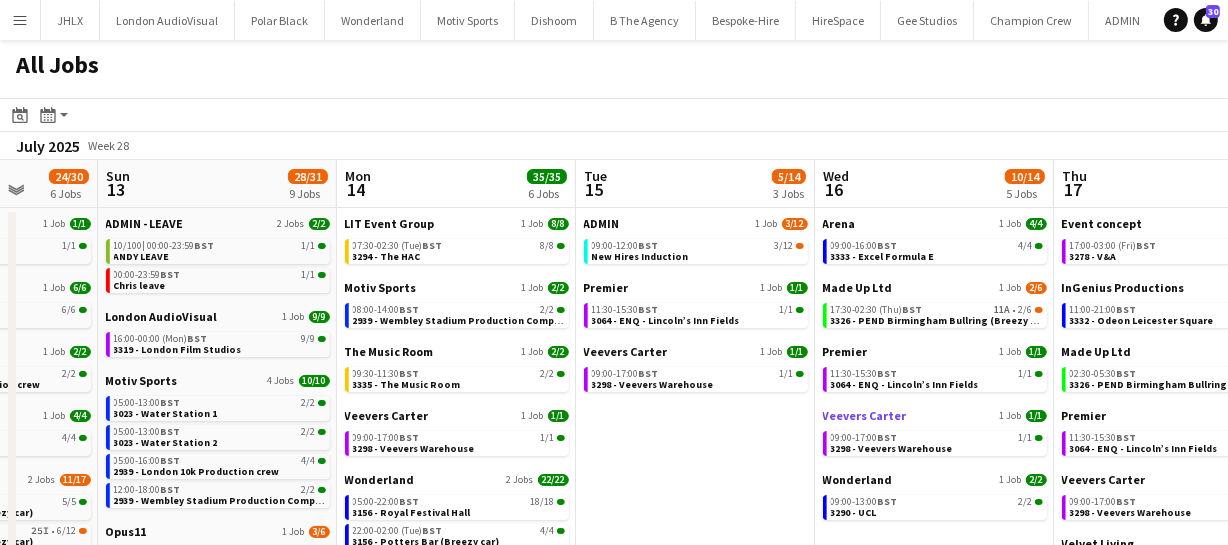 drag, startPoint x: 747, startPoint y: 415, endPoint x: 810, endPoint y: 408, distance: 63.387695 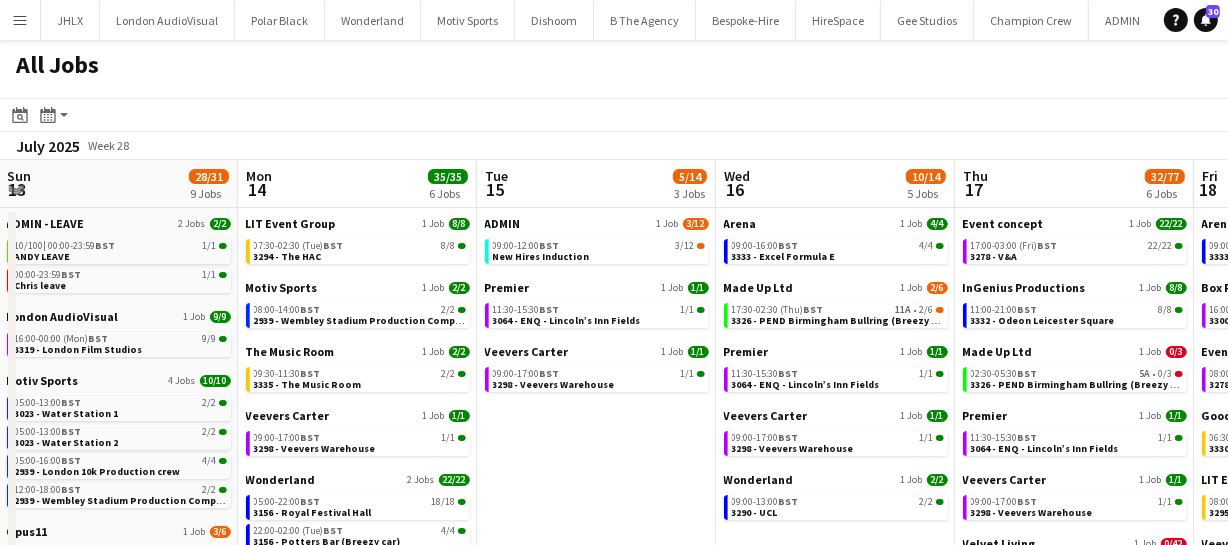 drag, startPoint x: 728, startPoint y: 420, endPoint x: 604, endPoint y: 436, distance: 125.028 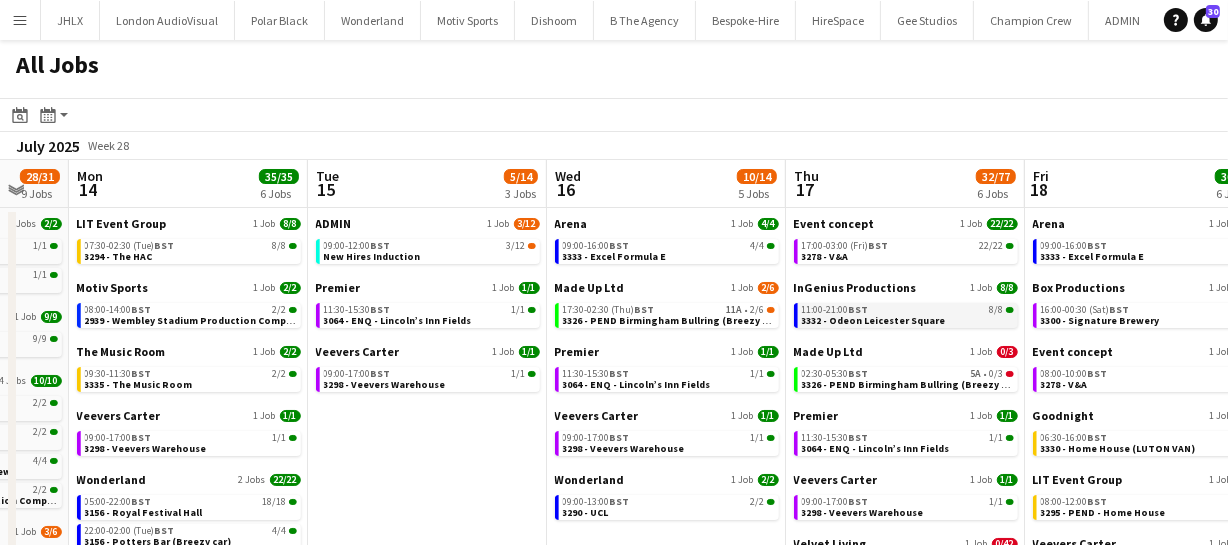 click on "3332 - Odeon Leicester Square" at bounding box center [874, 320] 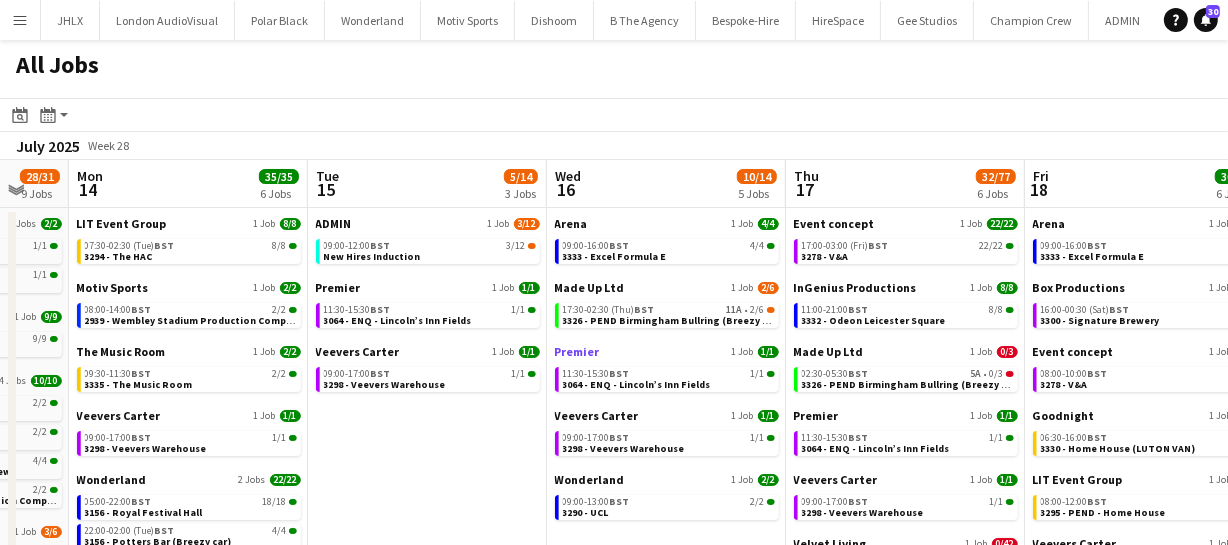 scroll, scrollTop: 0, scrollLeft: 890, axis: horizontal 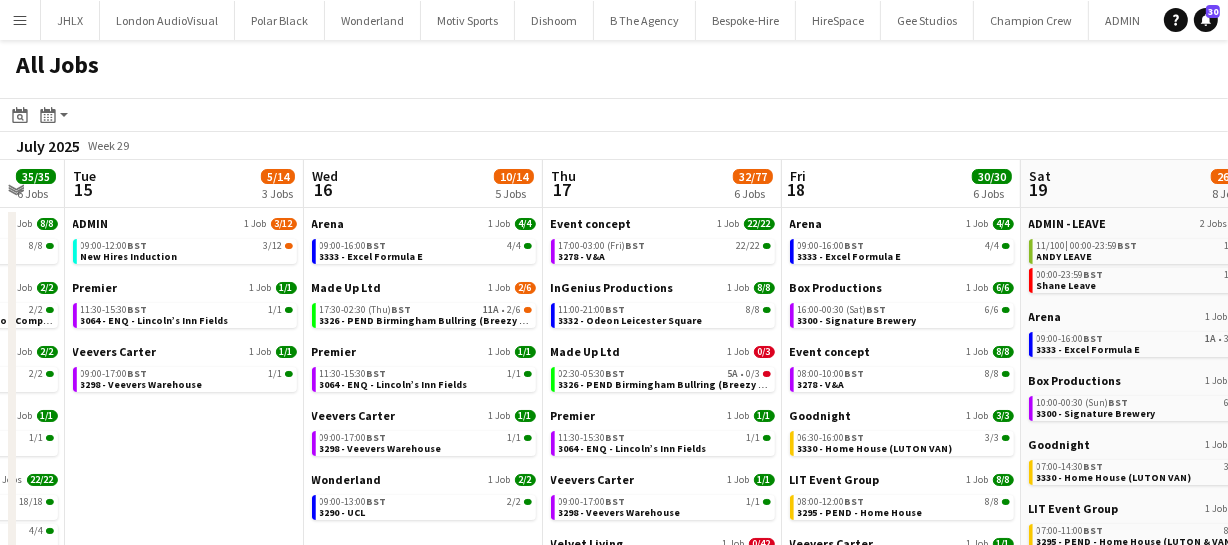 drag, startPoint x: 513, startPoint y: 457, endPoint x: 272, endPoint y: 443, distance: 241.4063 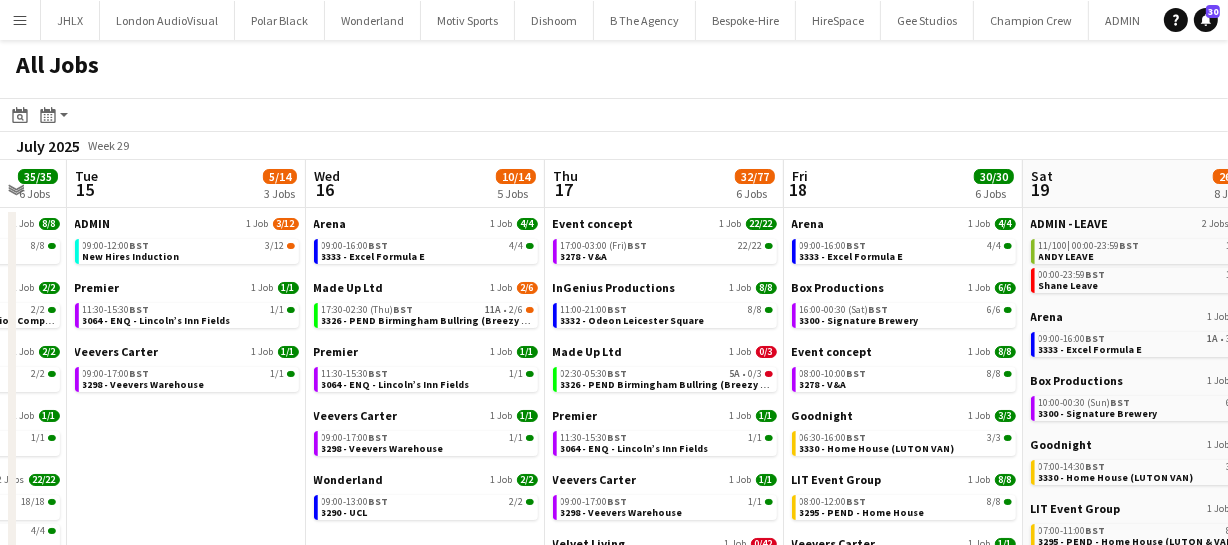 scroll, scrollTop: 0, scrollLeft: 852, axis: horizontal 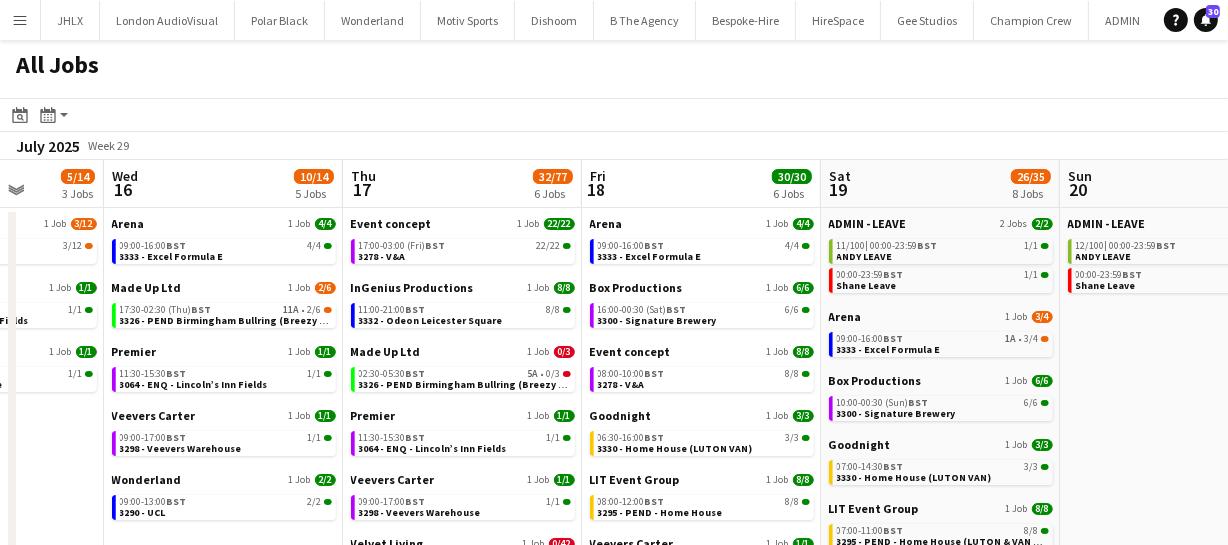 drag, startPoint x: 224, startPoint y: 440, endPoint x: 21, endPoint y: 407, distance: 205.66478 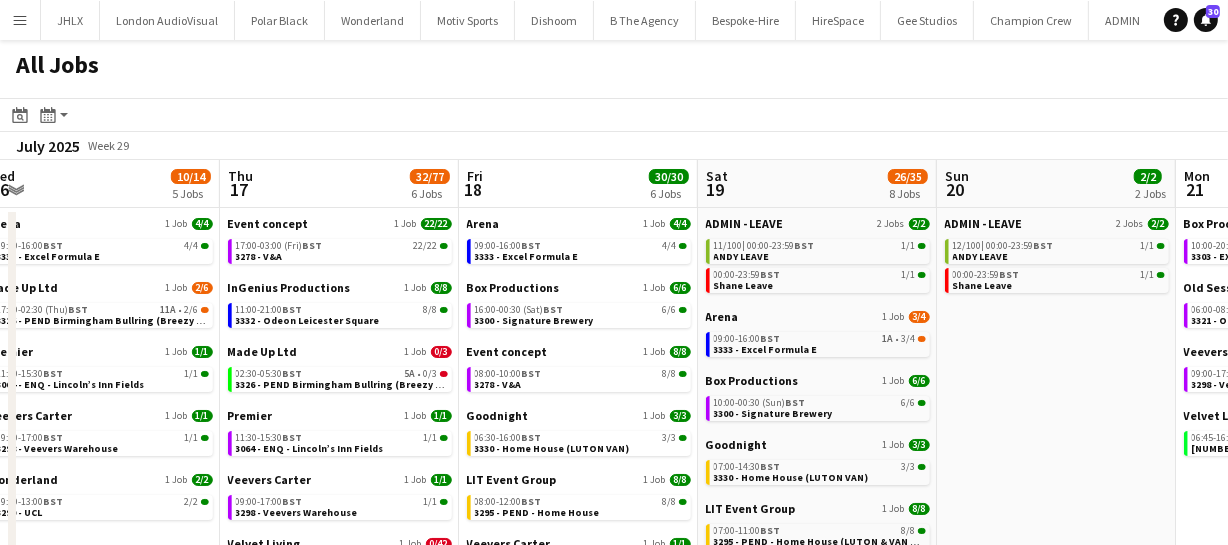 drag, startPoint x: 1130, startPoint y: 455, endPoint x: 980, endPoint y: 432, distance: 151.75308 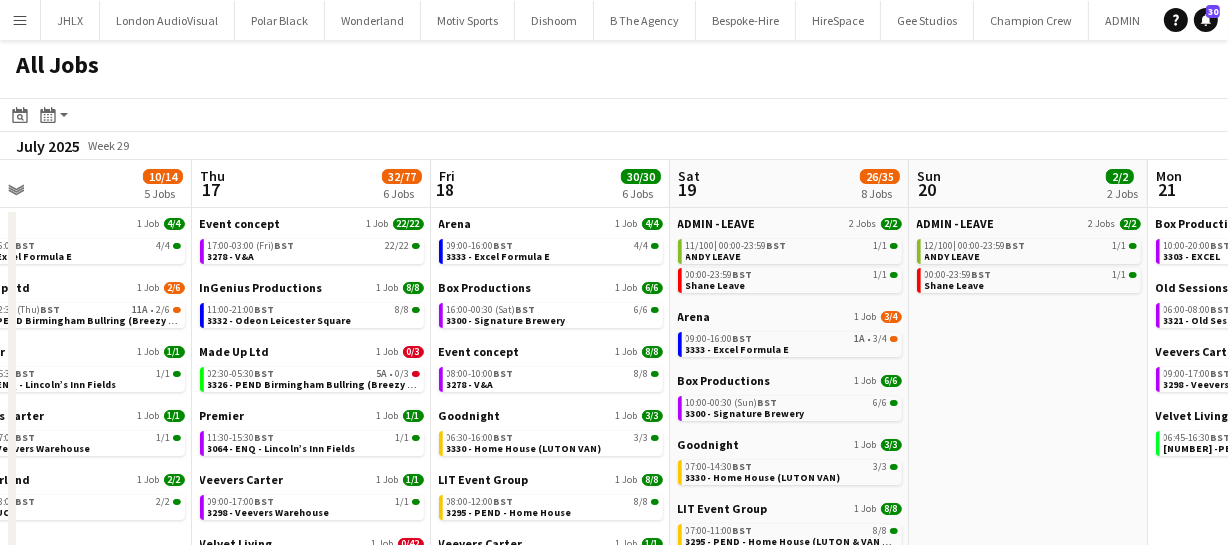 drag, startPoint x: 1065, startPoint y: 420, endPoint x: 1023, endPoint y: 412, distance: 42.755116 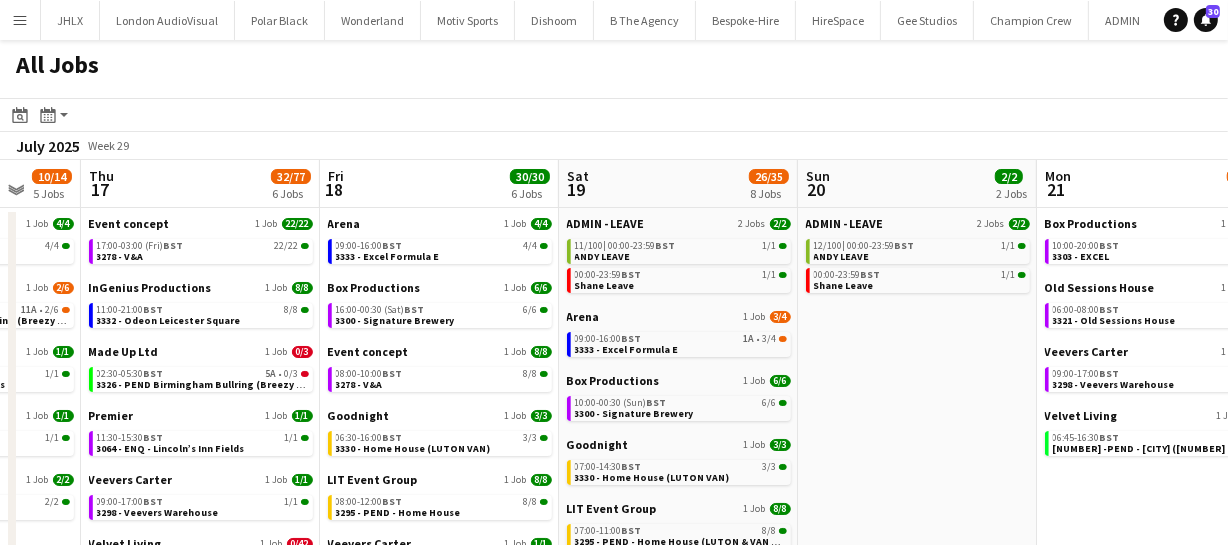 drag, startPoint x: 1024, startPoint y: 412, endPoint x: 908, endPoint y: 393, distance: 117.54574 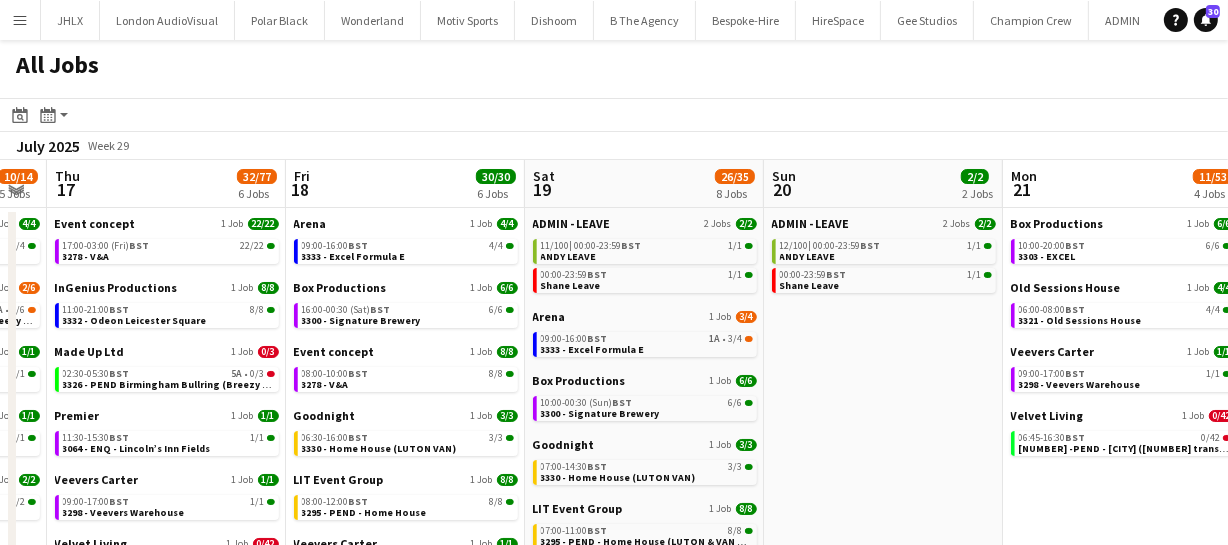 drag, startPoint x: 889, startPoint y: 377, endPoint x: 819, endPoint y: 367, distance: 70.71068 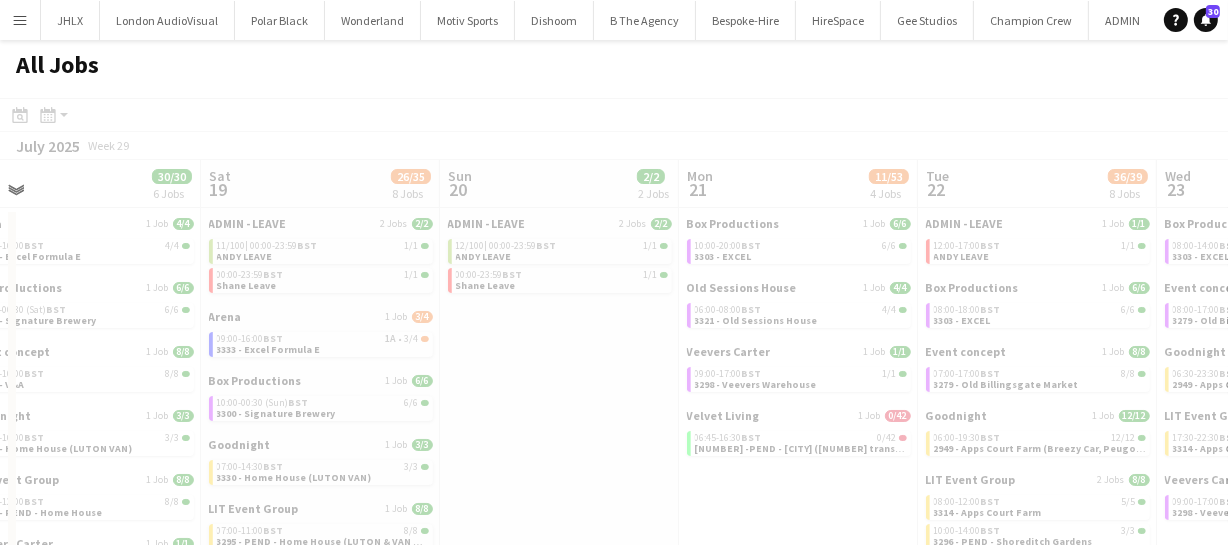 drag, startPoint x: 738, startPoint y: 401, endPoint x: 520, endPoint y: 383, distance: 218.74185 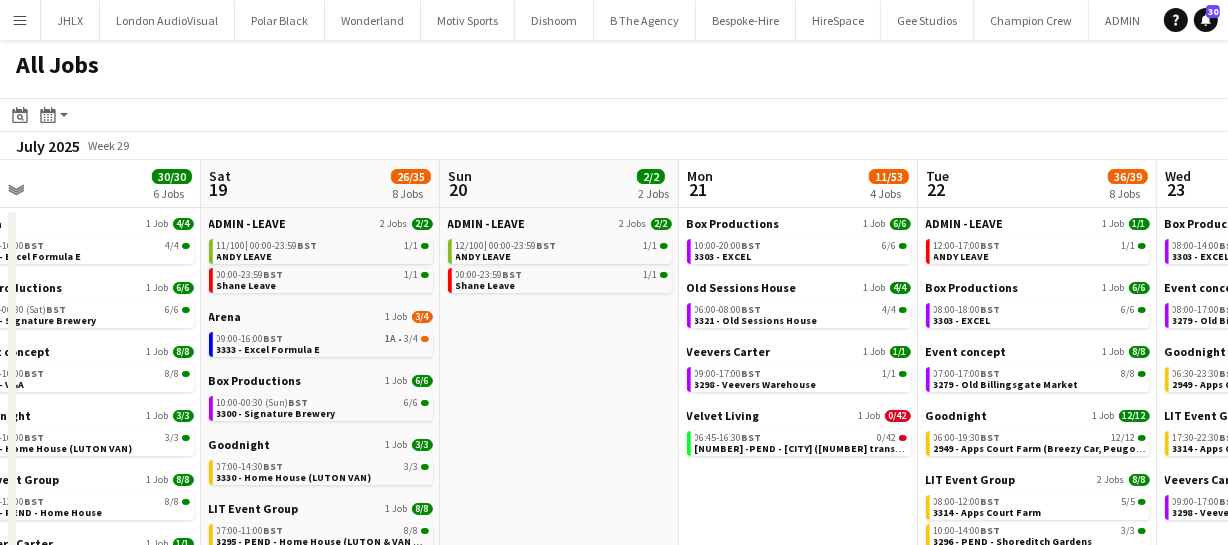 drag, startPoint x: 585, startPoint y: 377, endPoint x: 526, endPoint y: 367, distance: 59.841457 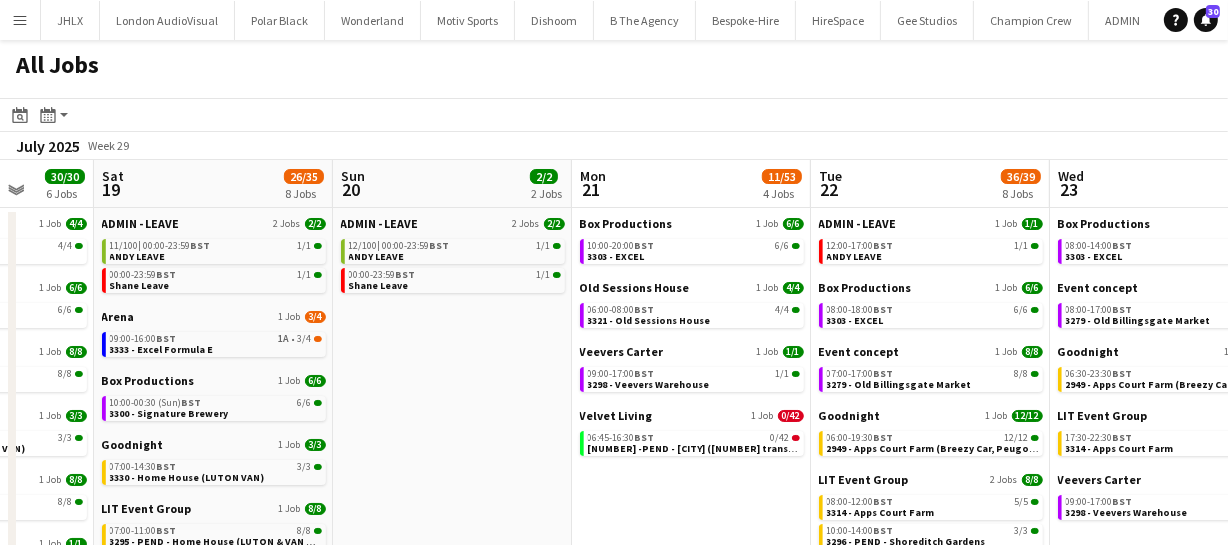 scroll, scrollTop: 0, scrollLeft: 551, axis: horizontal 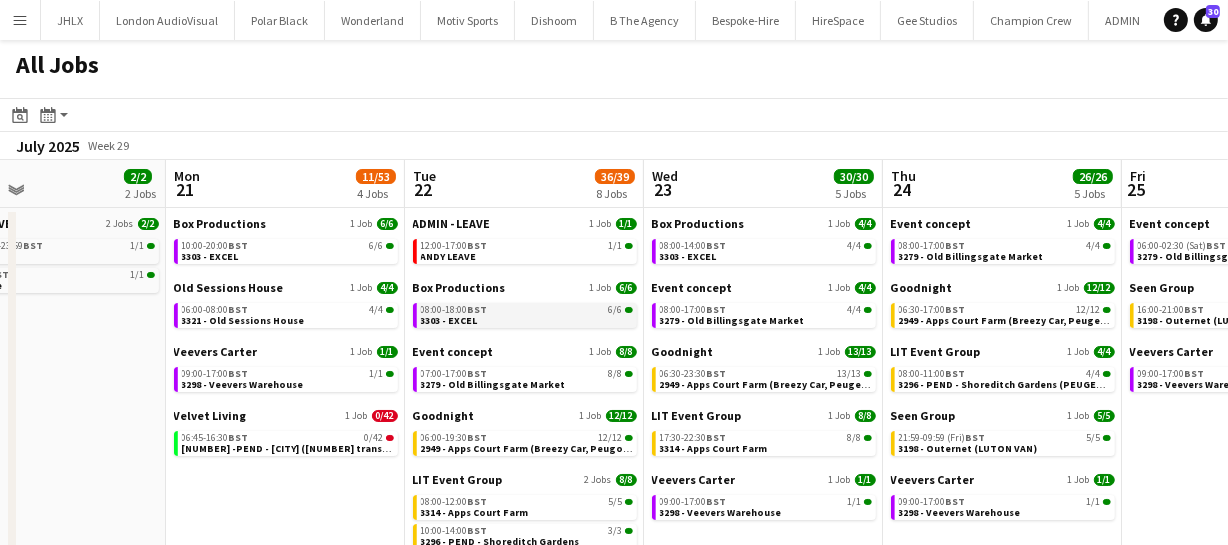 drag, startPoint x: 540, startPoint y: 364, endPoint x: 555, endPoint y: 327, distance: 39.92493 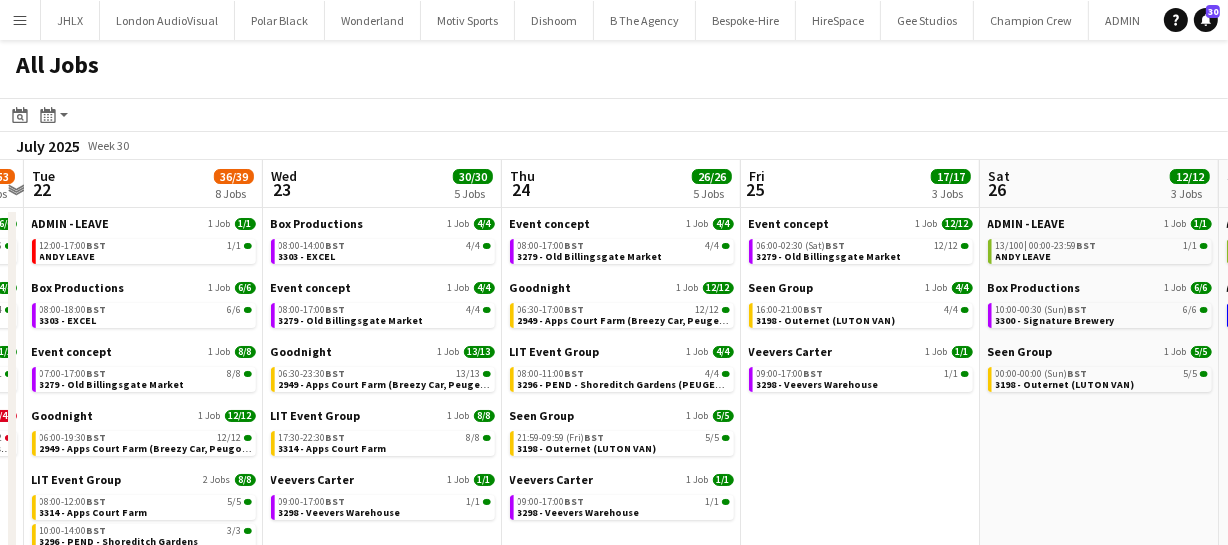 drag, startPoint x: 1158, startPoint y: 450, endPoint x: 777, endPoint y: 400, distance: 384.26685 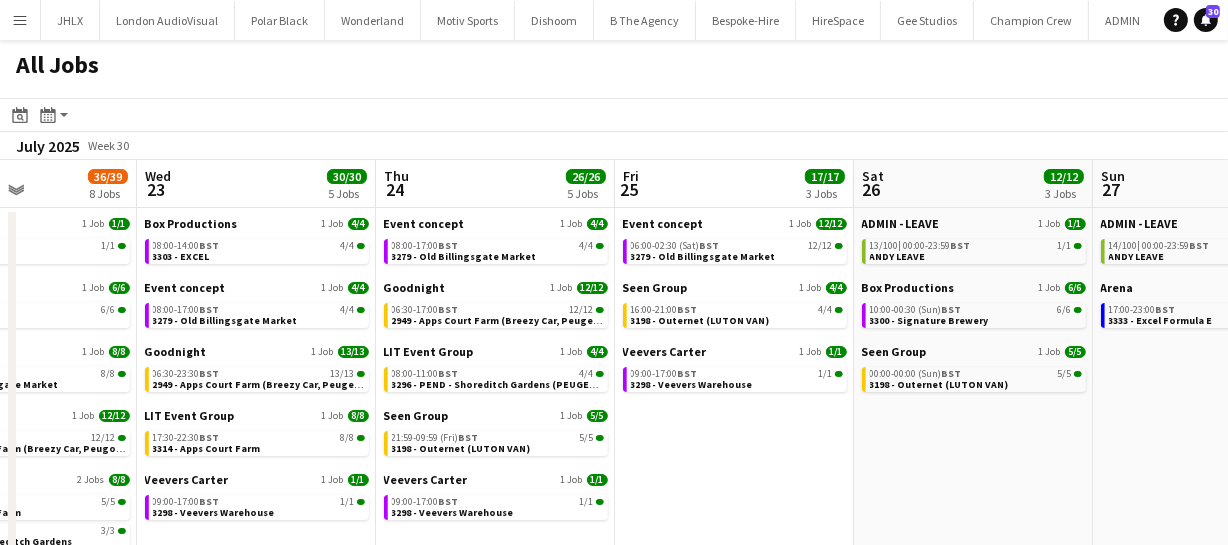 scroll, scrollTop: 0, scrollLeft: 651, axis: horizontal 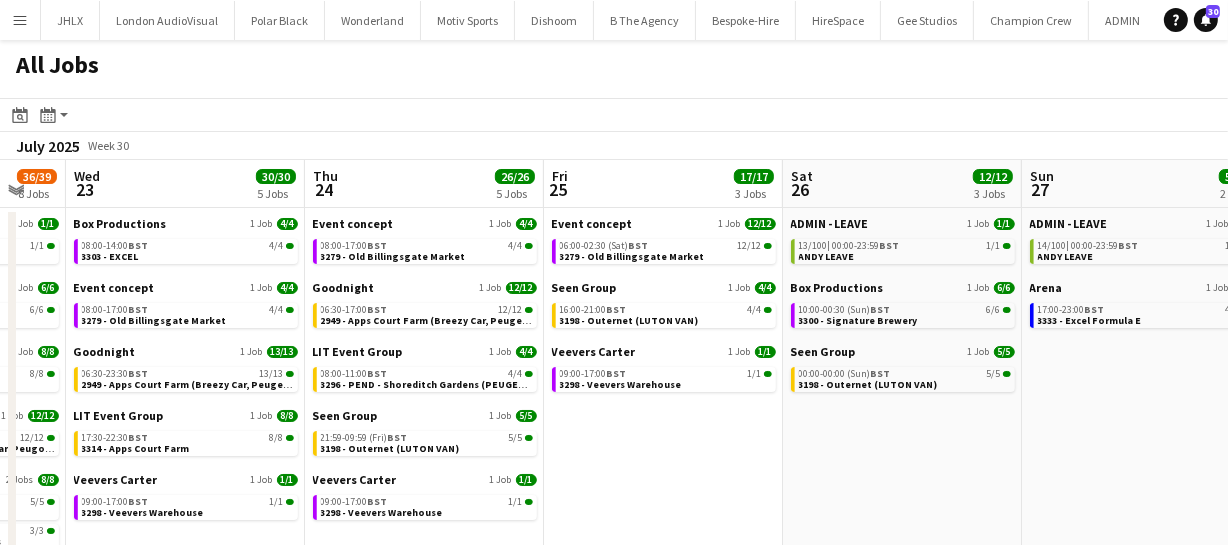 click on "Sun   20   2/2   2 Jobs   Mon   21   11/53   4 Jobs   Tue   22   36/39   8 Jobs   Wed   23   30/30   5 Jobs   Thu   24   26/26   5 Jobs   Fri   25   17/17   3 Jobs   Sat   26   12/12   3 Jobs   Sun   27   5/5   2 Jobs   Mon   28   12/13   3 Jobs   Tue   29   5/5   2 Jobs   Wed   30   5/5   2 Jobs   ADMIN - LEAVE   2 Jobs   2/2   12/100  |  00:00-23:59    BST   1/1   ANDY LEAVE   00:00-23:59    BST   1/1   Shane Leave   Box Productions   1 Job   6/6   10:00-20:00    BST   6/6   3303 - EXCEL   Old Sessions House   1 Job   4/4   06:00-08:00    BST   4/4   3321 - Old Sessions House   Veevers Carter   1 Job   1/1   09:00-17:00    BST   1/1   3298 - Veevers Warehouse   Velvet Living   1 Job   0/42   06:45-16:30    BST   0/42   3058 -PEND - Portsmouth (3 transport cars)   ADMIN - LEAVE   1 Job   1/1   12:00-17:00    BST   1/1   ANDY LEAVE   Box Productions   1 Job   6/6   08:00-18:00    BST   6/6   3303 - EXCEL   Event concept   1 Job   8/8   07:00-17:00    BST   8/8   3279 - Old Billingsgate Market   Goodnight  |" at bounding box center [614, 528] 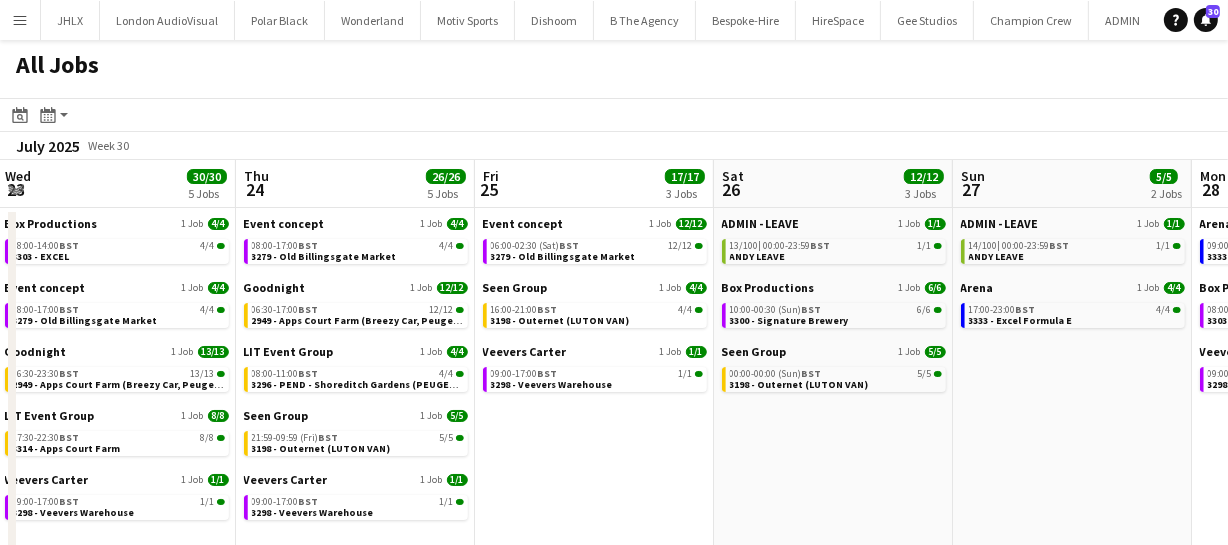 scroll, scrollTop: 0, scrollLeft: 725, axis: horizontal 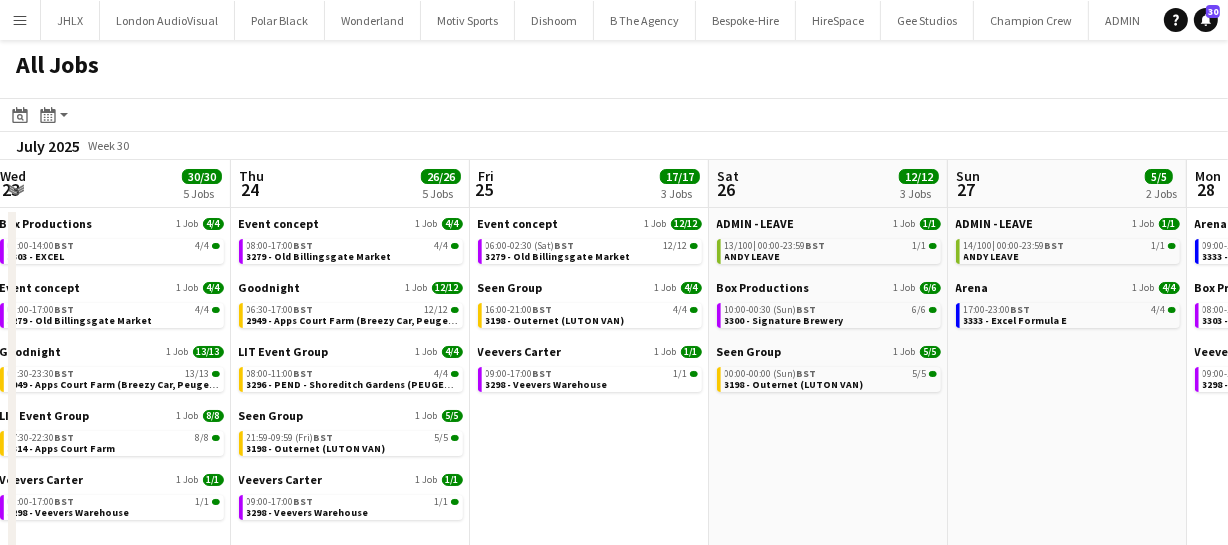 drag, startPoint x: 693, startPoint y: 428, endPoint x: 619, endPoint y: 429, distance: 74.00676 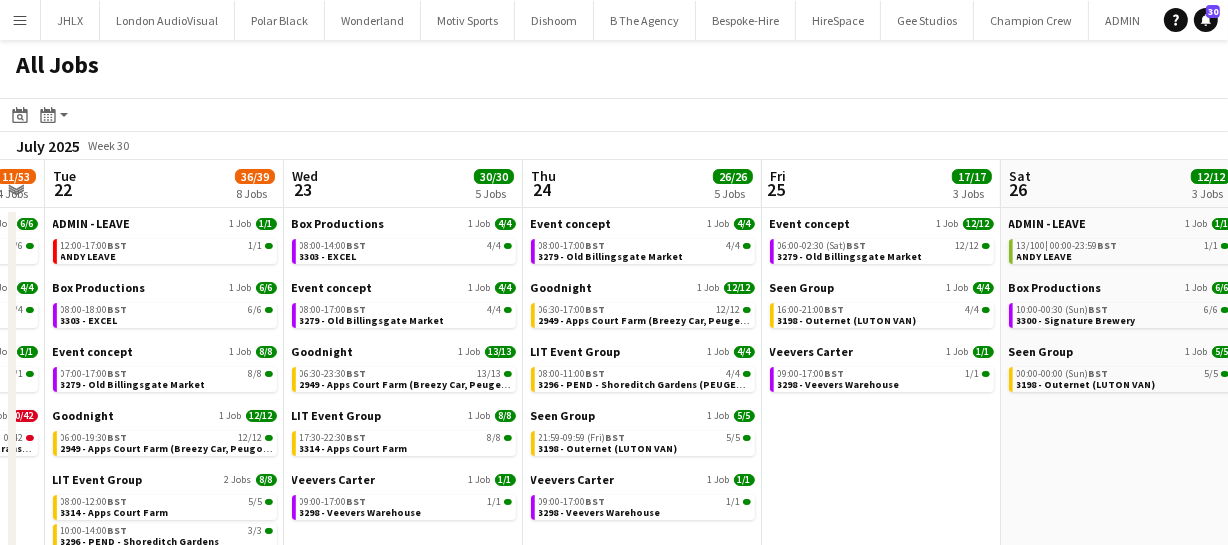 drag, startPoint x: 579, startPoint y: 439, endPoint x: 857, endPoint y: 444, distance: 278.04495 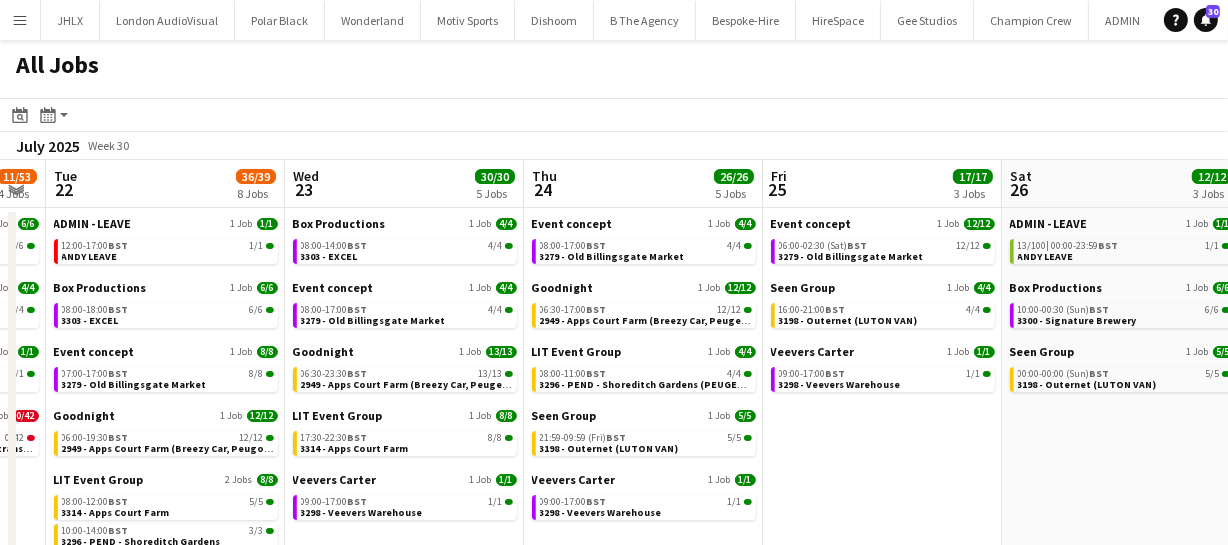 scroll, scrollTop: 0, scrollLeft: 0, axis: both 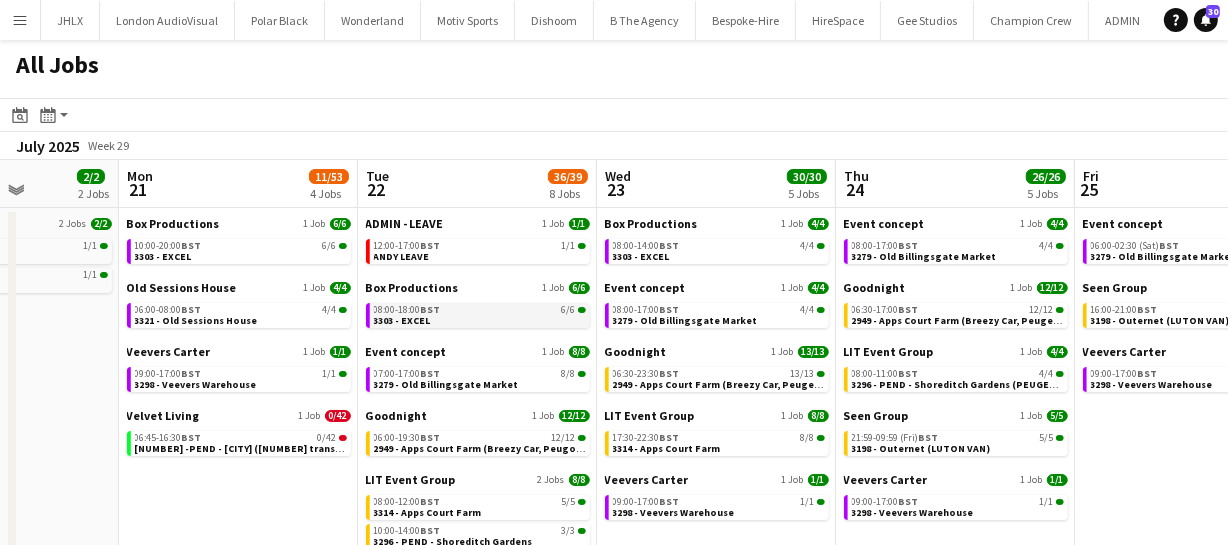 drag, startPoint x: 185, startPoint y: 301, endPoint x: 496, endPoint y: 305, distance: 311.02573 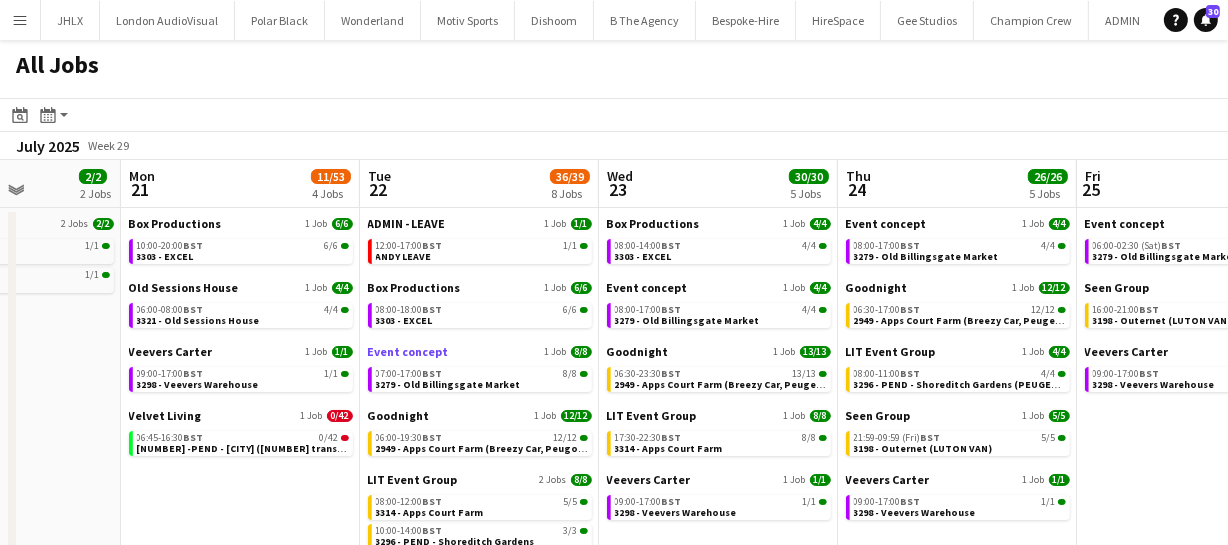 scroll, scrollTop: 0, scrollLeft: 592, axis: horizontal 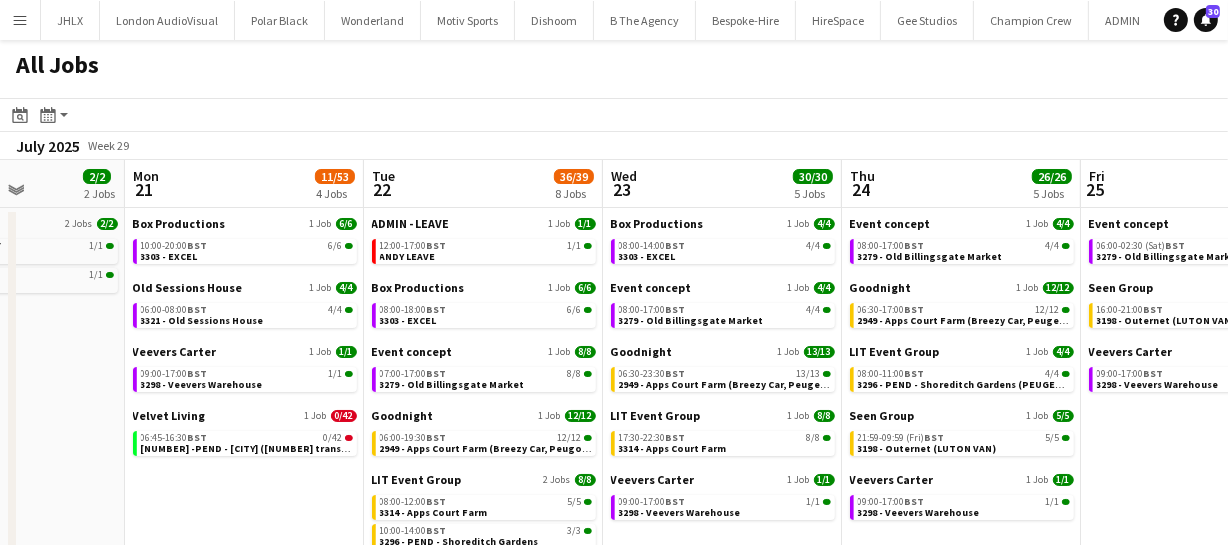 drag, startPoint x: 110, startPoint y: 362, endPoint x: 170, endPoint y: 367, distance: 60.207973 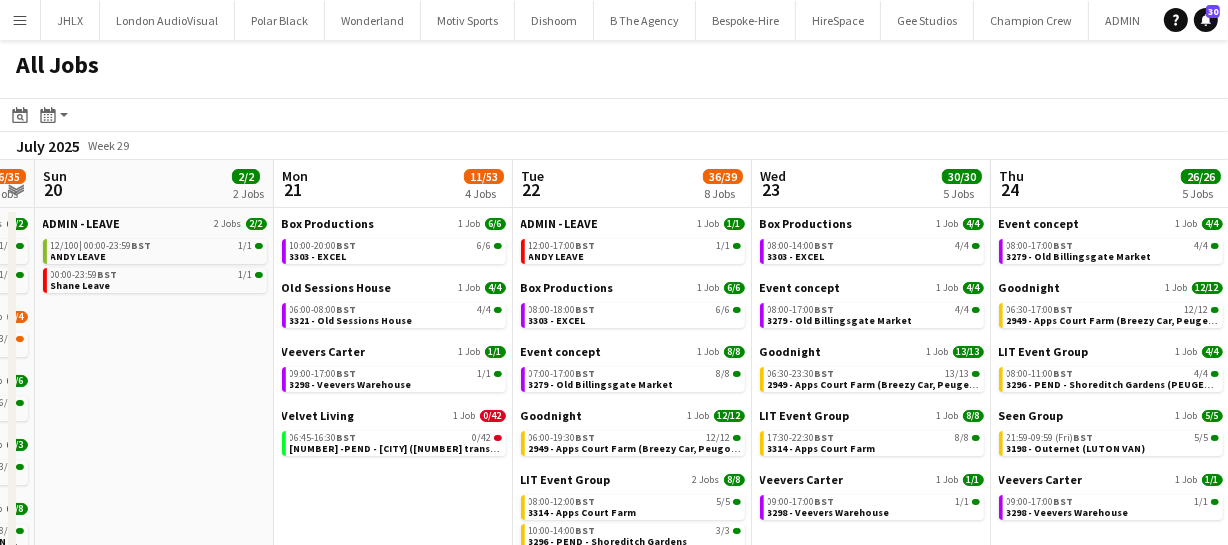 drag, startPoint x: 146, startPoint y: 369, endPoint x: 189, endPoint y: 372, distance: 43.104523 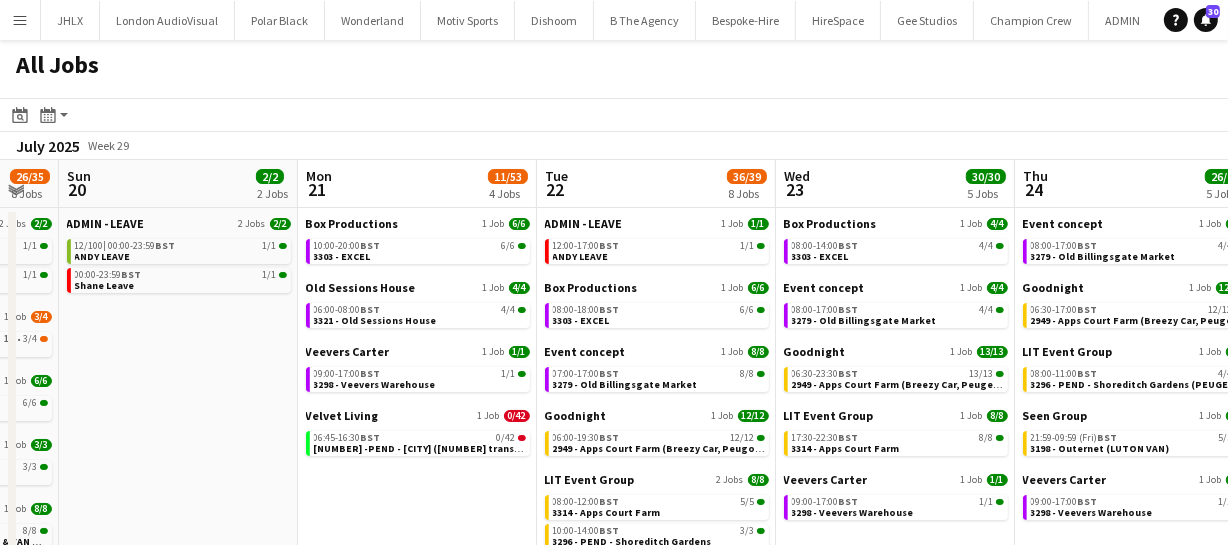 click on "Fri   18   30/30   6 Jobs   Sat   19   26/35   8 Jobs   Sun   20   2/2   2 Jobs   Mon   21   11/53   4 Jobs   Tue   22   36/39   8 Jobs   Wed   23   30/30   5 Jobs   Thu   24   26/26   5 Jobs   Fri   25   17/17   3 Jobs   Sat   26   12/12   3 Jobs   Sun   27   5/5   2 Jobs   Mon   28   12/13   3 Jobs   Arena   1 Job   4/4   09:00-16:00    BST   4/4   3333 - Excel Formula E   Box Productions   1 Job   6/6   16:00-00:30 (Sat)   BST   6/6   3300 - Signature Brewery   Event concept   1 Job   8/8   08:00-10:00    BST   8/8   3278 - V&A    Goodnight   1 Job   3/3   06:30-16:00    BST   3/3   3330 - Home House (LUTON VAN)   LIT Event Group   1 Job   8/8   08:00-12:00    BST   8/8   3295 - PEND - Home House   Veevers Carter   1 Job   1/1   09:00-17:00    BST   1/1   3298 - Veevers Warehouse   ADMIN - LEAVE   2 Jobs   2/2   11/100  |  00:00-23:59    BST   1/1   ANDY LEAVE   00:00-23:59    BST   1/1   Shane Leave   Arena   1 Job   3/4   09:00-16:00    BST   1A   •   3/4   3333 - Excel Formula E   Box Productions  |" at bounding box center [614, 528] 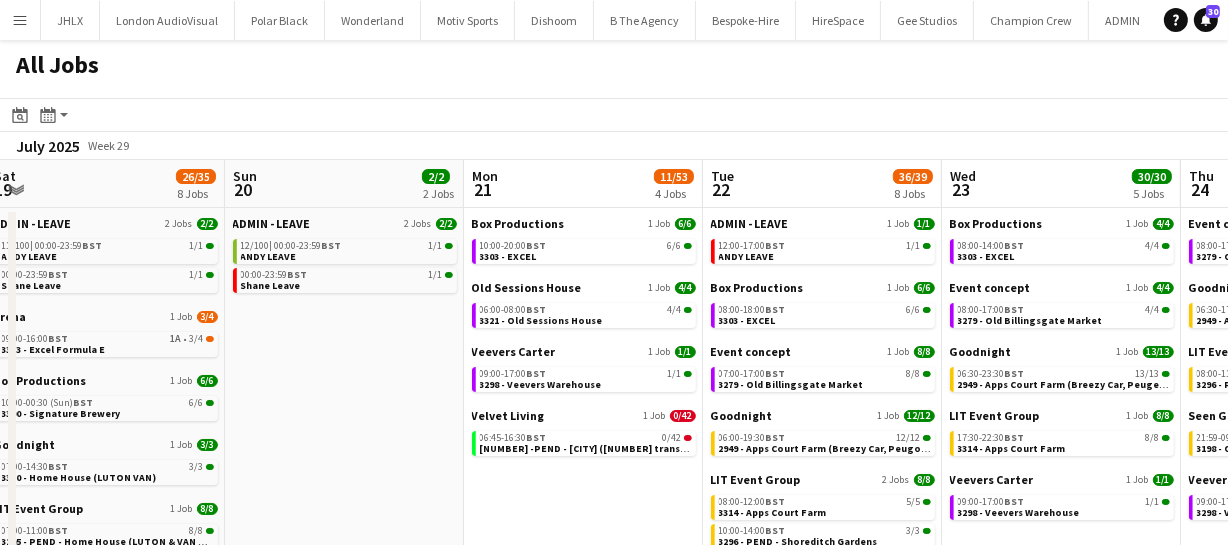 click on "Thu   17   32/77   6 Jobs   Fri   18   30/30   6 Jobs   Sat   19   26/35   8 Jobs   Sun   20   2/2   2 Jobs   Mon   21   11/53   4 Jobs   Tue   22   36/39   8 Jobs   Wed   23   30/30   5 Jobs   Thu   24   26/26   5 Jobs   Fri   25   17/17   3 Jobs   Sat   26   12/12   3 Jobs   Sun   27   5/5   2 Jobs   Event concept   1 Job   22/22   17:00-03:00 (Fri)   BST   22/22   3278 - V&A    InGenius Productions   1 Job   8/8   11:00-21:00    BST   8/8   3332 - Odeon Leicester Square   Made Up Ltd   1 Job   0/3   02:30-05:30    BST   5A   •   0/3   3326 - PEND Birmingham Bullring (Breezy car)   Premier   1 Job   1/1   11:30-15:30    BST   1/1   3064 - ENQ -  Lincoln’s Inn Fields   Veevers Carter   1 Job   1/1   09:00-17:00    BST   1/1   3298 - Veevers Warehouse   Velvet Living   1 Job   0/42   06:45-17:30    BST   0/42   3058 -PEND - Portsmouth (3 transport cars)   Arena   1 Job   4/4   09:00-16:00    BST   4/4   3333 - Excel Formula E   Box Productions   1 Job   6/6   16:00-00:30 (Sat)   BST   6/6   1 Job   8/8" at bounding box center [614, 528] 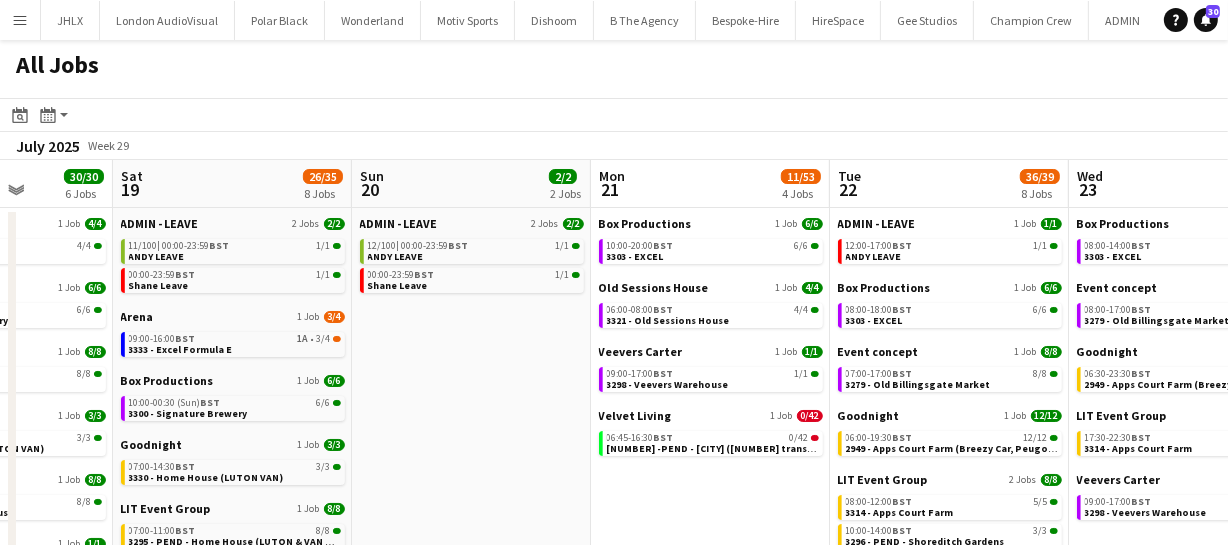click on "Wed   16   10/14   5 Jobs   Thu   17   32/77   6 Jobs   Fri   18   30/30   6 Jobs   Sat   19   26/35   8 Jobs   Sun   20   2/2   2 Jobs   Mon   21   11/53   4 Jobs   Tue   22   36/39   8 Jobs   Wed   23   30/30   5 Jobs   Thu   24   26/26   5 Jobs   Fri   25   17/17   3 Jobs   Sat   26   12/12   3 Jobs   Arena   1 Job   4/4   09:00-16:00    BST   4/4   3333 - Excel Formula E   Made Up Ltd   1 Job   2/6   17:30-02:30 (Thu)   BST   11A   •   2/6   3326 - PEND Birmingham Bullring (Breezy car)   Premier   1 Job   1/1   11:30-15:30    BST   1/1   3064 - ENQ -  Lincoln’s Inn Fields   Veevers Carter   1 Job   1/1   09:00-17:00    BST   1/1   3298 - Veevers Warehouse   Wonderland   1 Job   2/2   09:00-13:00    BST   2/2   3290 - UCL   Event concept   1 Job   22/22   17:00-03:00 (Fri)   BST   22/22   3278 - V&A    InGenius Productions   1 Job   8/8   11:00-21:00    BST   8/8   3332 - Odeon Leicester Square   Made Up Ltd   1 Job   0/3   02:30-05:30    BST   5A   •   0/3   Premier   1 Job   1/1   11:30-15:30   |" at bounding box center [614, 528] 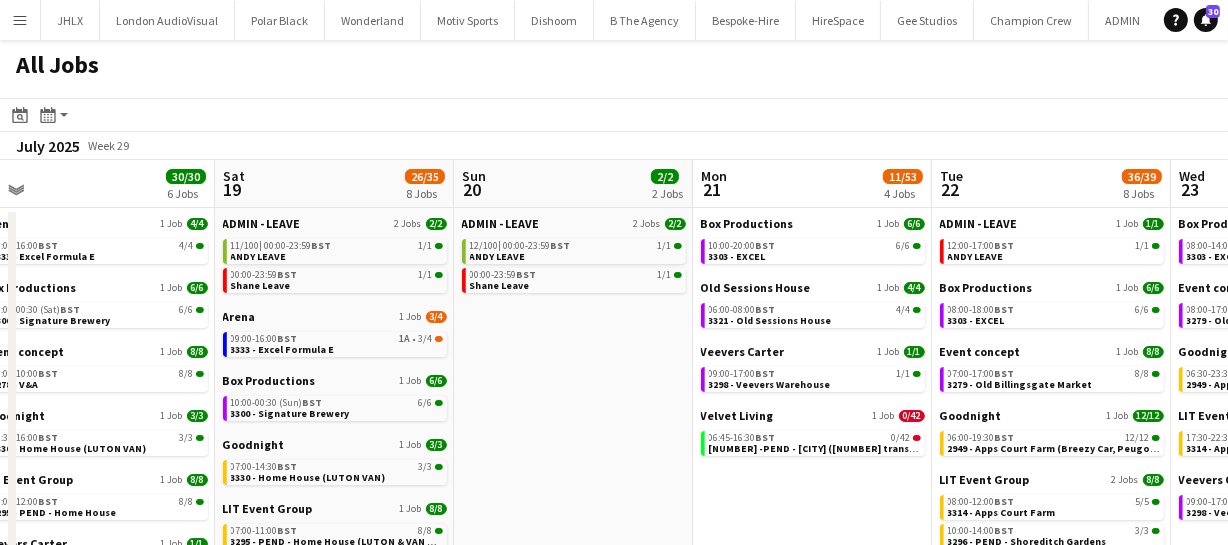 drag, startPoint x: 576, startPoint y: 407, endPoint x: 643, endPoint y: 405, distance: 67.02985 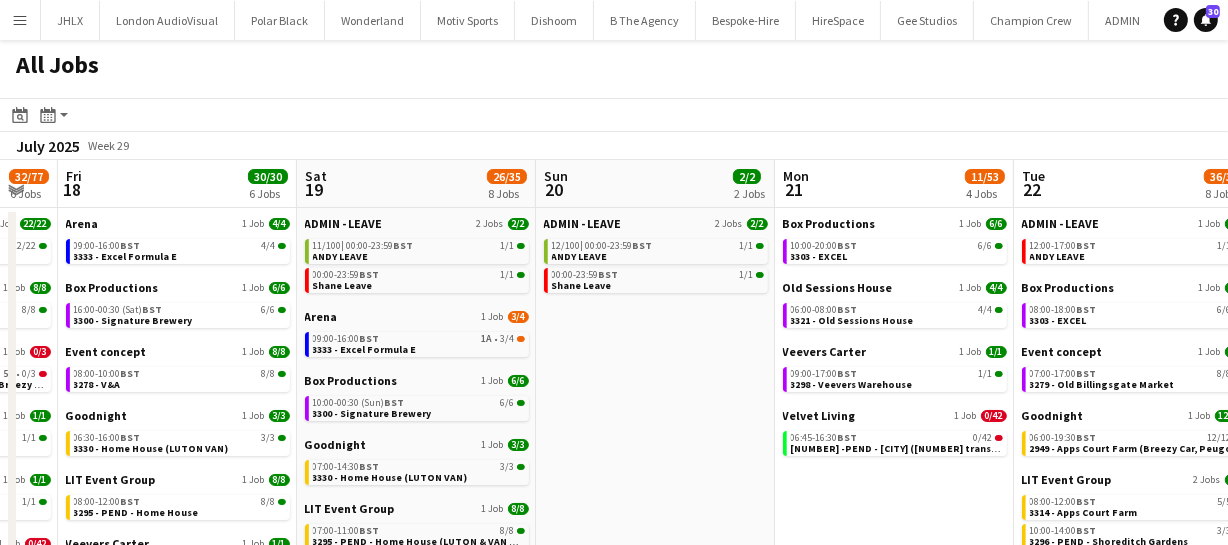 drag, startPoint x: 636, startPoint y: 413, endPoint x: 703, endPoint y: 400, distance: 68.24954 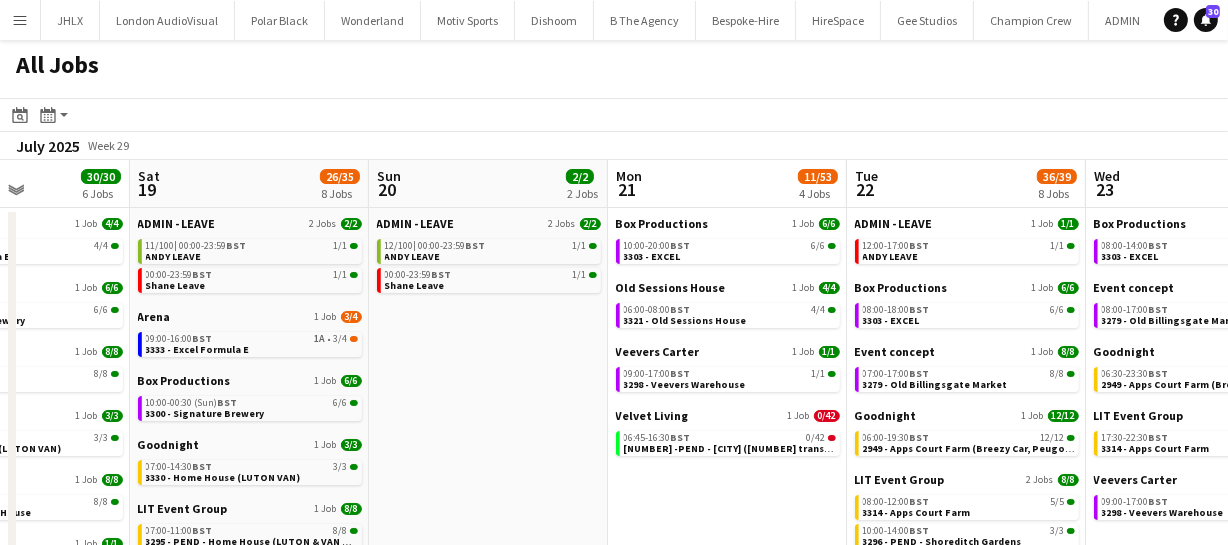 click on "Wed   16   10/14   5 Jobs   Thu   17   32/77   6 Jobs   Fri   18   30/30   6 Jobs   Sat   19   26/35   8 Jobs   Sun   20   2/2   2 Jobs   Mon   21   11/53   4 Jobs   Tue   22   36/39   8 Jobs   Wed   23   30/30   5 Jobs   Thu   24   26/26   5 Jobs   Fri   25   17/17   3 Jobs   Sat   26   12/12   3 Jobs   Arena   1 Job   4/4   09:00-16:00    BST   4/4   3333 - Excel Formula E   Made Up Ltd   1 Job   2/6   17:30-02:30 (Thu)   BST   11A   •   2/6   3326 - PEND Birmingham Bullring (Breezy car)   Premier   1 Job   1/1   11:30-15:30    BST   1/1   3064 - ENQ -  Lincoln’s Inn Fields   Veevers Carter   1 Job   1/1   09:00-17:00    BST   1/1   3298 - Veevers Warehouse   Wonderland   1 Job   2/2   09:00-13:00    BST   2/2   3290 - UCL   Event concept   1 Job   22/22   17:00-03:00 (Fri)   BST   22/22   3278 - V&A    InGenius Productions   1 Job   8/8   11:00-21:00    BST   8/8   3332 - Odeon Leicester Square   Made Up Ltd   1 Job   0/3   02:30-05:30    BST   5A   •   0/3   Premier   1 Job   1/1   11:30-15:30   |" at bounding box center (614, 528) 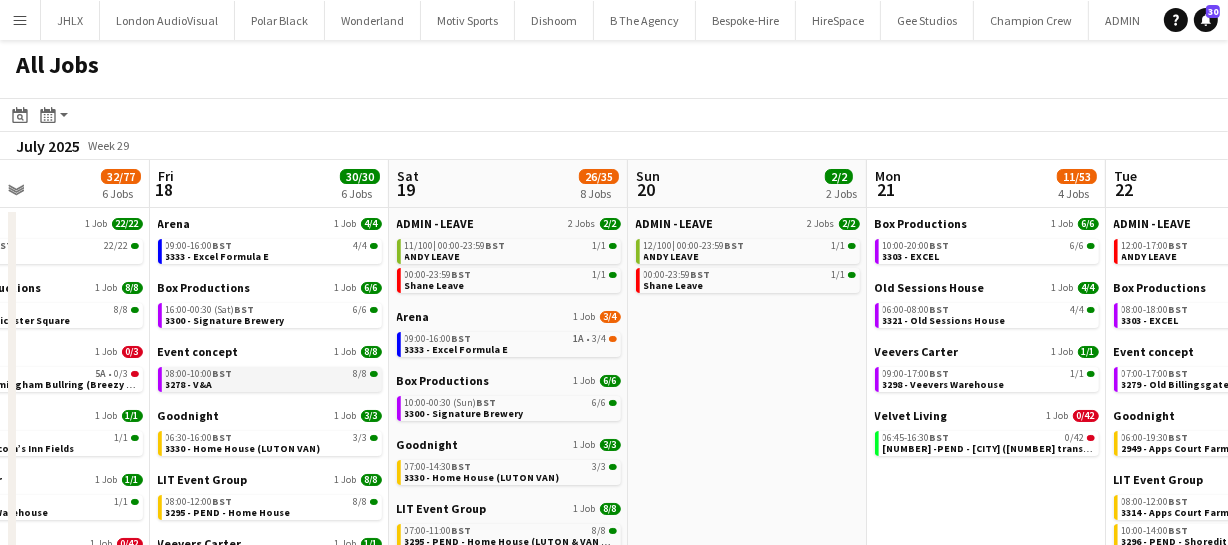 drag, startPoint x: 330, startPoint y: 369, endPoint x: 423, endPoint y: 368, distance: 93.00538 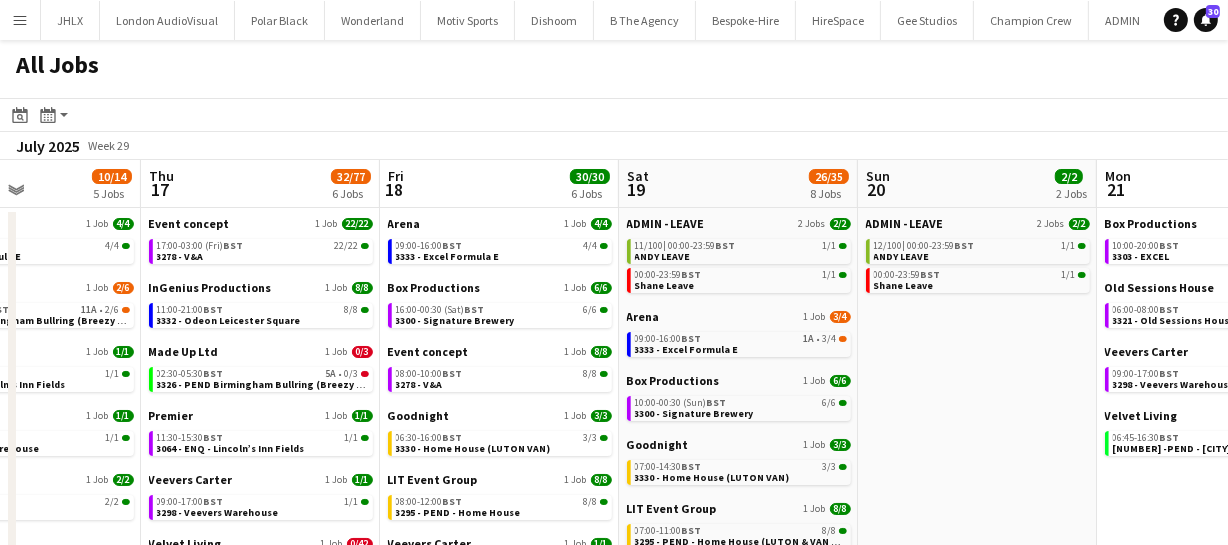 drag, startPoint x: 412, startPoint y: 375, endPoint x: 615, endPoint y: 369, distance: 203.08865 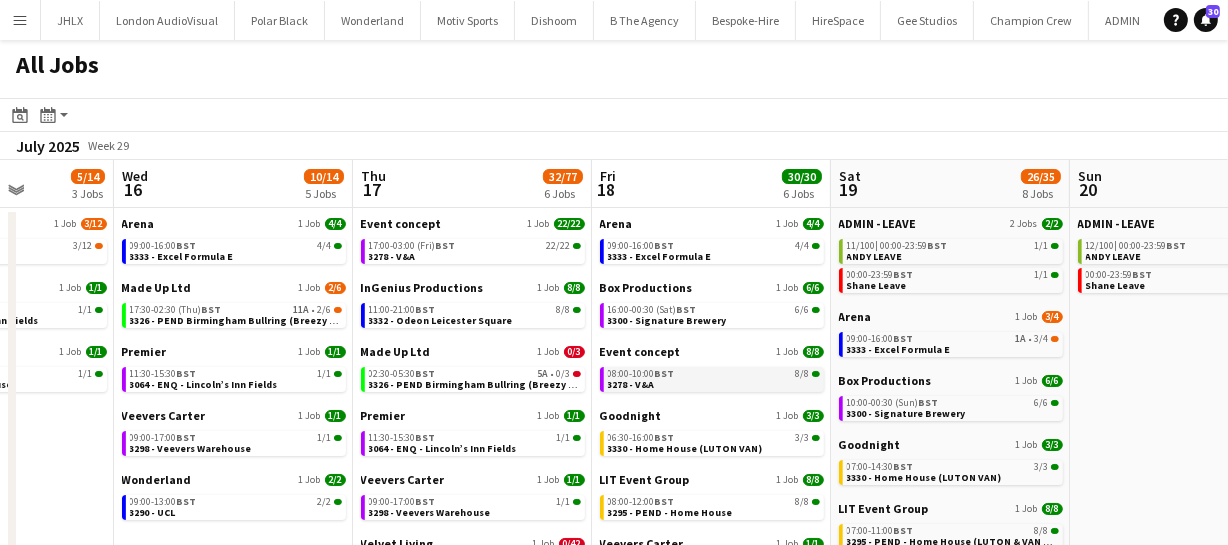 scroll, scrollTop: 0, scrollLeft: 603, axis: horizontal 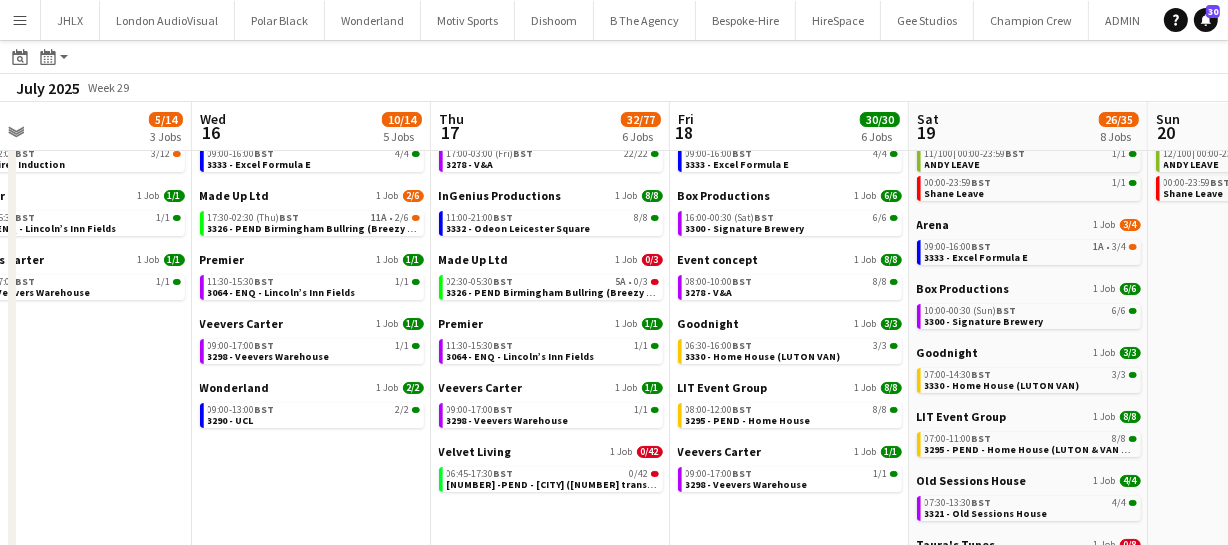 drag, startPoint x: 299, startPoint y: 418, endPoint x: 352, endPoint y: 410, distance: 53.600372 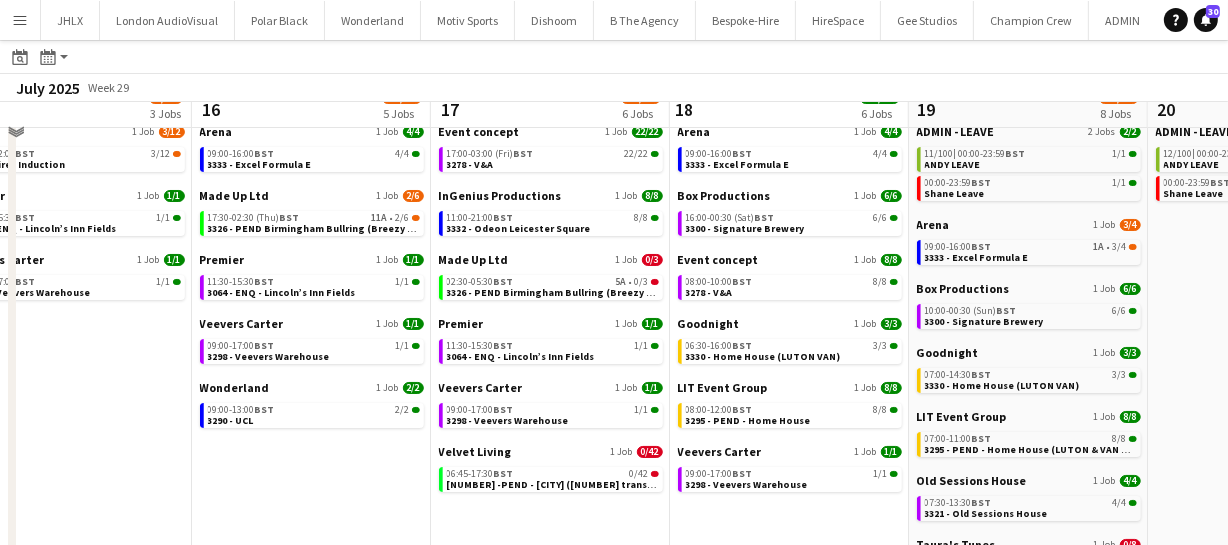scroll, scrollTop: 0, scrollLeft: 0, axis: both 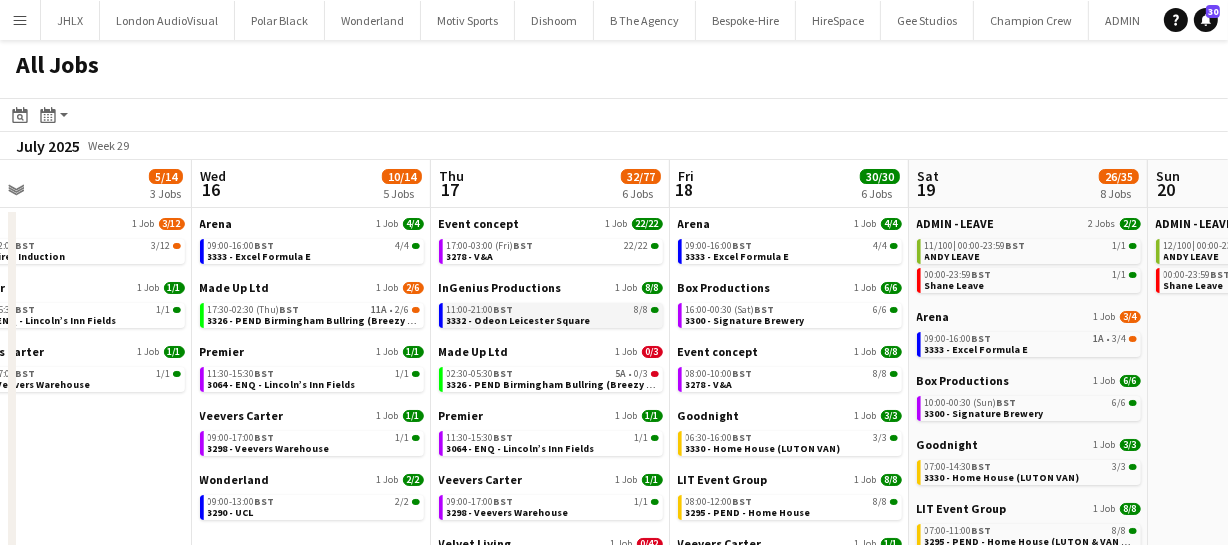 click on "11:00-21:00    BST   8/8" at bounding box center (553, 310) 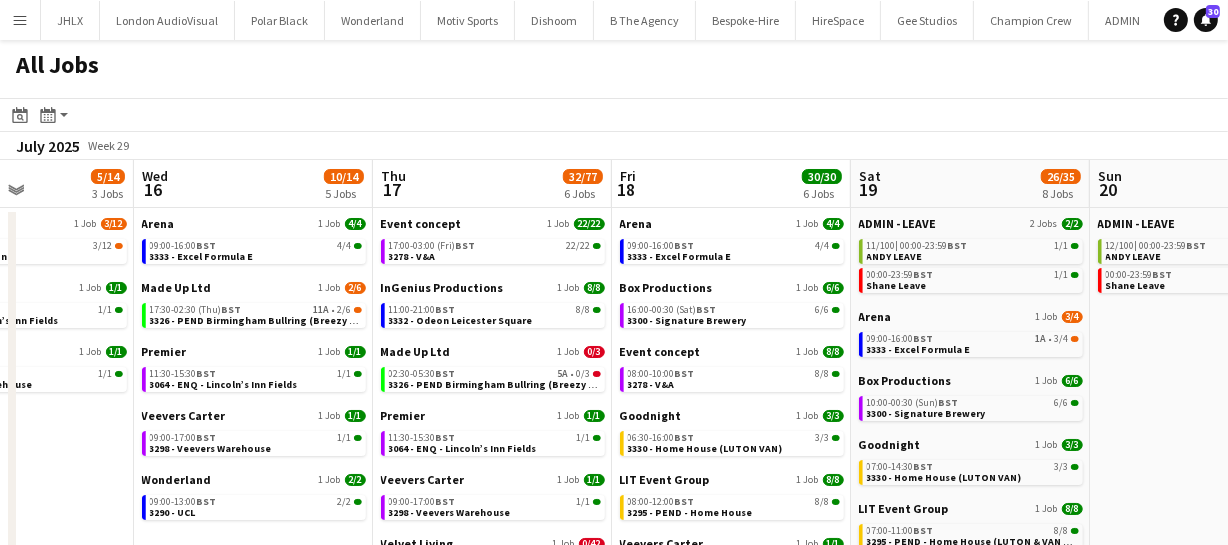 scroll, scrollTop: 0, scrollLeft: 824, axis: horizontal 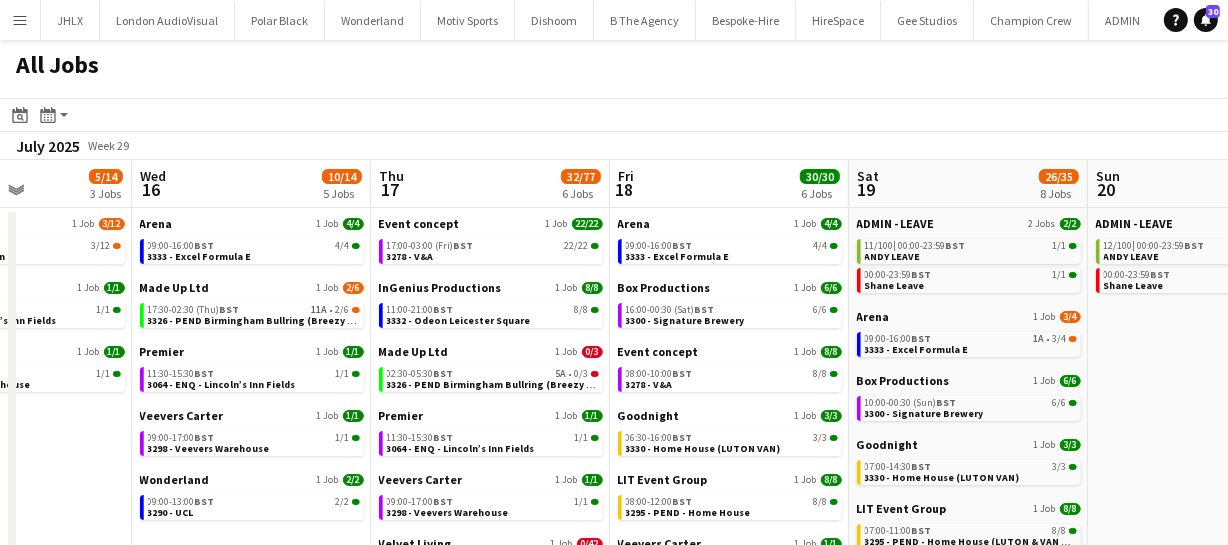 drag, startPoint x: 1206, startPoint y: 392, endPoint x: 1146, endPoint y: 407, distance: 61.846584 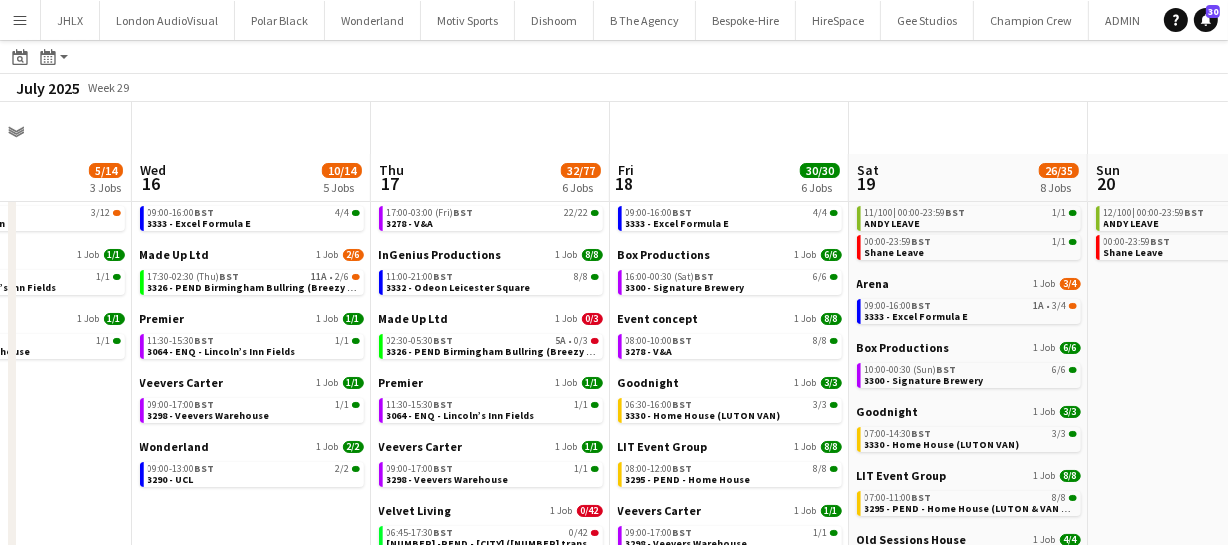 scroll, scrollTop: 0, scrollLeft: 0, axis: both 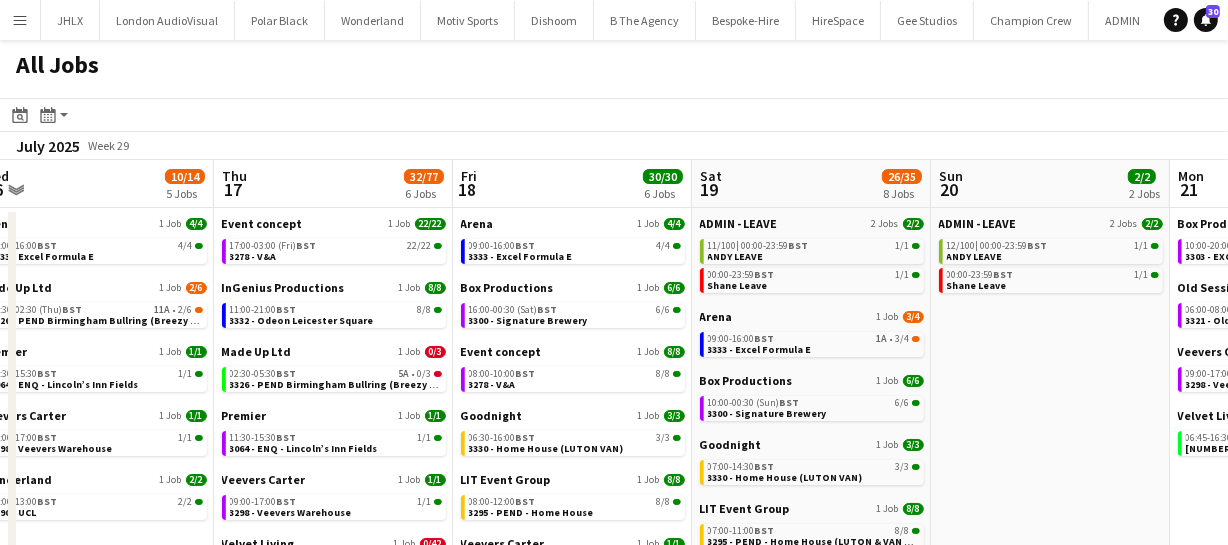 drag, startPoint x: 1143, startPoint y: 414, endPoint x: 986, endPoint y: 346, distance: 171.09354 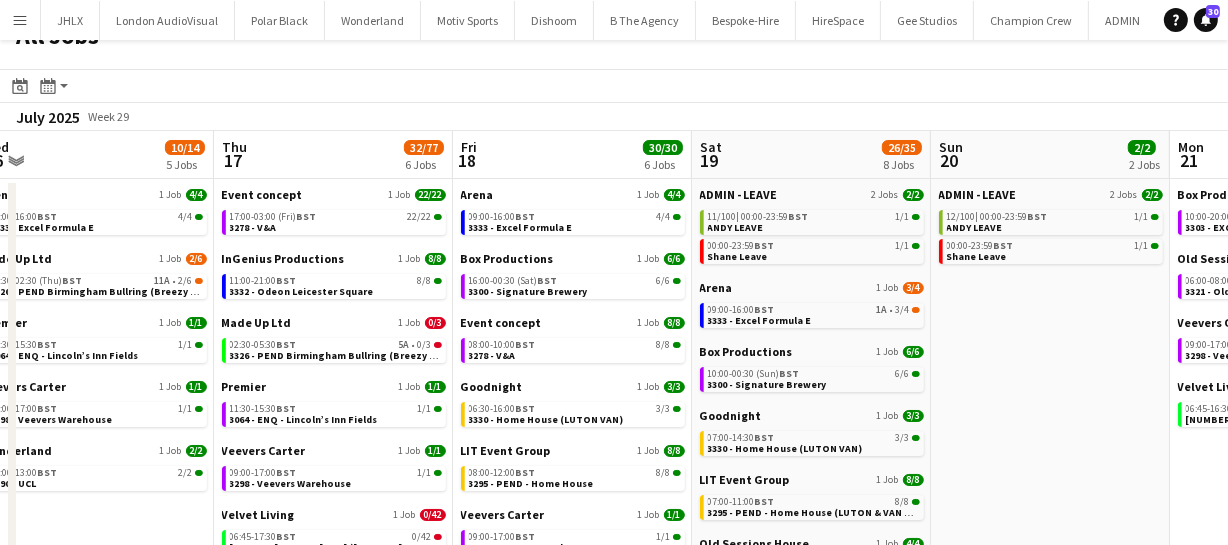 scroll, scrollTop: 0, scrollLeft: 0, axis: both 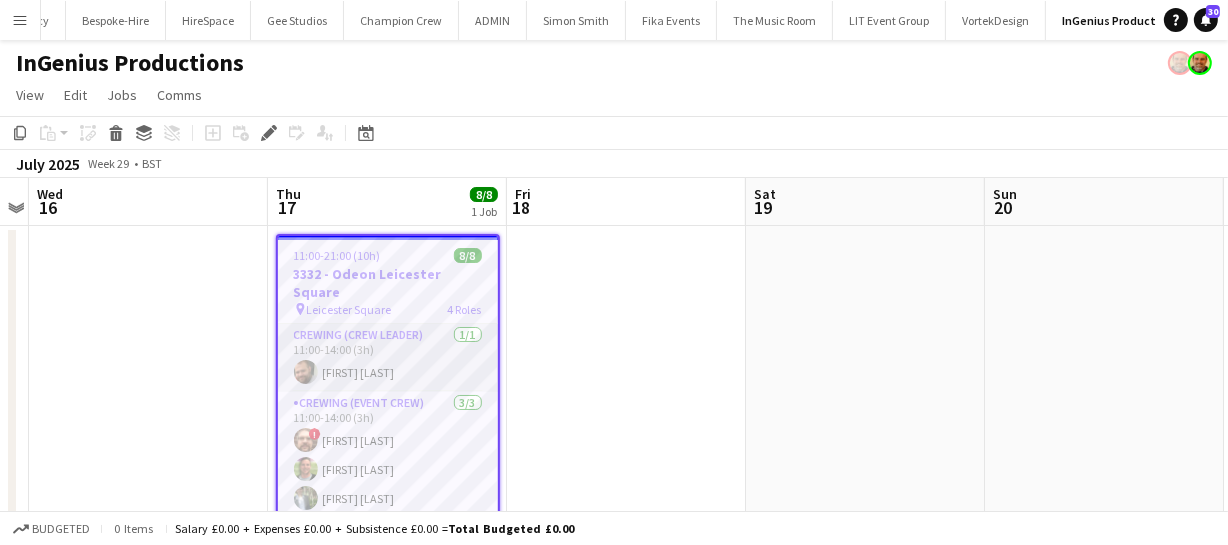 click on "Crewing (Crew Leader)   1/1   11:00-14:00 (3h)
Ben Turner" at bounding box center [388, 358] 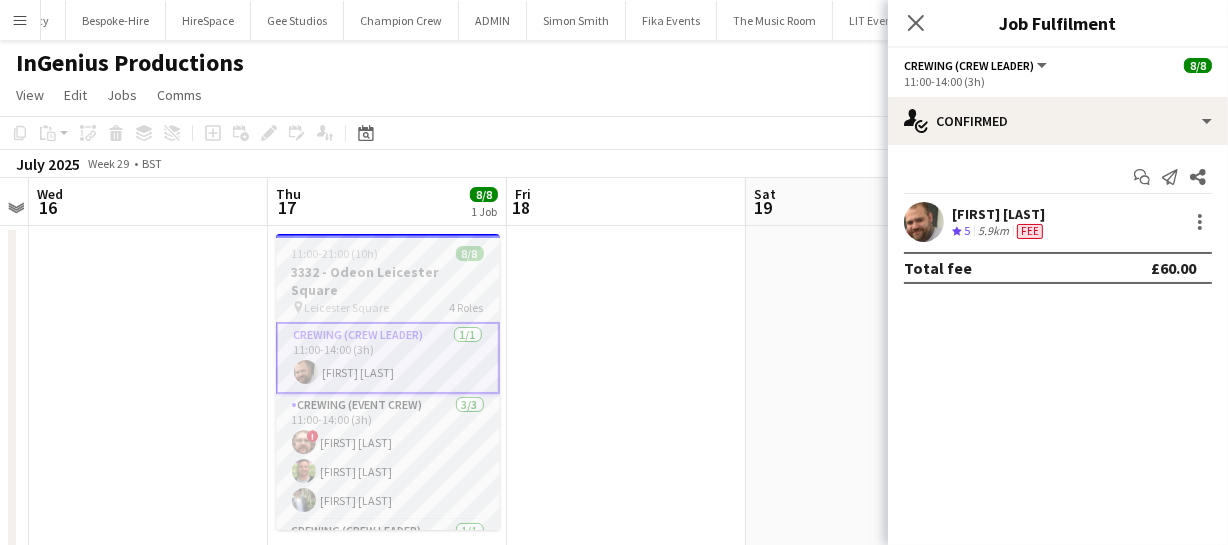 click on "11:00-21:00 (10h)    8/8" at bounding box center (388, 253) 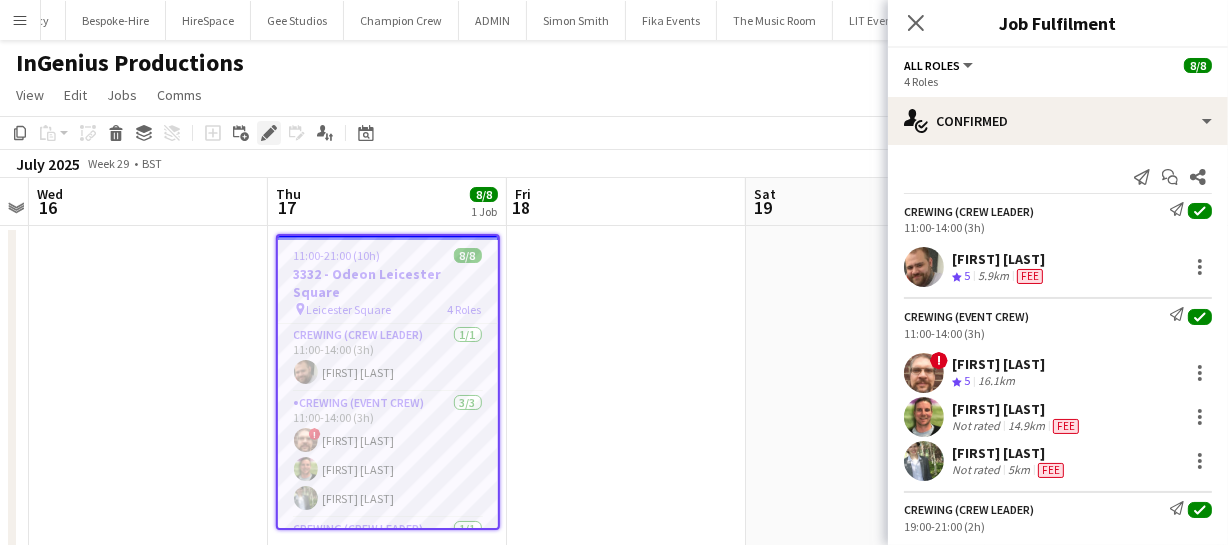 click on "Edit" 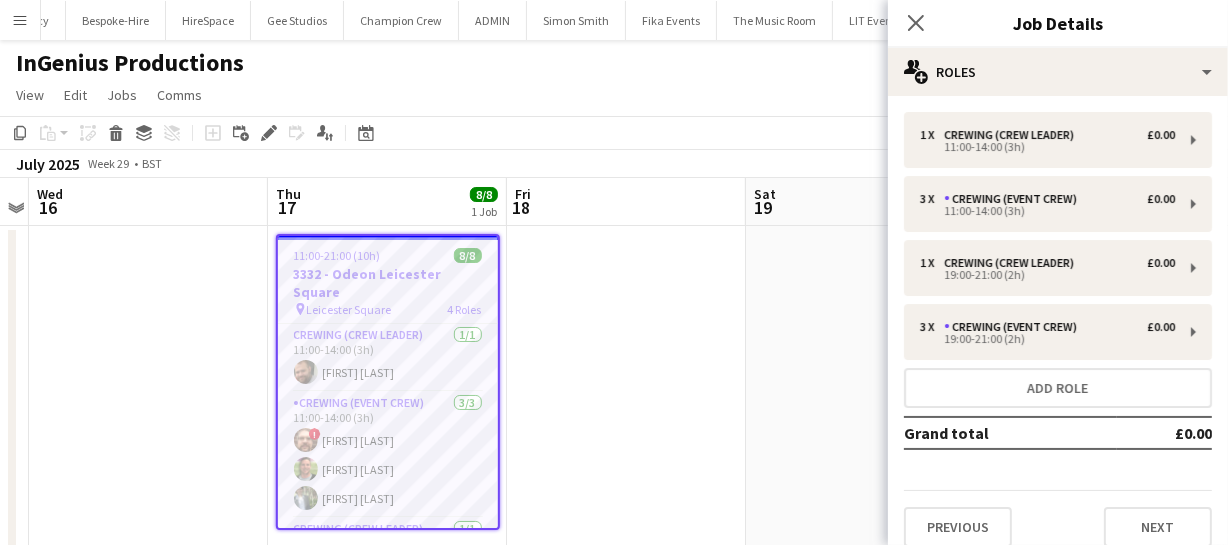 click on "11:00-21:00 (10h)    8/8" at bounding box center [388, 255] 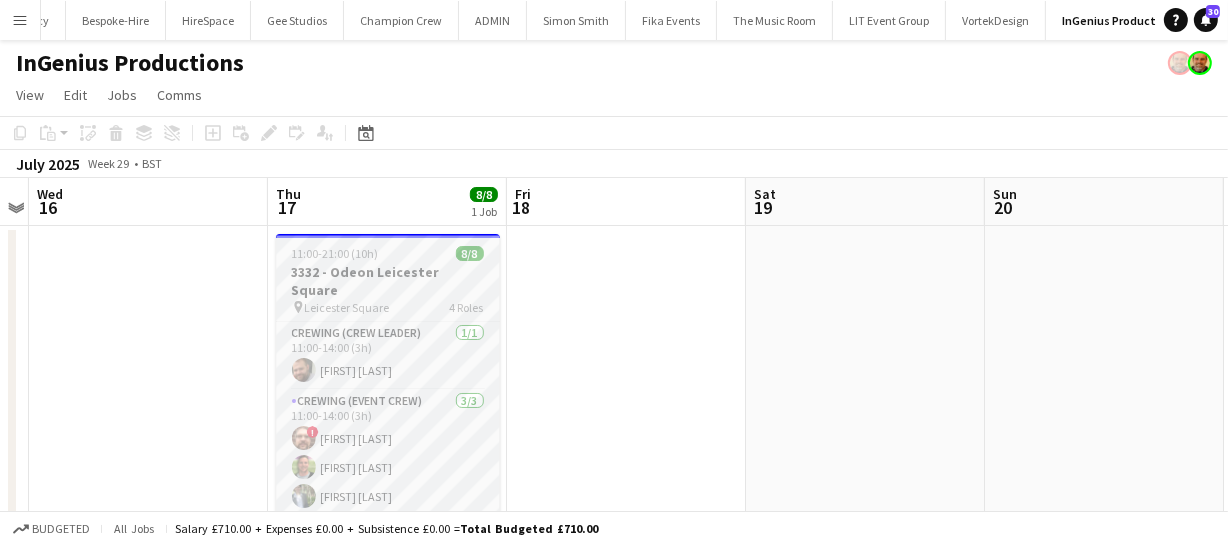 click on "3332 - Odeon Leicester Square" at bounding box center (388, 281) 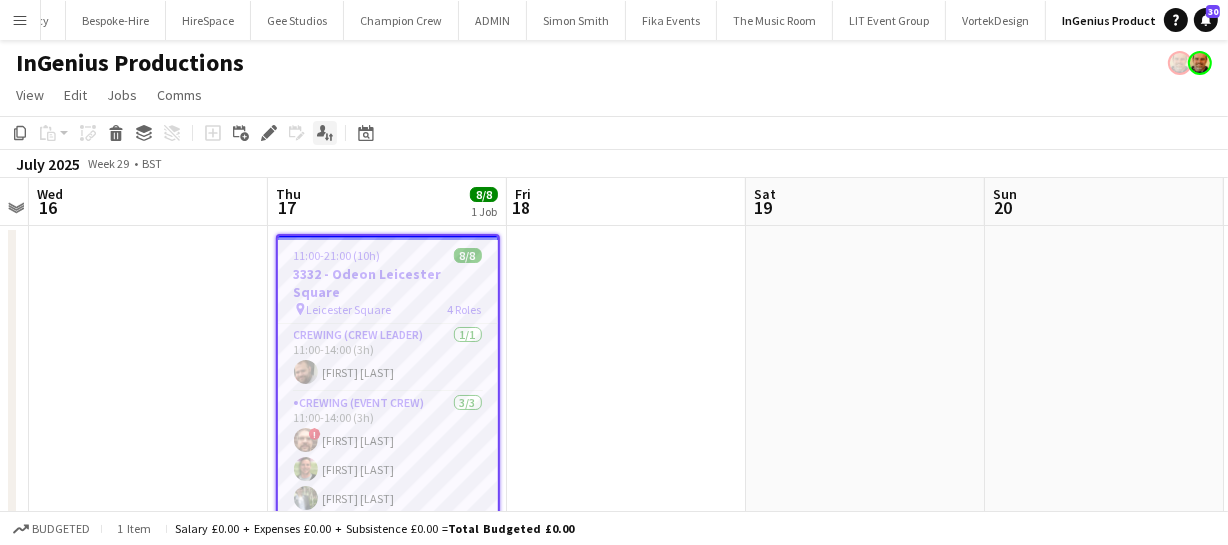 click on "Applicants" 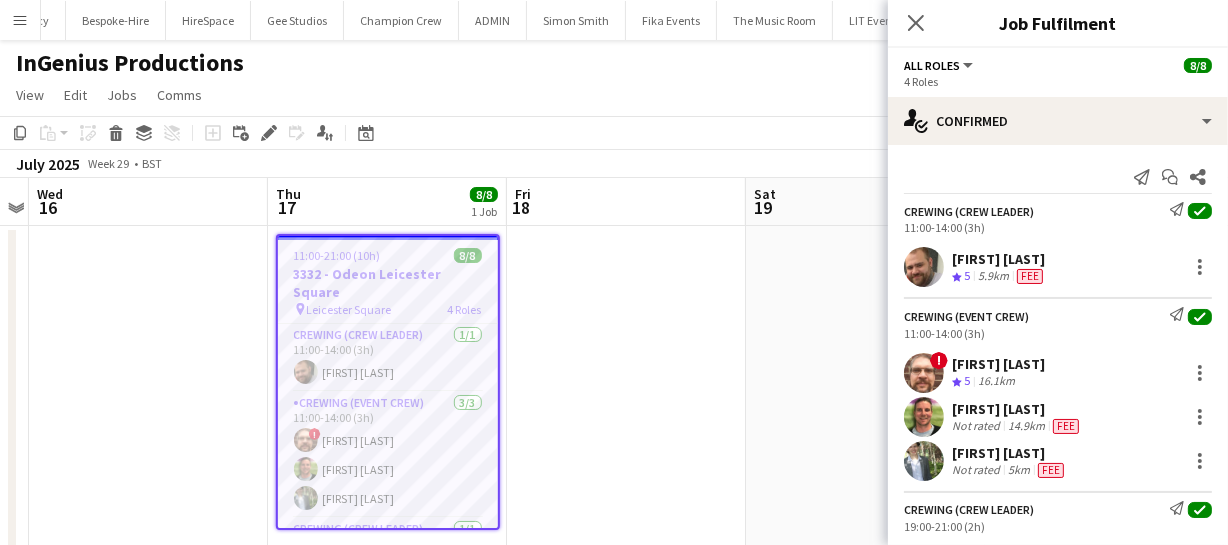 drag, startPoint x: 905, startPoint y: 203, endPoint x: 1108, endPoint y: 477, distance: 341.00586 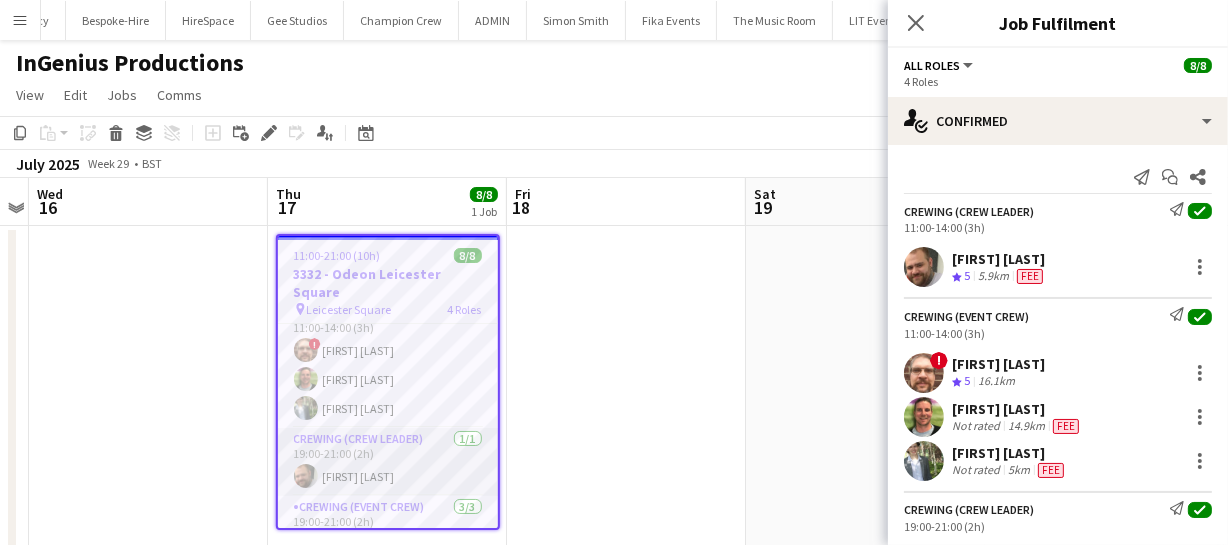 scroll, scrollTop: 165, scrollLeft: 0, axis: vertical 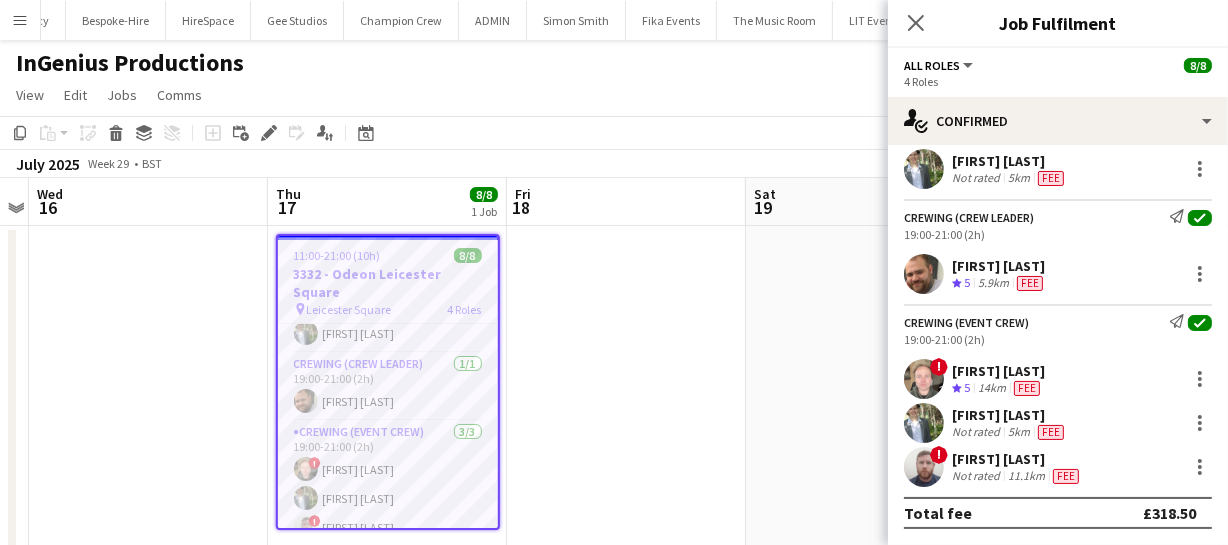 click on "Crewing (Crew Leader)
Send notification
check
19:00-21:00 (2h)" at bounding box center [1058, 225] 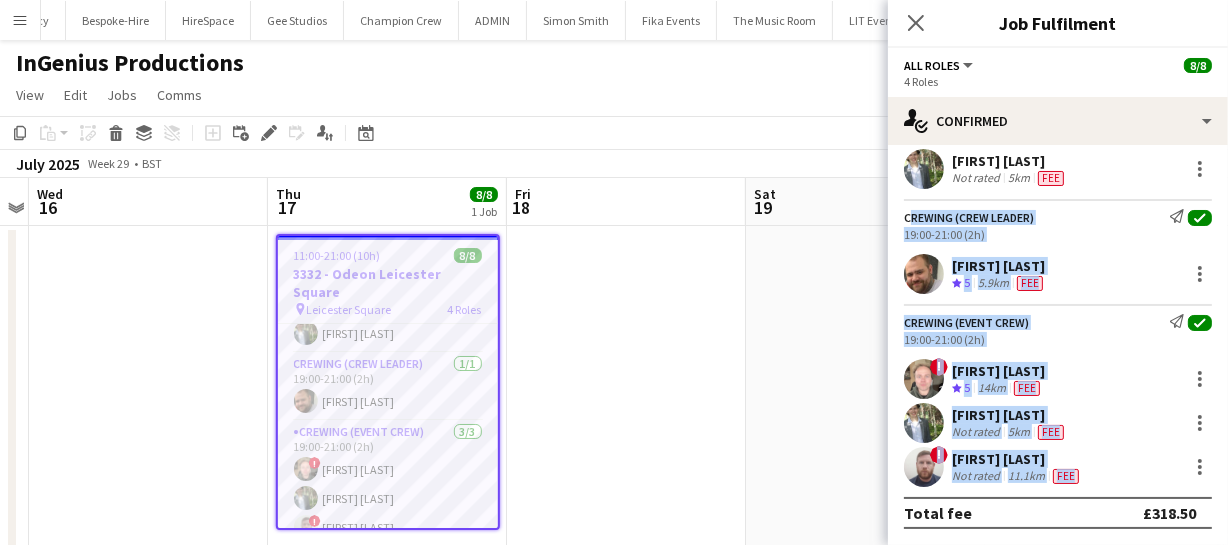 drag, startPoint x: 906, startPoint y: 216, endPoint x: 1173, endPoint y: 468, distance: 367.14166 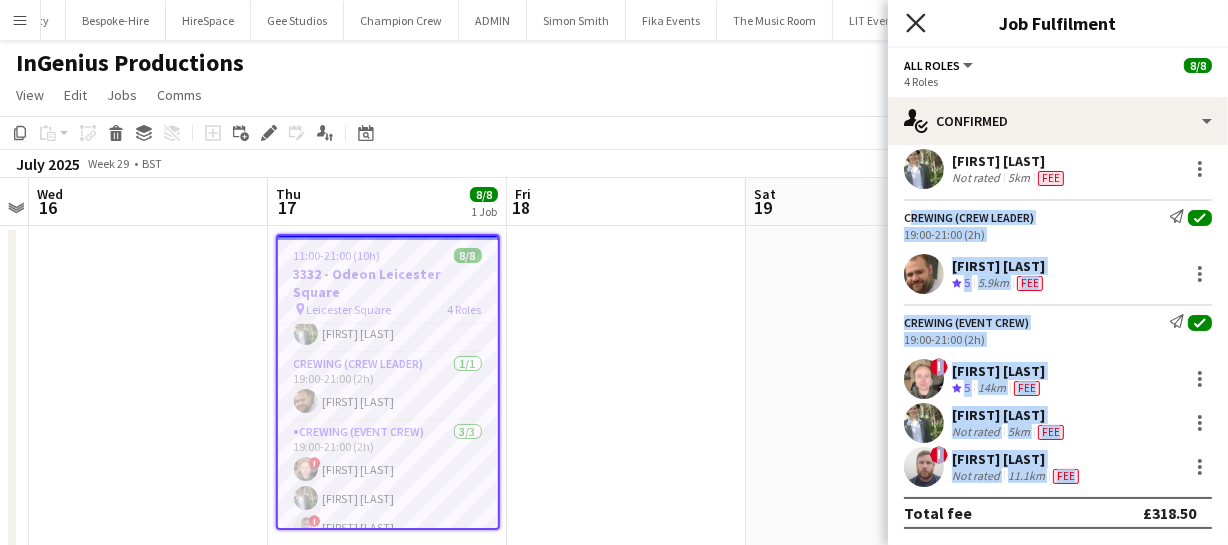click 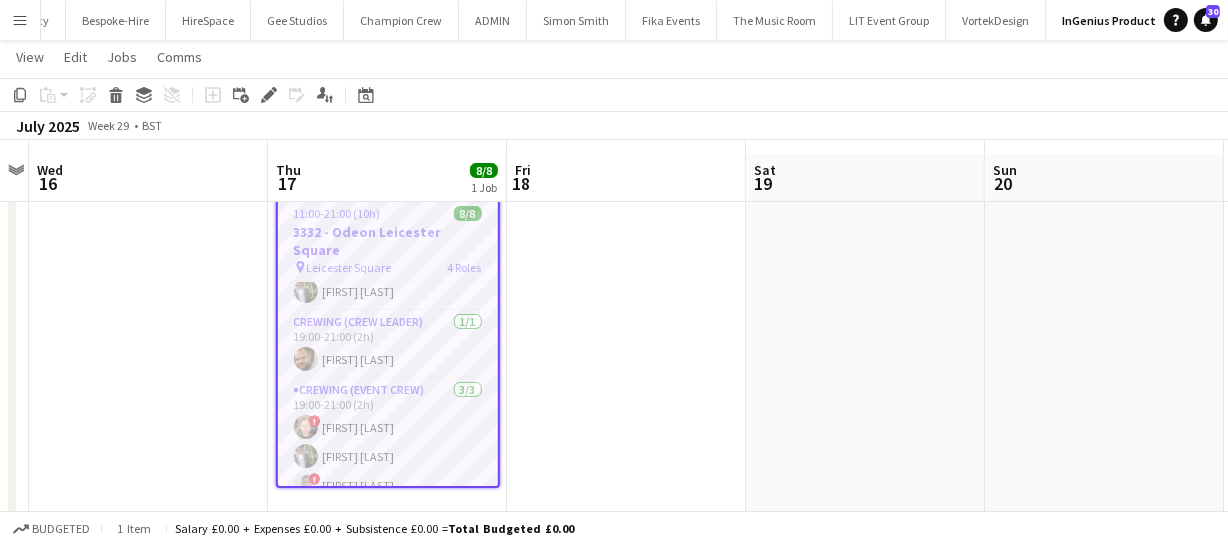 scroll, scrollTop: 57, scrollLeft: 0, axis: vertical 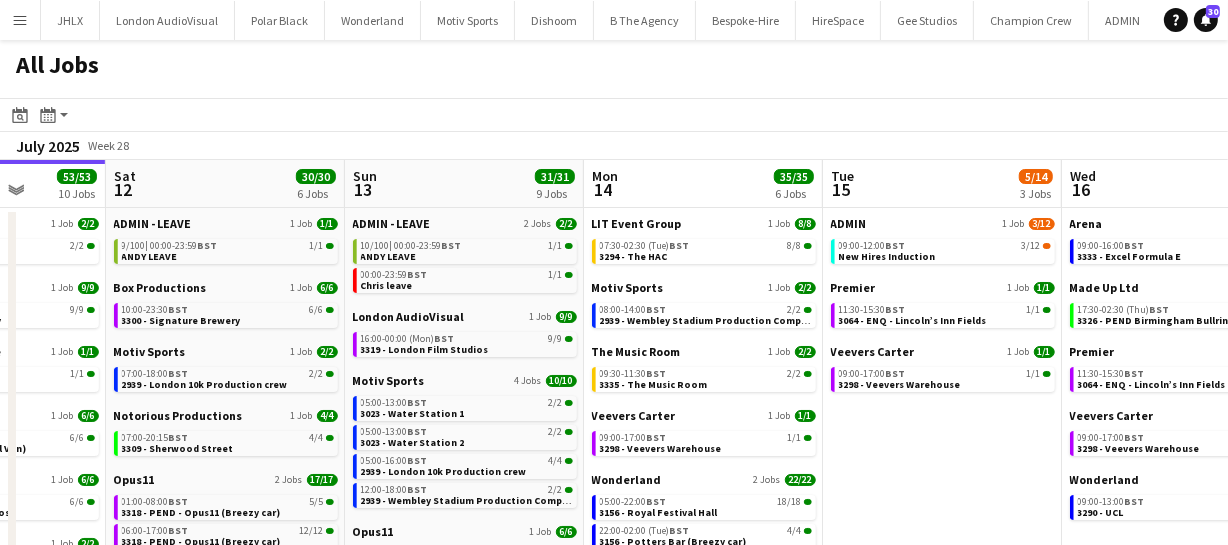drag, startPoint x: 944, startPoint y: 340, endPoint x: 572, endPoint y: 347, distance: 372.06586 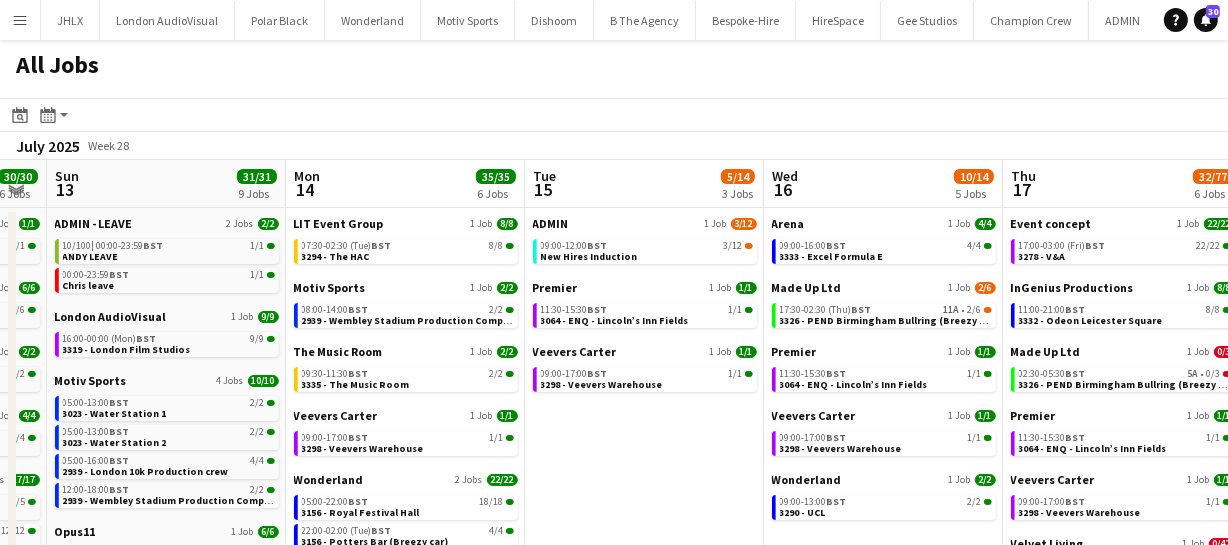 scroll, scrollTop: 0, scrollLeft: 872, axis: horizontal 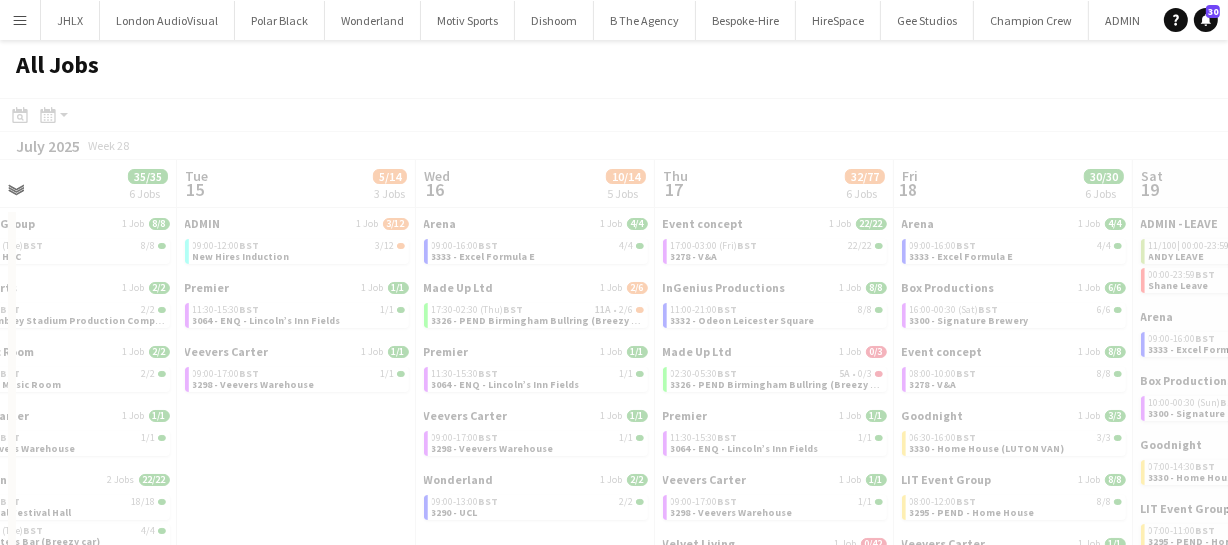 drag, startPoint x: 664, startPoint y: 442, endPoint x: 309, endPoint y: 445, distance: 355.01266 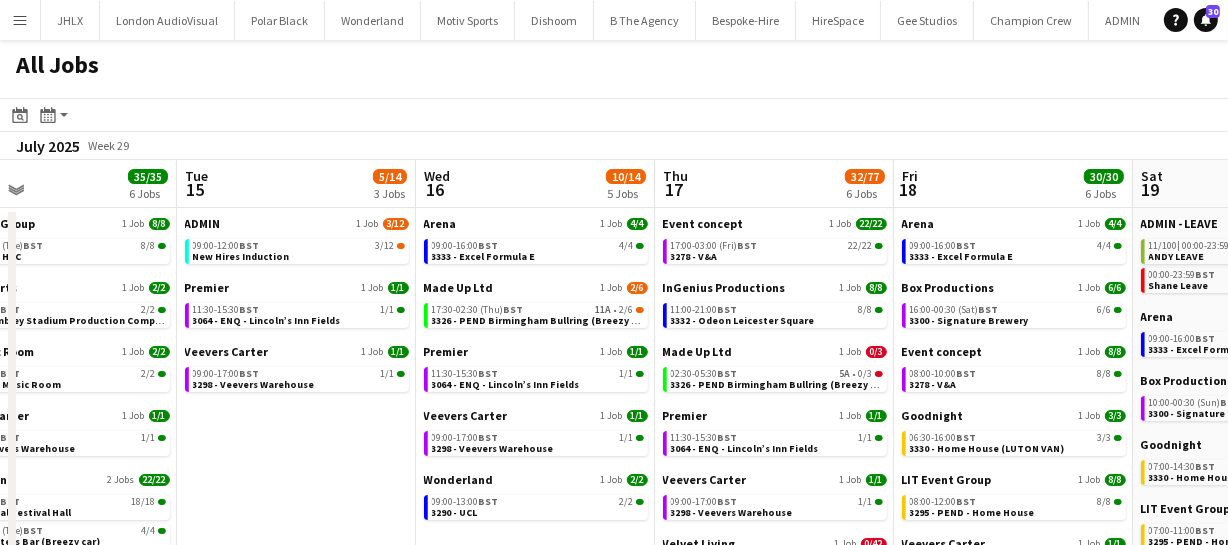scroll, scrollTop: 0, scrollLeft: 550, axis: horizontal 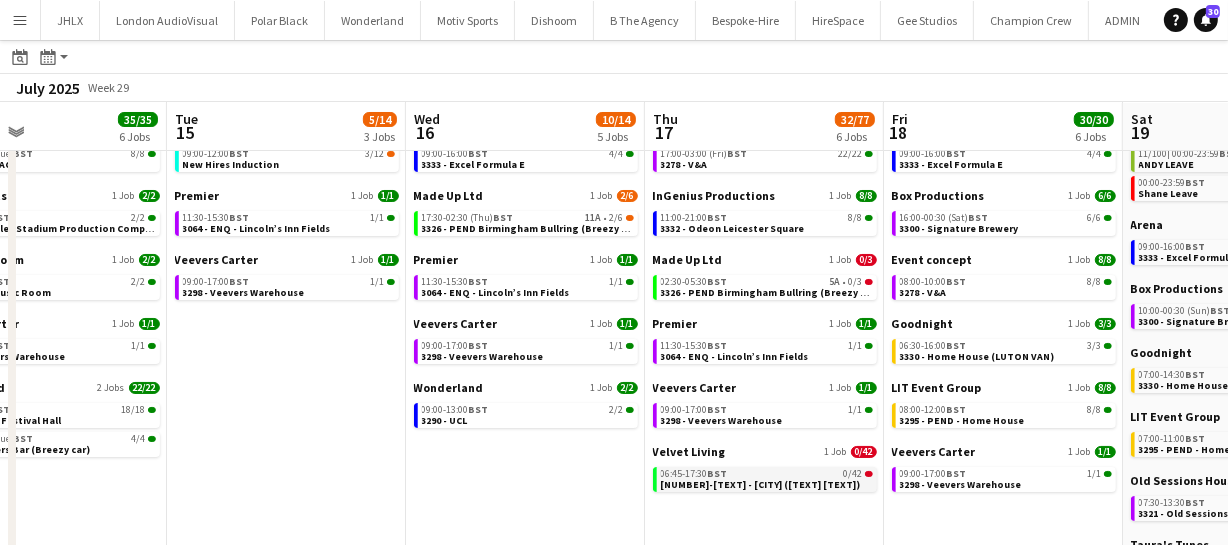 click on "3058 -PEND - Portsmouth (3 transport cars)" at bounding box center [761, 484] 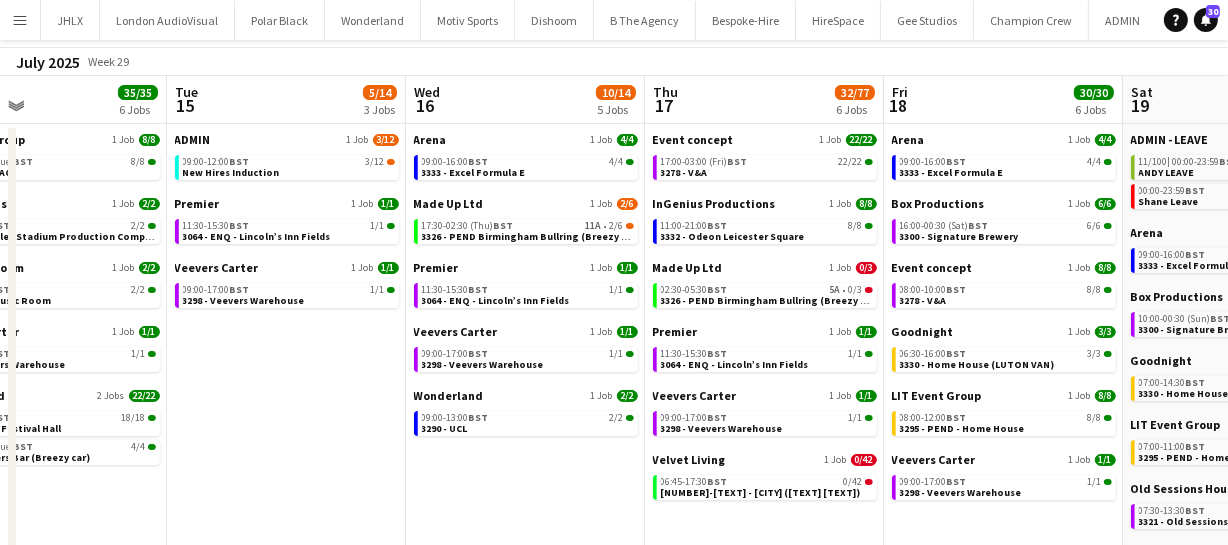 scroll, scrollTop: 0, scrollLeft: 0, axis: both 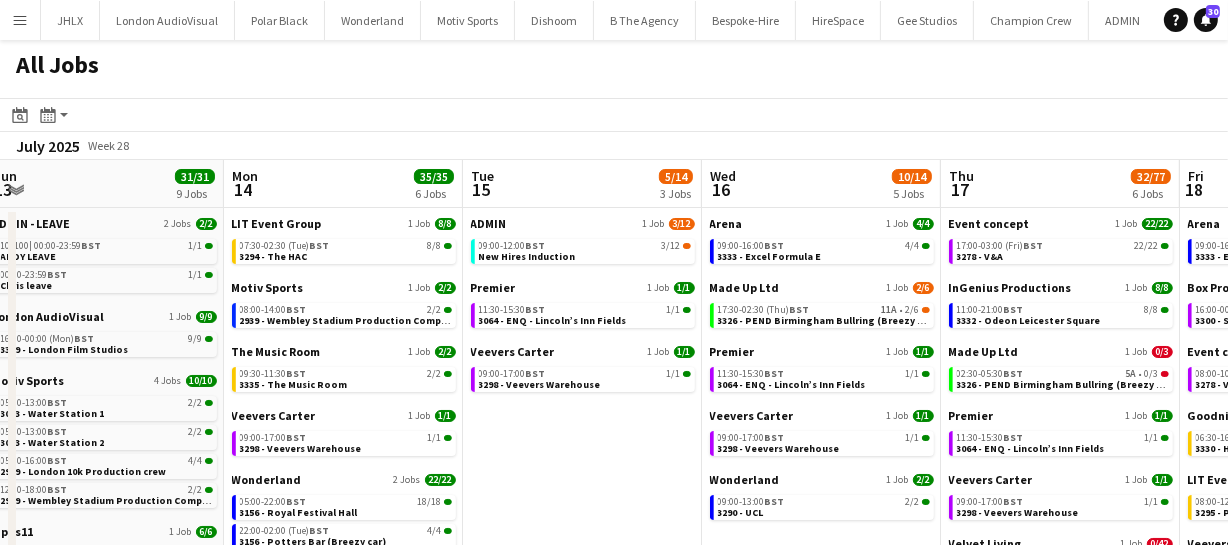 drag, startPoint x: 489, startPoint y: 439, endPoint x: 658, endPoint y: 410, distance: 171.47011 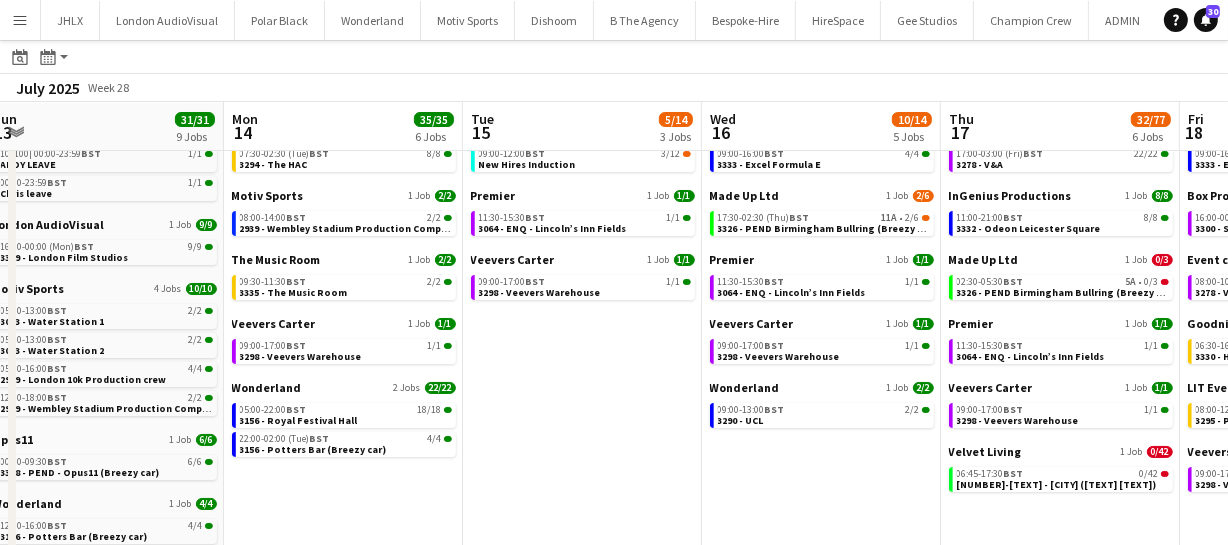 click on "Menu" at bounding box center [20, 20] 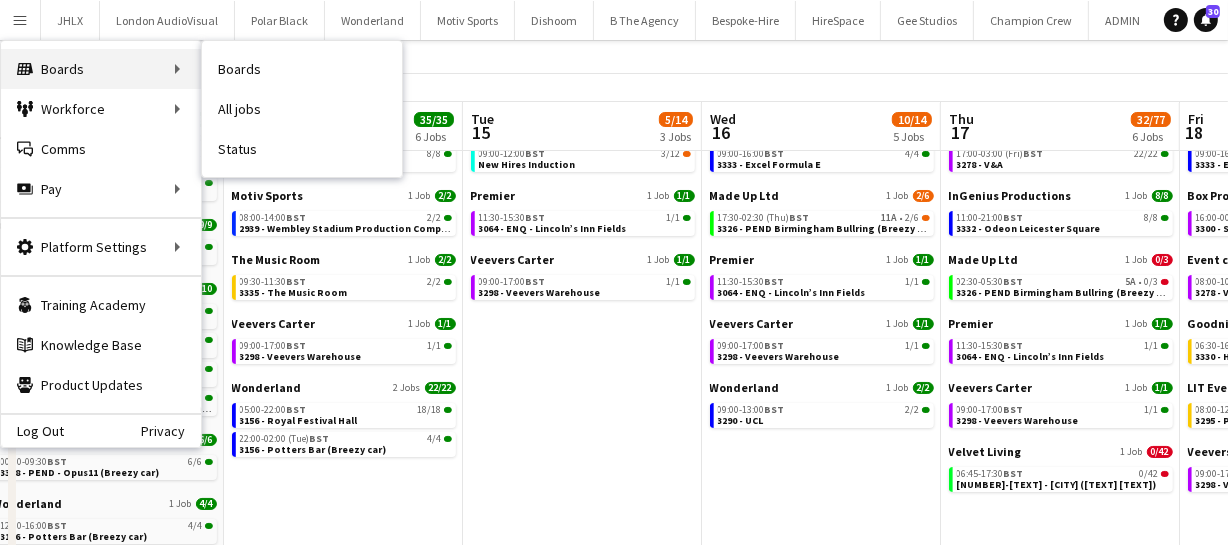 click on "Boards
Boards" at bounding box center (101, 69) 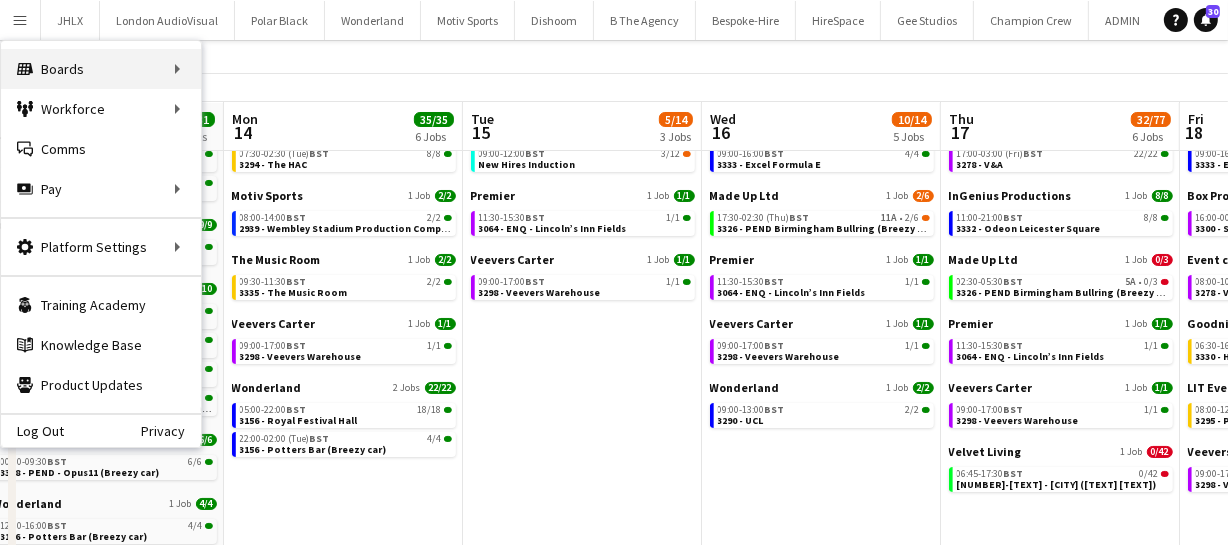 click on "Boards
Boards" at bounding box center [101, 69] 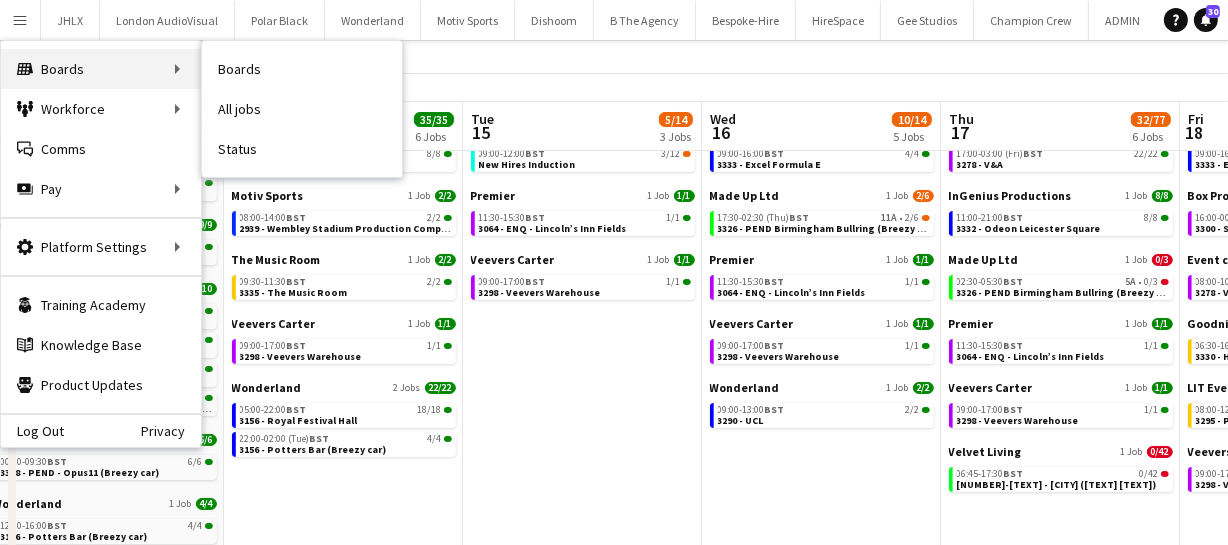 click on "Boards
Boards" at bounding box center [101, 69] 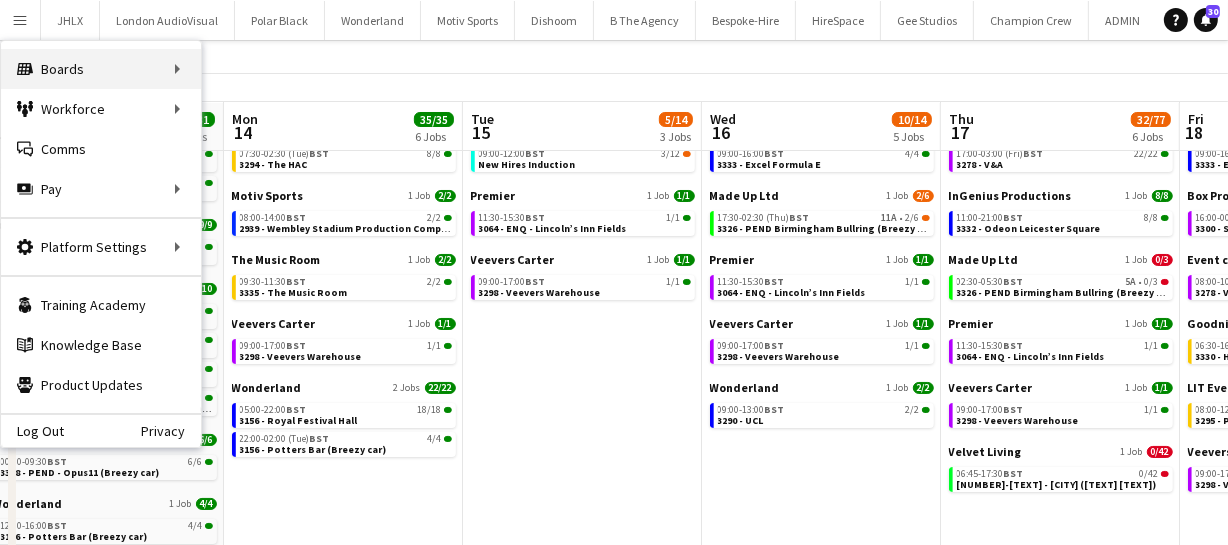 click on "Boards
Boards" at bounding box center (101, 69) 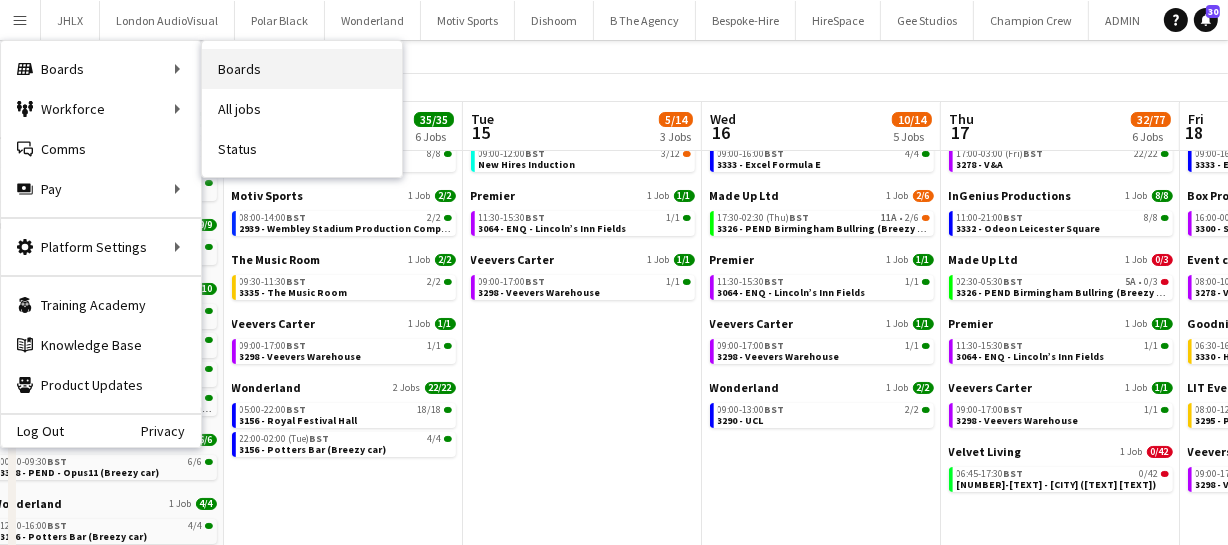 click on "Boards" at bounding box center (302, 69) 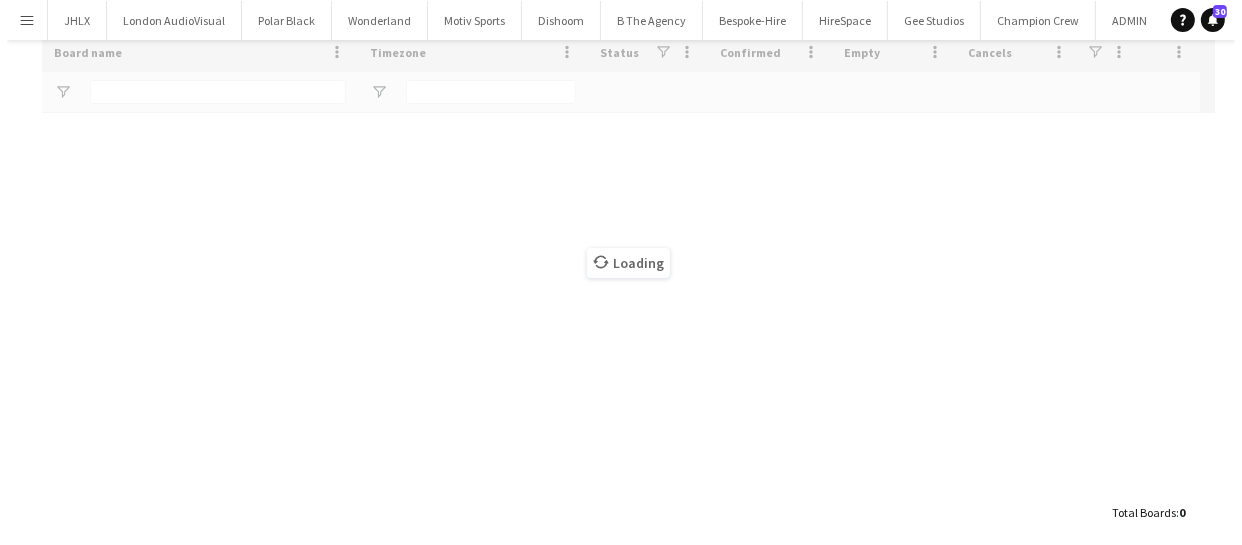 scroll, scrollTop: 0, scrollLeft: 0, axis: both 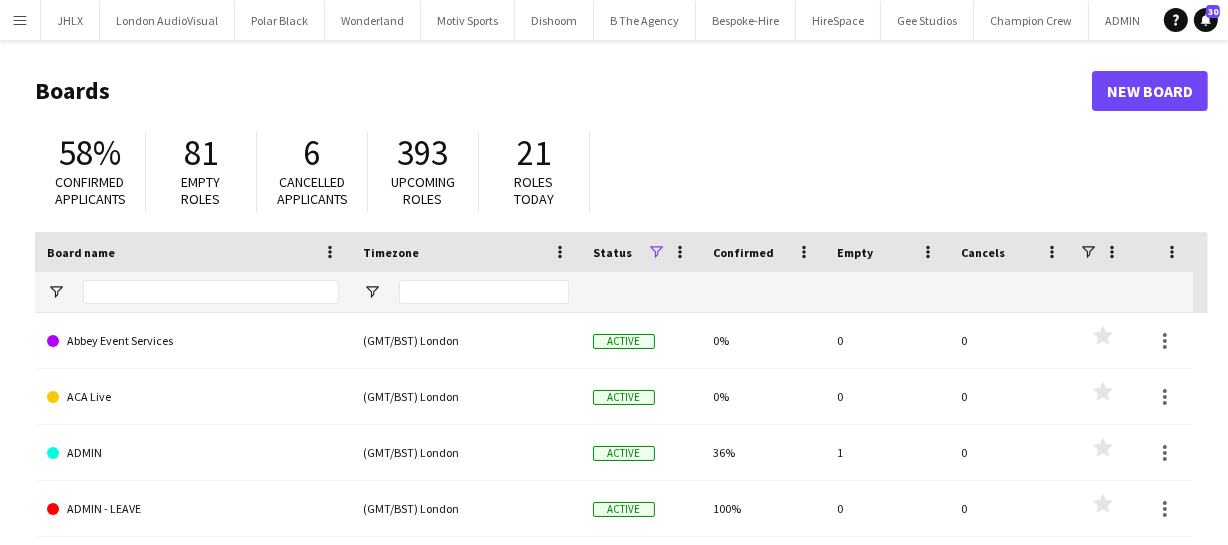 click on "Menu" at bounding box center [20, 20] 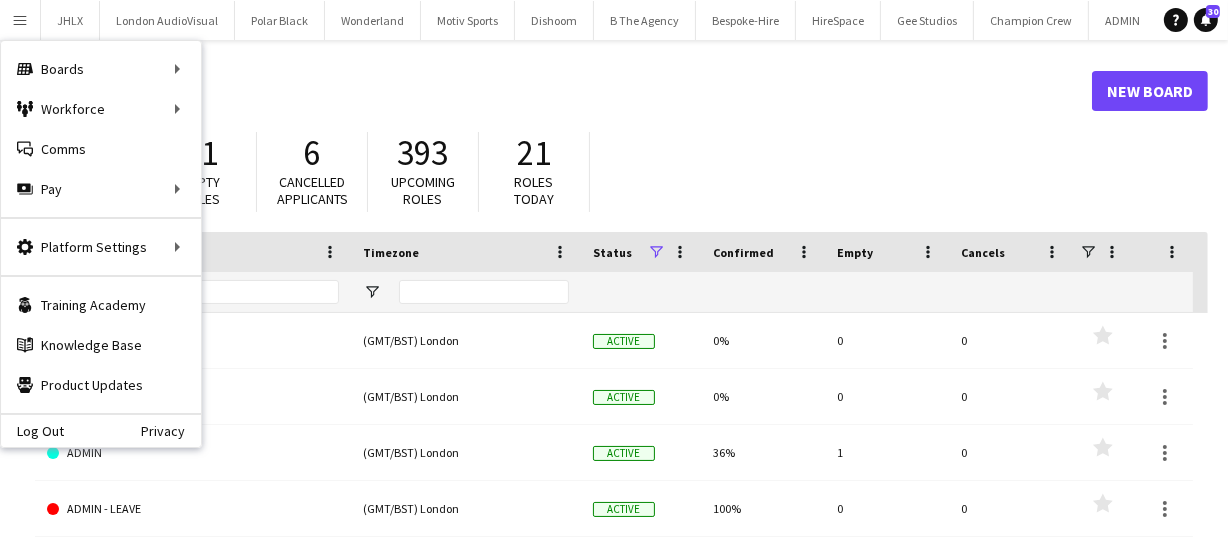 click on "Boards   New Board" 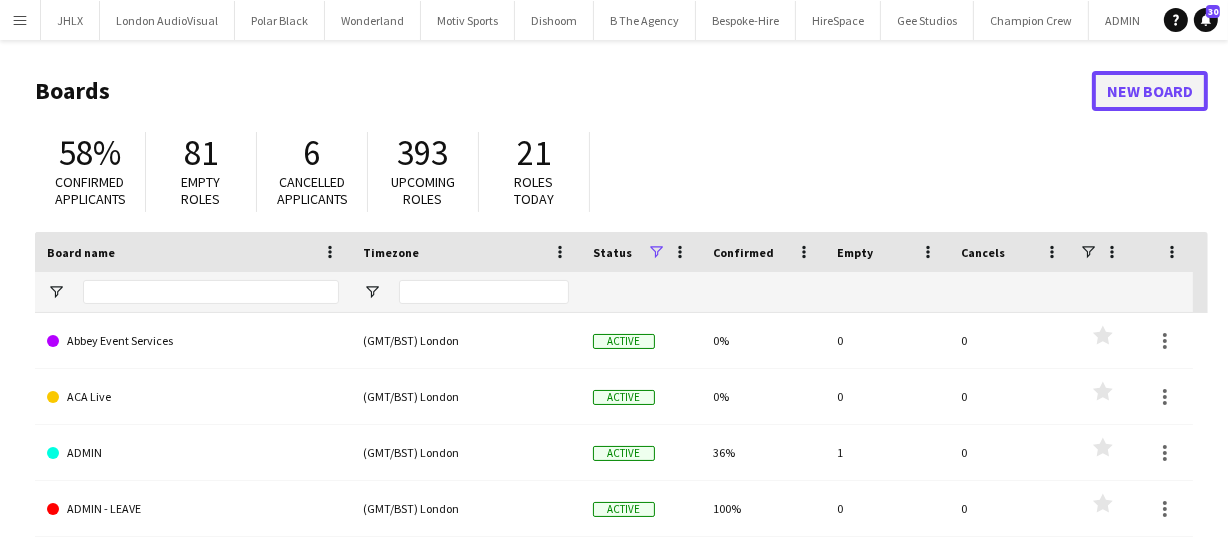 click on "New Board" 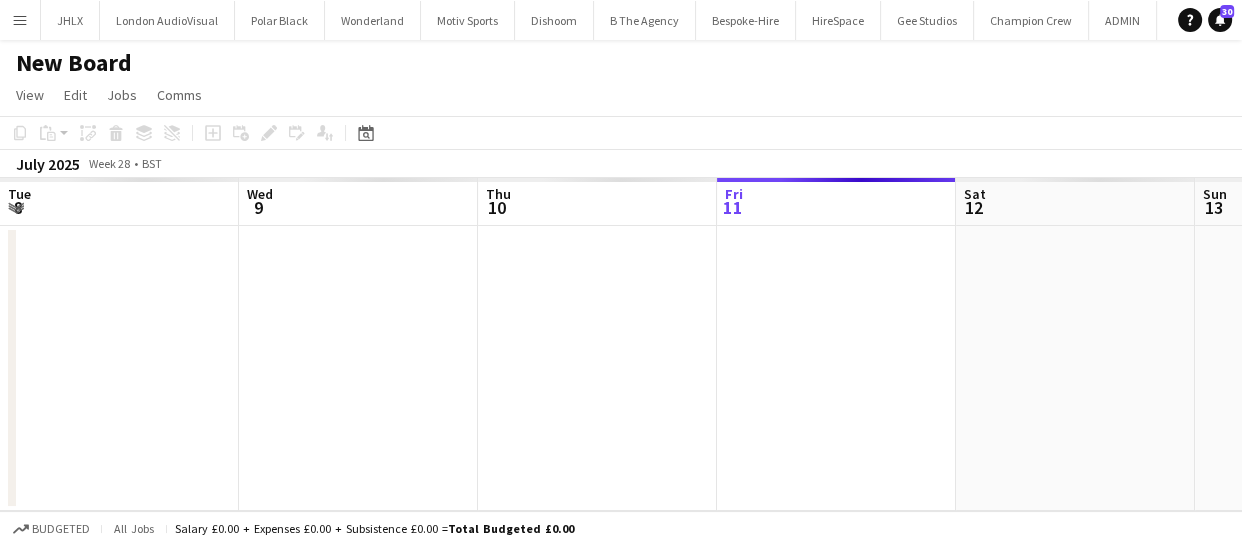 scroll, scrollTop: 0, scrollLeft: 478, axis: horizontal 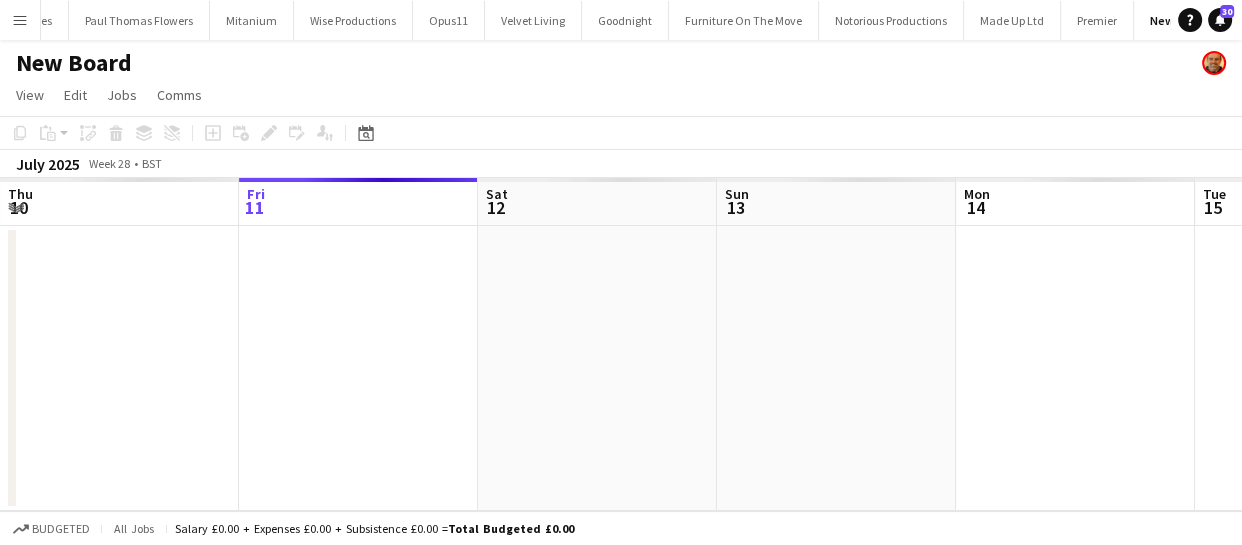 click on "New Board" 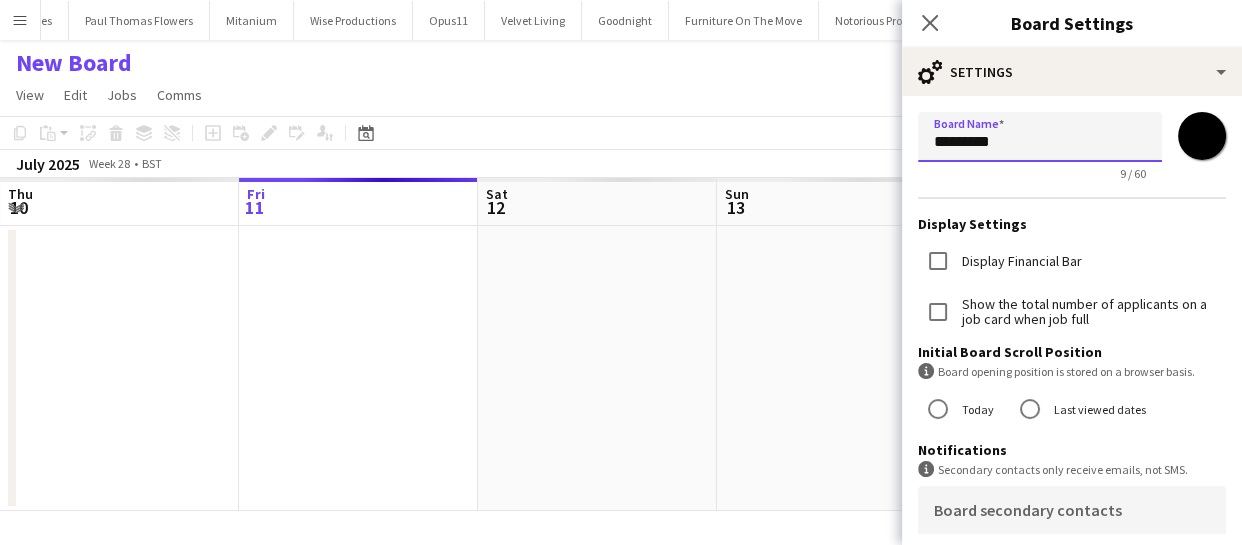 drag, startPoint x: 1031, startPoint y: 146, endPoint x: 919, endPoint y: 143, distance: 112.04017 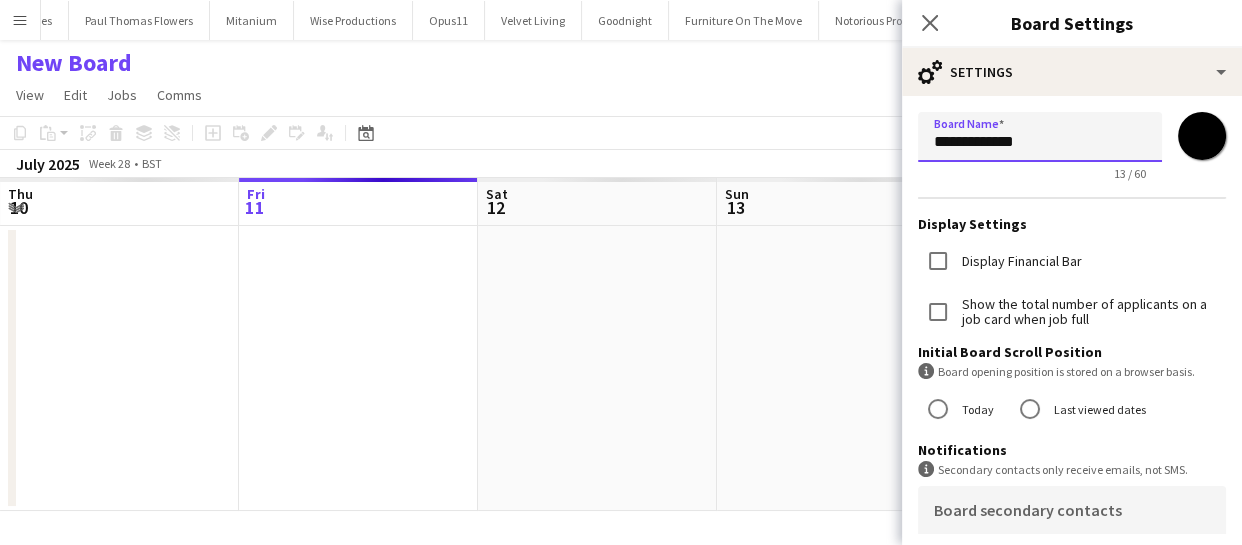 type on "**********" 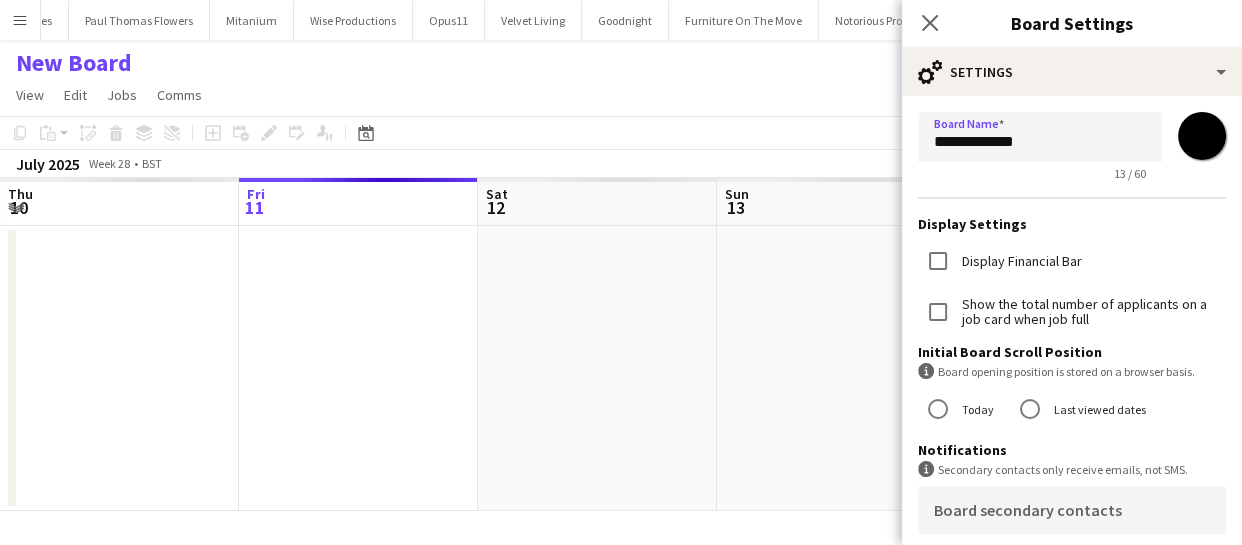 click on "*******" at bounding box center (1202, 136) 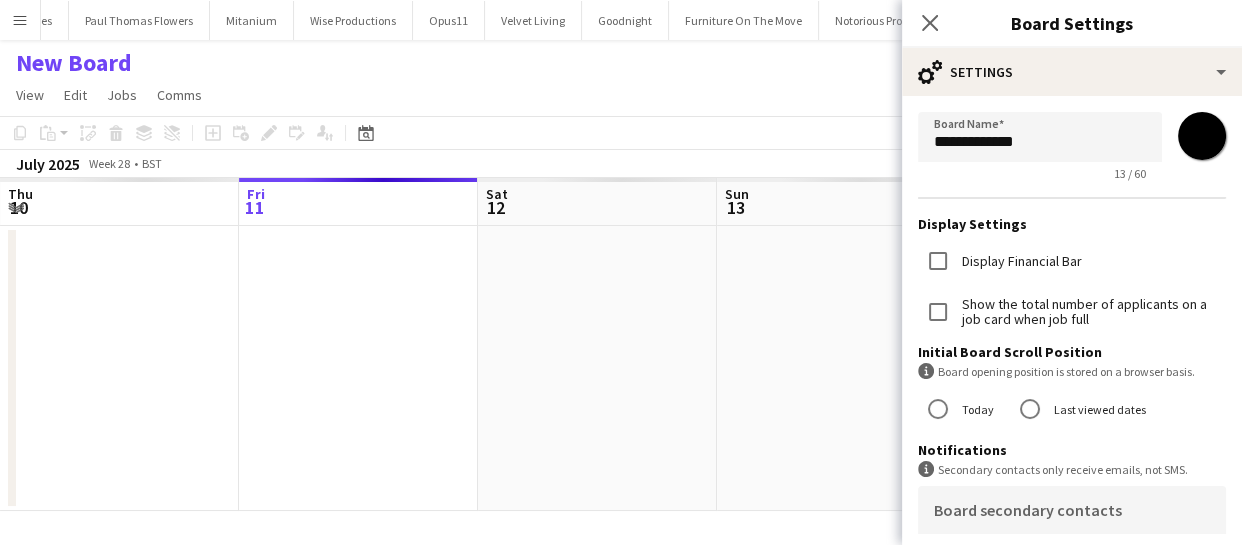 type on "*******" 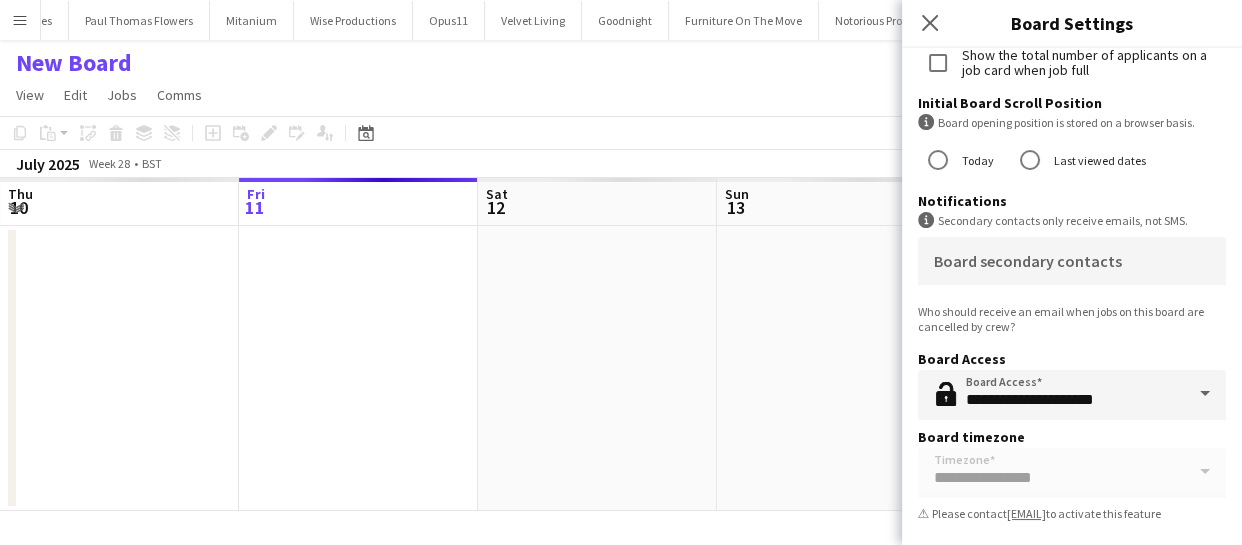 scroll, scrollTop: 0, scrollLeft: 0, axis: both 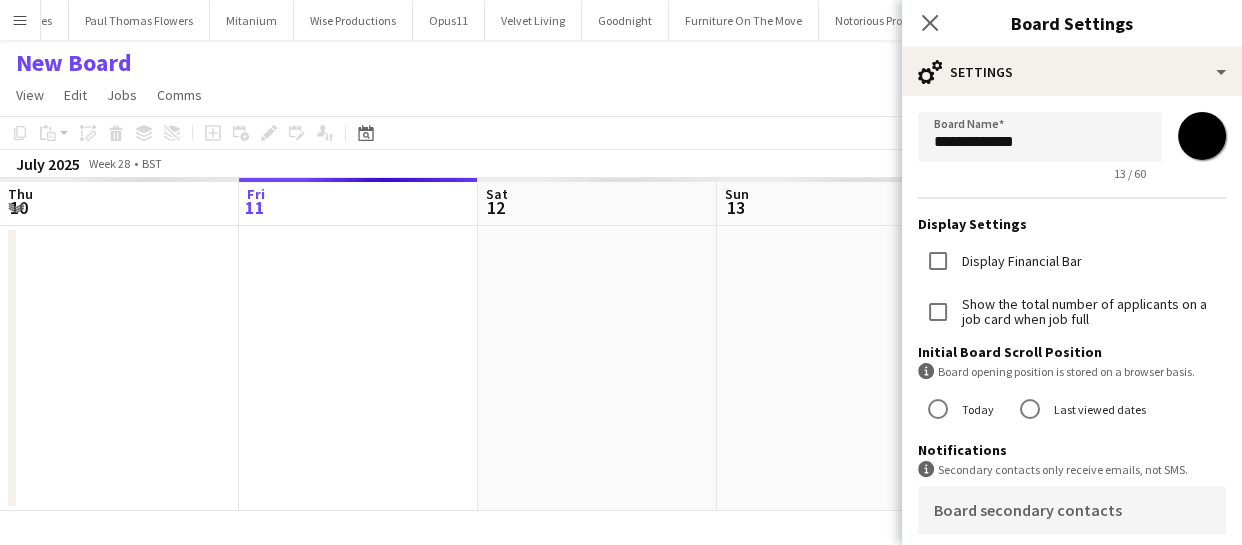 click at bounding box center [836, 368] 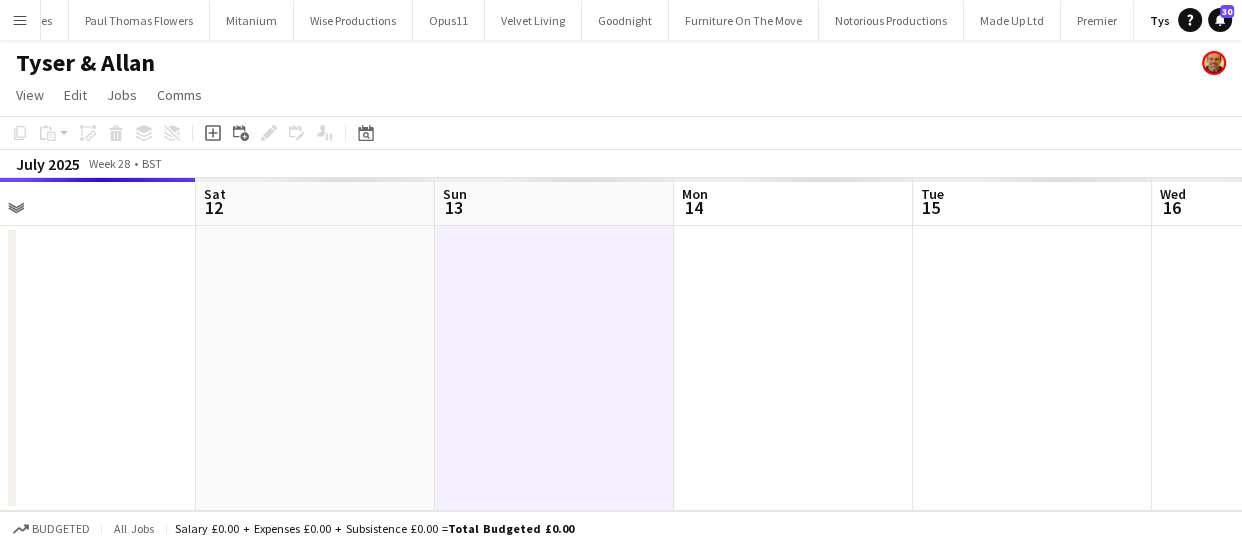 drag, startPoint x: 715, startPoint y: 351, endPoint x: 415, endPoint y: 329, distance: 300.80557 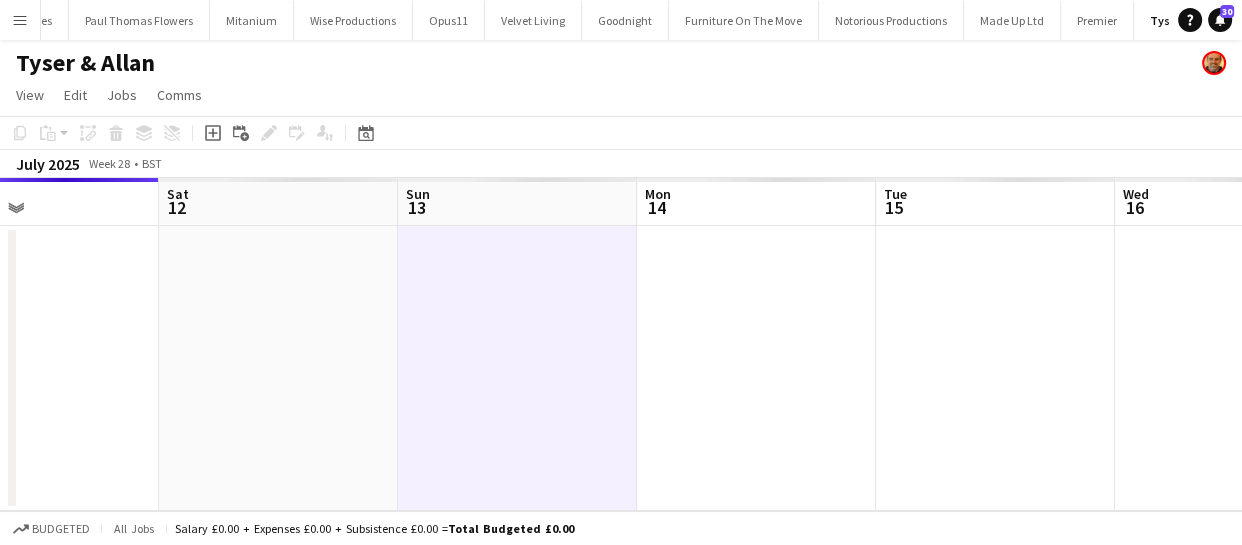 drag, startPoint x: 622, startPoint y: 342, endPoint x: 412, endPoint y: 331, distance: 210.2879 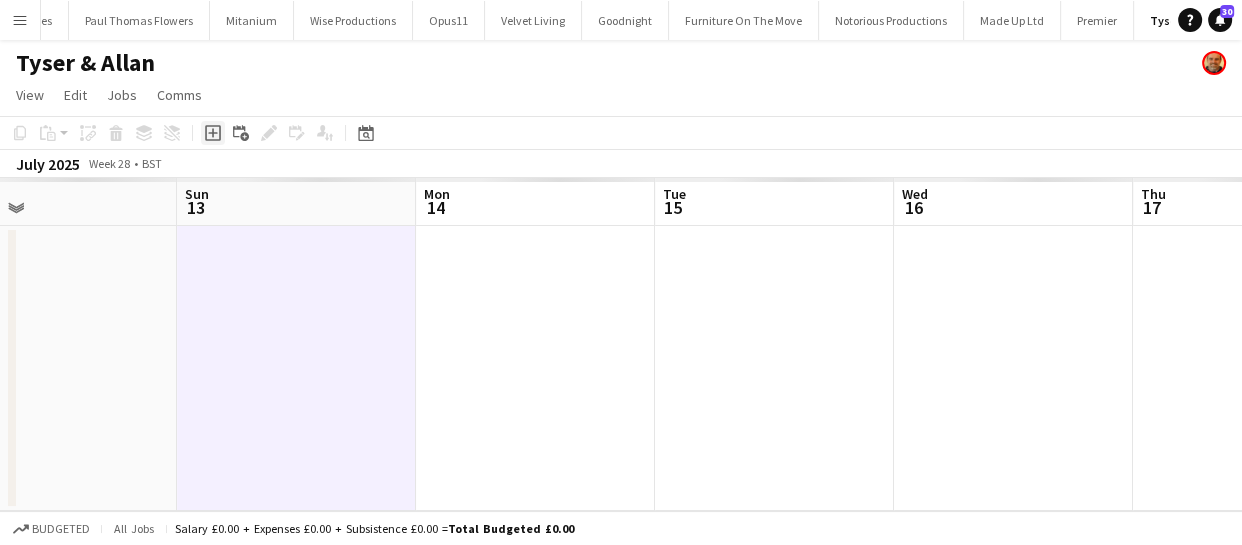 click on "Add job" 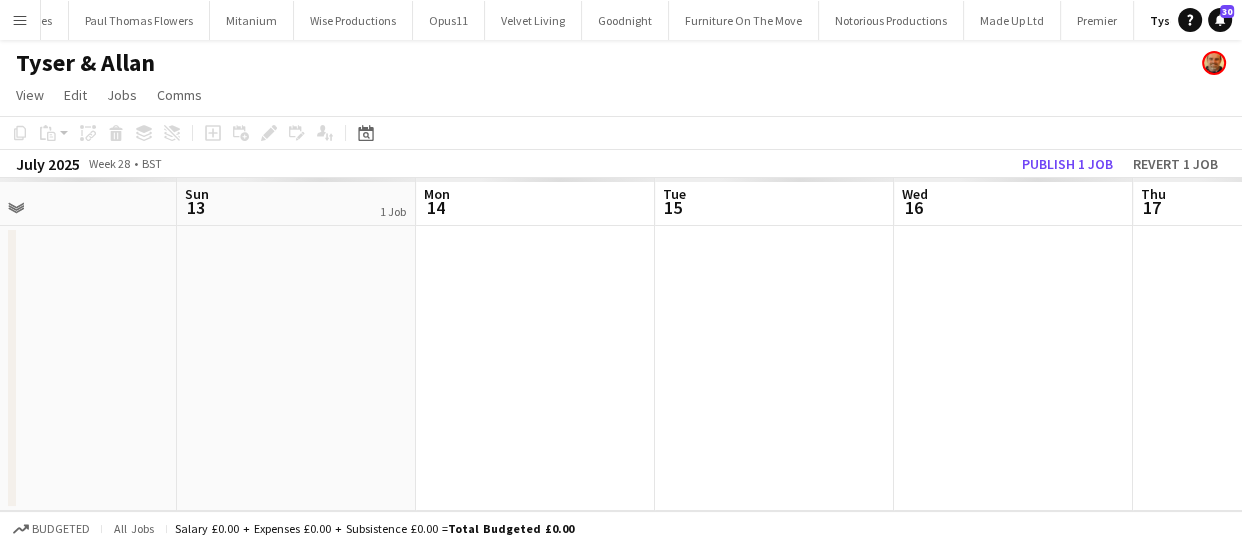 click at bounding box center (535, 368) 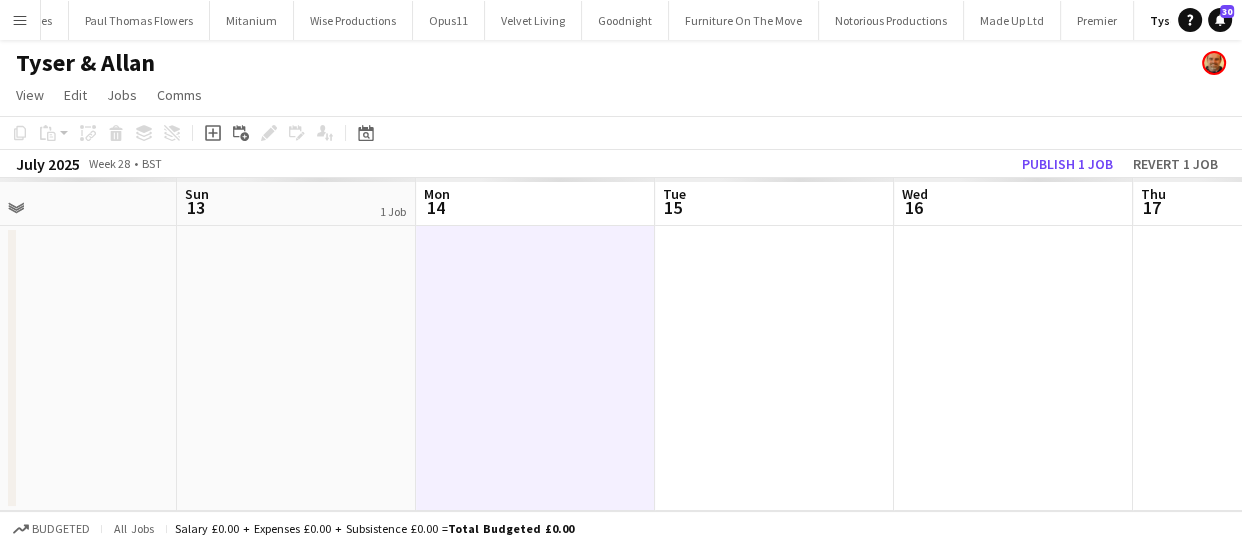 scroll, scrollTop: 0, scrollLeft: 539, axis: horizontal 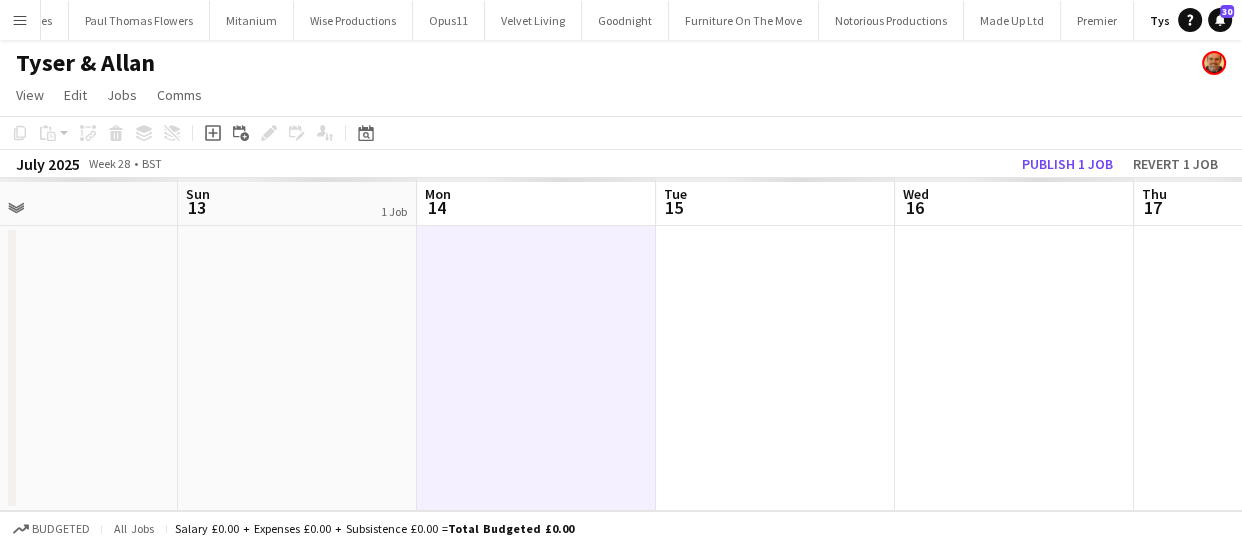 click at bounding box center [536, 368] 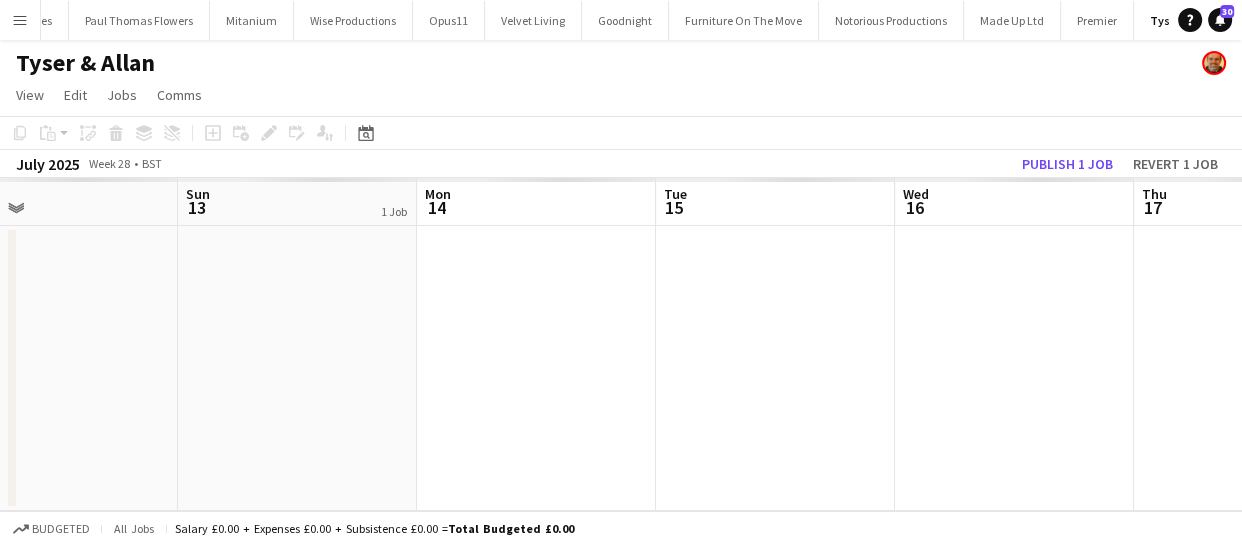 click on "Add job
Add linked Job
Edit
Edit linked Job
Applicants" 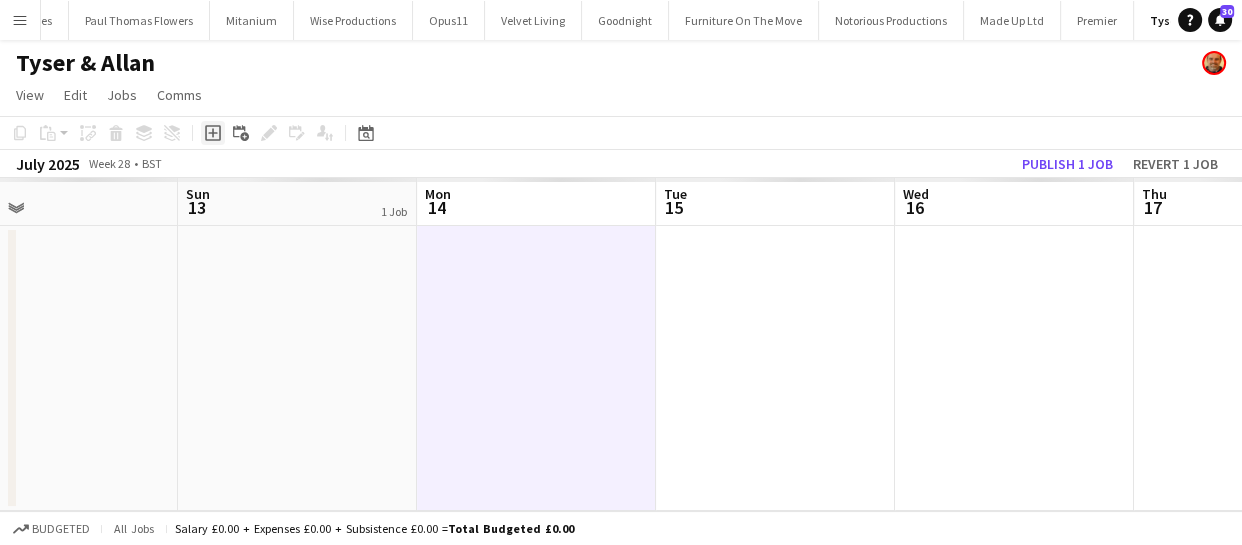 click 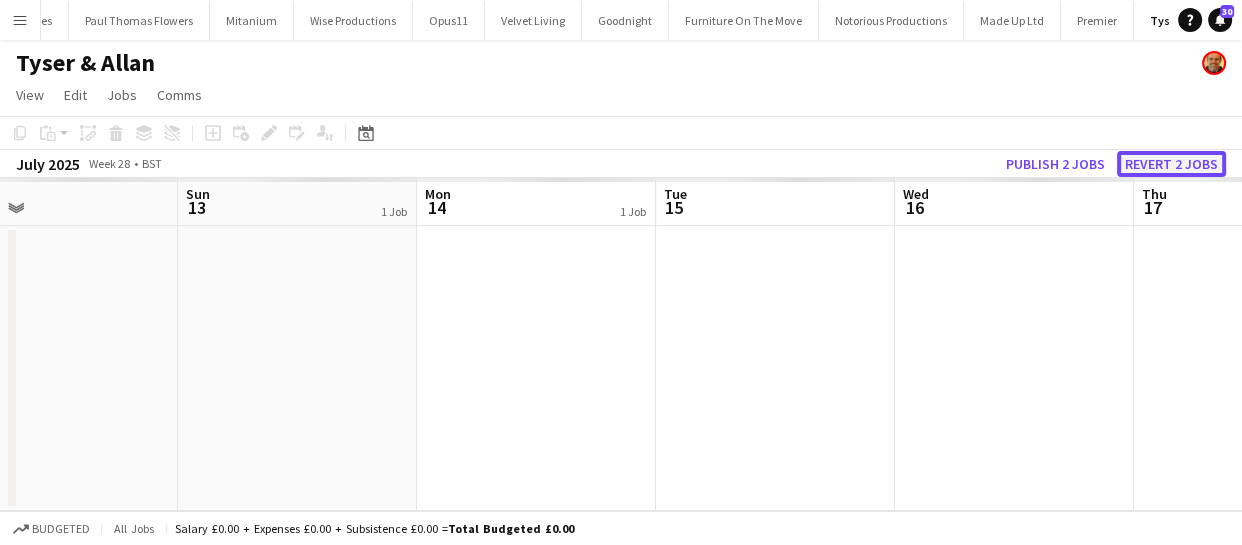 click on "Revert 2 jobs" 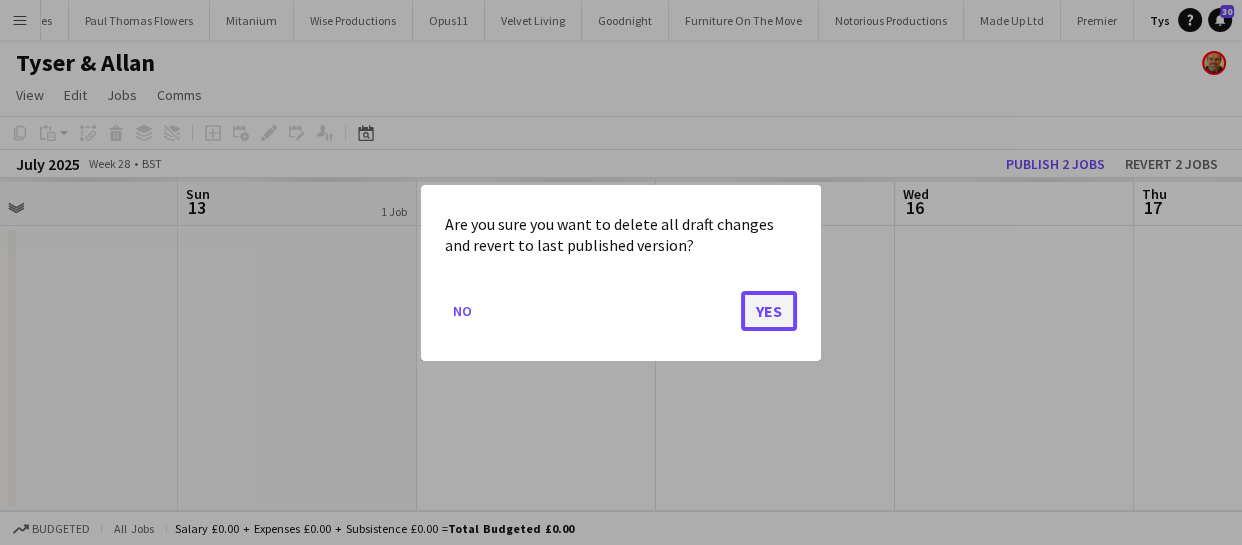 click on "Yes" 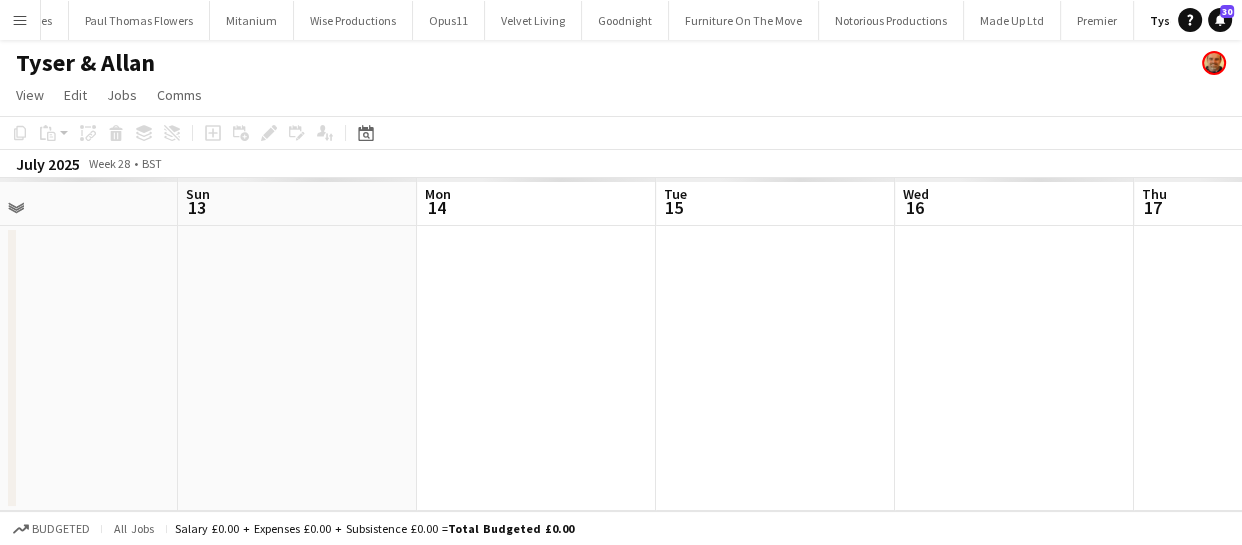 click at bounding box center (536, 368) 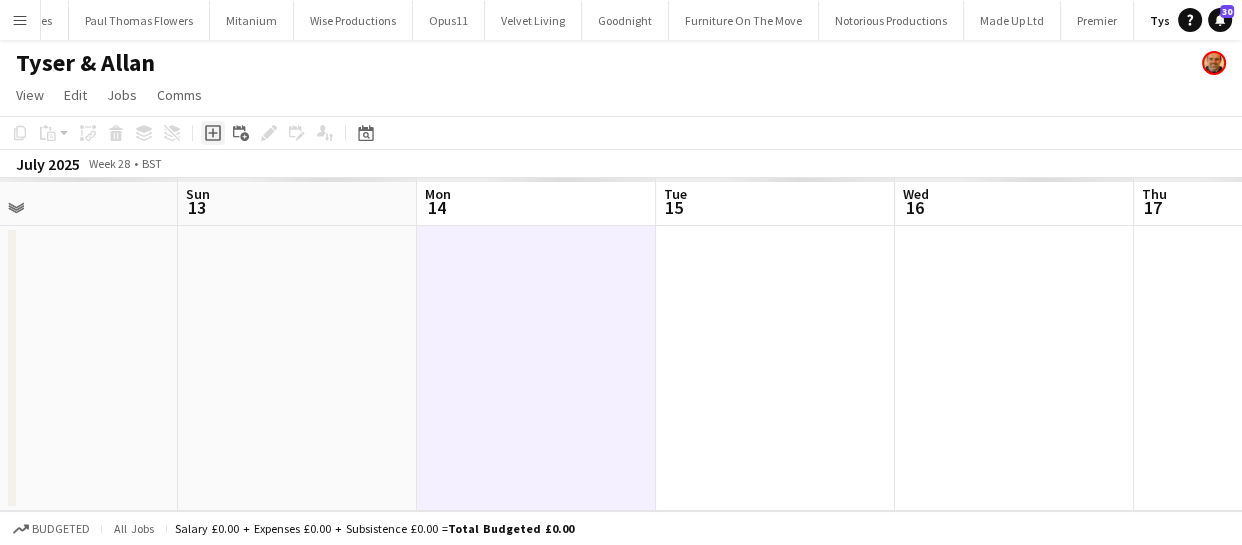 click on "Add job" 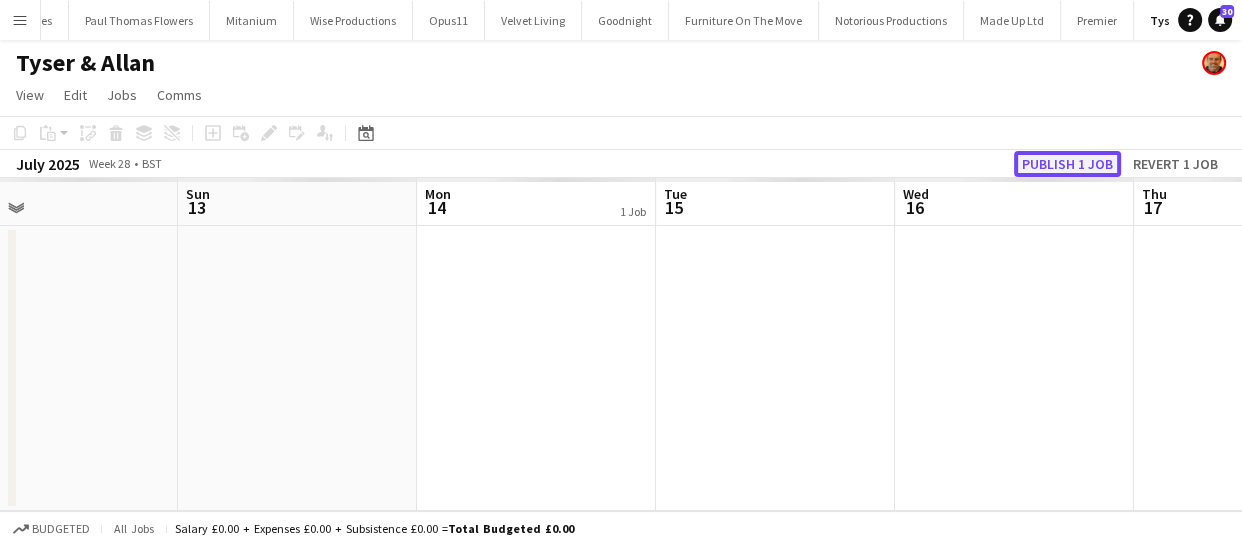 click on "Publish 1 job" 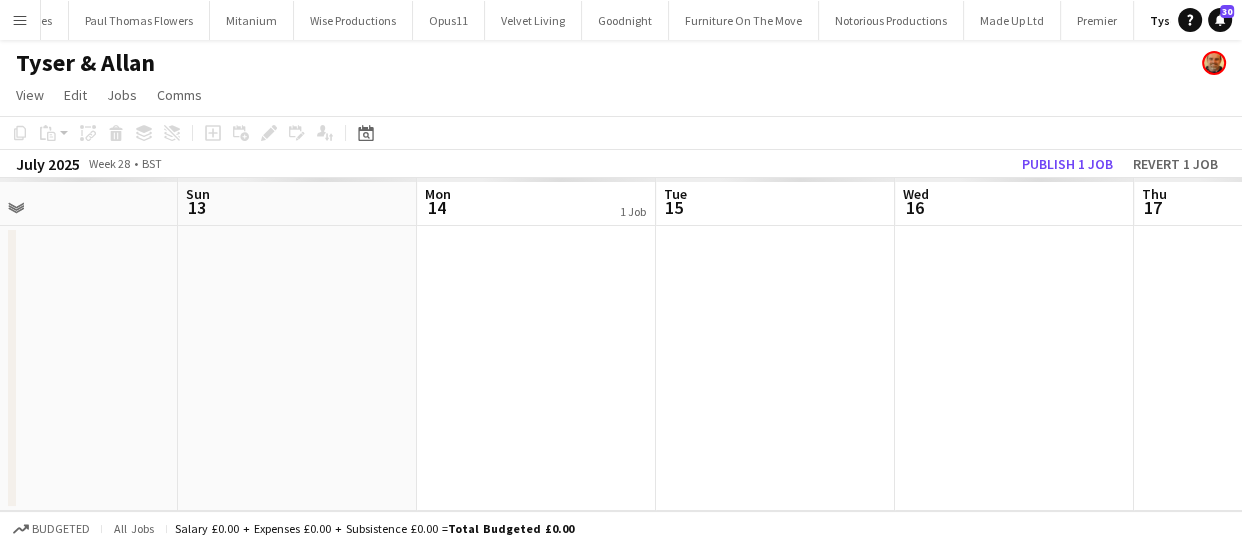 click at bounding box center (536, 368) 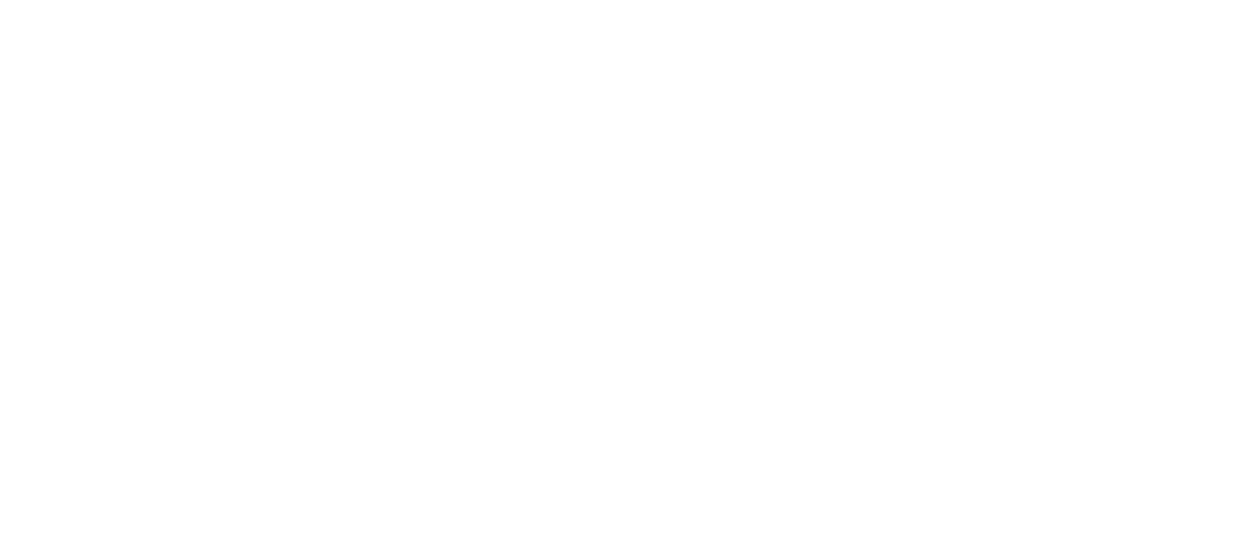 scroll, scrollTop: 0, scrollLeft: 0, axis: both 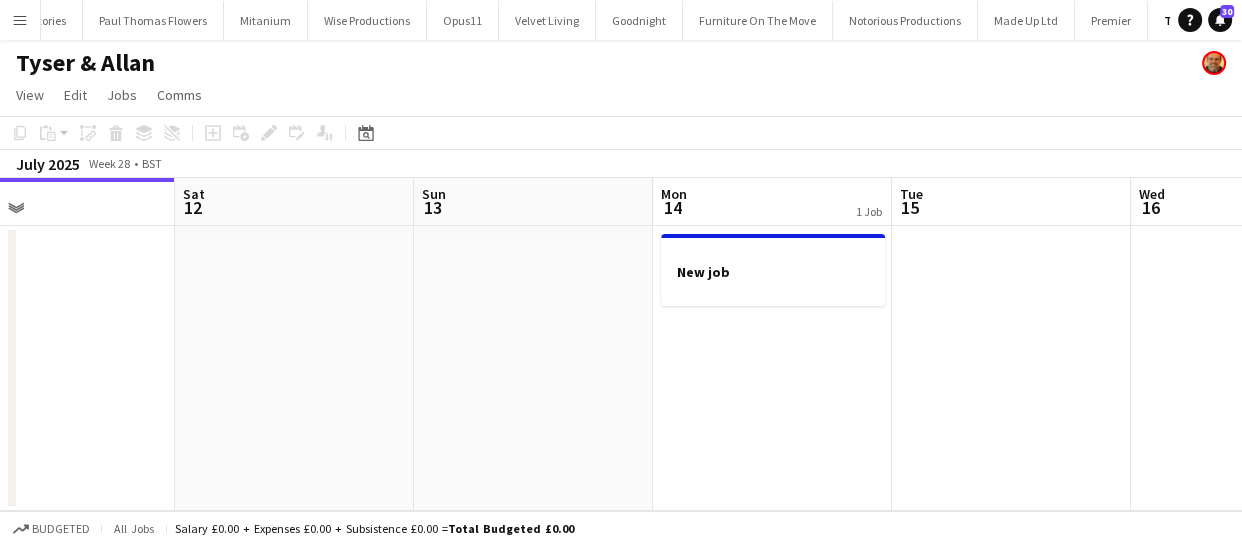 drag, startPoint x: 784, startPoint y: 291, endPoint x: 461, endPoint y: 284, distance: 323.07584 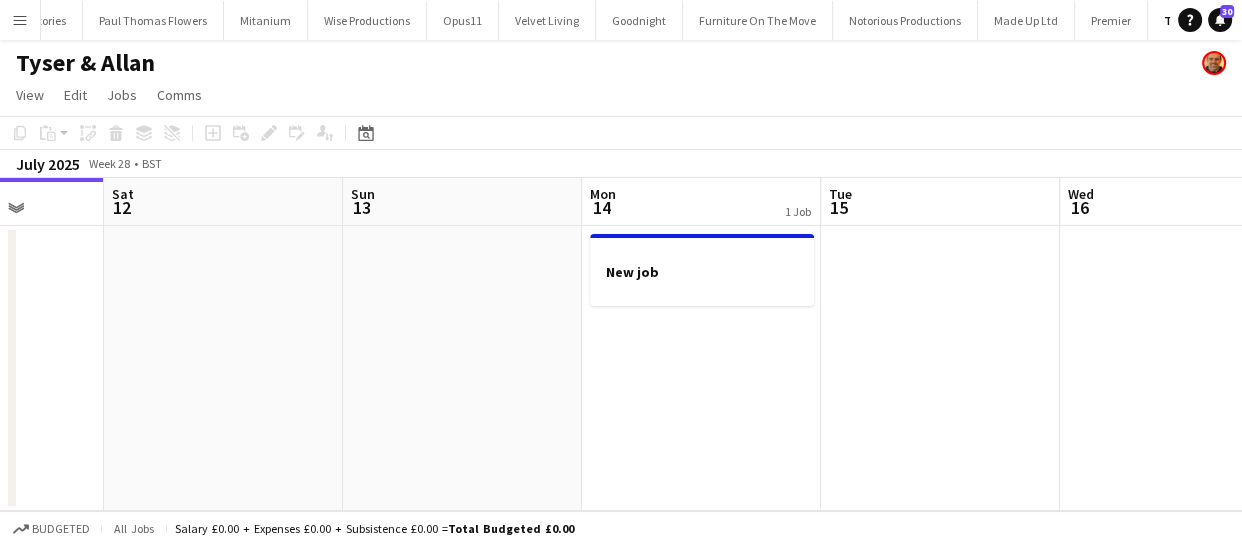 drag, startPoint x: 336, startPoint y: 293, endPoint x: 268, endPoint y: 293, distance: 68 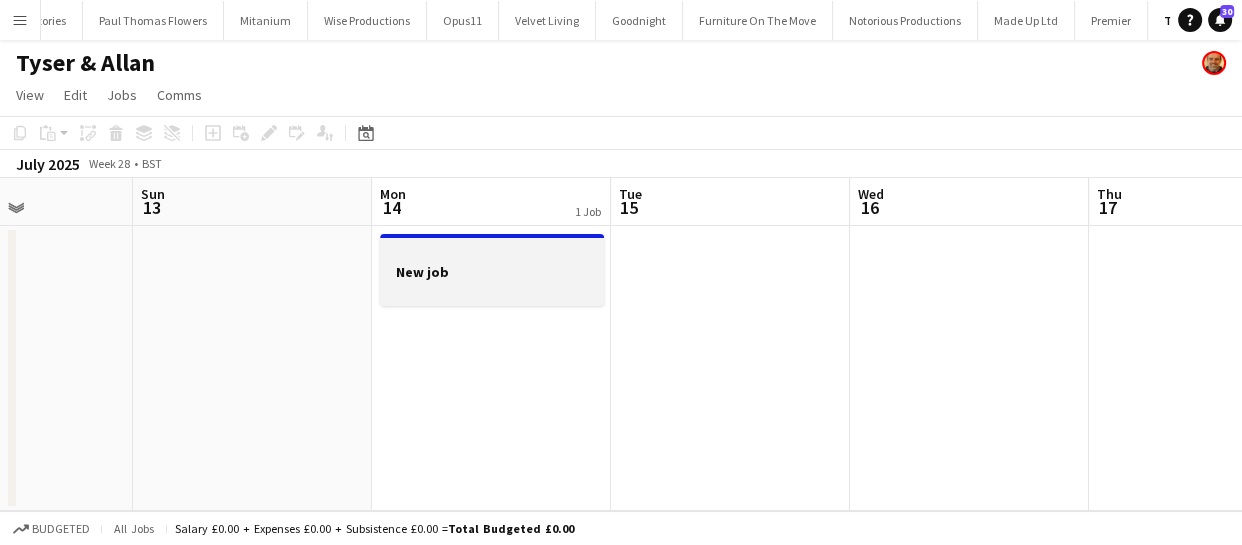 click on "New job" at bounding box center [492, 272] 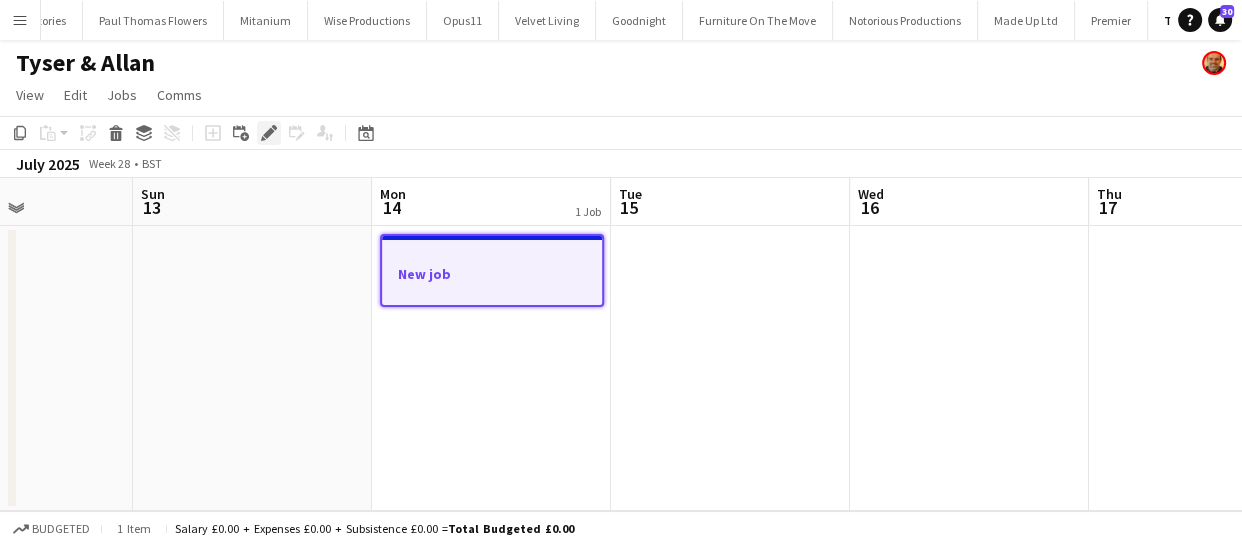 click on "Edit" at bounding box center [269, 133] 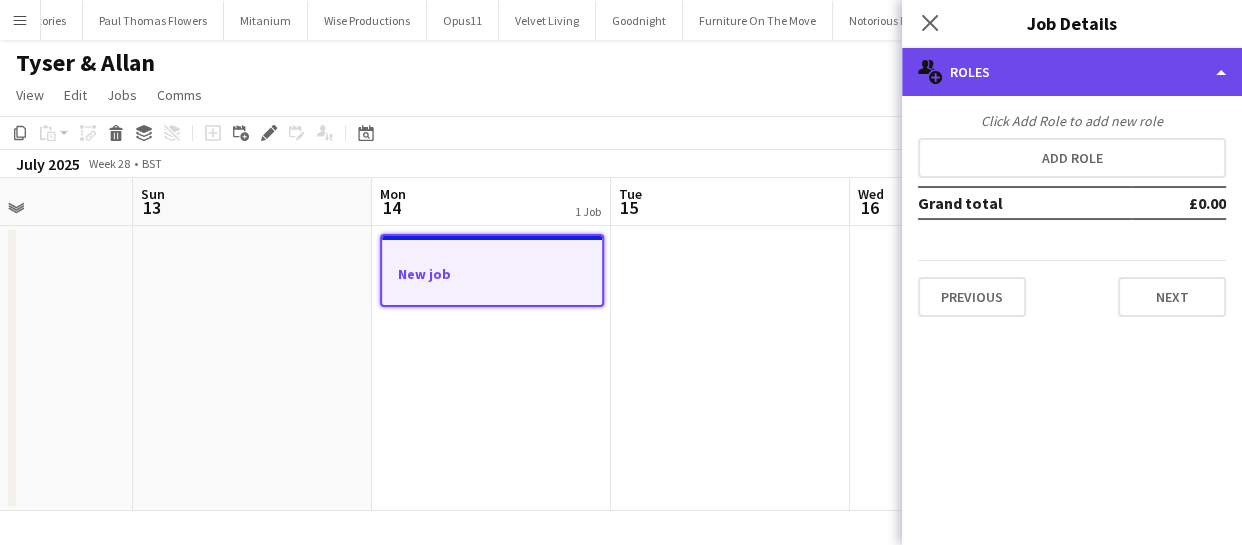 click on "multiple-users-add
Roles" 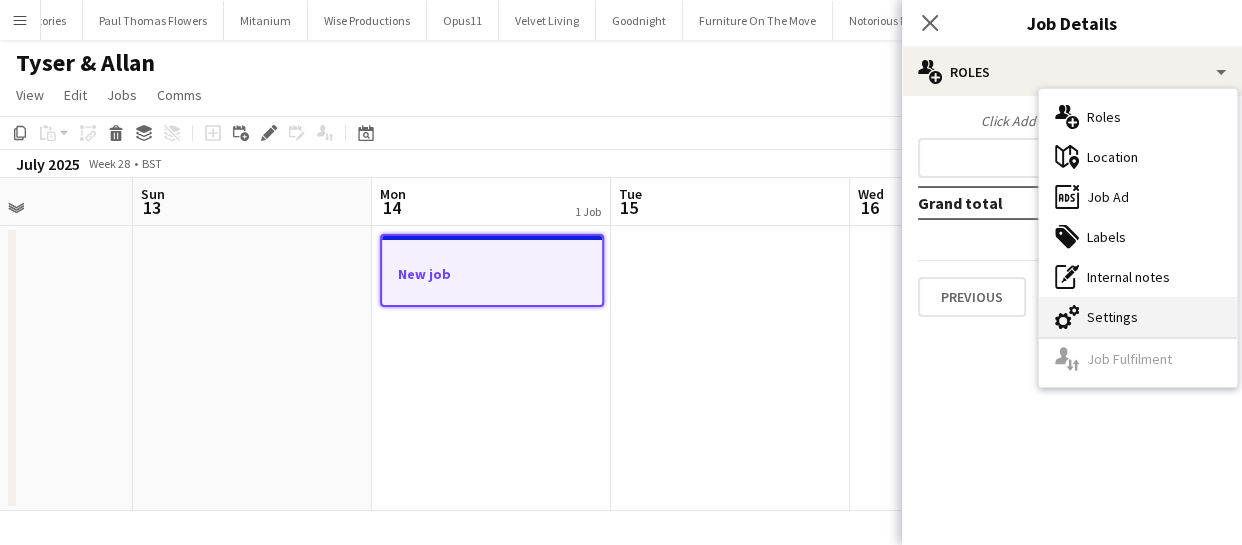 click on "cog-double-3
Settings" at bounding box center (1138, 317) 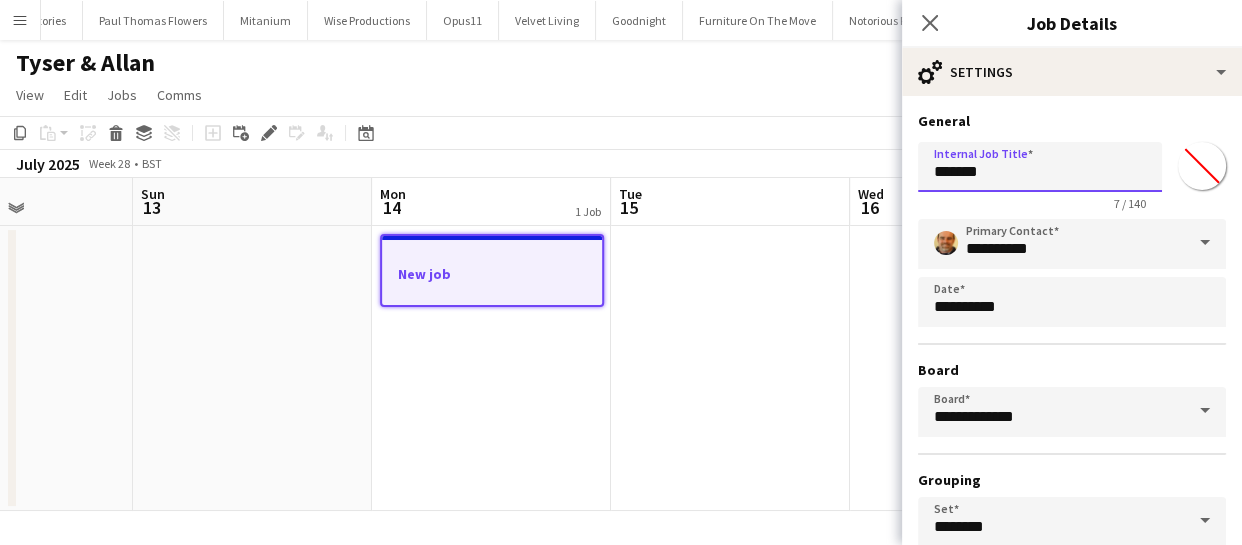 drag, startPoint x: 1003, startPoint y: 181, endPoint x: 761, endPoint y: 151, distance: 243.85242 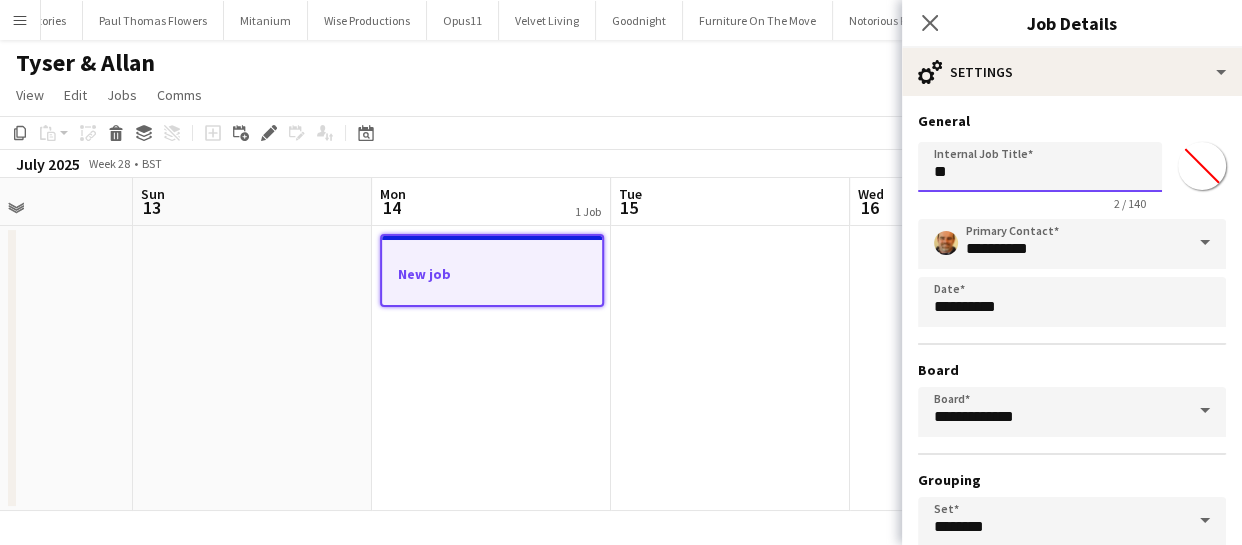 click on "**" at bounding box center (1040, 167) 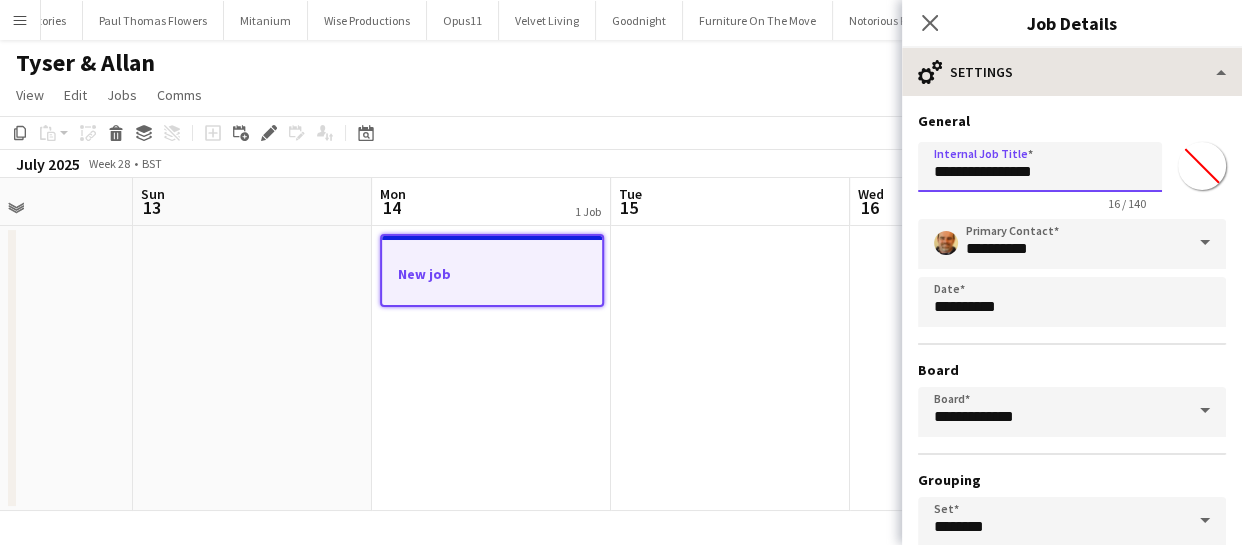 type on "**********" 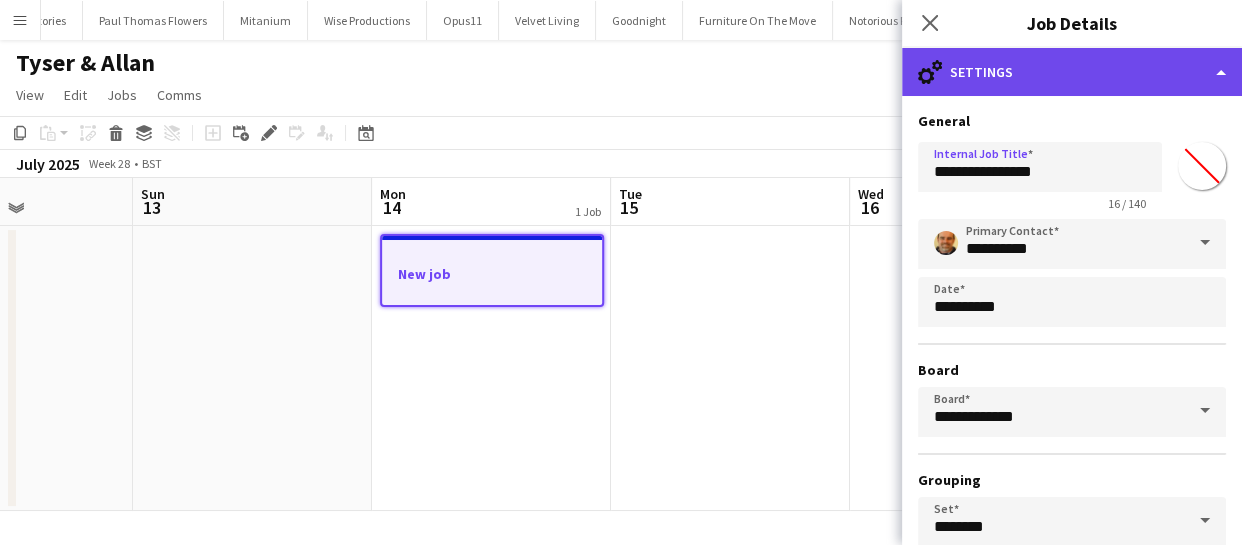 click on "cog-double-3
Settings" 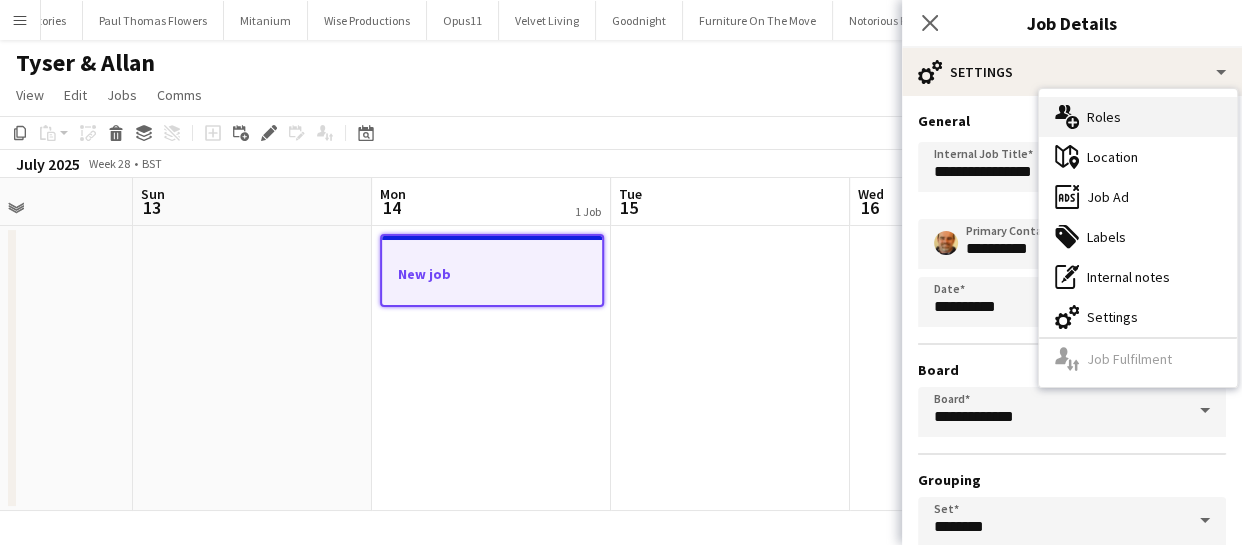 click on "multiple-users-add
Roles" at bounding box center (1138, 117) 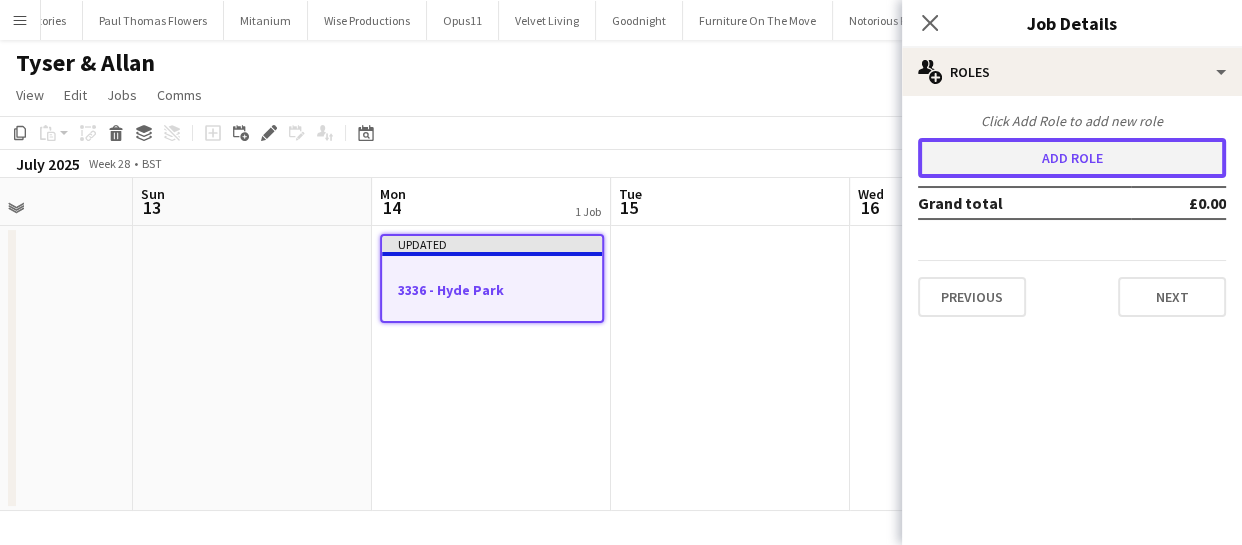 click on "Add role" at bounding box center [1072, 158] 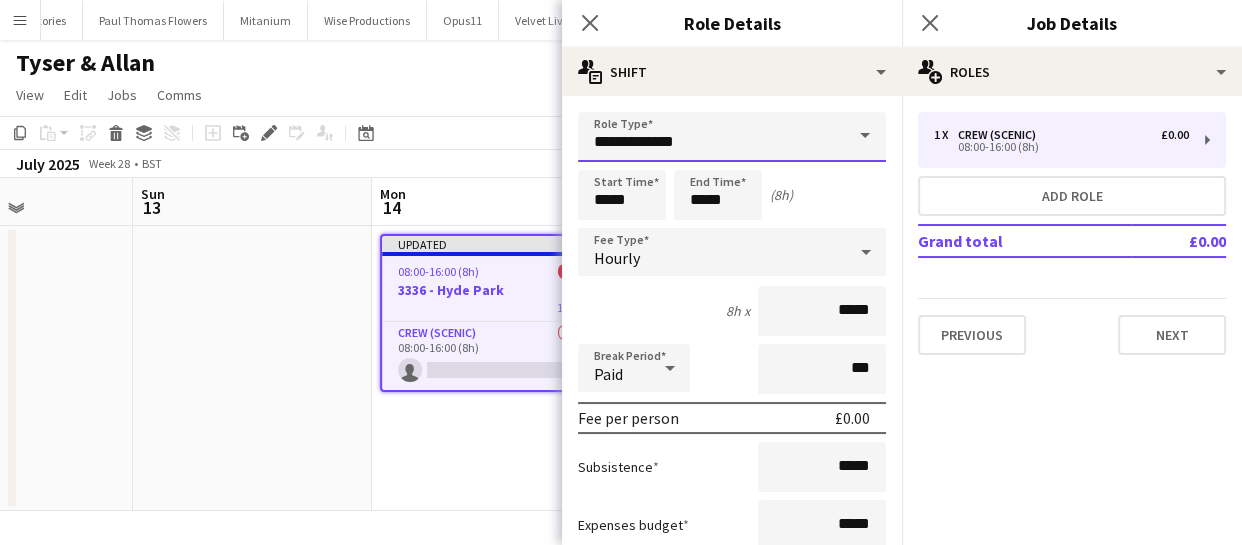 click on "**********" at bounding box center [732, 137] 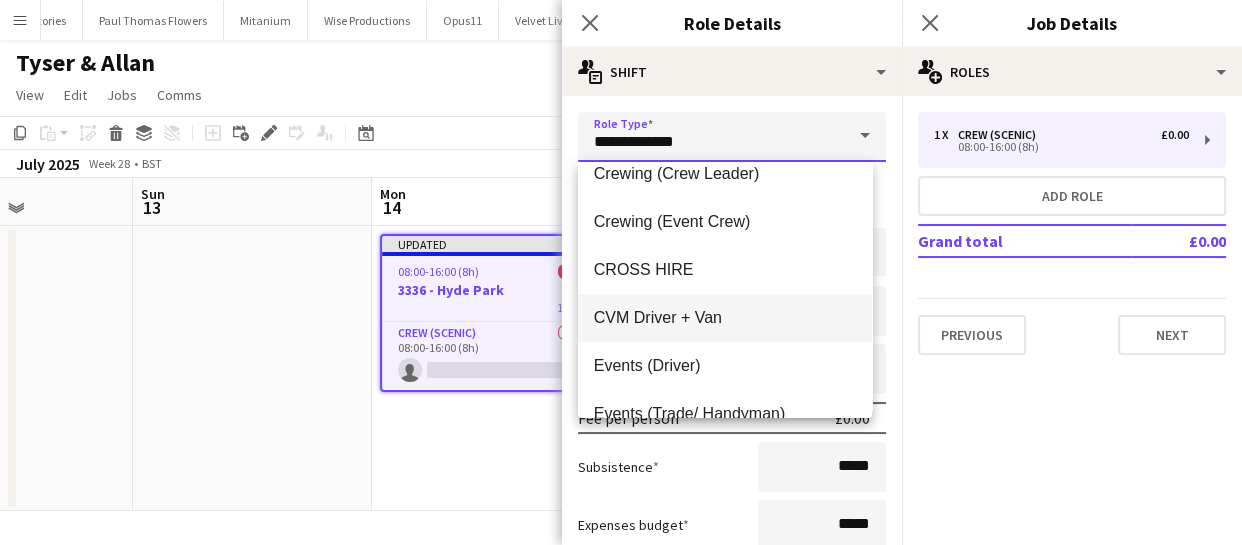scroll, scrollTop: 272, scrollLeft: 0, axis: vertical 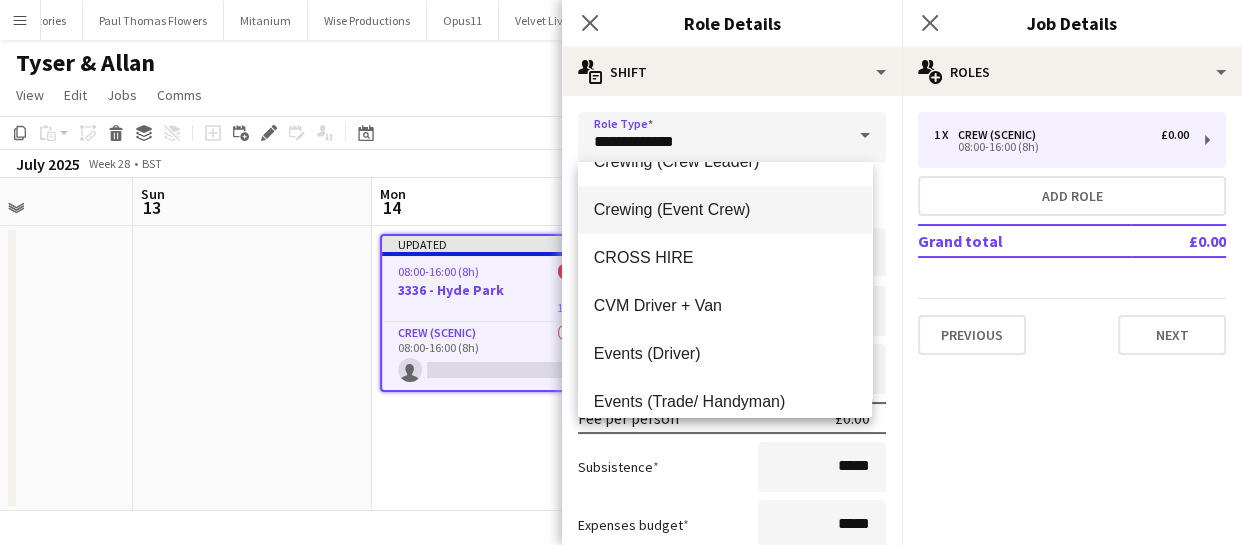 click on "Crewing (Event Crew)" at bounding box center (725, 209) 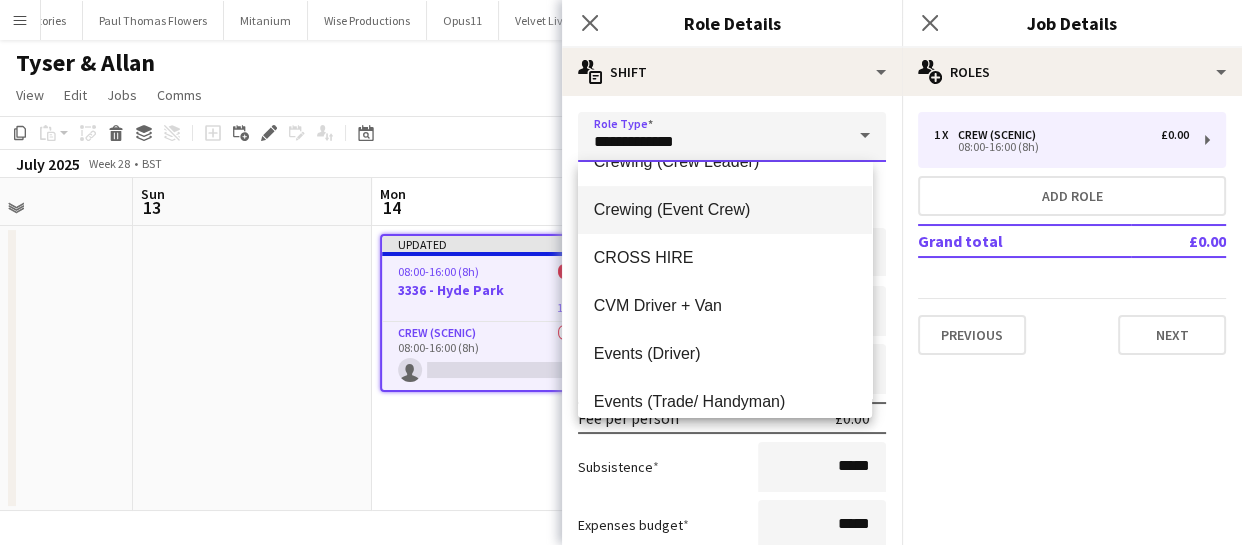 type on "**********" 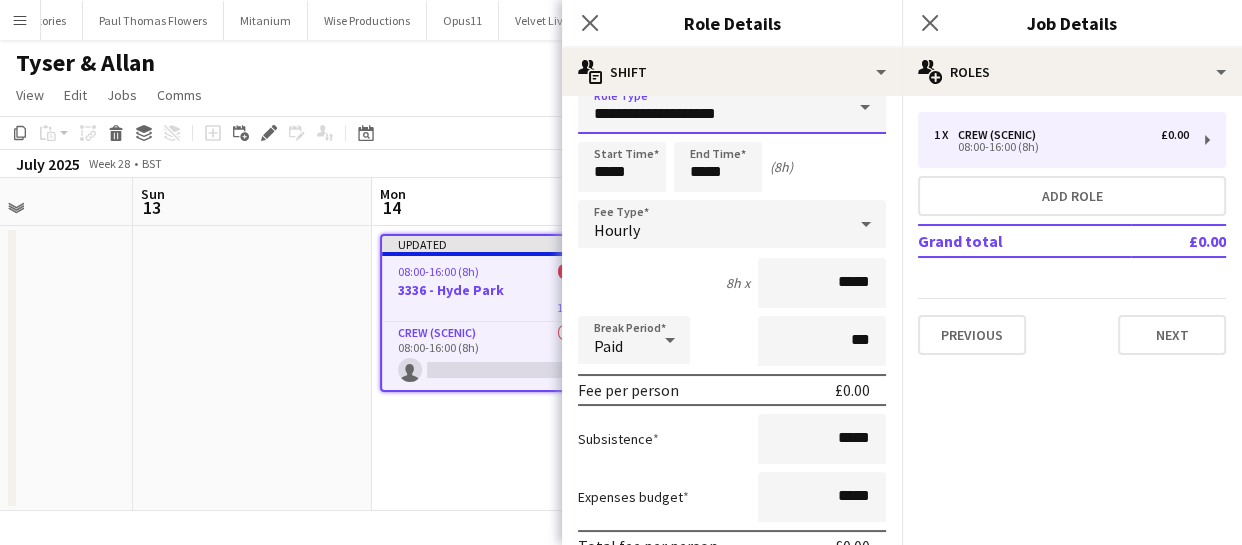 scroll, scrollTop: 0, scrollLeft: 0, axis: both 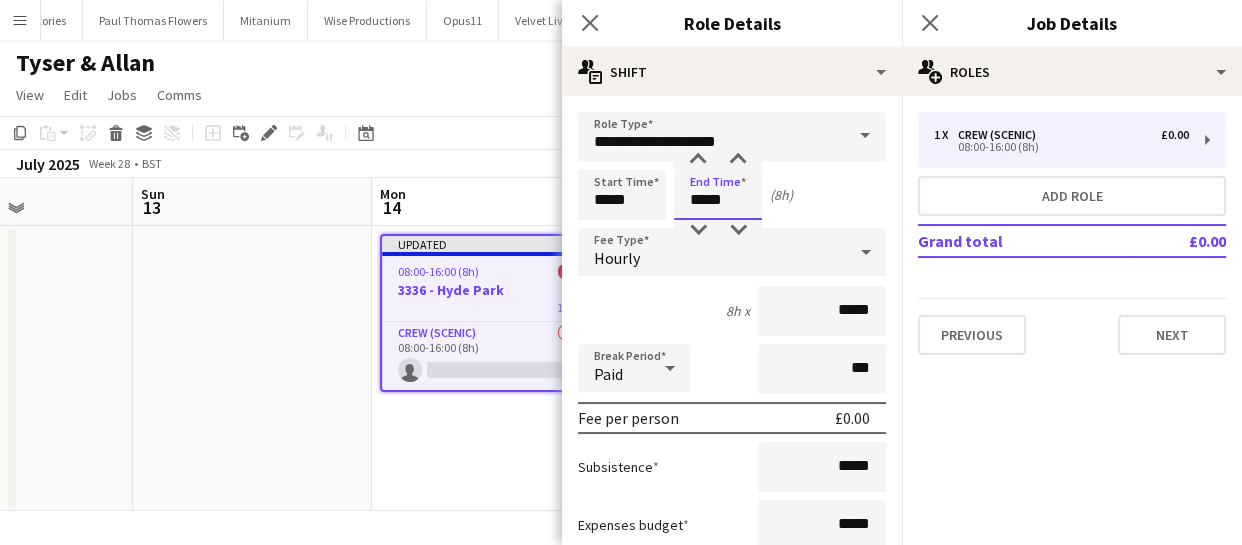 drag, startPoint x: 731, startPoint y: 192, endPoint x: 540, endPoint y: 183, distance: 191.21193 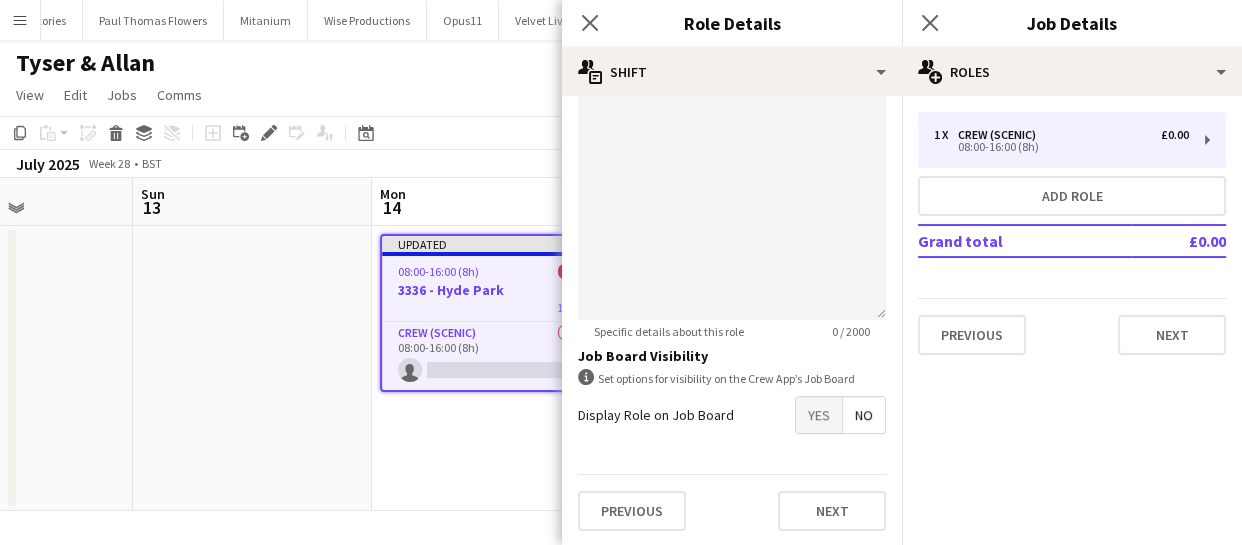scroll, scrollTop: 706, scrollLeft: 0, axis: vertical 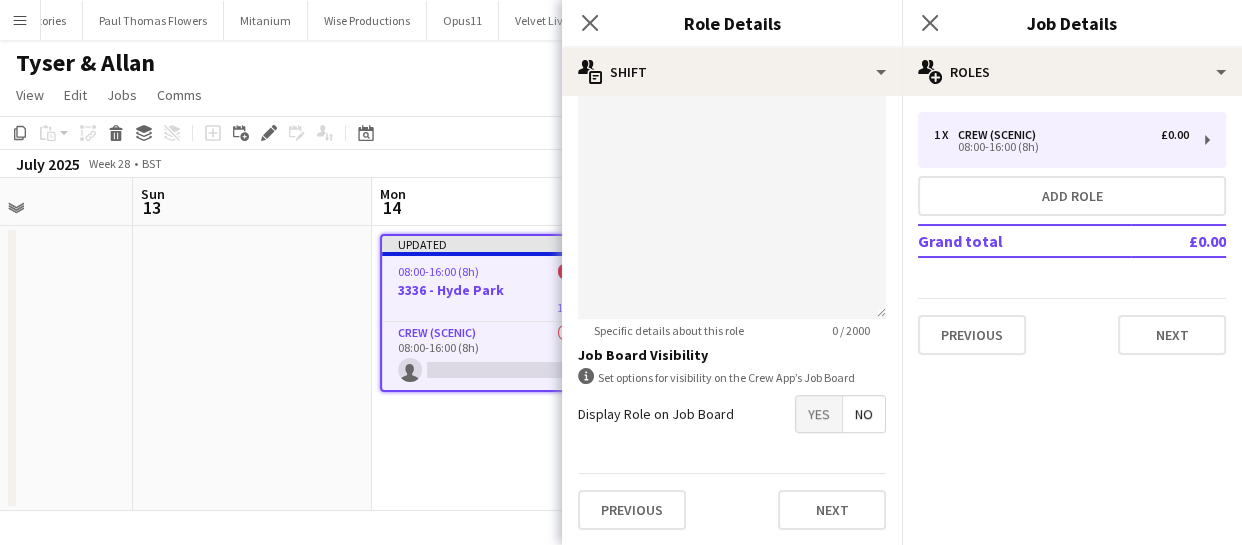 type on "*****" 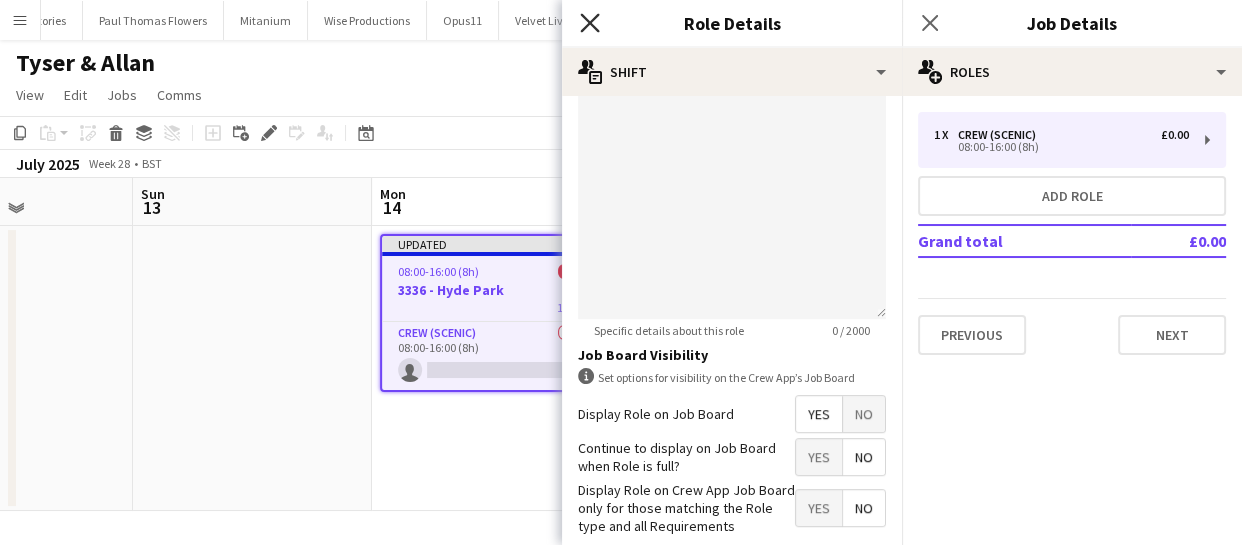click on "Close pop-in" 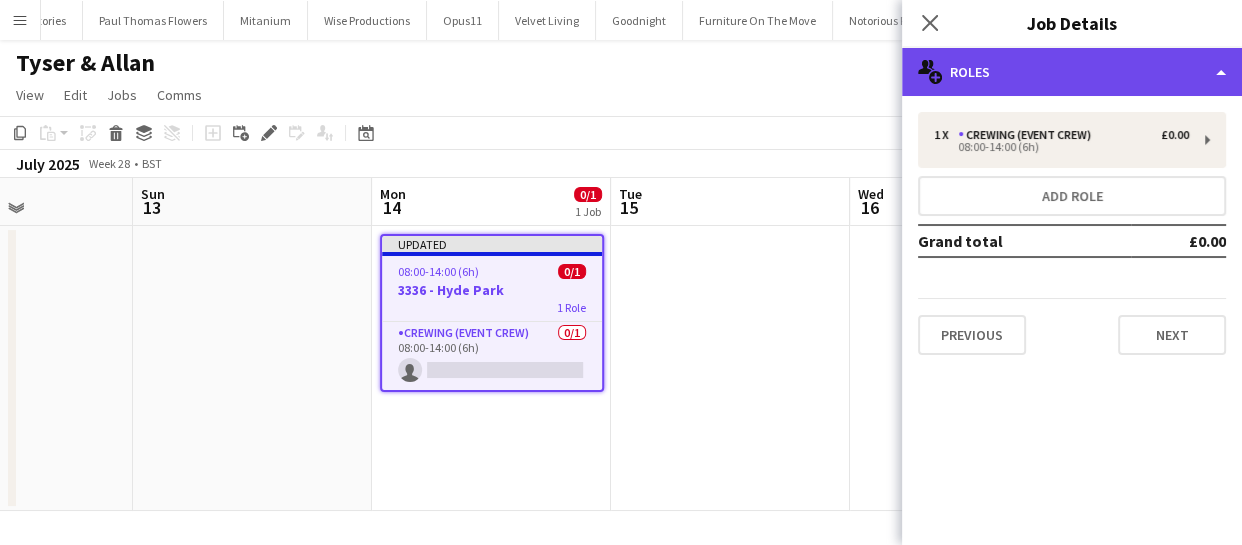 click on "multiple-users-add
Roles" 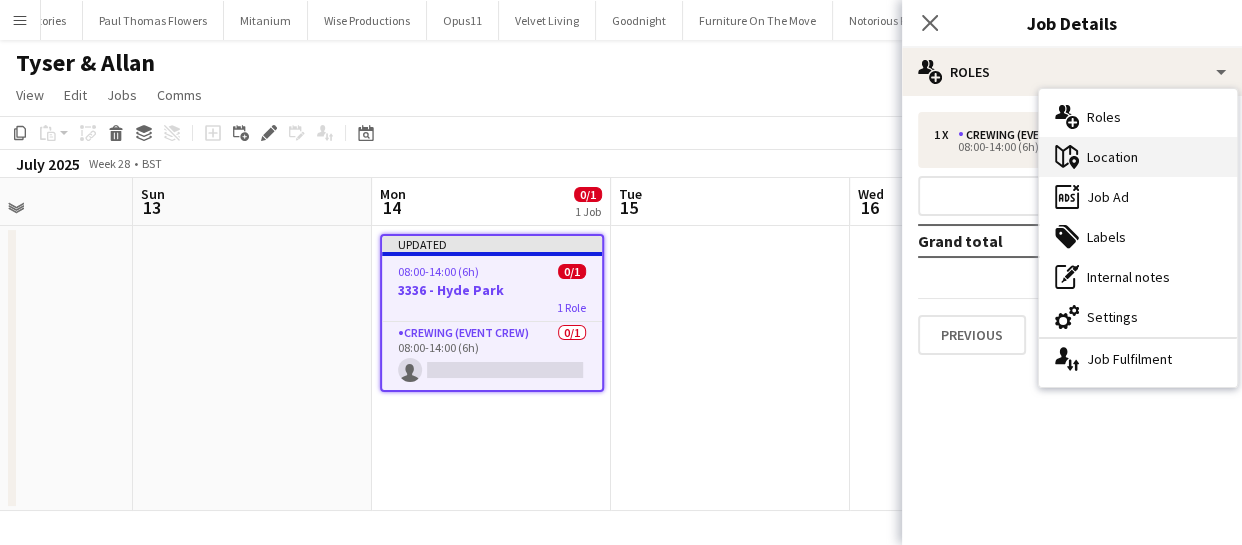 click on "maps-pin-1
Location" at bounding box center (1138, 157) 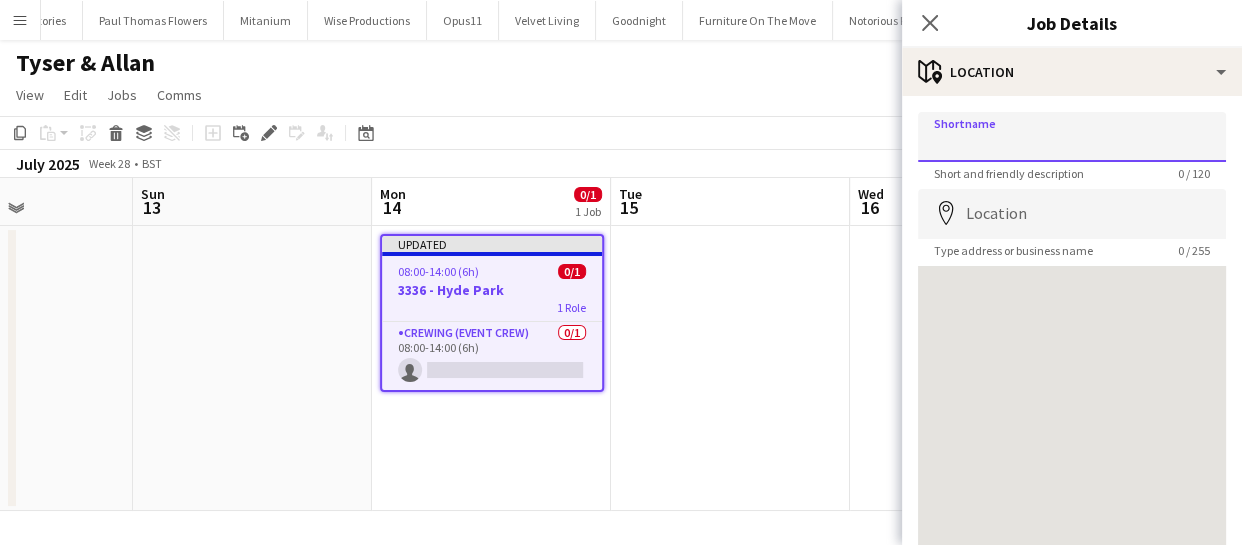 click on "Shortname" at bounding box center [1072, 137] 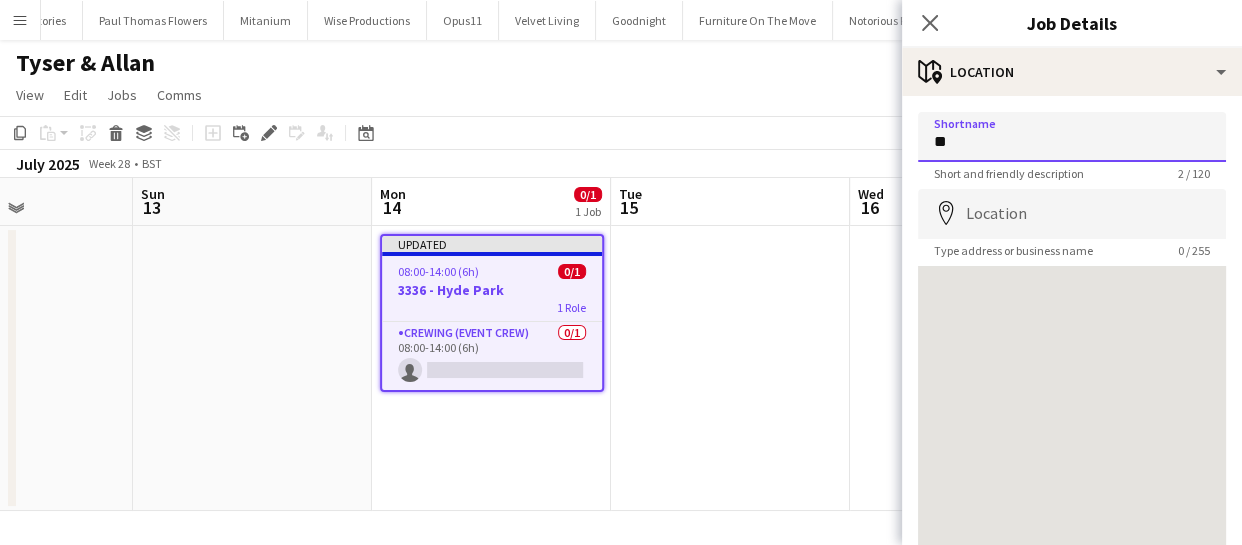 type on "*" 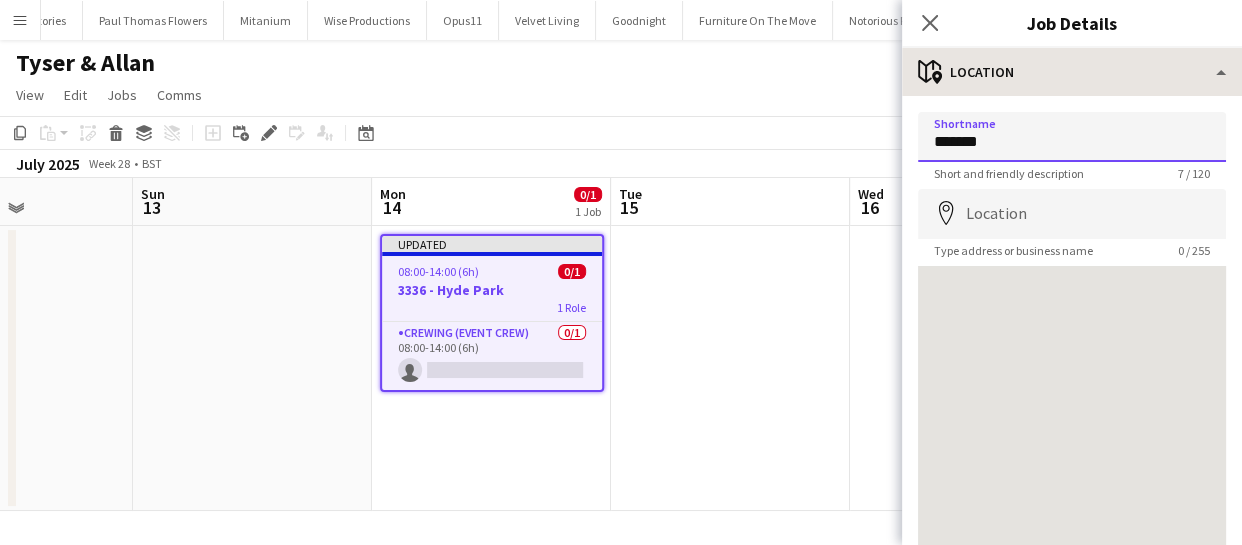 type on "*******" 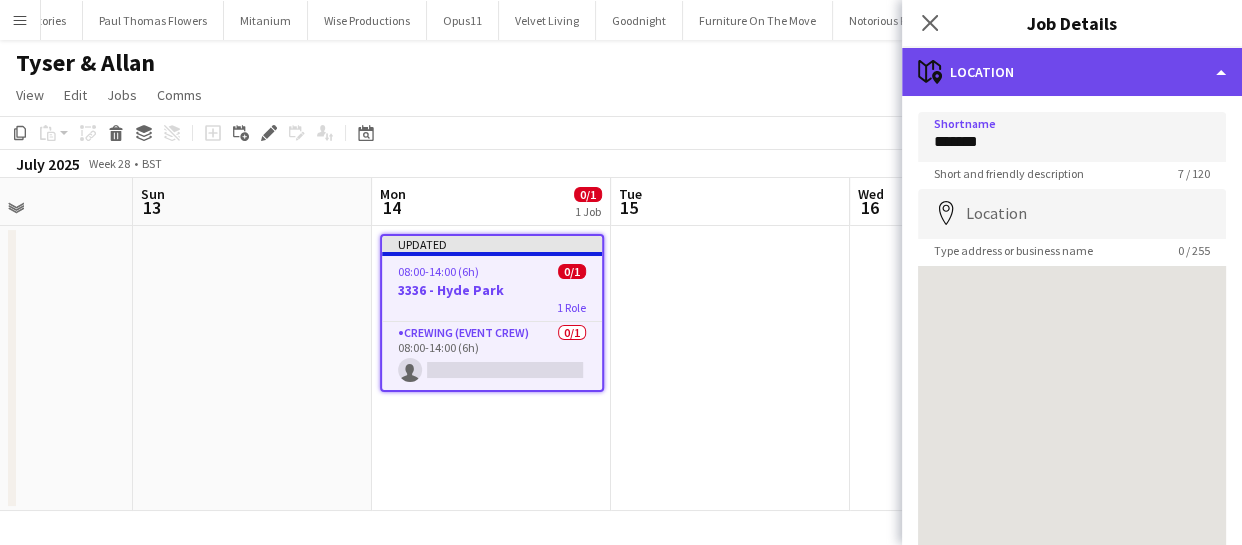 click on "maps-pin-1
Location" 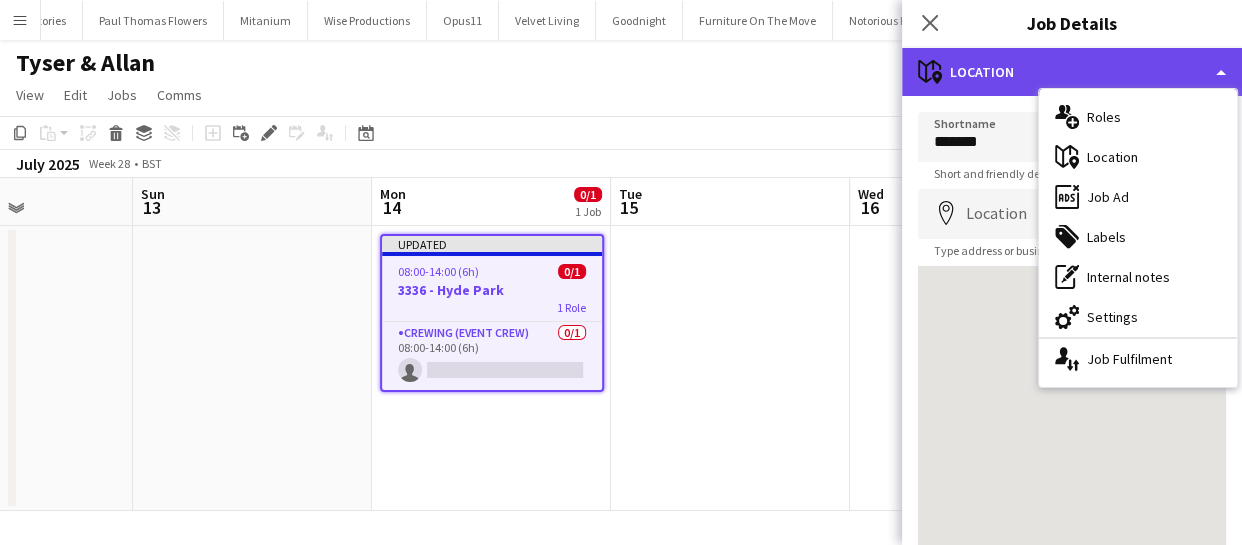 click on "maps-pin-1
Location" 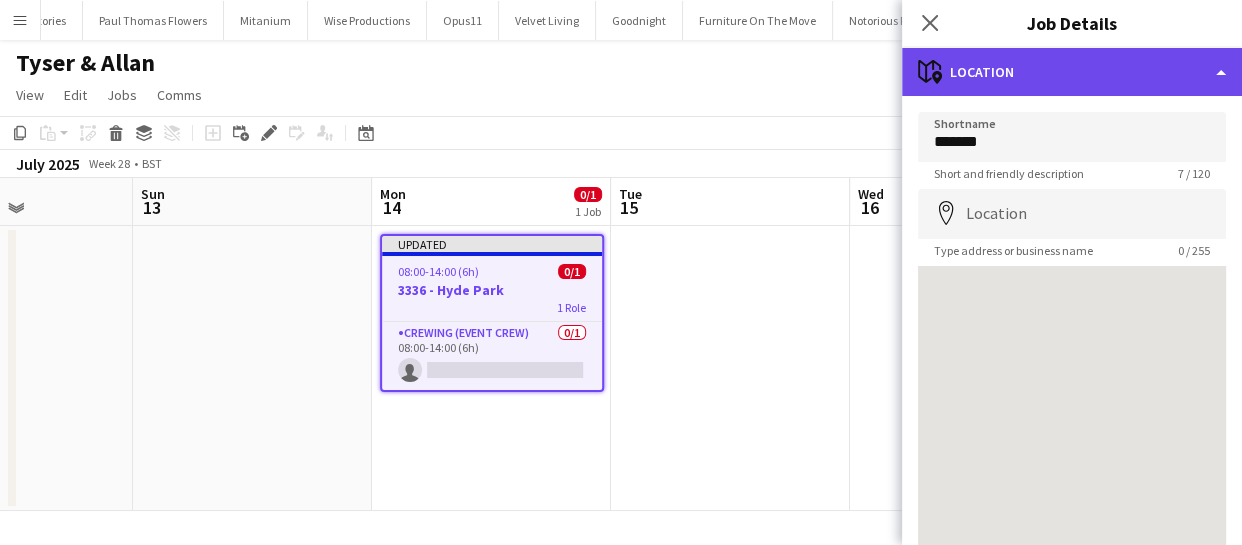 click on "maps-pin-1
Location" 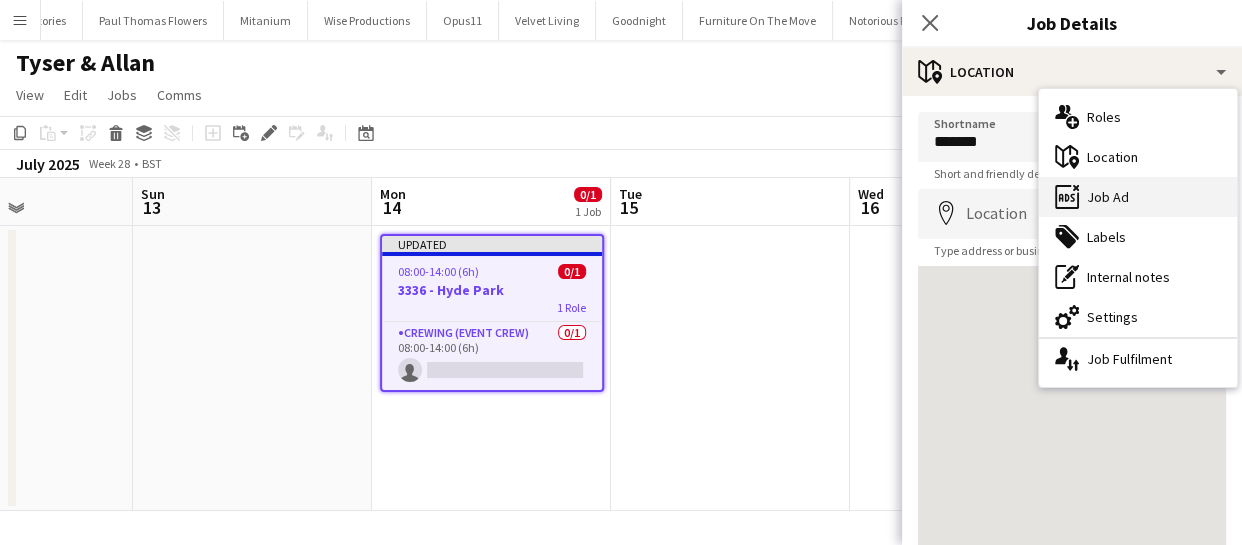 click on "ads-window
Job Ad" at bounding box center [1138, 197] 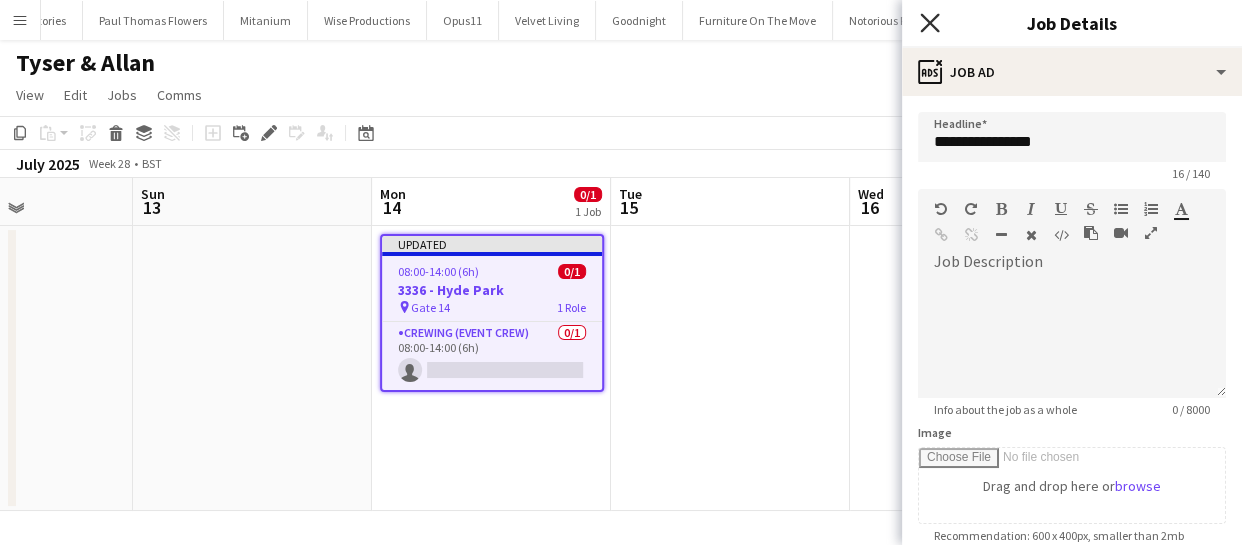 click on "Close pop-in" 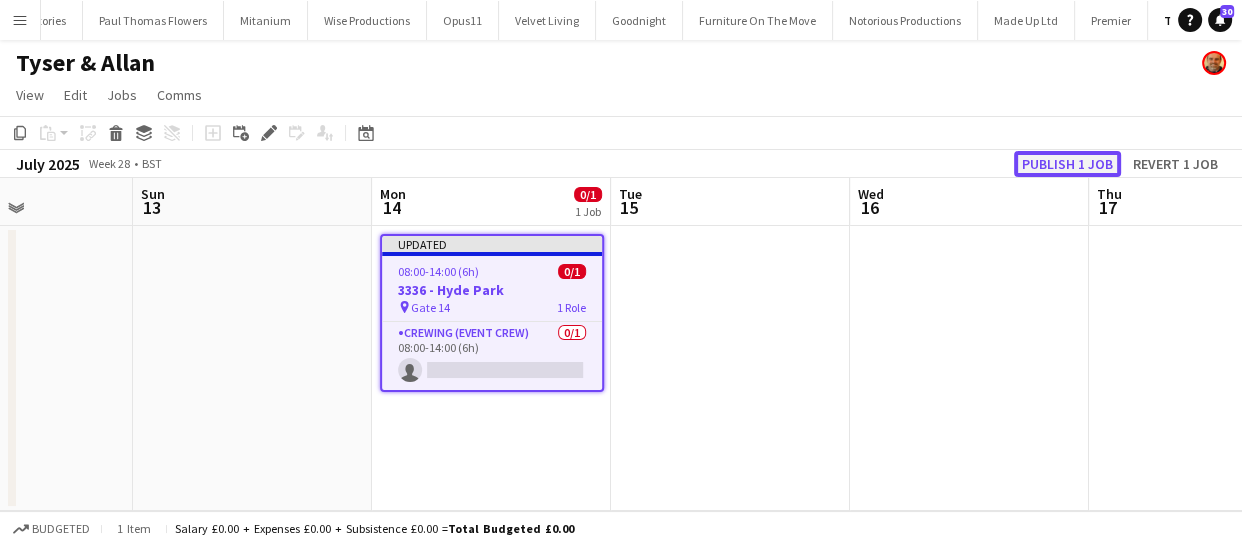 click on "Publish 1 job" 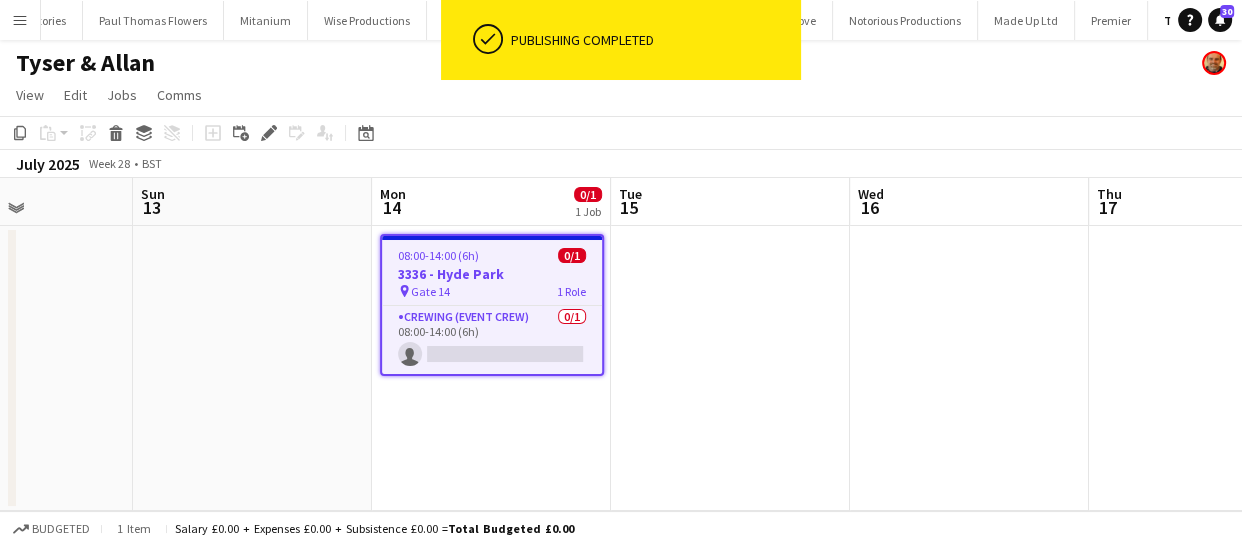 click on "Menu" at bounding box center [20, 20] 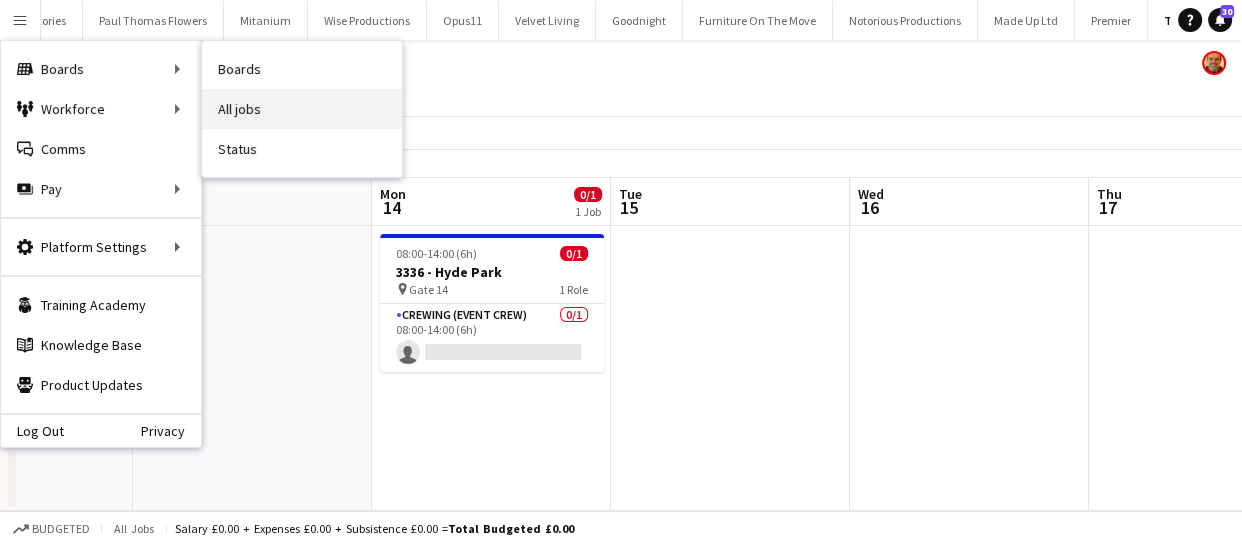 click on "All jobs" at bounding box center (302, 109) 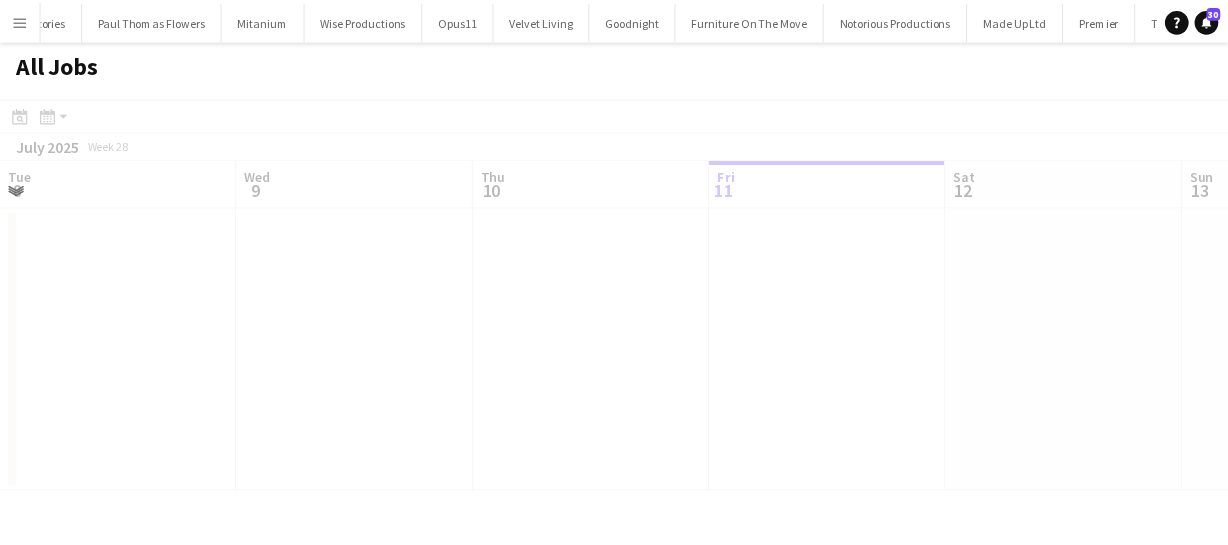 scroll, scrollTop: 0, scrollLeft: 478, axis: horizontal 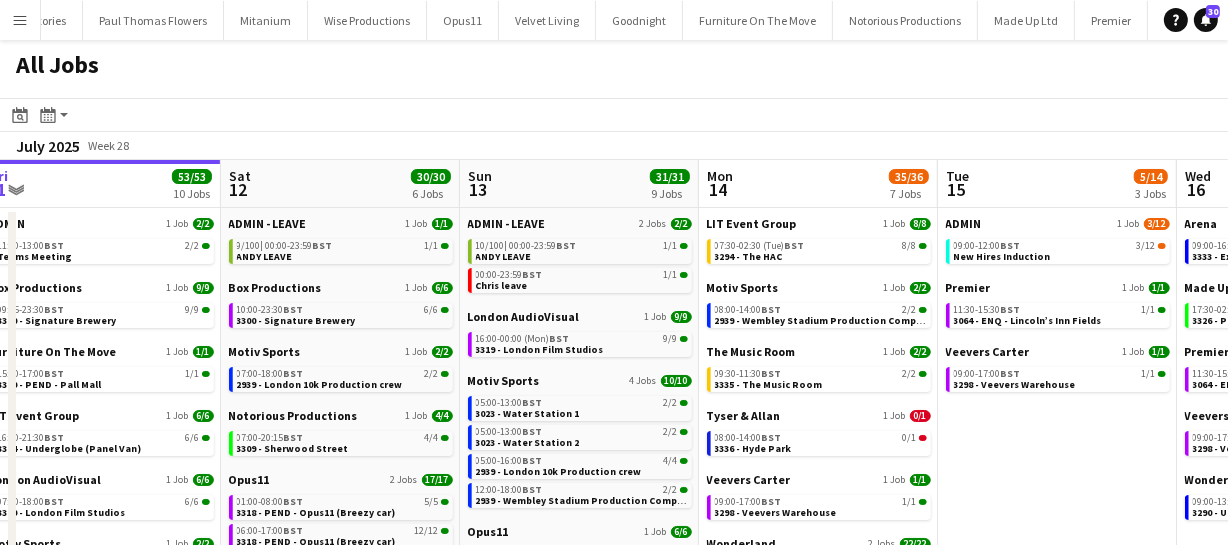 drag, startPoint x: 448, startPoint y: 391, endPoint x: 191, endPoint y: 348, distance: 260.57245 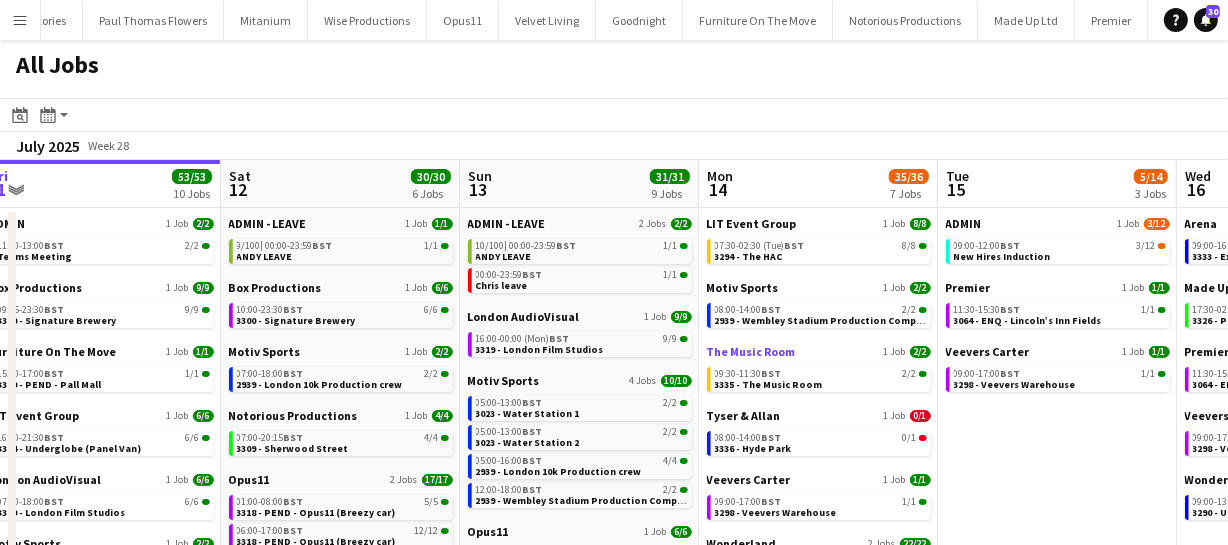 drag, startPoint x: 767, startPoint y: 359, endPoint x: 464, endPoint y: 344, distance: 303.37106 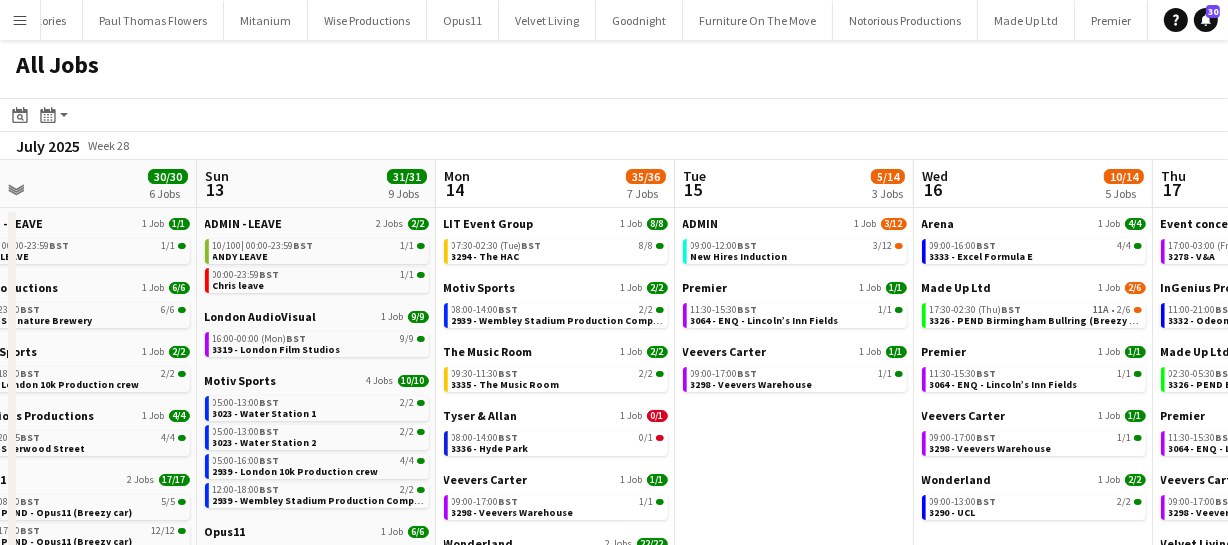 click on "Thu   10   27/27   7 Jobs   Fri   11   53/53   10 Jobs   Sat   12   30/30   6 Jobs   Sun   13   31/31   9 Jobs   Mon   14   35/36   7 Jobs   Tue   15   5/14   3 Jobs   Wed   16   10/14   5 Jobs   Thu   17   32/77   6 Jobs   Fri   18   30/30   6 Jobs   Sat   19   26/35   8 Jobs   Sun   20   2/2   2 Jobs   Event concept   1 Job   4/4   15:00-23:30    BST   4/4   3311- Cork Street Galleries   Fay Campbell   1 Job   4/4   11:00-00:00 (Fri)   BST   4/4   3260 - The Gaumont   LIT Event Group   1 Job   4/4   15:00-18:00    BST   4/4   3324 - Underglobe   Old Sessions House   1 Job   8/8   15:30-00:00 (Fri)   BST   8/8   3317 - Old Sessions House   Premier   1 Job   2/2   22:30-00:30 (Fri)   BST   2/2   3325 - Westfield Stratford   The Music Room   1 Job   4/4   16:00-22:00    BST   4/4   3312 - The Music Room/Esher   Veevers Carter   1 Job   1/1   09:00-17:00    BST   1/1   3298 - Veevers Warehouse   ADMIN   1 Job   2/2   11:30-13:00    BST   2/2   Teams Meeting   Box Productions   1 Job   9/9   09:45-23:30    BST" at bounding box center (614, 528) 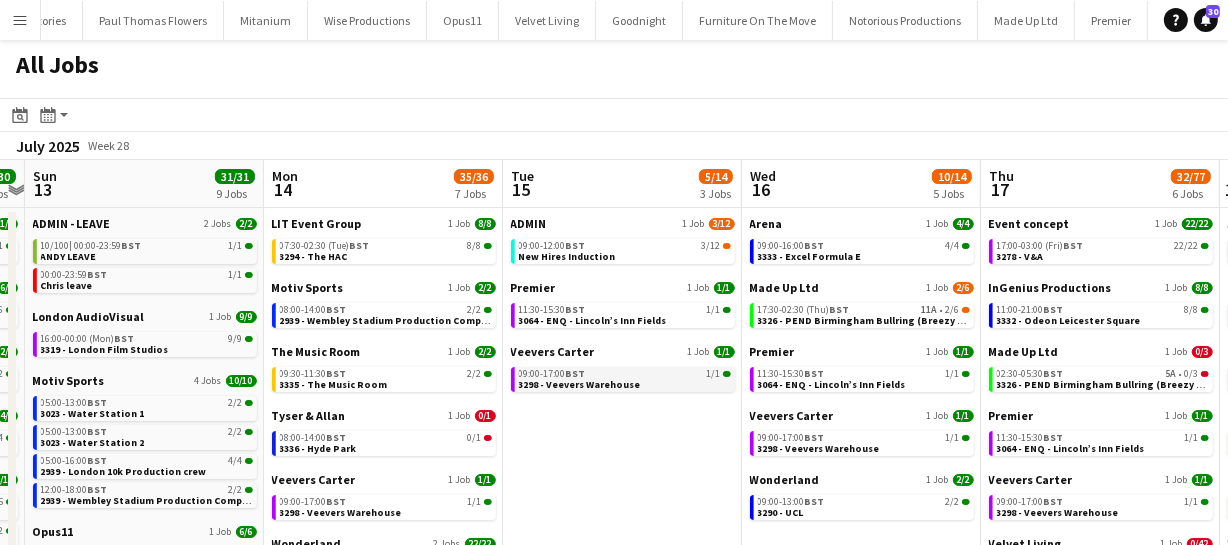click on "Thu   10   27/27   7 Jobs   Fri   11   53/53   10 Jobs   Sat   12   30/30   6 Jobs   Sun   13   31/31   9 Jobs   Mon   14   35/36   7 Jobs   Tue   15   5/14   3 Jobs   Wed   16   10/14   5 Jobs   Thu   17   32/77   6 Jobs   Fri   18   30/30   6 Jobs   Sat   19   26/35   8 Jobs   Sun   20   2/2   2 Jobs   Event concept   1 Job   4/4   15:00-23:30    BST   4/4   3311- Cork Street Galleries   Fay Campbell   1 Job   4/4   11:00-00:00 (Fri)   BST   4/4   3260 - The Gaumont   LIT Event Group   1 Job   4/4   15:00-18:00    BST   4/4   3324 - Underglobe   Old Sessions House   1 Job   8/8   15:30-00:00 (Fri)   BST   8/8   3317 - Old Sessions House   Premier   1 Job   2/2   22:30-00:30 (Fri)   BST   2/2   3325 - Westfield Stratford   The Music Room   1 Job   4/4   16:00-22:00    BST   4/4   3312 - The Music Room/Esher   Veevers Carter   1 Job   1/1   09:00-17:00    BST   1/1   3298 - Veevers Warehouse   ADMIN   1 Job   2/2   11:30-13:00    BST   2/2   Teams Meeting   Box Productions   1 Job   9/9   09:45-23:30    BST" at bounding box center [614, 528] 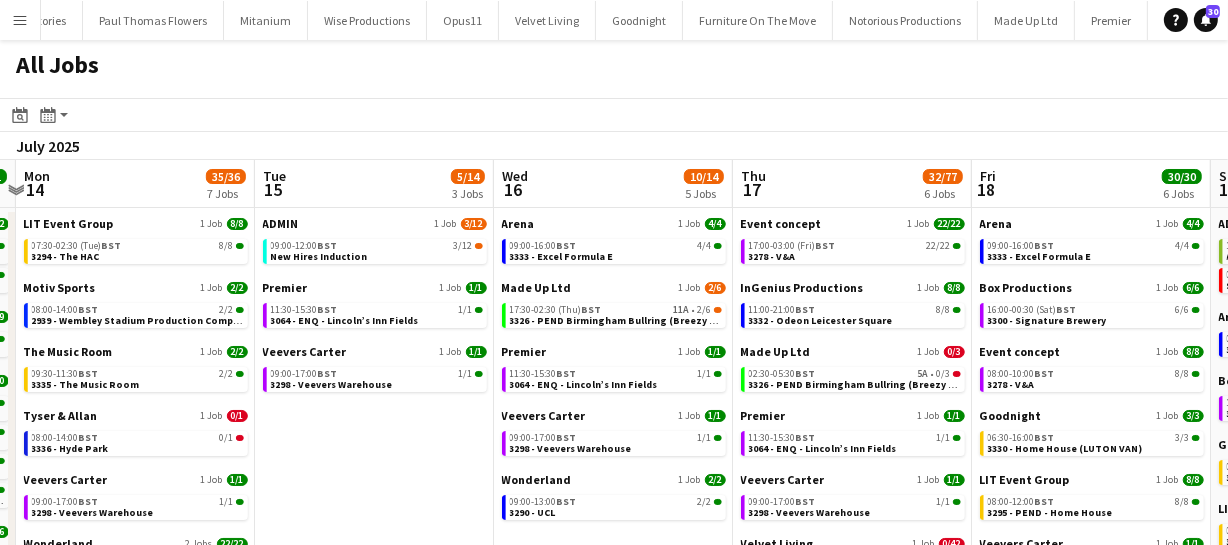 click on "All Jobs
Date picker
JUL 2025 JUL 2025 Monday M Tuesday T Wednesday W Thursday T Friday F Saturday S Sunday S  JUL      1   2   3   4   5   6   7   8   9   10   11   12   13   14   15   16   17   18   19   20   21   22   23   24   25   26   27   28   29   30   31
Comparison range
Comparison range
Today
Month view / Day view
Day view by Board Day view by Job Month view  July 2025   Week 28
Expand/collapse
Thu   10   27/27   7 Jobs   Fri   11   53/53   10 Jobs   Sat   12   30/30   6 Jobs   Sun   13   31/31   9 Jobs   Mon   14   35/36   7 Jobs   Tue   15   5/14   3 Jobs   Wed   16   10/14   5 Jobs   Thu   17   32/77   6 Jobs   Fri   18   30/30   6 Jobs   Sat   19   26/35   8 Jobs   Sun   20   2/2   2 Jobs   Event concept   1 Job   4/4   15:00-23:30    BST   4/4   3311- Cork Street Galleries   Fay Campbell   1 Job   4/4   11:00-00:00 (Fri)" 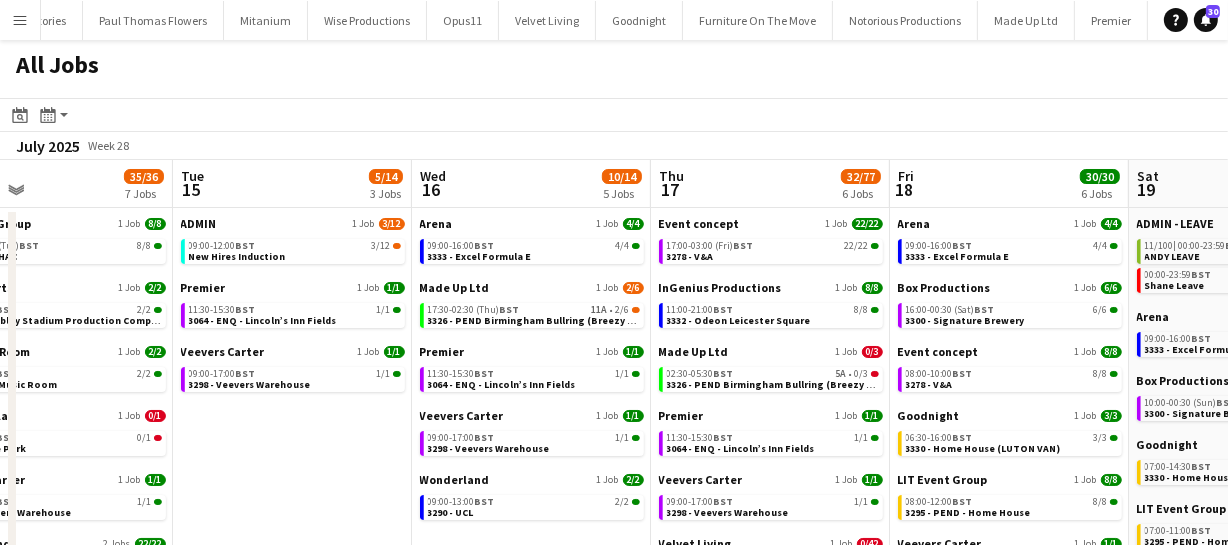 click on "Sat   12   30/30   6 Jobs   Sun   13   31/31   9 Jobs   Mon   14   35/36   7 Jobs   Tue   15   5/14   3 Jobs   Wed   16   10/14   5 Jobs   Thu   17   32/77   6 Jobs   Fri   18   30/30   6 Jobs   Sat   19   26/35   8 Jobs   Sun   20   2/2   2 Jobs   Mon   21   11/53   4 Jobs   Tue   22   36/39   8 Jobs   ADMIN - LEAVE   1 Job   1/1   9/100  |  00:00-23:59    BST   1/1   ANDY LEAVE   Box Productions   1 Job   6/6   10:00-23:30    BST   6/6   3300 - Signature Brewery   Motiv Sports   1 Job   2/2   07:00-18:00    BST   2/2   2939 - London 10k Production crew   Notorious Productions   1 Job   4/4   07:00-20:15    BST   4/4   3309 - Sherwood Street   Opus11   2 Jobs   17/17   01:00-08:00    BST   5/5   3318 - PEND - Opus11 (Breezy car)   06:00-17:00    BST   12/12   3318 - PEND - Opus11 (Breezy car)   ADMIN - LEAVE   2 Jobs   2/2   10/100  |  00:00-23:59    BST   1/1   ANDY LEAVE   00:00-23:59    BST   1/1   Chris leave   London AudioVisual   1 Job   9/9   16:00-00:00 (Mon)   BST   9/9   Motiv Sports   4 Jobs  | |" at bounding box center (614, 528) 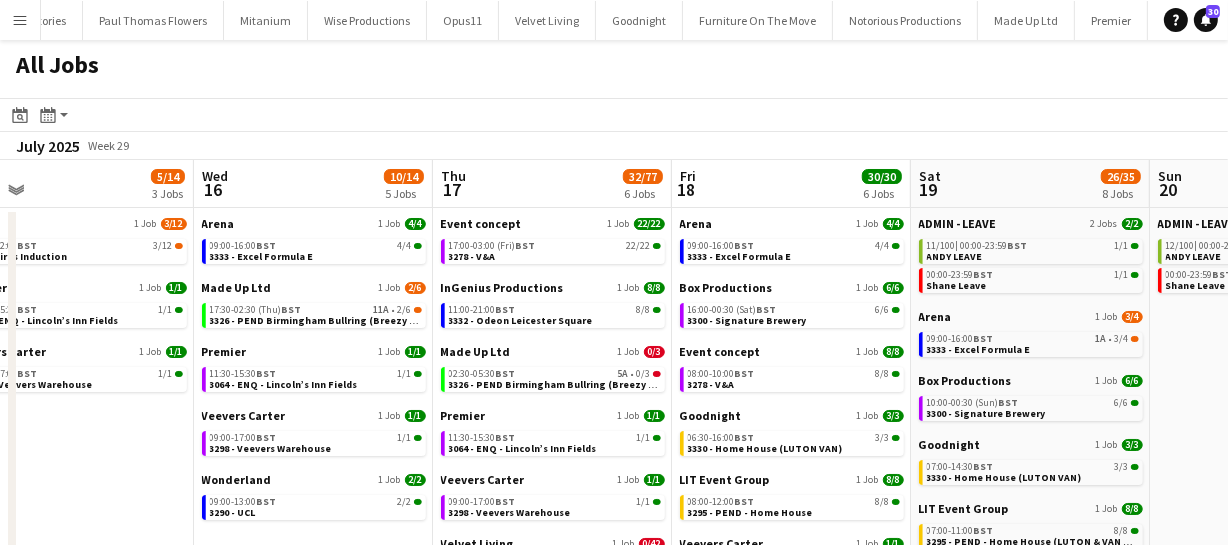 drag, startPoint x: 650, startPoint y: 408, endPoint x: 595, endPoint y: 405, distance: 55.081757 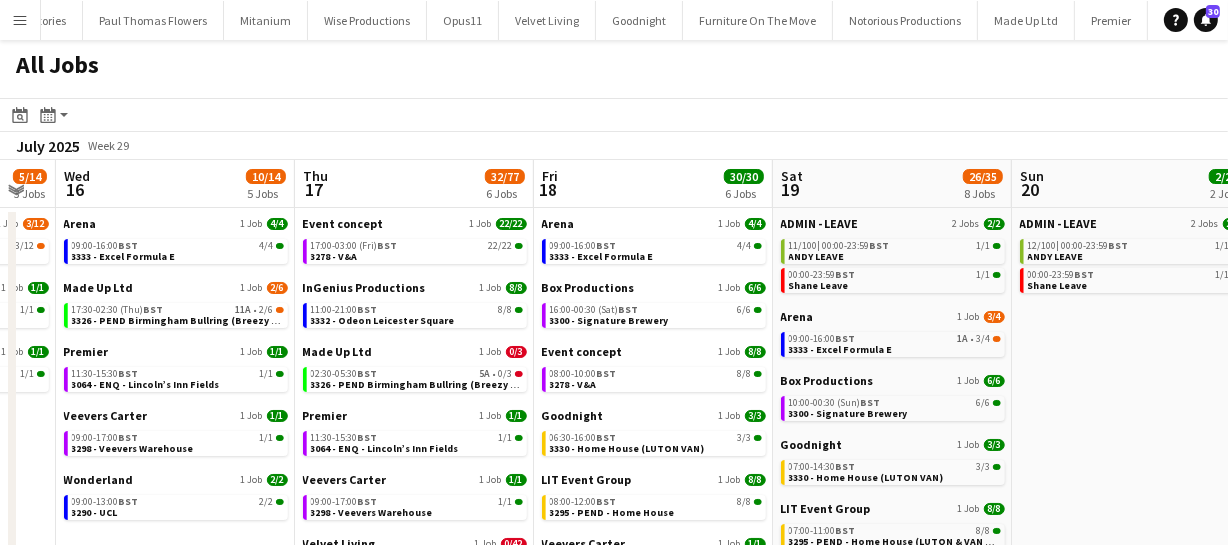 drag, startPoint x: 589, startPoint y: 409, endPoint x: 491, endPoint y: 408, distance: 98.005104 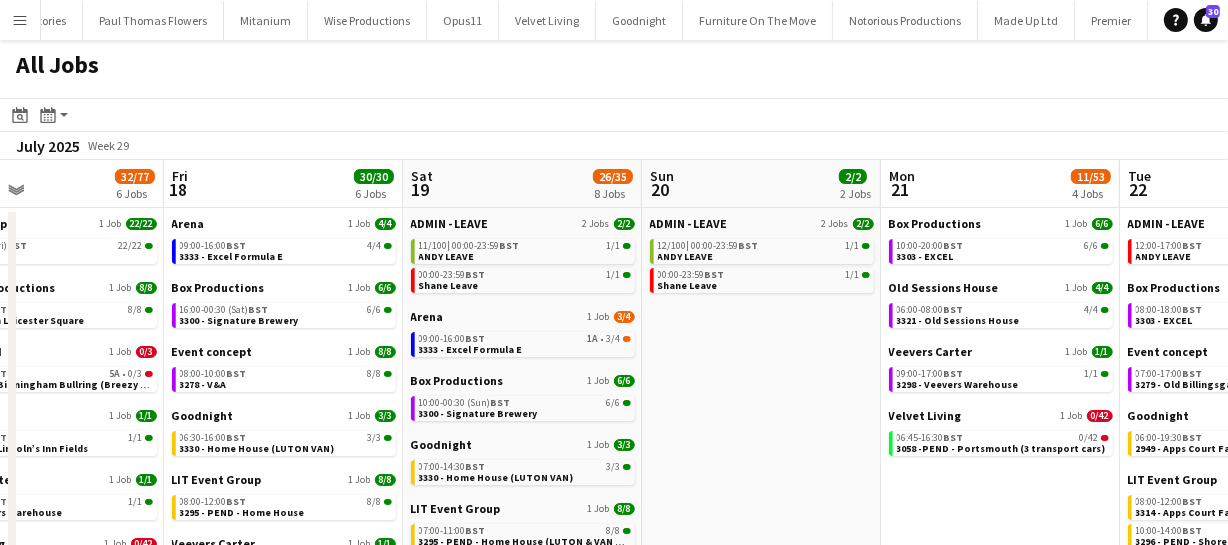 click on "Mon   14   35/36   7 Jobs   Tue   15   5/14   3 Jobs   Wed   16   10/14   5 Jobs   Thu   17   32/77   6 Jobs   Fri   18   30/30   6 Jobs   Sat   19   26/35   8 Jobs   Sun   20   2/2   2 Jobs   Mon   21   11/53   4 Jobs   Tue   22   36/39   8 Jobs   Wed   23   30/30   5 Jobs   Thu   24   26/26   5 Jobs   LIT Event Group   1 Job   8/8   07:30-02:30 (Tue)   BST   8/8   3294 - The HAC   Motiv Sports   1 Job   2/2   08:00-14:00    BST   2/2   2939 - Wembley Stadium Production Compound   The Music Room   1 Job   2/2   09:30-11:30    BST   2/2   3335 - The Music Room   Tyser & Allan   1 Job   0/1   08:00-14:00    BST   0/1   3336 - Hyde Park   Veevers Carter   1 Job   1/1   09:00-17:00    BST   1/1   3298 - Veevers Warehouse   Wonderland   2 Jobs   22/22   05:00-22:00    BST   18/18   3156 - Royal Festival Hall   22:00-02:00 (Tue)   BST   4/4   3156 - Potters Bar (Breezy car)   ADMIN   1 Job   3/12   09:00-12:00    BST   3/12   New Hires Induction   Premier   1 Job   1/1   11:30-15:30    BST   1/1   Veevers Carter" at bounding box center [614, 528] 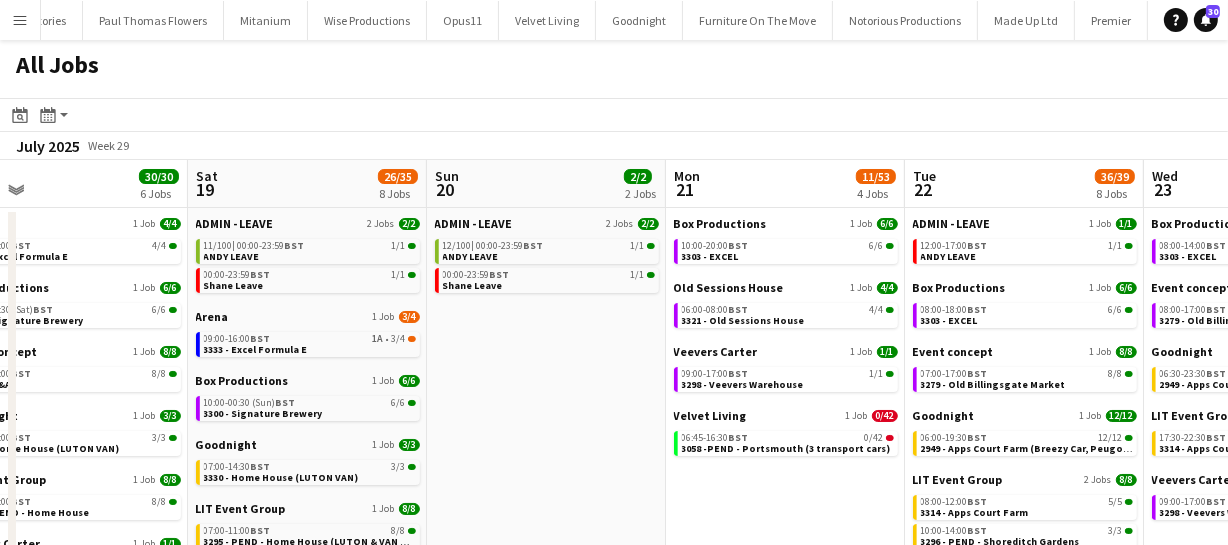 drag, startPoint x: 493, startPoint y: 432, endPoint x: 1016, endPoint y: 427, distance: 523.0239 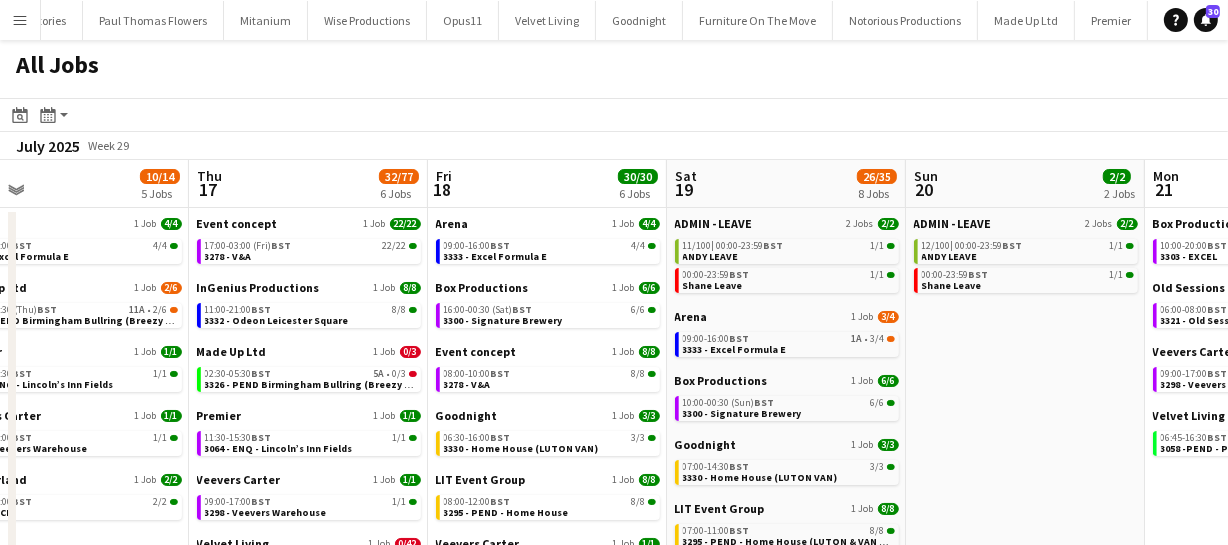 drag, startPoint x: 770, startPoint y: 434, endPoint x: 919, endPoint y: 428, distance: 149.12076 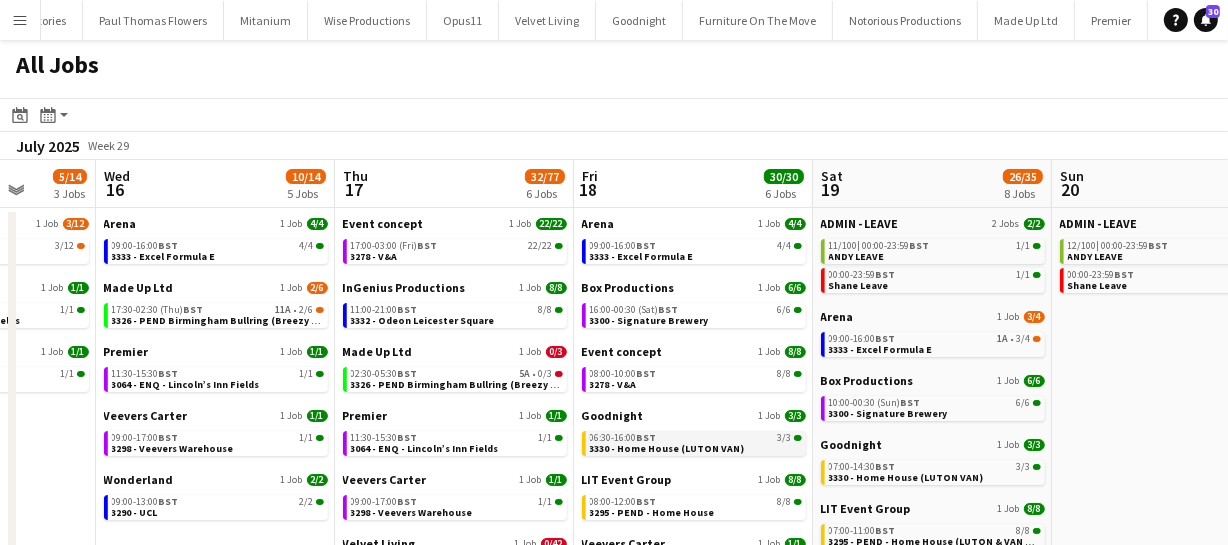 drag, startPoint x: 827, startPoint y: 437, endPoint x: 941, endPoint y: 432, distance: 114.1096 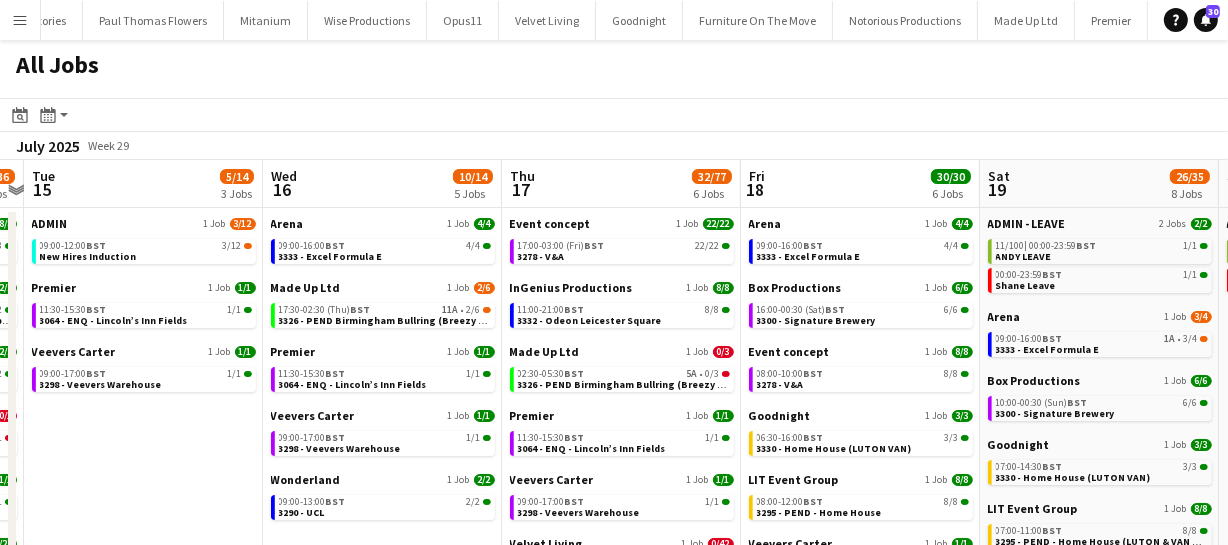 click on "Sun   13   31/31   9 Jobs   Mon   14   35/36   7 Jobs   Tue   15   5/14   3 Jobs   Wed   16   10/14   5 Jobs   Thu   17   32/77   6 Jobs   Fri   18   30/30   6 Jobs   Sat   19   26/35   8 Jobs   Sun   20   2/2   2 Jobs   Mon   21   11/53   4 Jobs   Tue   22   36/39   8 Jobs   Wed   23   30/30   5 Jobs   ADMIN - LEAVE   2 Jobs   2/2   10/100  |  00:00-23:59    BST   1/1   ANDY LEAVE   00:00-23:59    BST   1/1   Chris leave   London AudioVisual   1 Job   9/9   16:00-00:00 (Mon)   BST   9/9   3319 - London Film Studios   Motiv Sports   4 Jobs   10/10   05:00-13:00    BST   2/2   3023 - Water Station 1   05:00-13:00    BST   2/2   3023 - Water Station 2   05:00-16:00    BST   4/4   2939 - London 10k Production crew   12:00-18:00    BST   2/2   2939 - Wembley Stadium Production Compound   Opus11   1 Job   6/6   00:30-09:30    BST   6/6   3318 - PEND - Opus11 (Breezy car)   Wonderland   1 Job   4/4   12:00-16:00    BST   4/4   3156 - Potters Bar (Breezy car)   LIT Event Group   1 Job   8/8   07:30-02:30 (Tue)  | |" at bounding box center [614, 528] 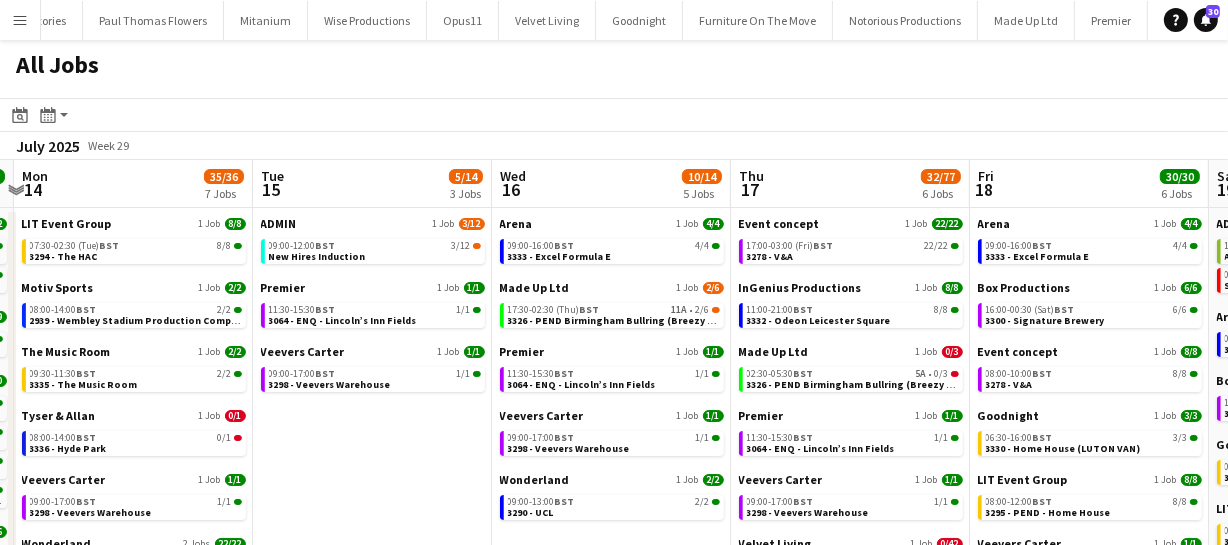 click on "Sat   12   30/30   6 Jobs   Sun   13   31/31   9 Jobs   Mon   14   35/36   7 Jobs   Tue   15   5/14   3 Jobs   Wed   16   10/14   5 Jobs   Thu   17   32/77   6 Jobs   Fri   18   30/30   6 Jobs   Sat   19   26/35   8 Jobs   Sun   20   2/2   2 Jobs   Mon   21   11/53   4 Jobs   Tue   22   36/39   8 Jobs   ADMIN - LEAVE   1 Job   1/1   9/100  |  00:00-23:59    BST   1/1   ANDY LEAVE   Box Productions   1 Job   6/6   10:00-23:30    BST   6/6   3300 - Signature Brewery   Motiv Sports   1 Job   2/2   07:00-18:00    BST   2/2   2939 - London 10k Production crew   Notorious Productions   1 Job   4/4   07:00-20:15    BST   4/4   3309 - Sherwood Street   Opus11   2 Jobs   17/17   01:00-08:00    BST   5/5   3318 - PEND - Opus11 (Breezy car)   06:00-17:00    BST   12/12   3318 - PEND - Opus11 (Breezy car)   ADMIN - LEAVE   2 Jobs   2/2   10/100  |  00:00-23:59    BST   1/1   ANDY LEAVE   00:00-23:59    BST   1/1   Chris leave   London AudioVisual   1 Job   9/9   16:00-00:00 (Mon)   BST   9/9   Motiv Sports   4 Jobs  | |" at bounding box center (614, 528) 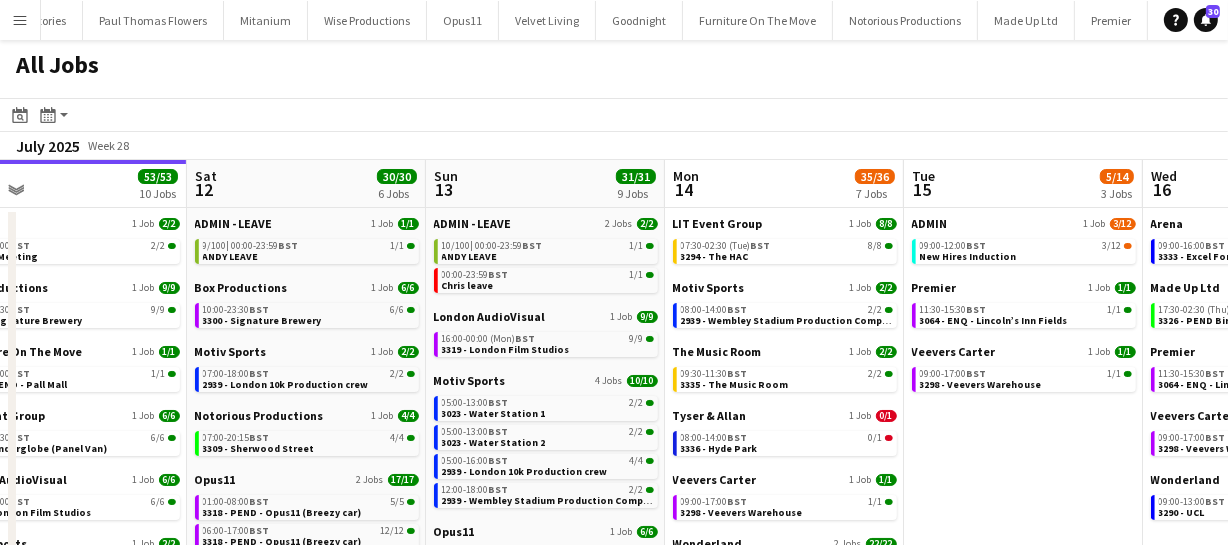 drag, startPoint x: 609, startPoint y: 408, endPoint x: 967, endPoint y: 383, distance: 358.87186 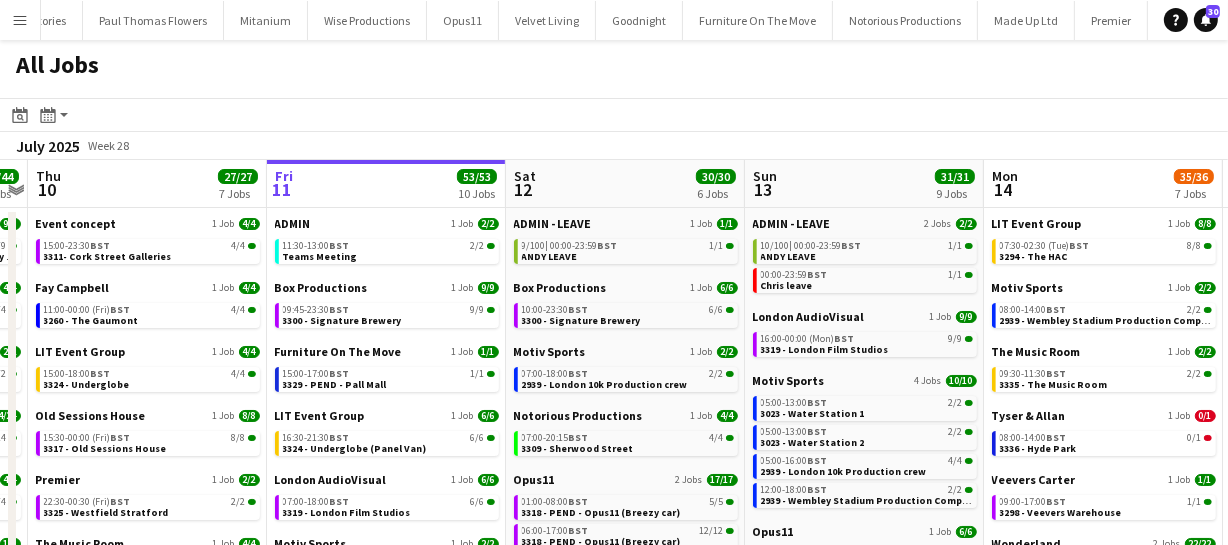 drag, startPoint x: 723, startPoint y: 394, endPoint x: 876, endPoint y: 392, distance: 153.01308 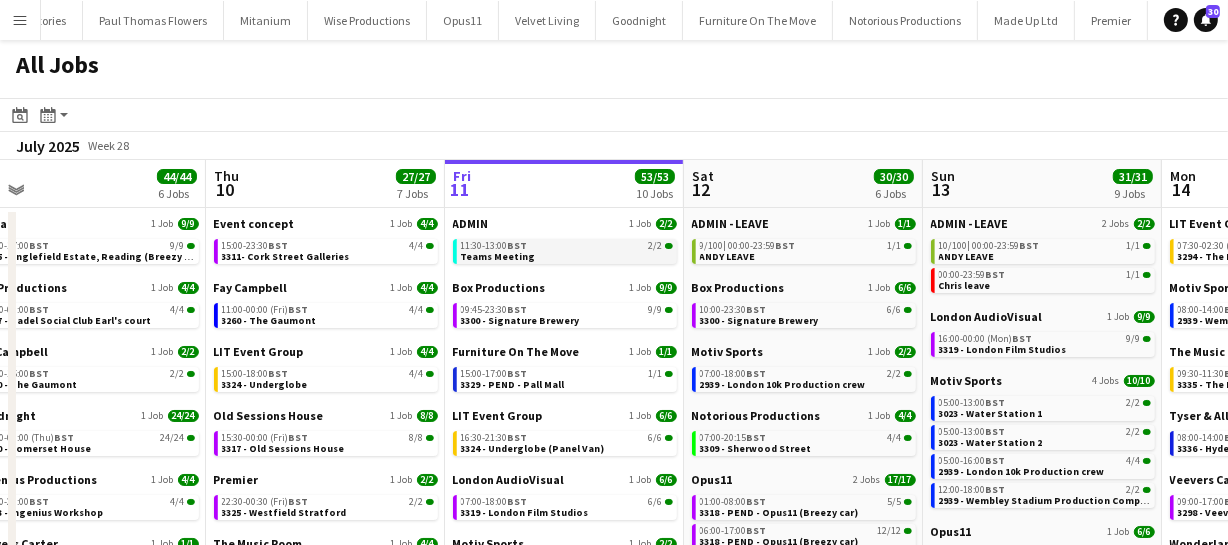 click on "11:30-13:00    BST   2/2   Teams Meeting" at bounding box center (567, 250) 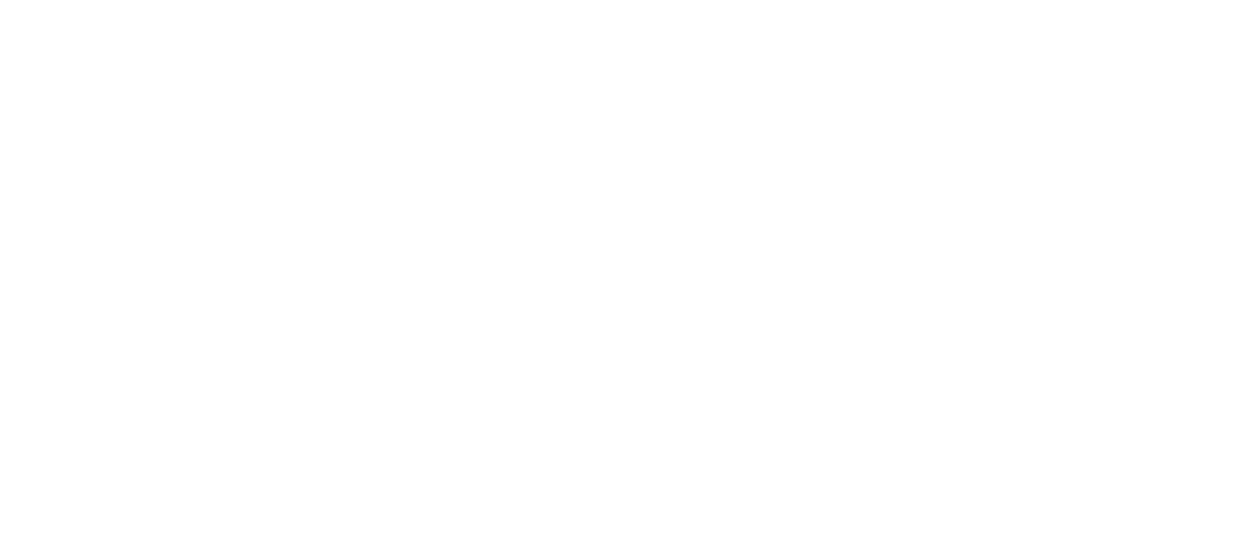 scroll, scrollTop: 0, scrollLeft: 0, axis: both 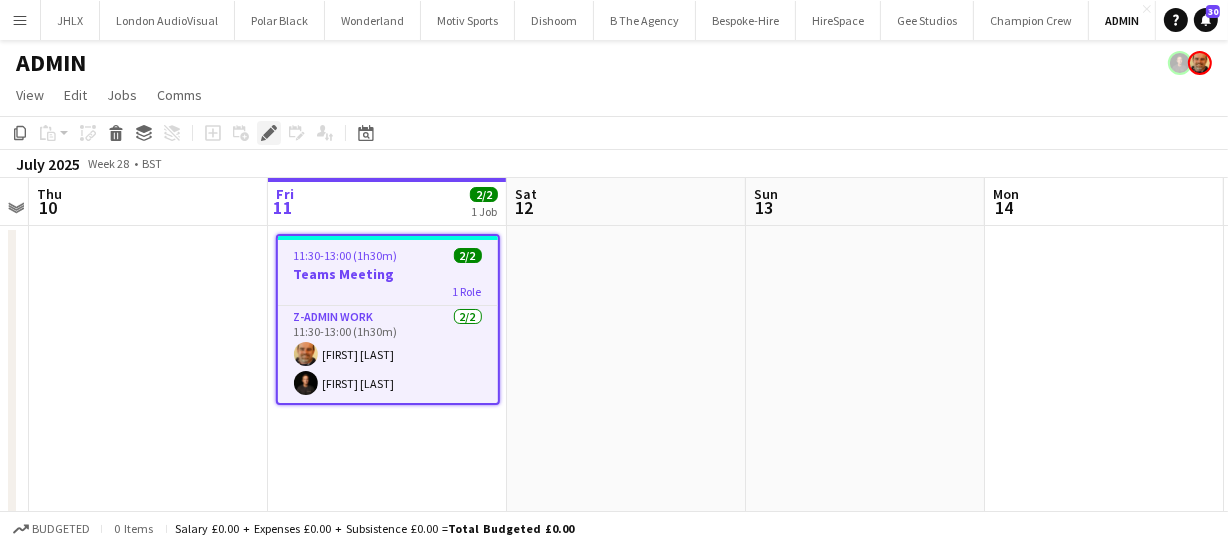 click on "Edit" 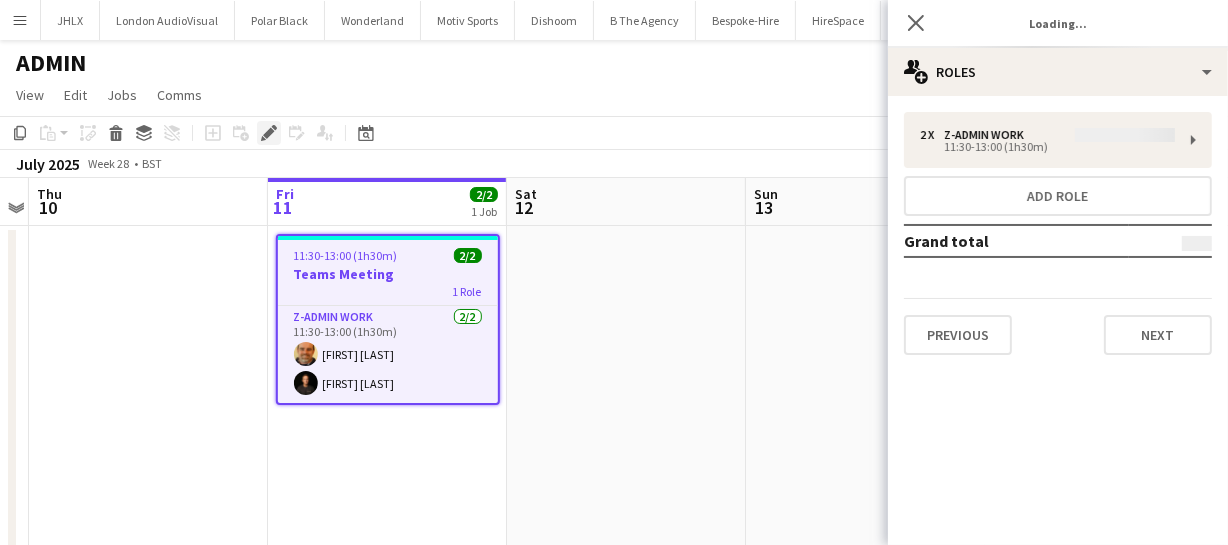 type on "*******" 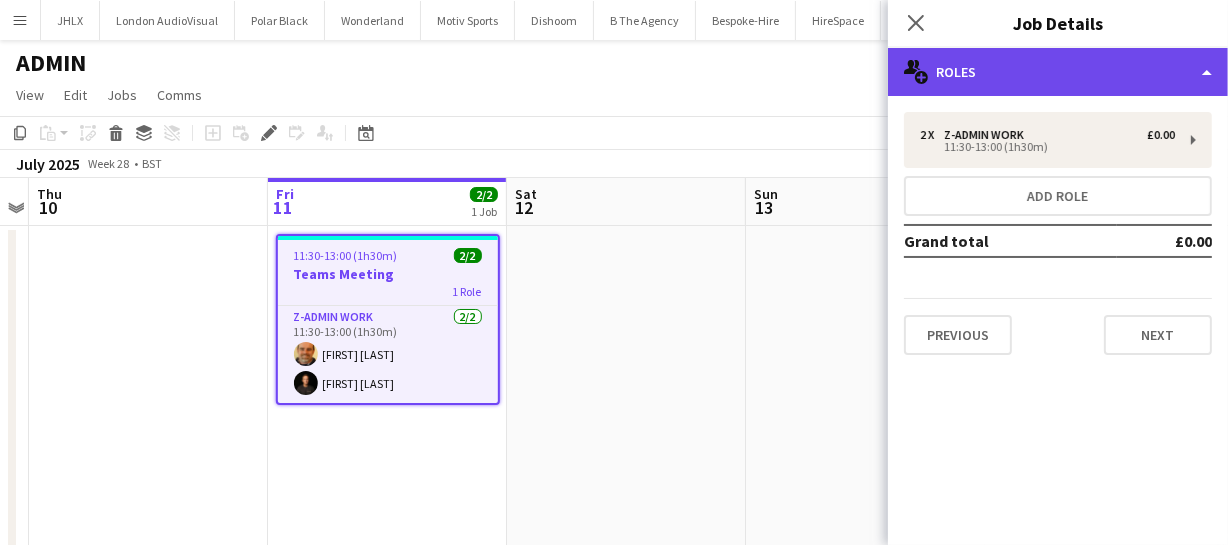 click on "multiple-users-add
Roles" 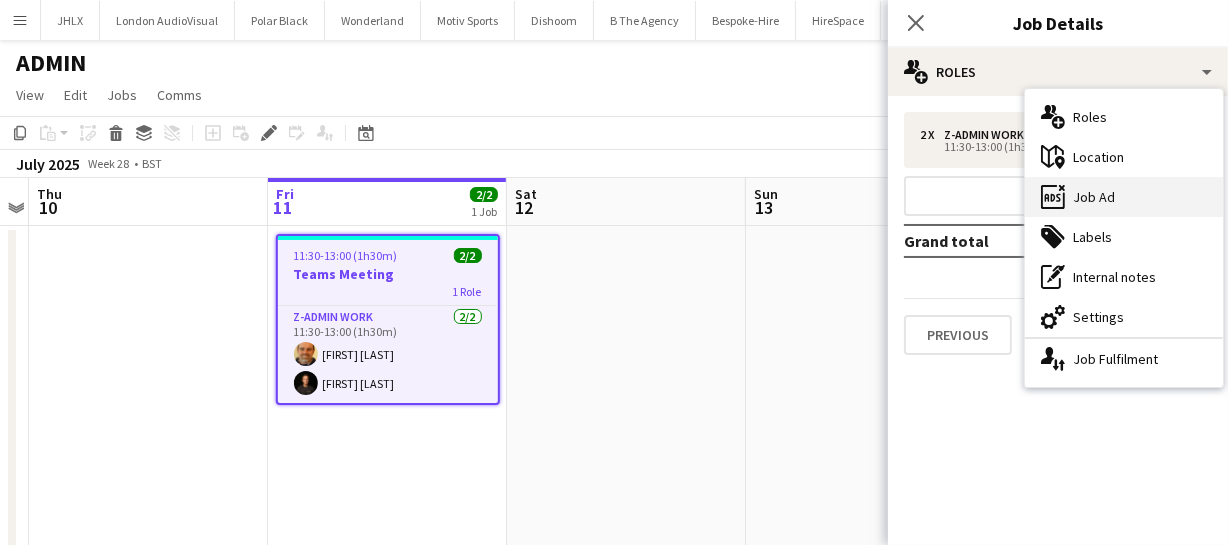 click on "ads-window
Job Ad" at bounding box center [1124, 197] 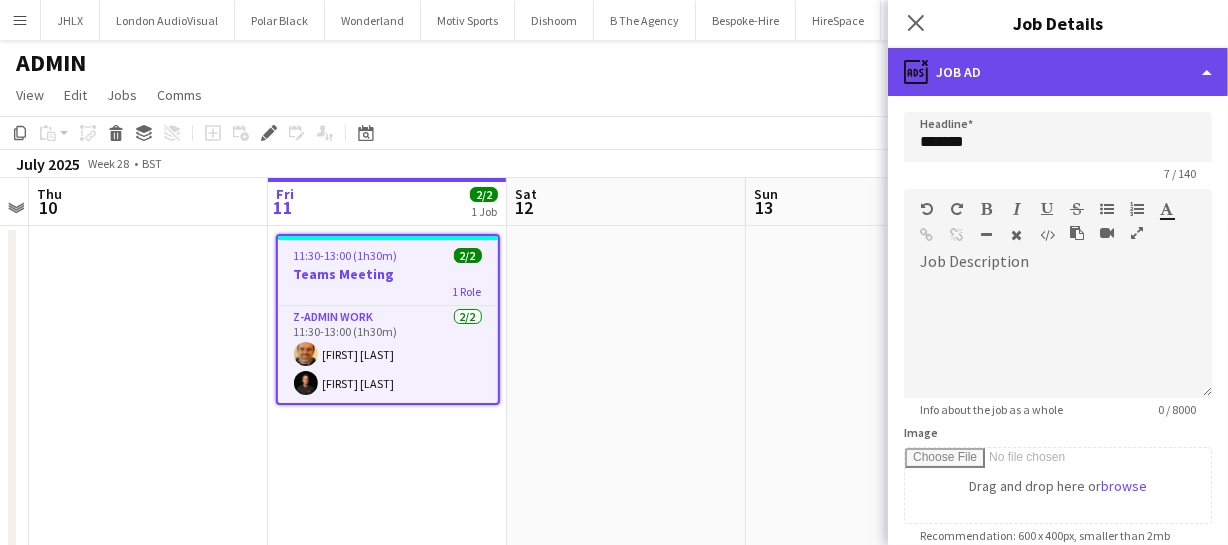 click on "ads-window
Job Ad" 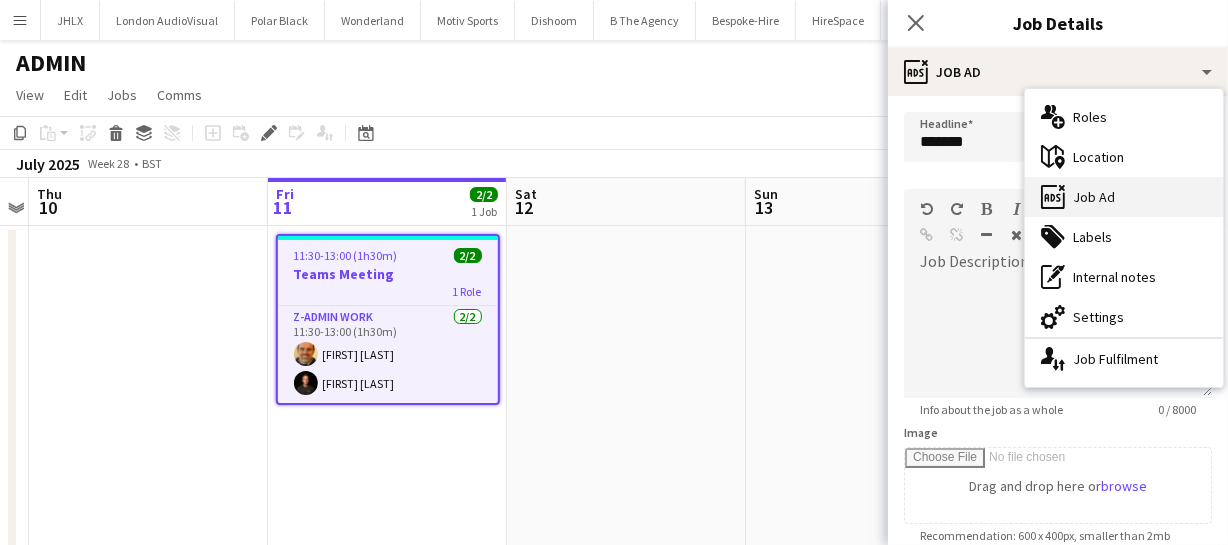 click on "ads-window
Job Ad" at bounding box center (1124, 197) 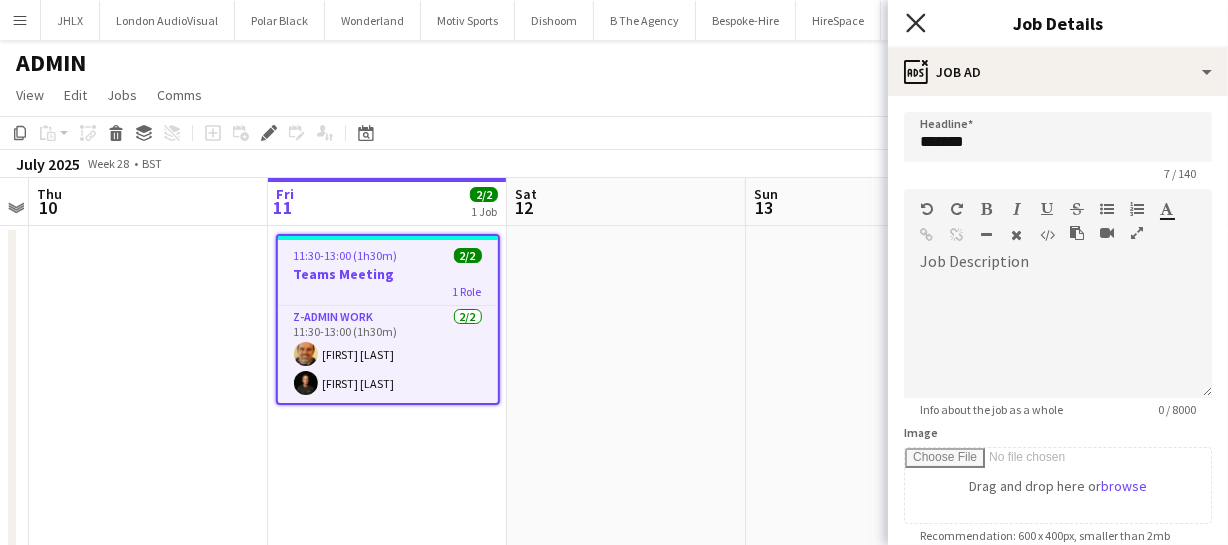 click 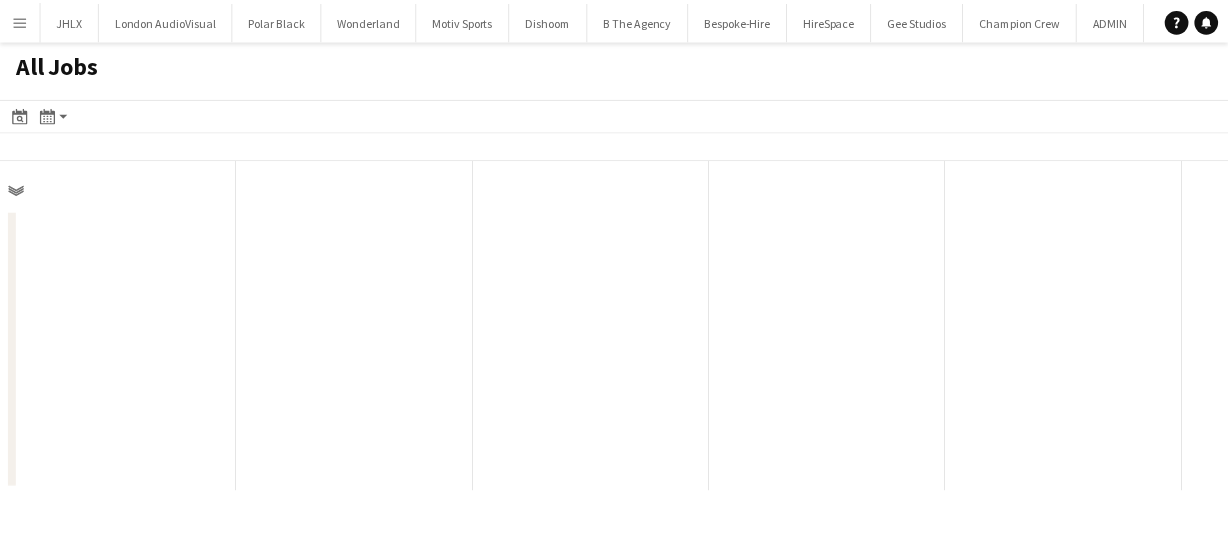 scroll, scrollTop: 0, scrollLeft: 0, axis: both 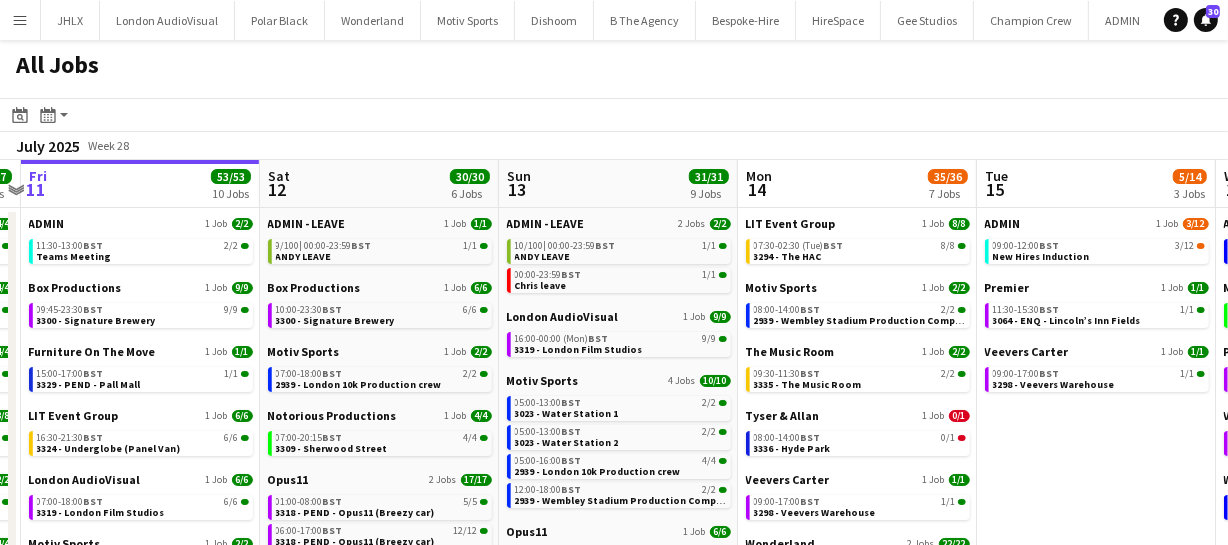 drag, startPoint x: 1062, startPoint y: 385, endPoint x: 853, endPoint y: 398, distance: 209.40392 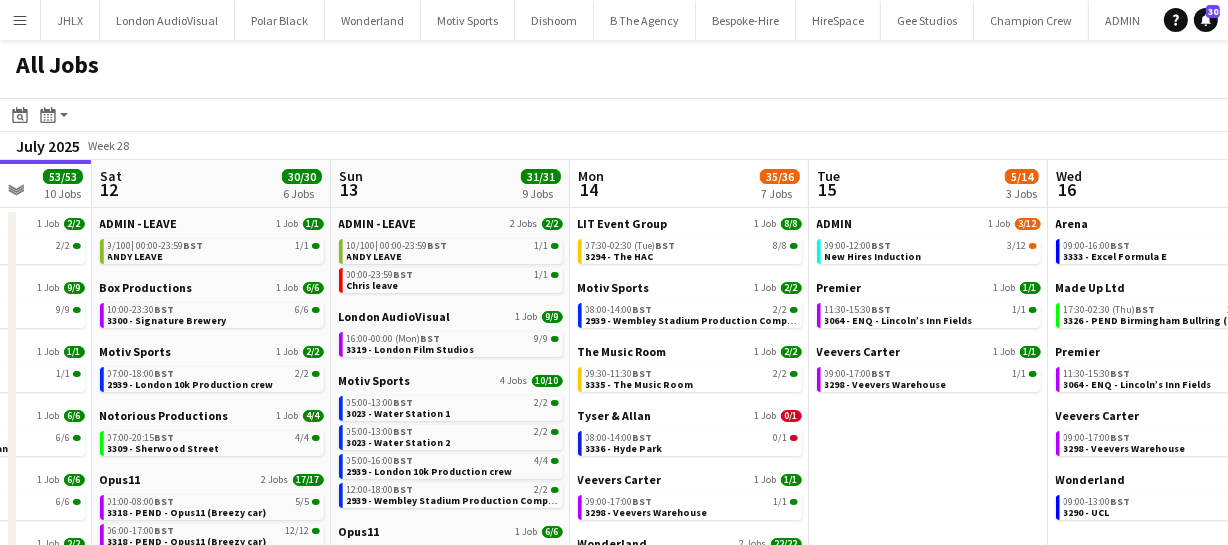 drag, startPoint x: 885, startPoint y: 436, endPoint x: 977, endPoint y: 412, distance: 95.07891 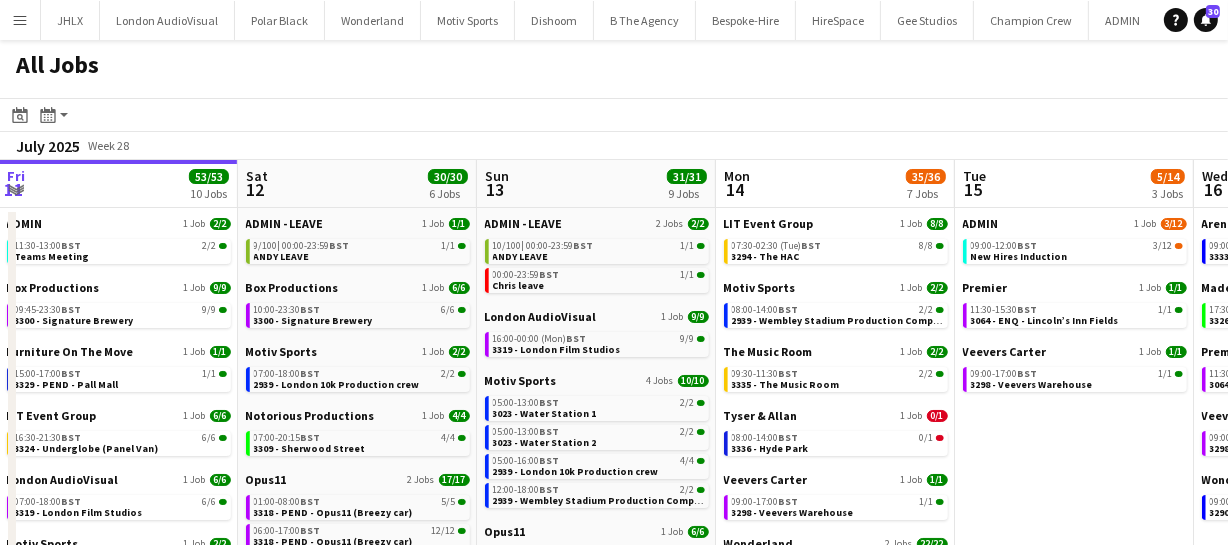 drag, startPoint x: 523, startPoint y: 417, endPoint x: 669, endPoint y: 403, distance: 146.6697 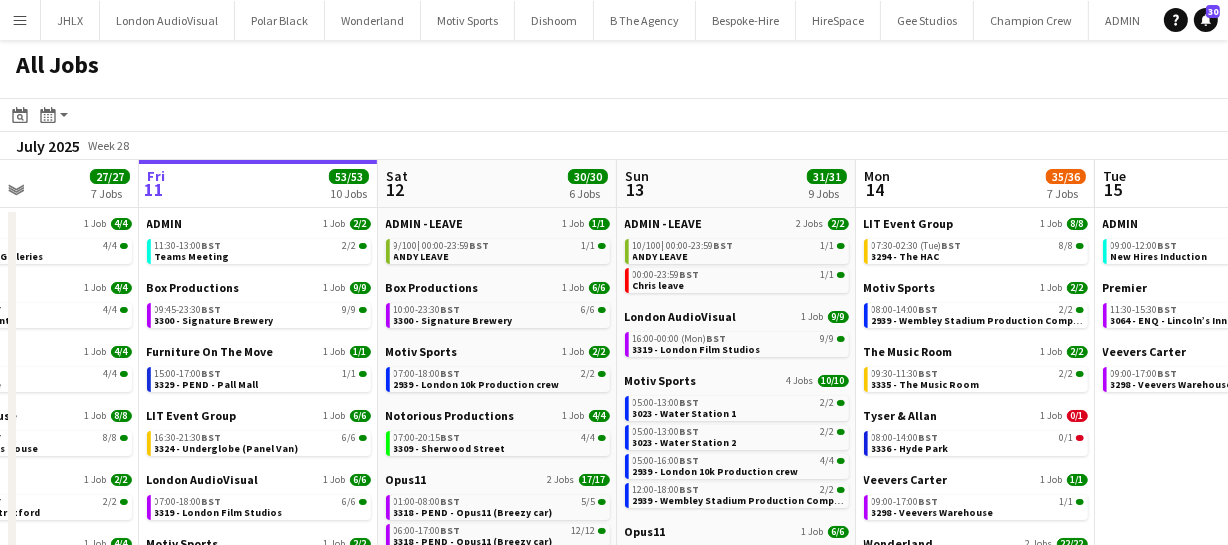 drag, startPoint x: 549, startPoint y: 392, endPoint x: 694, endPoint y: 390, distance: 145.0138 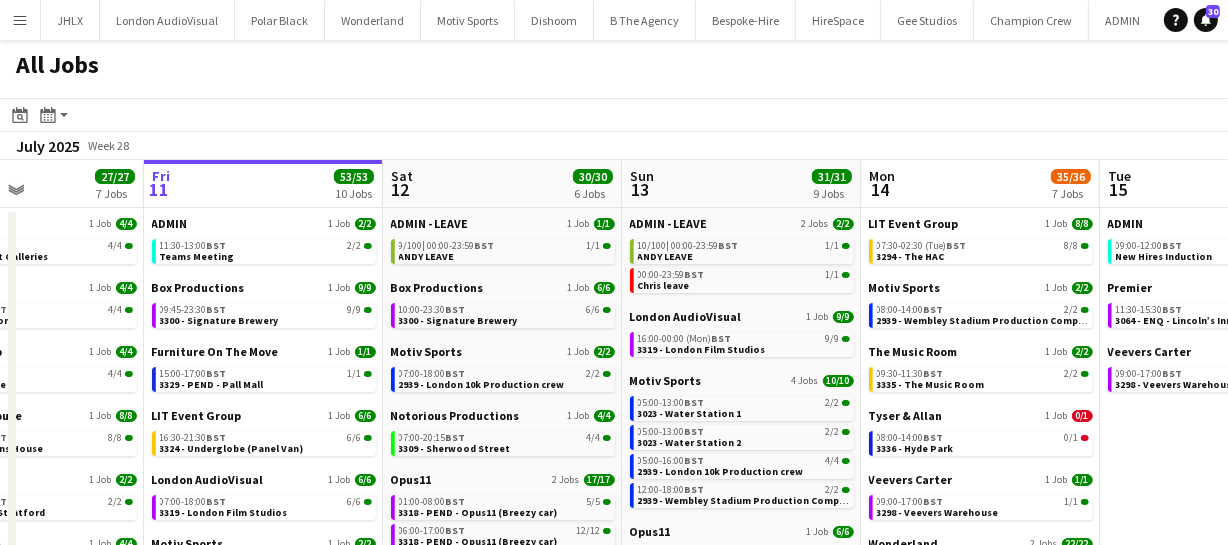 click on "Tue   8   27/27   6 Jobs   Wed   9   44/44   6 Jobs   Thu   10   27/27   7 Jobs   Fri   11   53/53   10 Jobs   Sat   12   30/30   6 Jobs   Sun   13   31/31   9 Jobs   Mon   14   35/36   7 Jobs   Tue   15   5/14   3 Jobs   Wed   16   10/14   5 Jobs   Thu   17   32/77   6 Jobs   Fri   18   30/30   6 Jobs   Box Productions   1 Job   6/6   08:00-02:00 (Wed)   BST   6/6   3307 - Queensmere Road   Event concept   1 Job   6/6   17:30-02:30 (Wed)   BST   6/6   3277 - British Museum   Goodnight   1 Job   8/8   08:00-20:00    BST   8/8   3250 - Somerset House   The Music Room   2 Jobs   6/6   07:00-13:00    BST   2/2   3312 - The Music Room/Esher   09:00-13:00    BST   4/4   3312 - The Music Room/Esher   Veevers Carter   1 Job   1/1   09:00-17:00    BST   1/1   3298 - Veevers Warehouse   Arena   1 Job   9/9   07:00-17:00    BST   9/9   3315 - Englefield Estate, Reading (Breezy Car)   Box Productions   1 Job   4/4   06:00-09:00    BST   4/4   3307 - Padel Social Club Earl's court   Fay Campbell   1 Job   2/2   BST  | |" at bounding box center [614, 528] 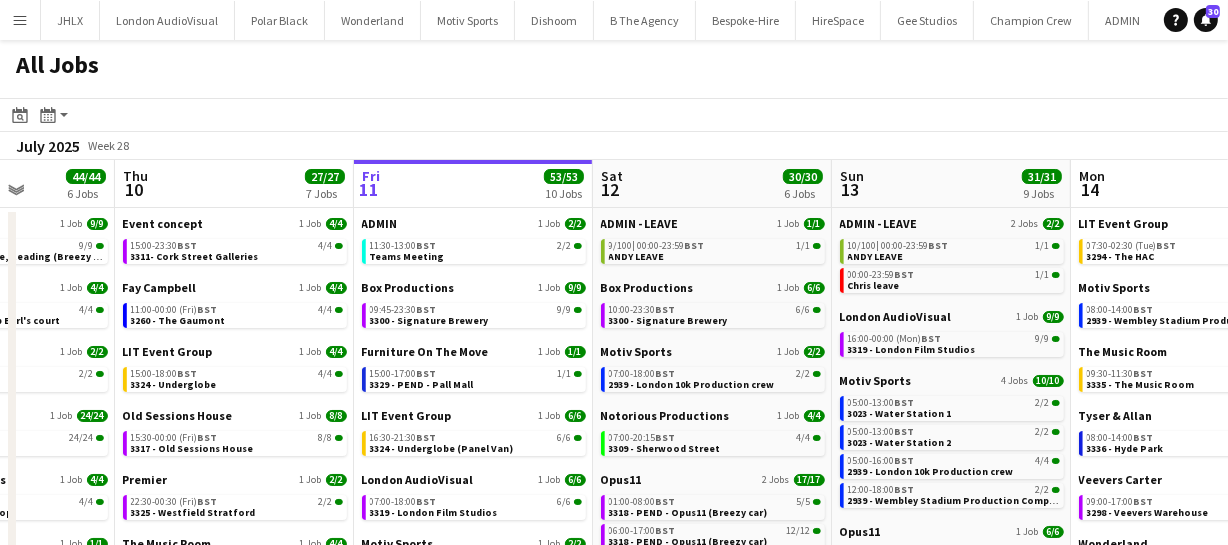 drag, startPoint x: 632, startPoint y: 388, endPoint x: 764, endPoint y: 370, distance: 133.22162 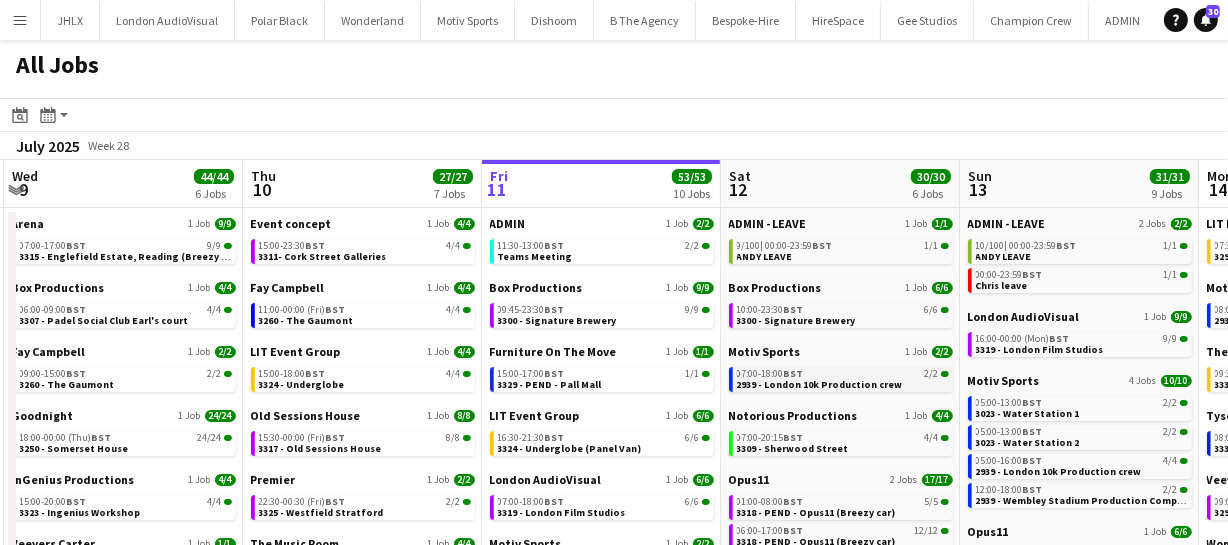 drag, startPoint x: 774, startPoint y: 385, endPoint x: 680, endPoint y: 385, distance: 94 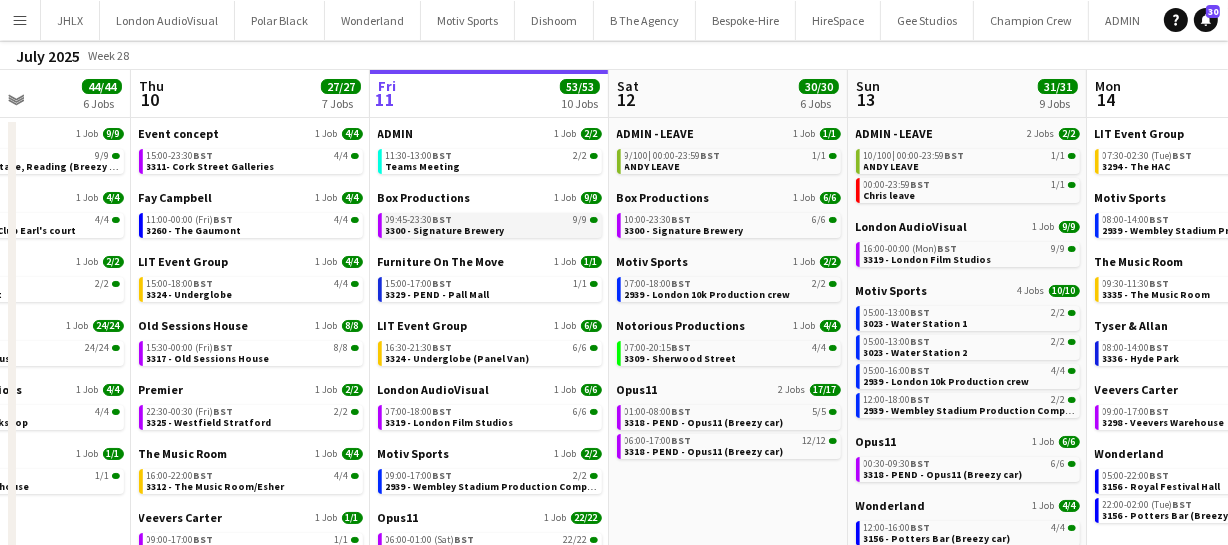 scroll, scrollTop: 0, scrollLeft: 0, axis: both 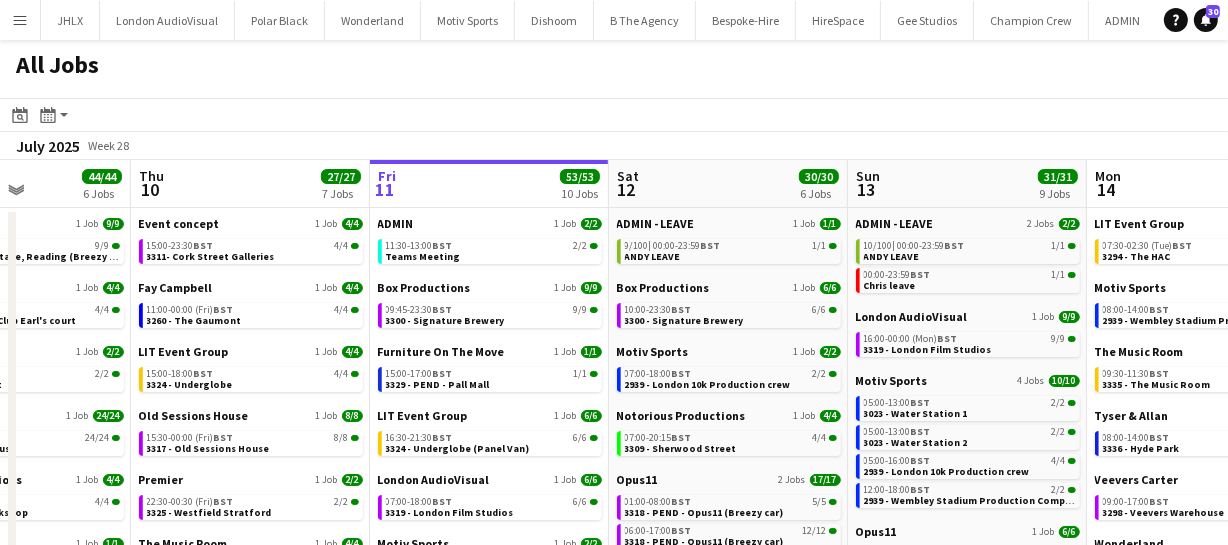 click on "All Jobs" 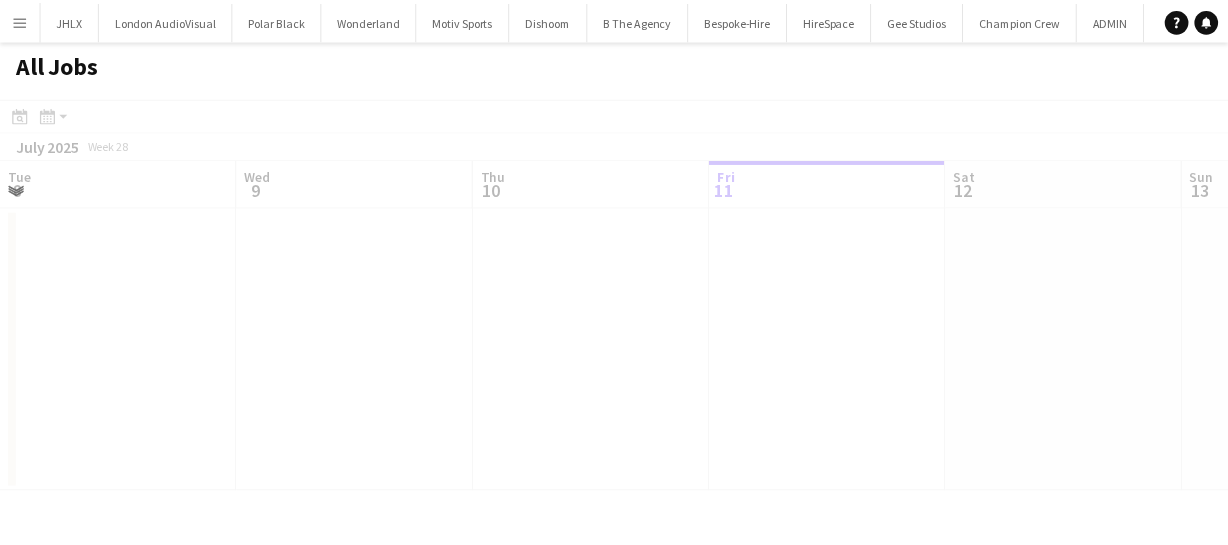 scroll, scrollTop: 0, scrollLeft: 0, axis: both 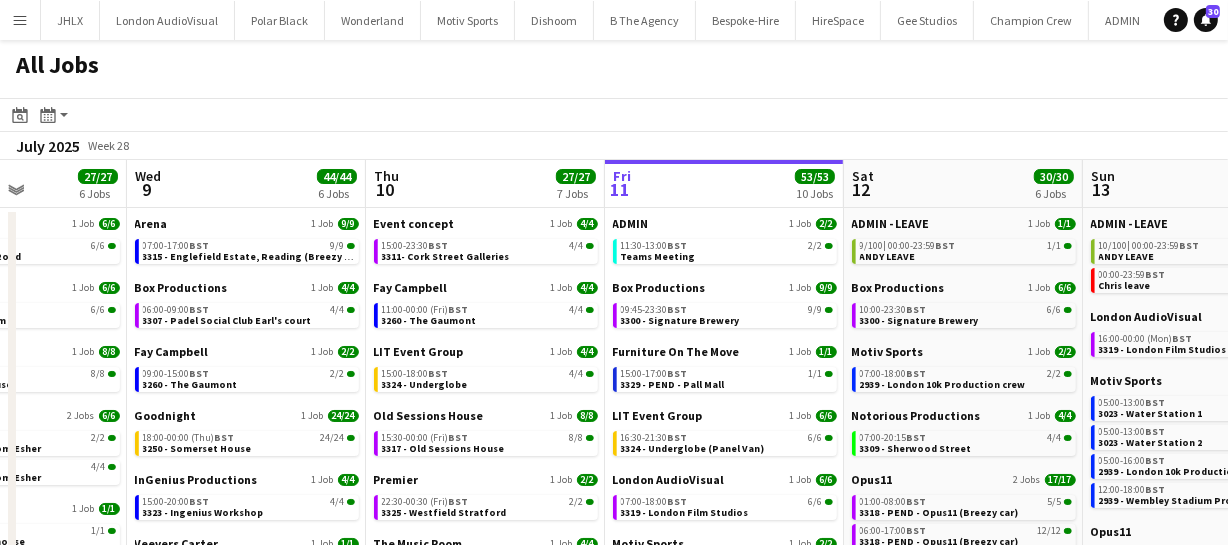 drag, startPoint x: 500, startPoint y: 382, endPoint x: 865, endPoint y: 333, distance: 368.27435 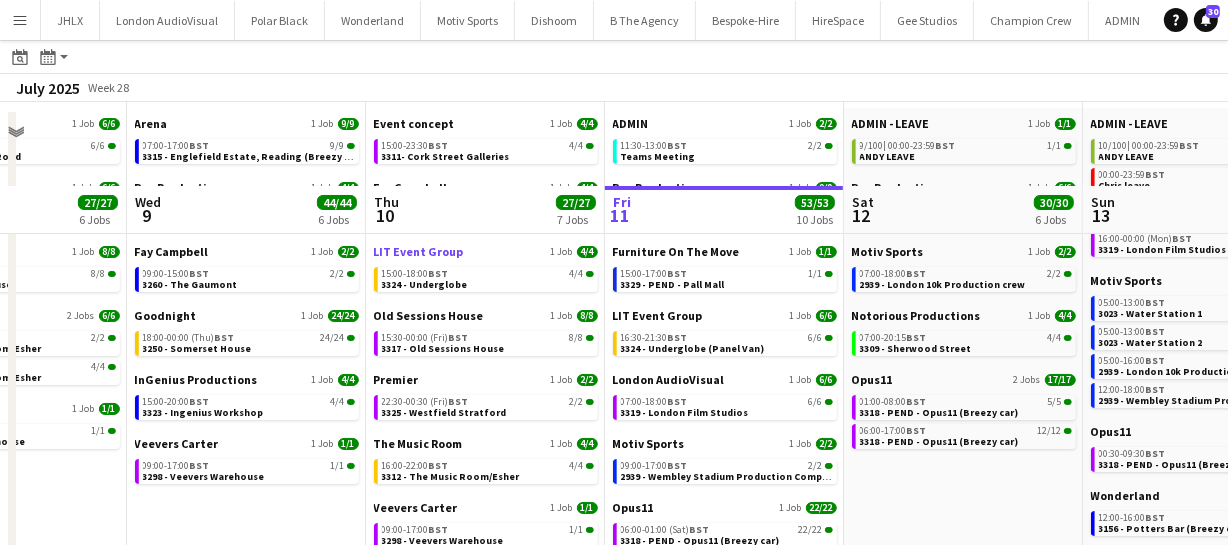 scroll, scrollTop: 0, scrollLeft: 0, axis: both 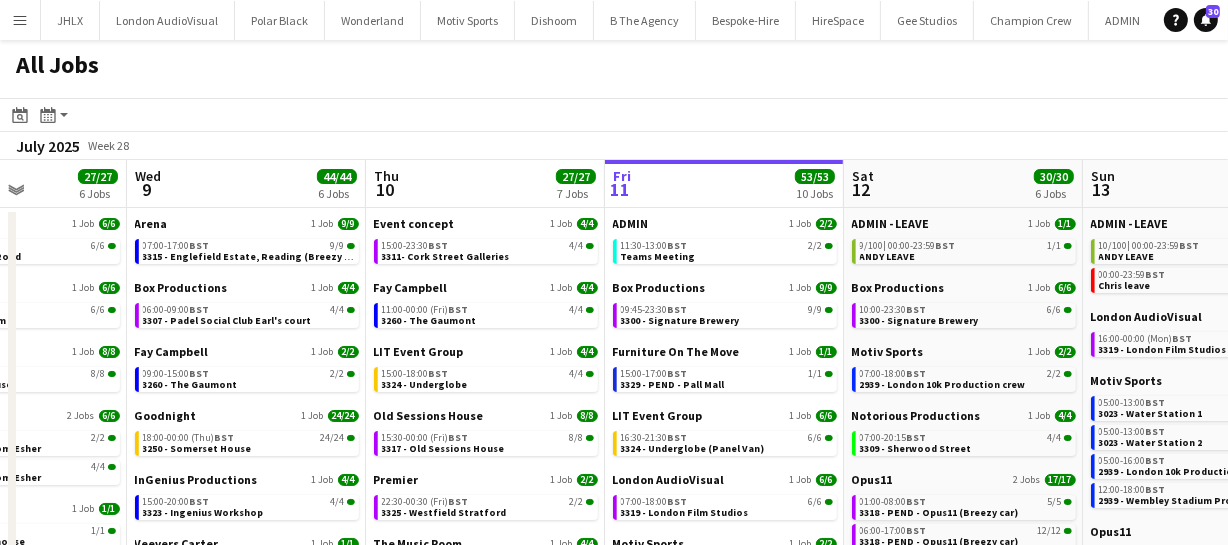 click on "Sun   6   34/34   7 Jobs   Mon   7   42/42   6 Jobs   Tue   8   27/27   6 Jobs   Wed   9   44/44   6 Jobs   Thu   10   27/27   7 Jobs   Fri   11   53/53   10 Jobs   Sat   12   30/30   6 Jobs   Sun   13   31/31   9 Jobs   Mon   14   35/36   7 Jobs   Tue   15   5/14   3 Jobs   Wed   16   10/14   5 Jobs   ADMIN - LEAVE   1 Job   1/1   8/100  |  00:00-23:59    BST   1/1   ANDY LEAVE   Box Productions   1 Job   6/6   09:45-03:45 (Mon)   BST   6/6   3300 - Signature Brewery   Goodnight   1 Job   12/12   01:00-14:30    BST   12/12   2998 - Old Billingsgate (Luton)   LIT Event Group   3 Jobs   12/12   01:00-05:00    BST   3/3   3308 - Old Billingsgate   09:30-00:00 (Mon)   BST   5/5   3313 - Hackney Town Hall   10:00-14:00    BST   4/4   3287 - Battersea Arts Centre   ShawSound Ltd   1 Job   3/3   02:45-04:15    BST   3/3   3066 - Madehurst (Breezy Car)   Goodnight   1 Job   24/24   06:30-20:30    BST   24/24   3250 - Somerset House   LIT Event Group   2 Jobs   12/12   00:30-04:30    BST   8/8   10:30-13:30    BST" at bounding box center [614, 528] 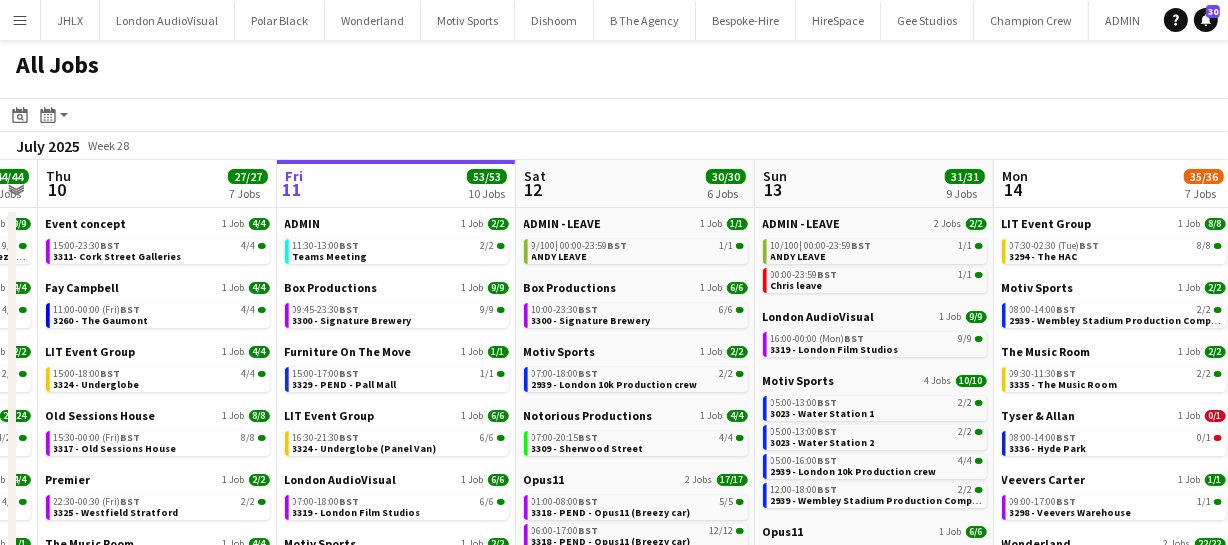 click on "Sun   6   34/34   7 Jobs   Mon   7   42/42   6 Jobs   Tue   8   27/27   6 Jobs   Wed   9   44/44   6 Jobs   Thu   10   27/27   7 Jobs   Fri   11   53/53   10 Jobs   Sat   12   30/30   6 Jobs   Sun   13   31/31   9 Jobs   Mon   14   35/36   7 Jobs   Tue   15   5/14   3 Jobs   Wed   16   10/14   5 Jobs   ADMIN - LEAVE   1 Job   1/1   8/100  |  00:00-23:59    BST   1/1   ANDY LEAVE   Box Productions   1 Job   6/6   09:45-03:45 (Mon)   BST   6/6   3300 - Signature Brewery   Goodnight   1 Job   12/12   01:00-14:30    BST   12/12   2998 - Old Billingsgate (Luton)   LIT Event Group   3 Jobs   12/12   01:00-05:00    BST   3/3   3308 - Old Billingsgate   09:30-00:00 (Mon)   BST   5/5   3313 - Hackney Town Hall   10:00-14:00    BST   4/4   3287 - Battersea Arts Centre   ShawSound Ltd   1 Job   3/3   02:45-04:15    BST   3/3   3066 - Madehurst (Breezy Car)   Goodnight   1 Job   24/24   06:30-20:30    BST   24/24   3250 - Somerset House   LIT Event Group   2 Jobs   12/12   00:30-04:30    BST   8/8   10:30-13:30    BST" at bounding box center (614, 528) 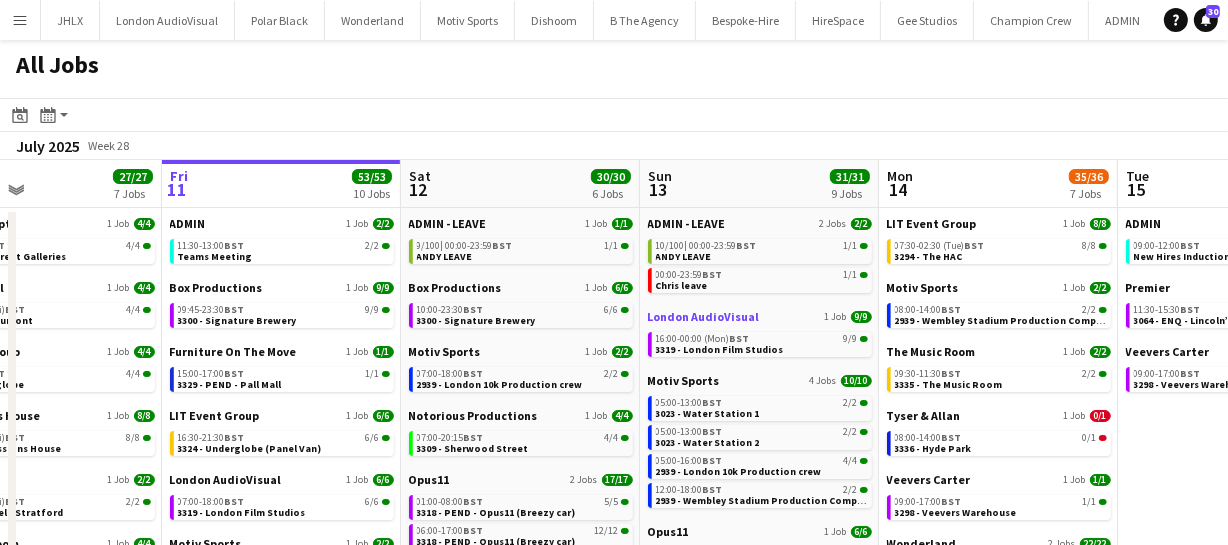 drag, startPoint x: 583, startPoint y: 328, endPoint x: 472, endPoint y: 320, distance: 111.28792 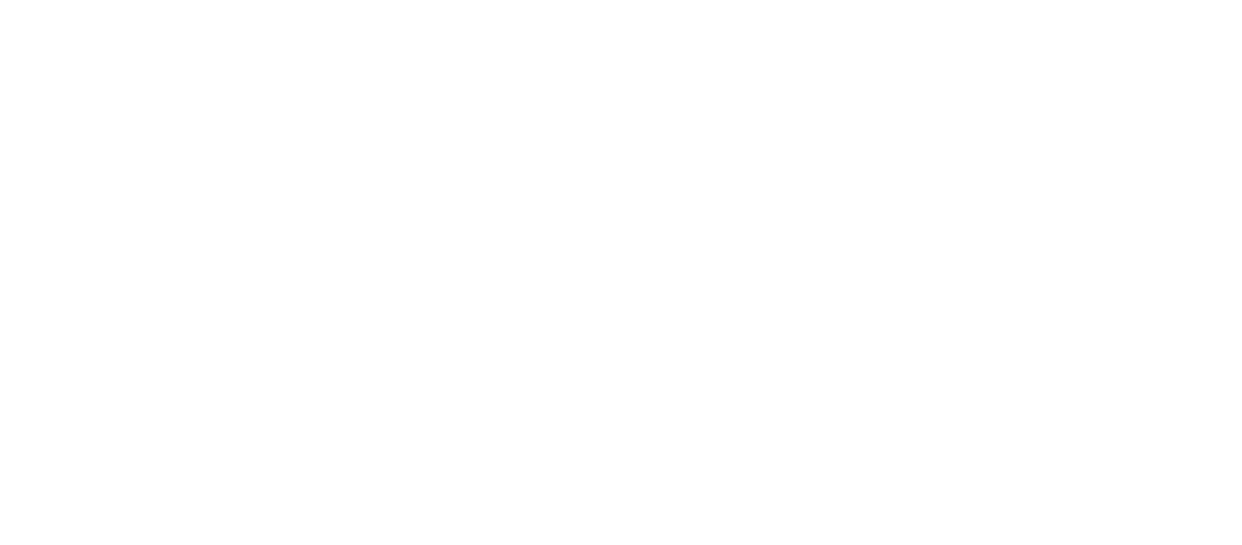 scroll, scrollTop: 0, scrollLeft: 0, axis: both 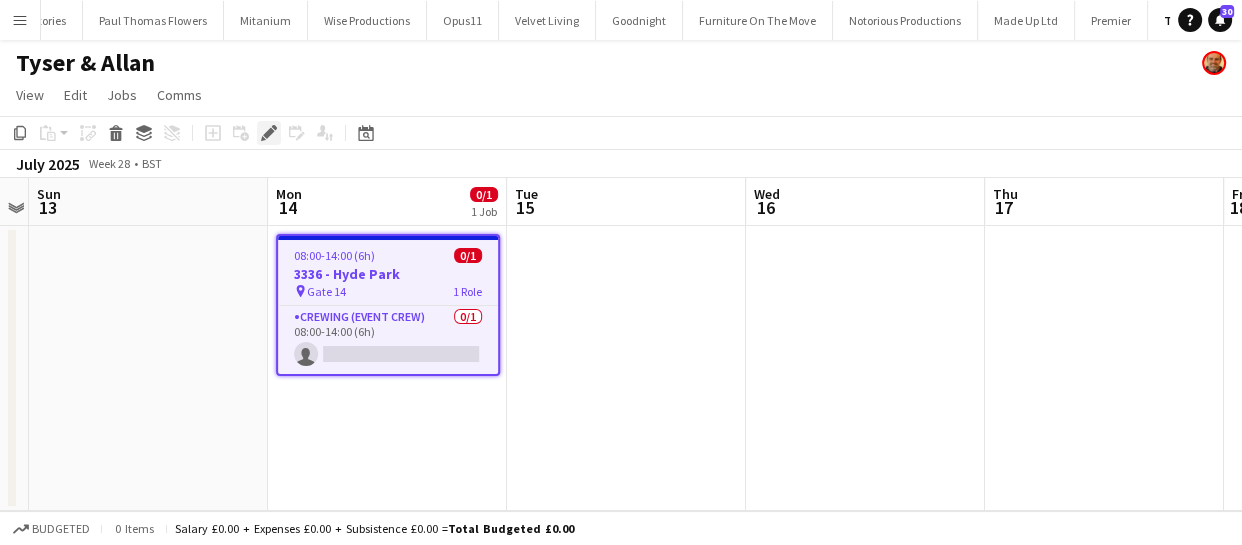 click 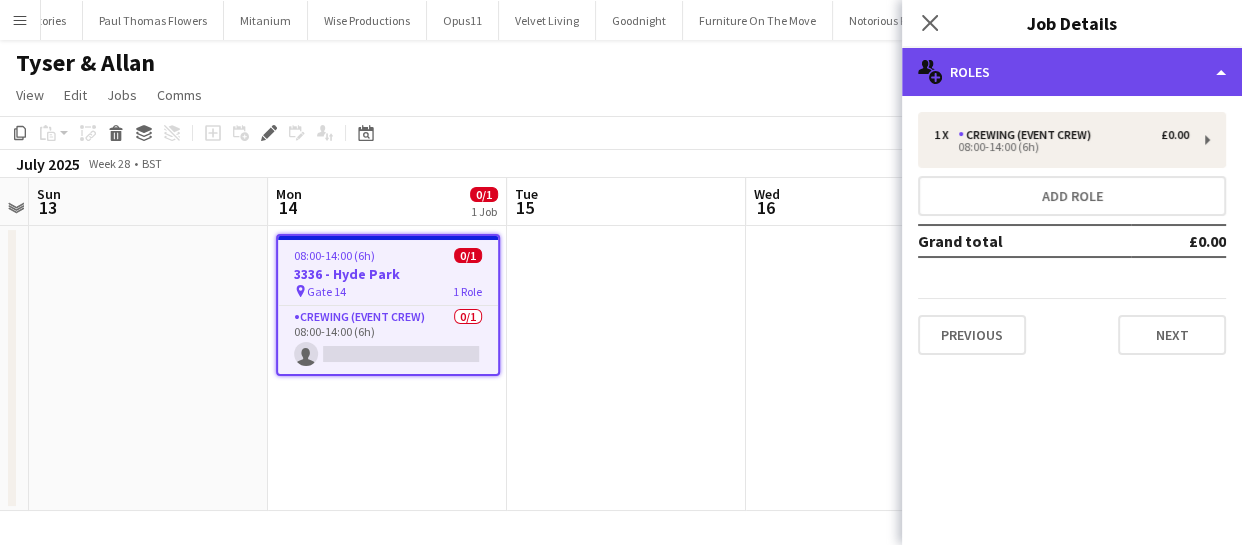 click on "multiple-users-add
Roles" 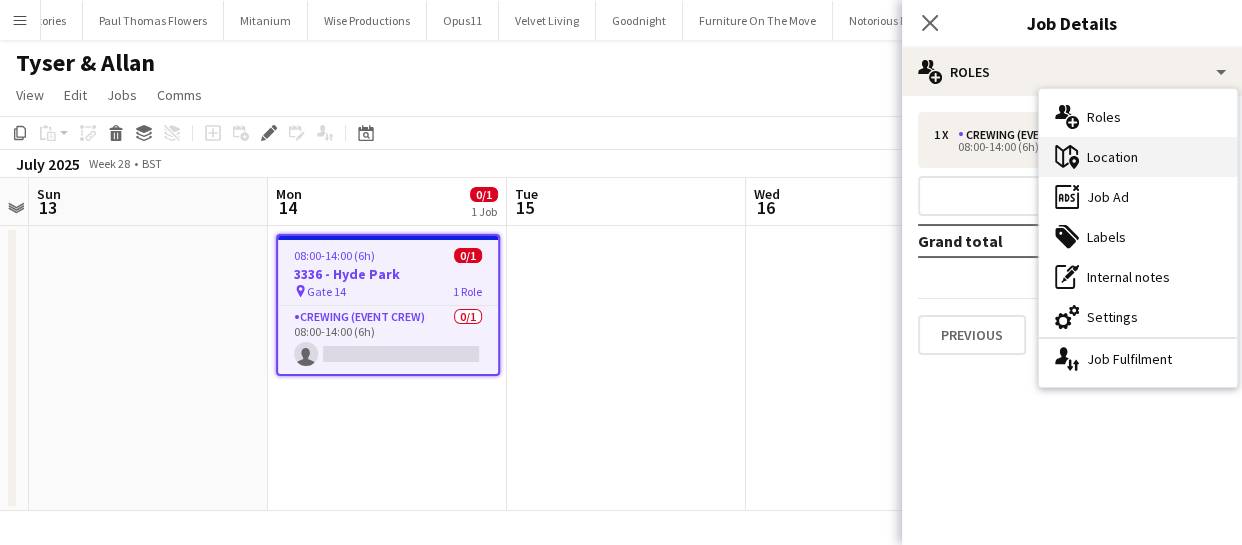 click on "maps-pin-1
Location" at bounding box center (1138, 157) 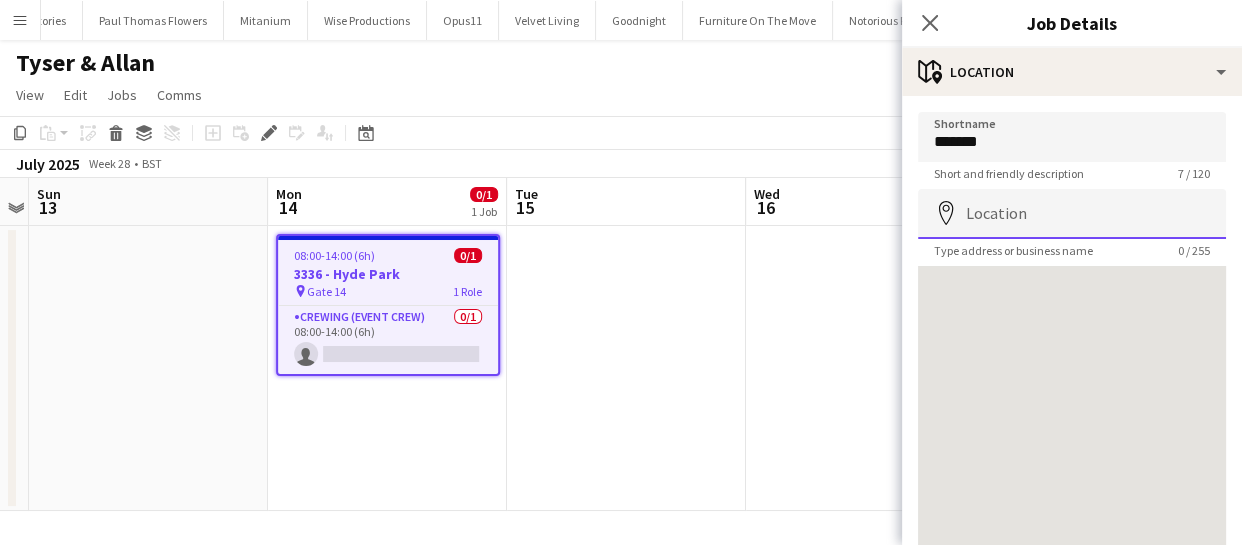 click on "Location" at bounding box center (1072, 214) 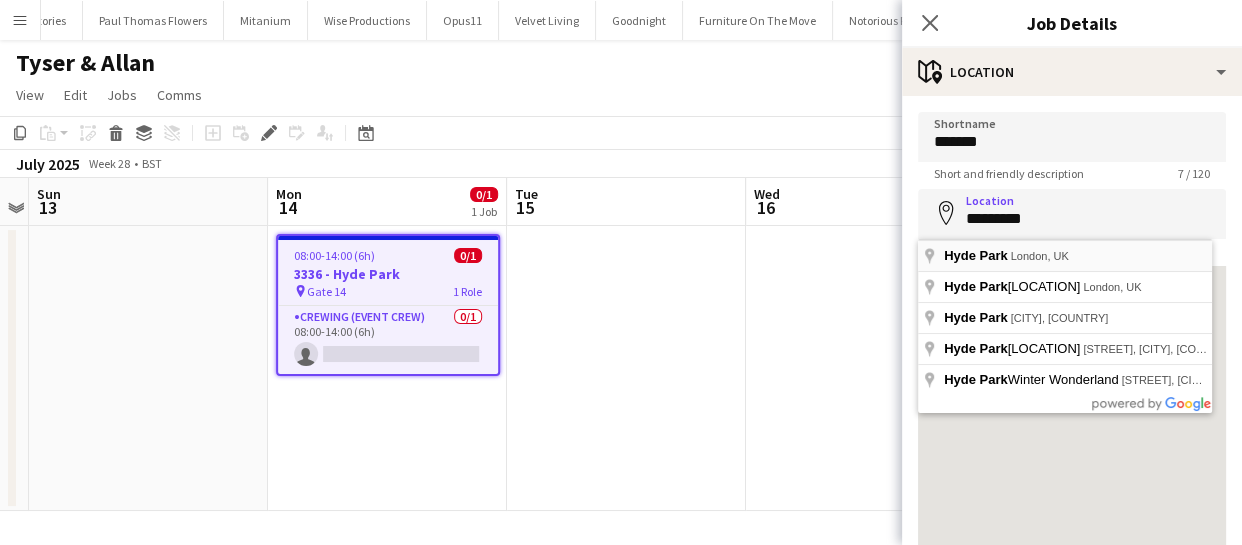 type on "**********" 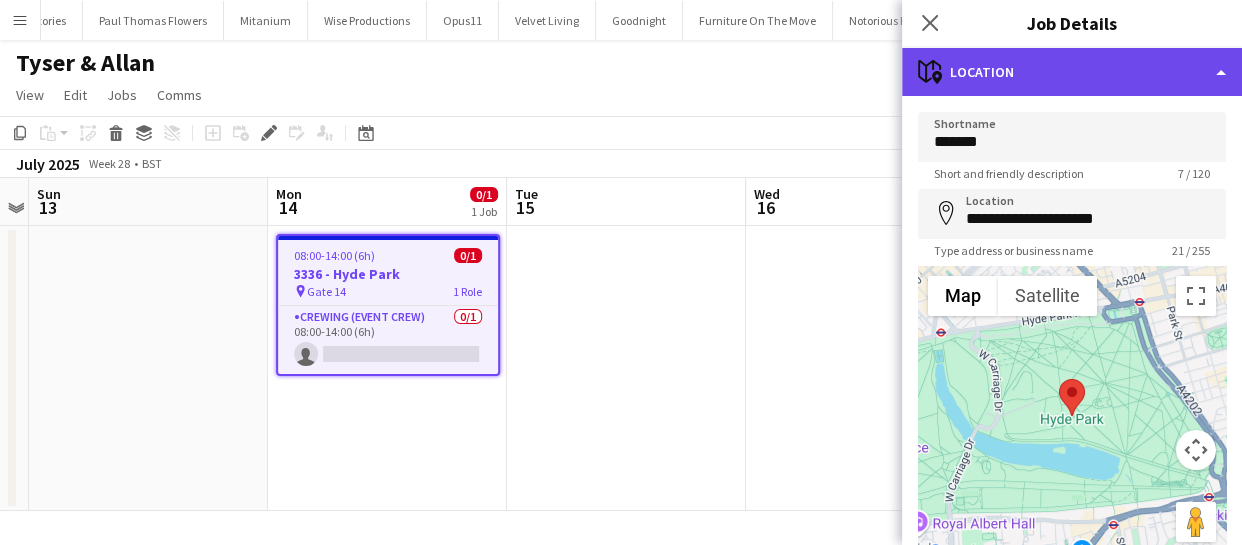 click on "maps-pin-1
Location" 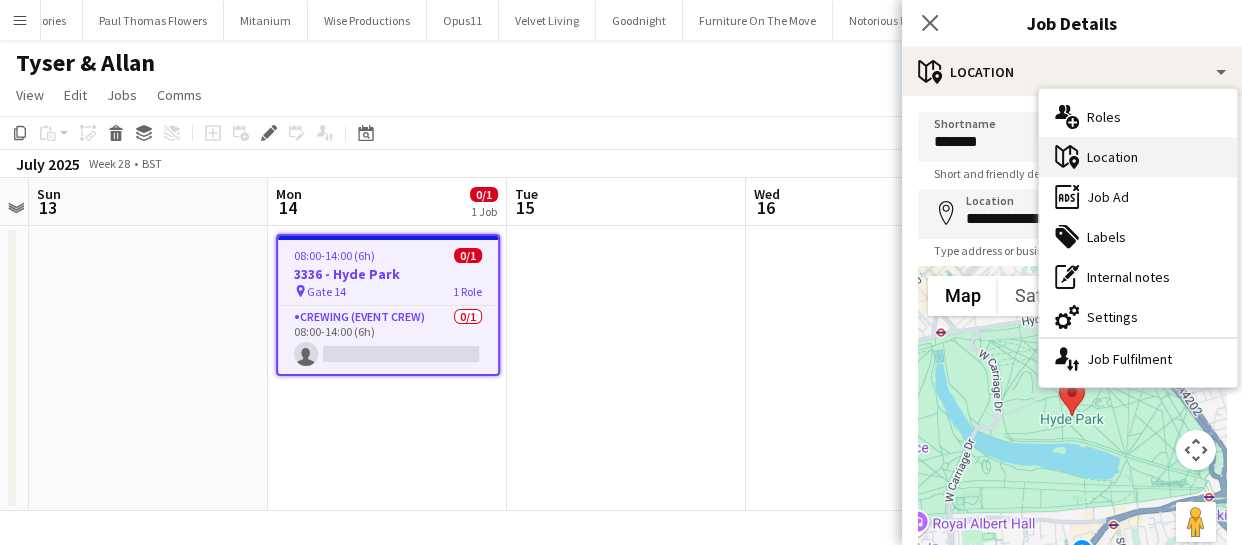 click on "maps-pin-1
Location" at bounding box center (1138, 157) 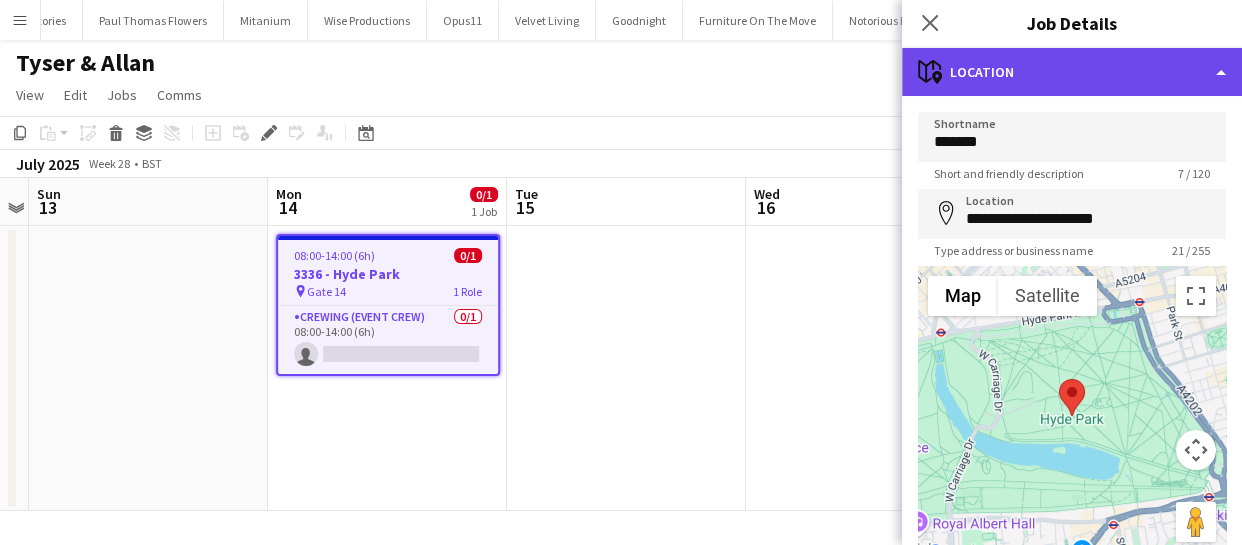 click on "maps-pin-1
Location" 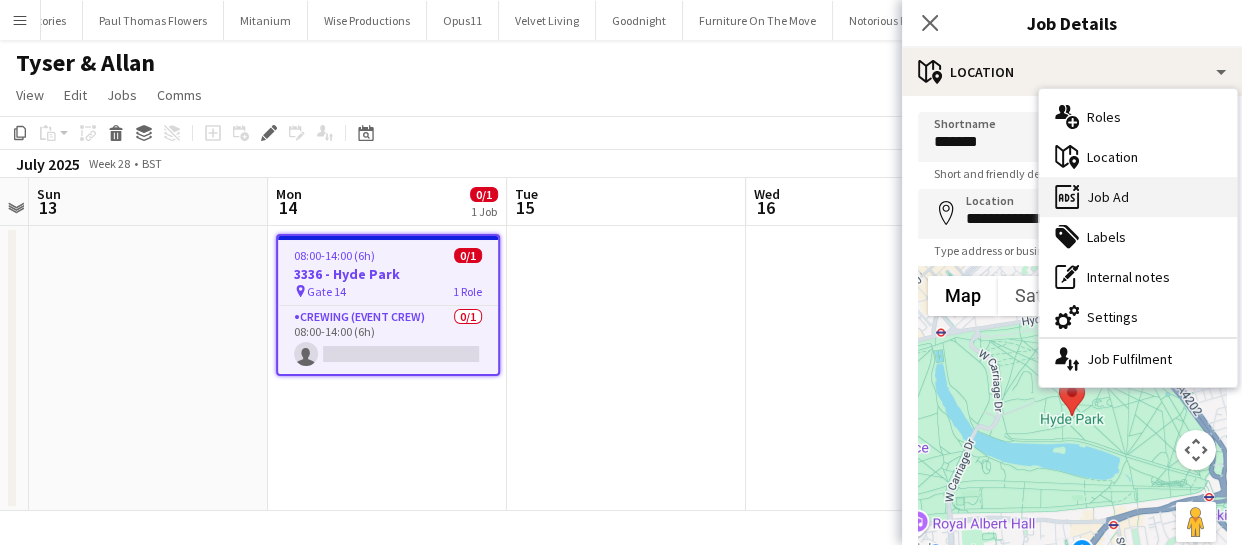 click on "ads-window
Job Ad" at bounding box center (1138, 197) 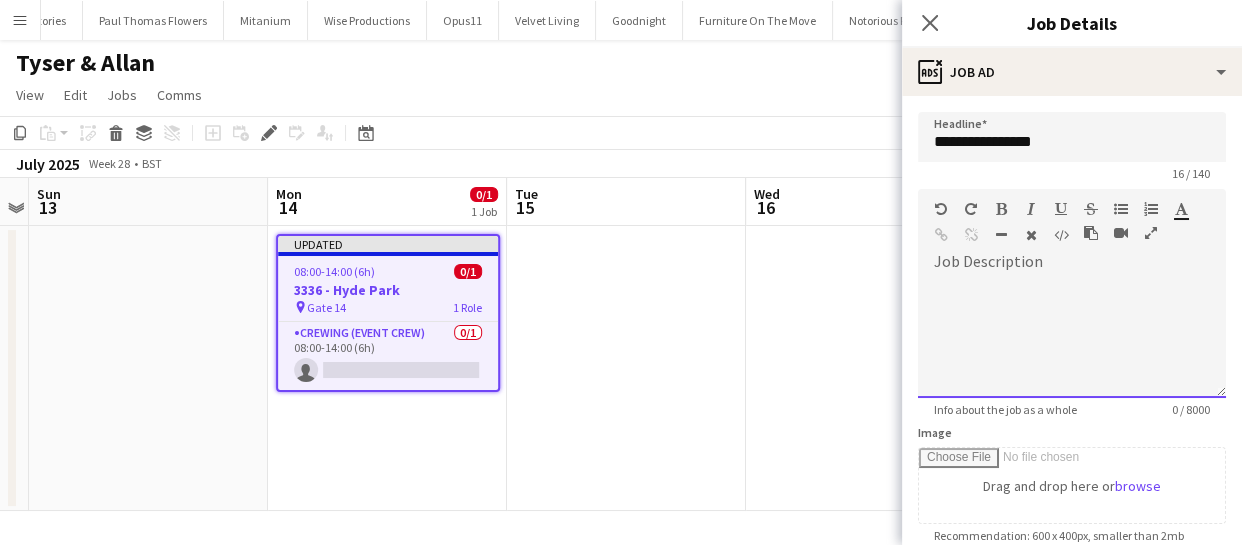 click on "default   Heading 1   Heading 2   Heading 3   Heading 4   Heading 5   Heading 6   Heading 7   Paragraph   Predefined   Standard   default  Times New Roman   Arial   Times New Roman   Calibri   Comic Sans MS  3   1   2   3   4   5   6   7  ******* *******" at bounding box center (1072, 226) 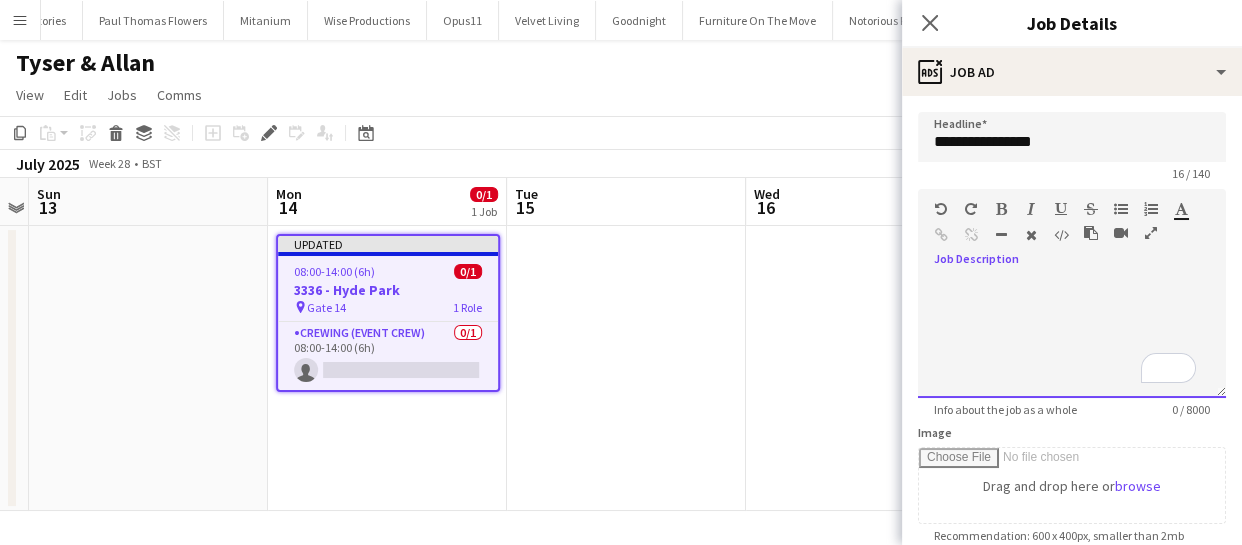 type 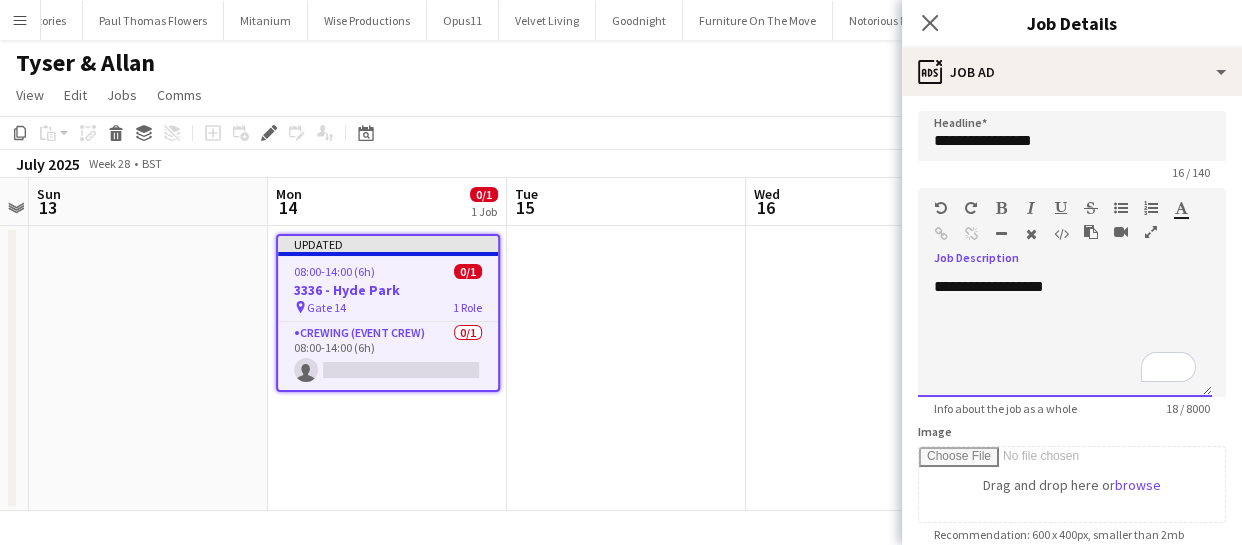 scroll, scrollTop: 0, scrollLeft: 0, axis: both 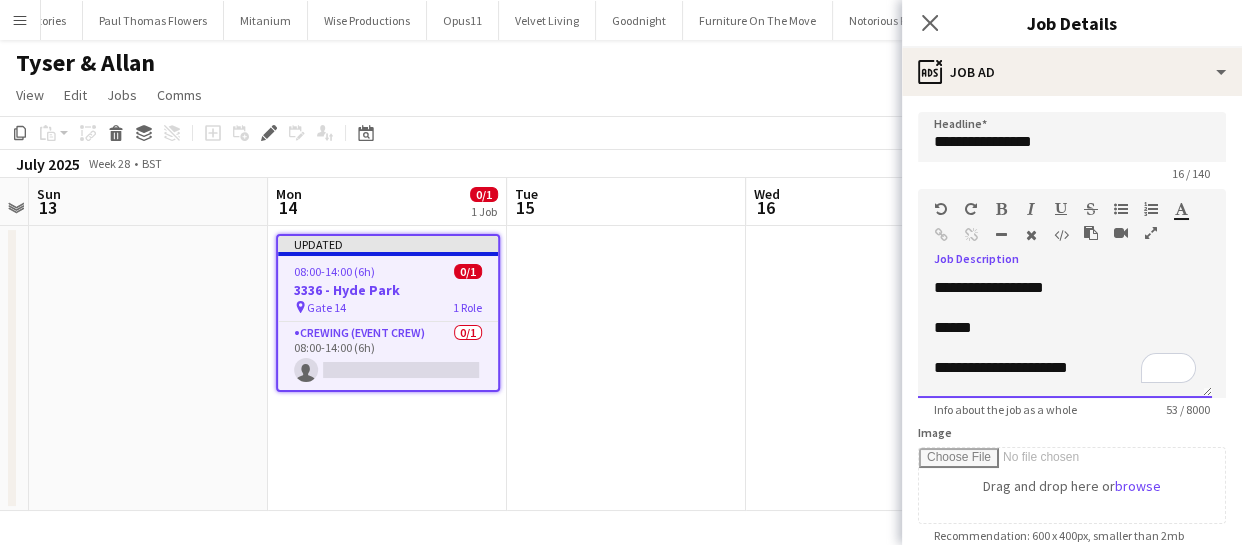 click on "**********" at bounding box center (1065, 368) 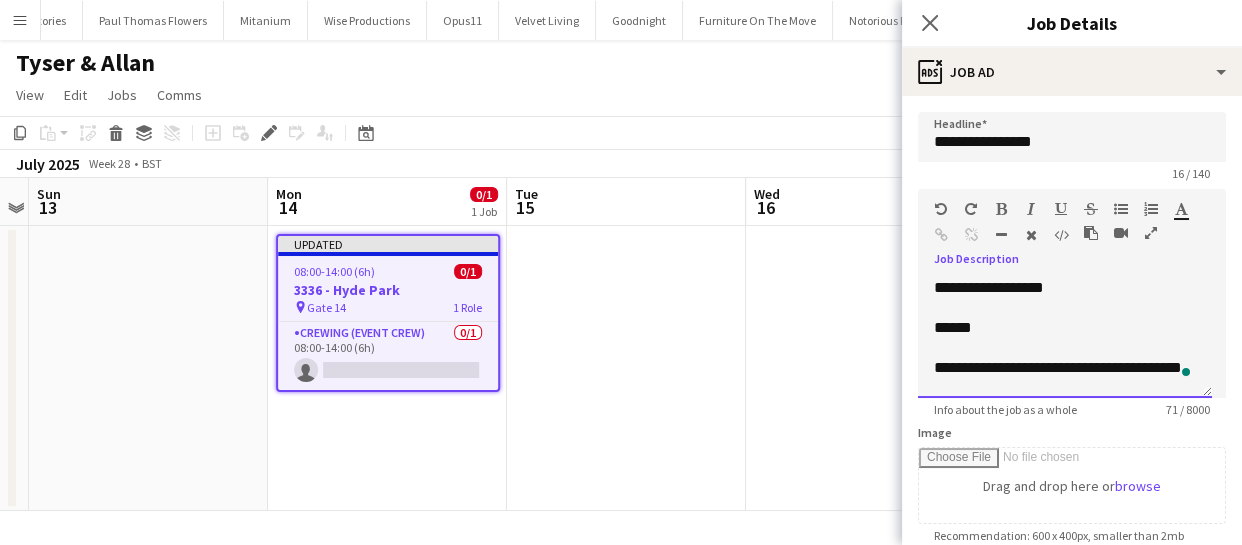 scroll, scrollTop: 1, scrollLeft: 0, axis: vertical 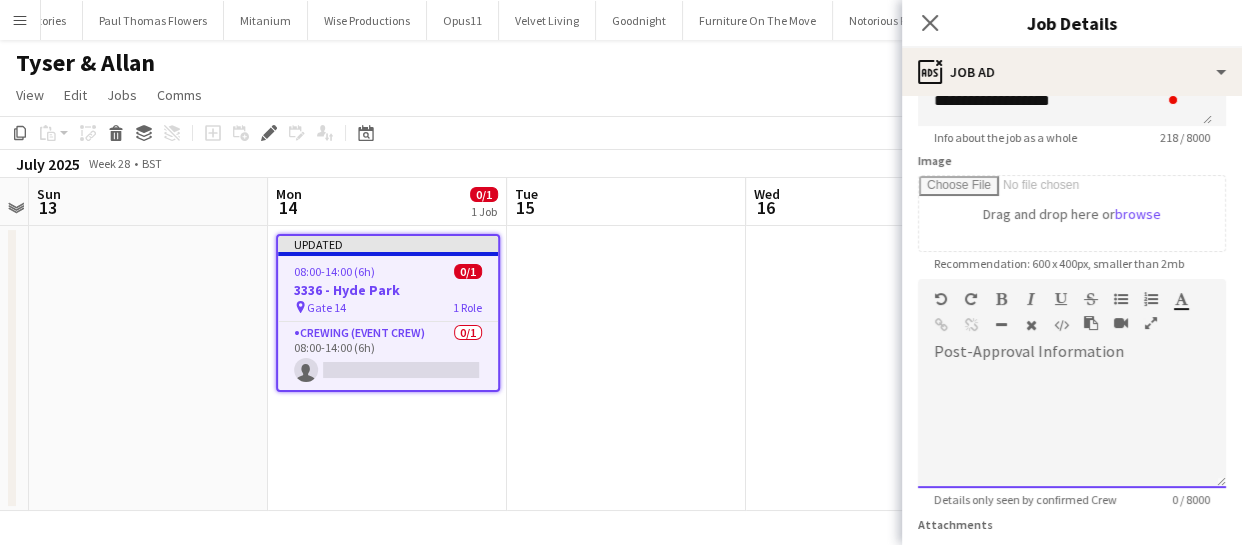 click at bounding box center (1072, 428) 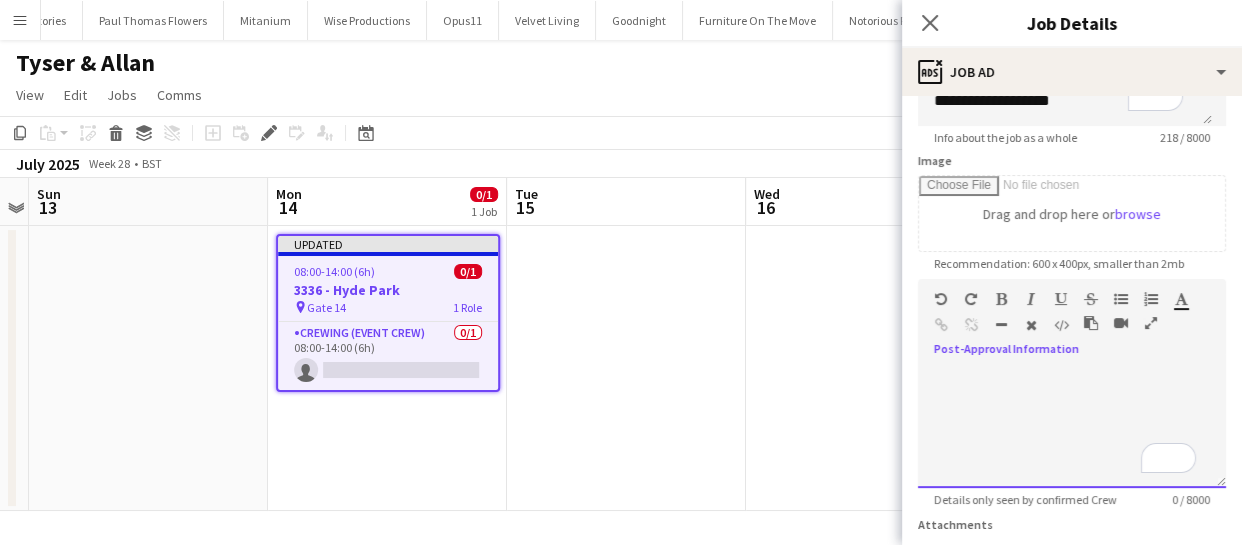 type 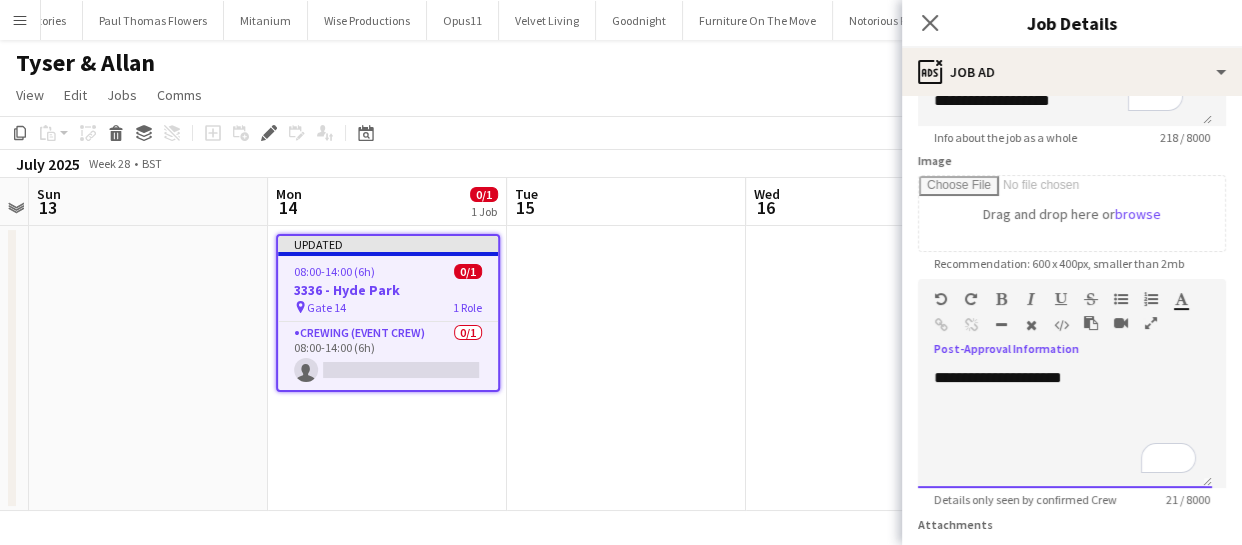 click on "**********" at bounding box center (1065, 428) 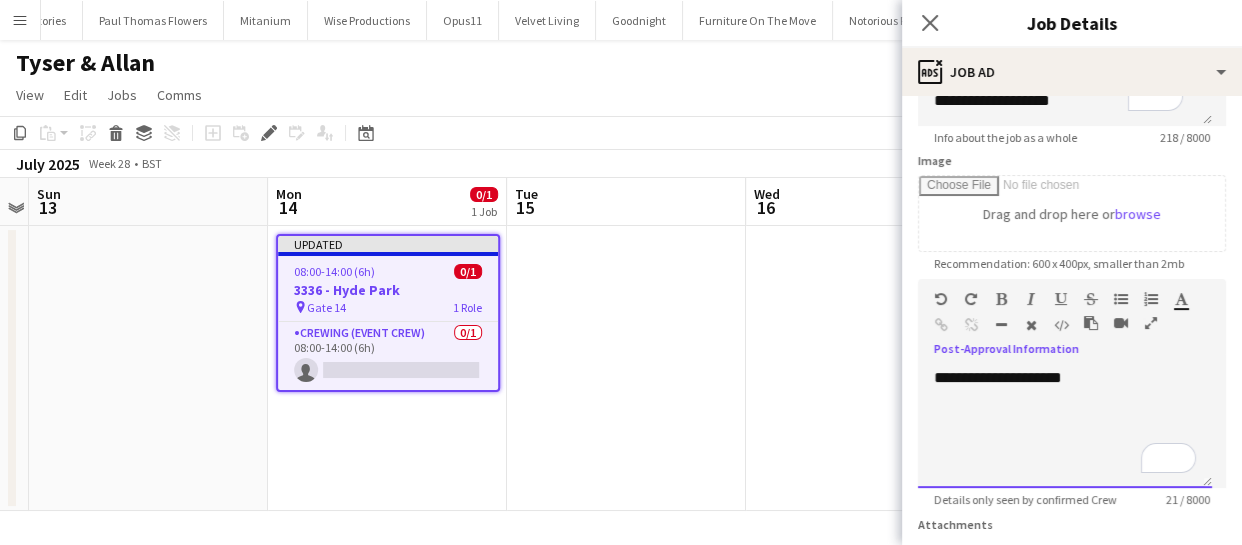 click on "**********" at bounding box center [1065, 428] 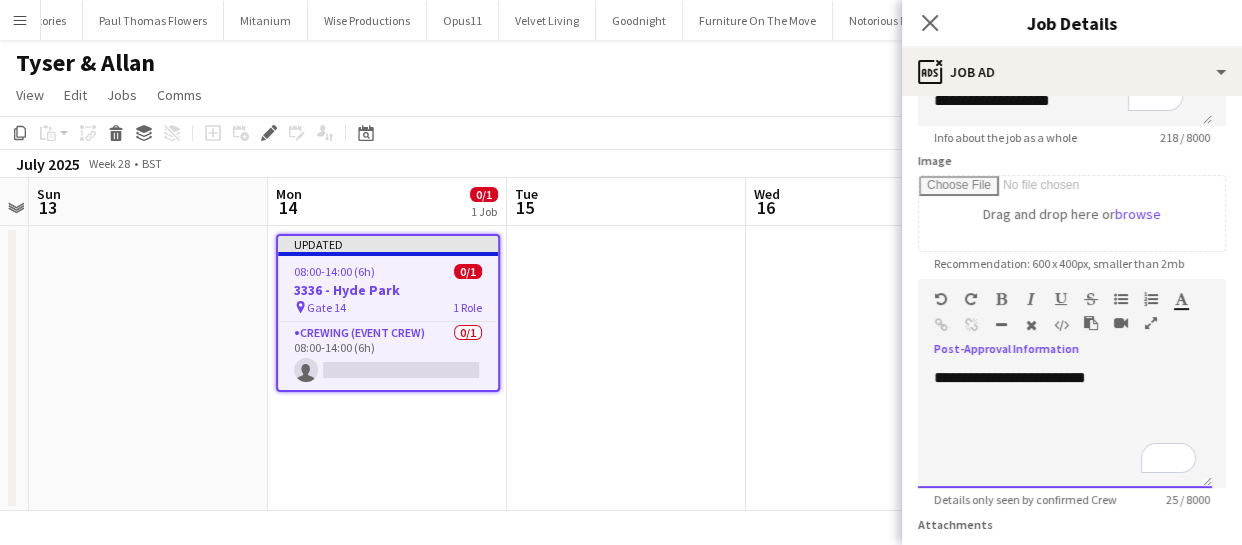 click on "**********" at bounding box center (1065, 428) 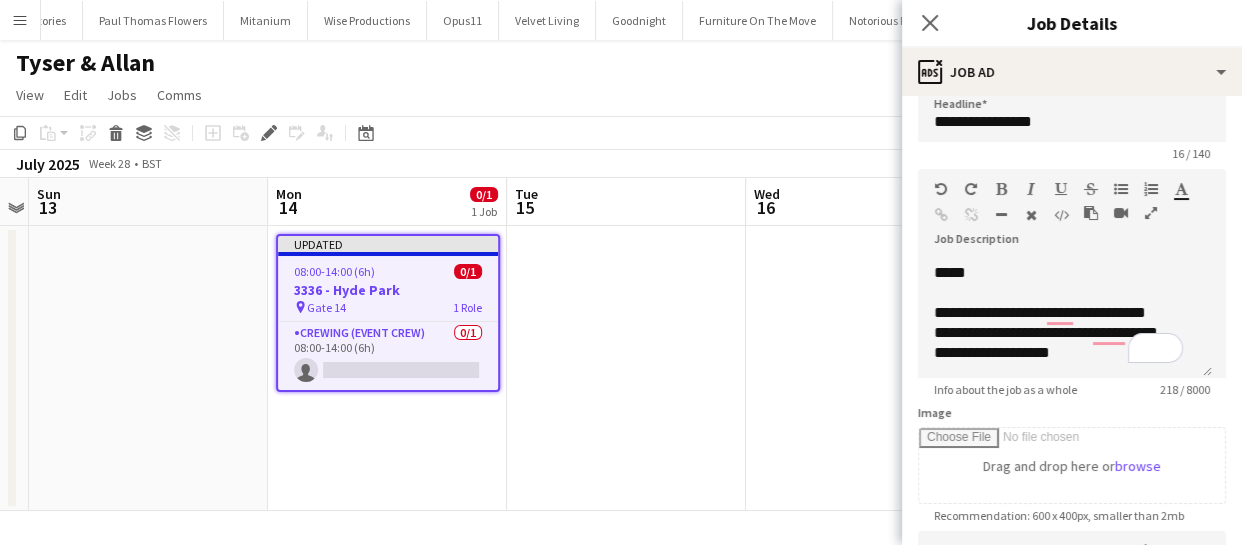 scroll, scrollTop: 0, scrollLeft: 0, axis: both 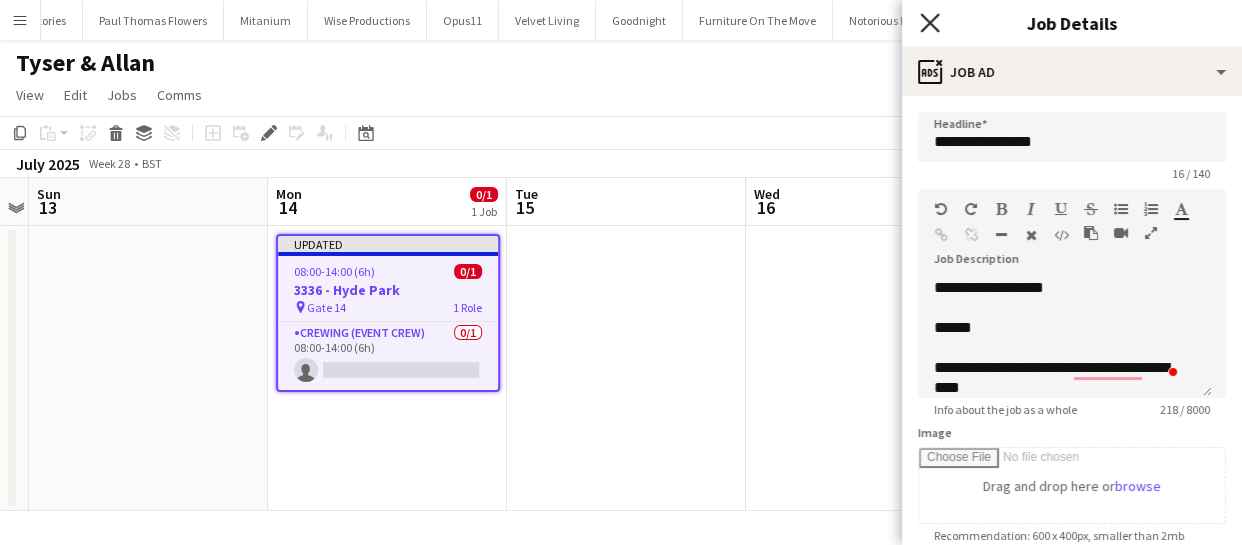 click on "Close pop-in" 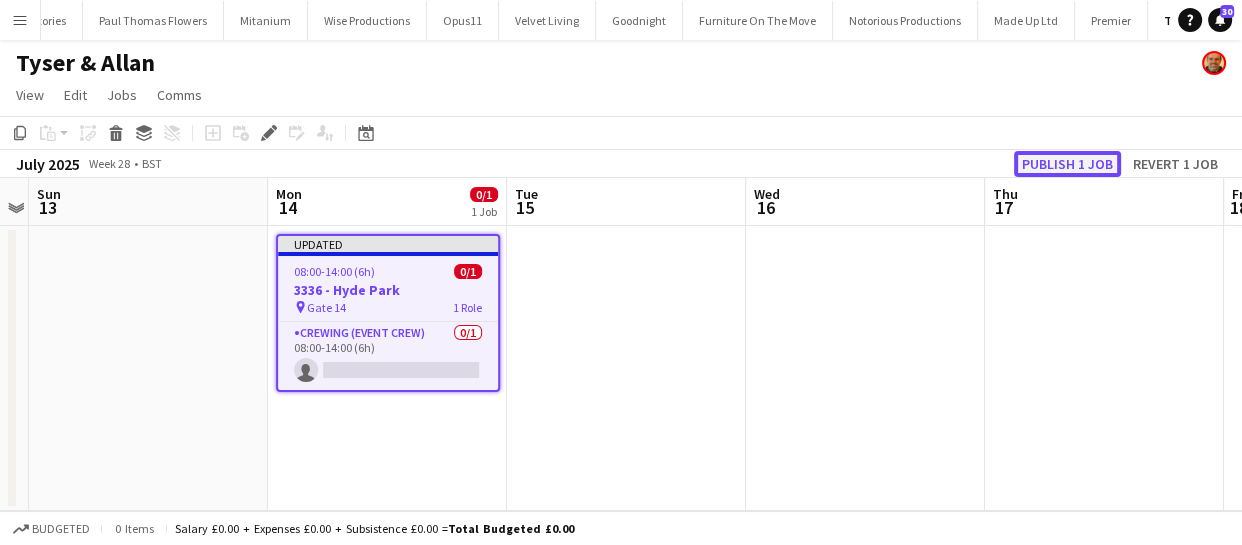 click on "Publish 1 job" 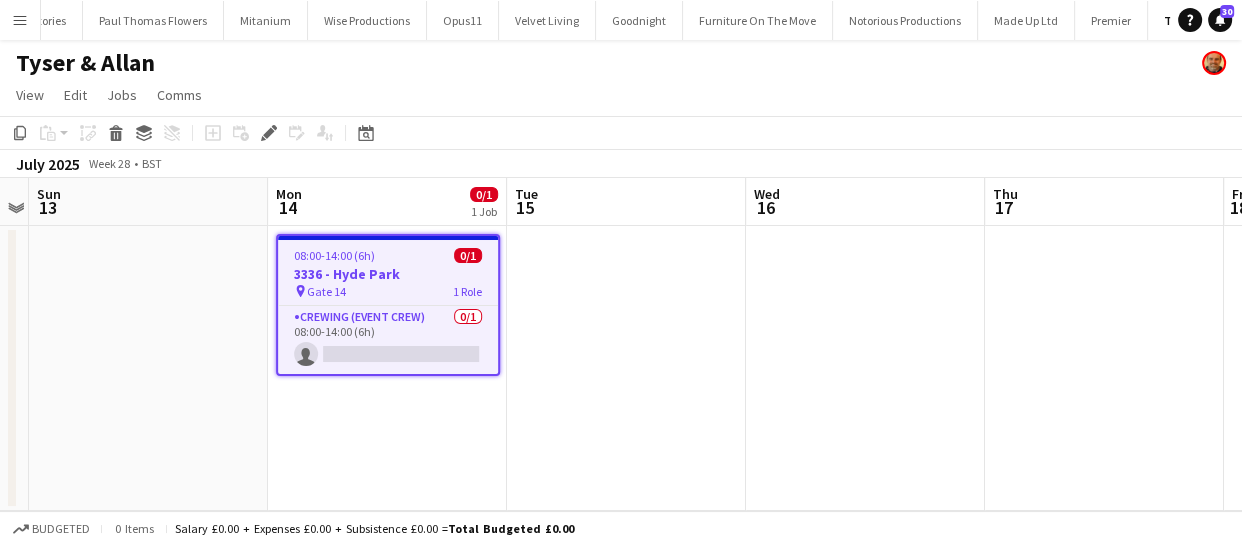 click on "3336 - Hyde Park" at bounding box center (388, 274) 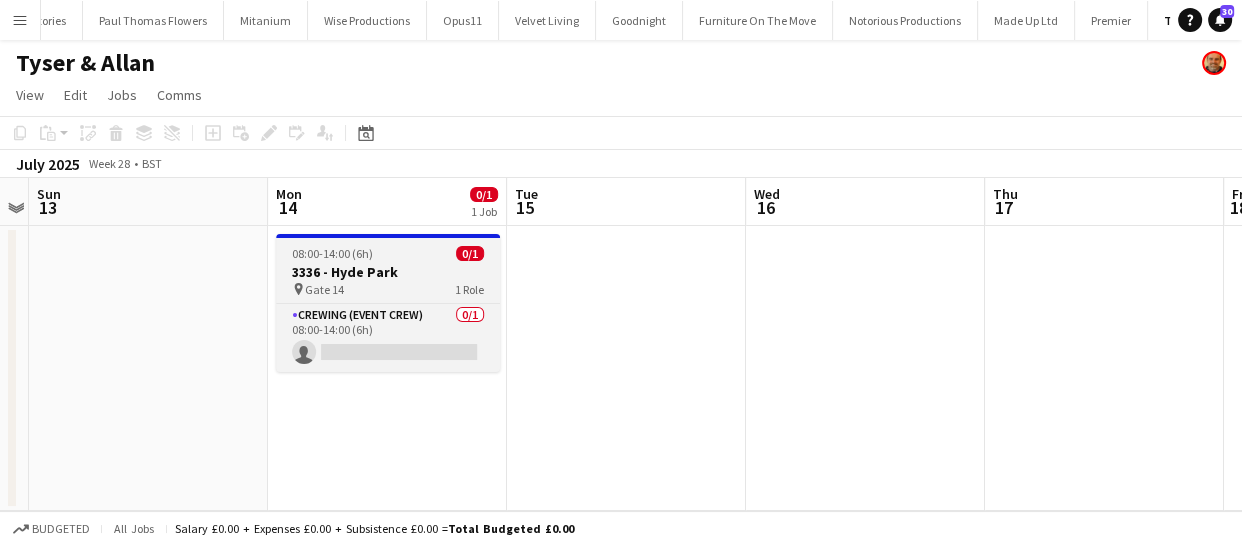 click on "pin
Gate 14   1 Role" at bounding box center [388, 289] 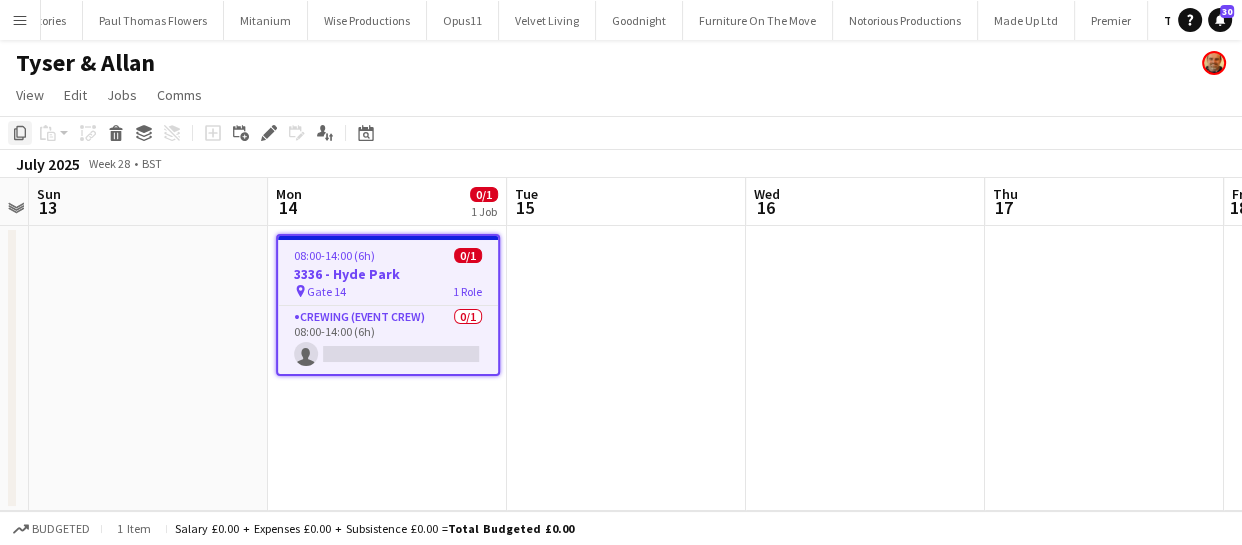 click on "Copy" 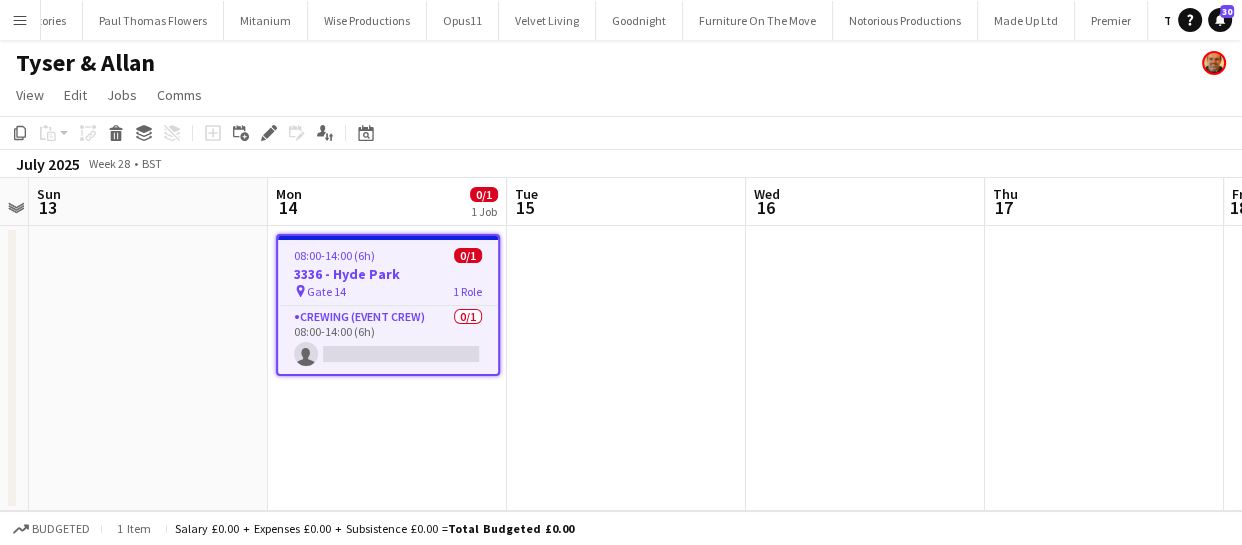 drag, startPoint x: 808, startPoint y: 296, endPoint x: 587, endPoint y: 274, distance: 222.09232 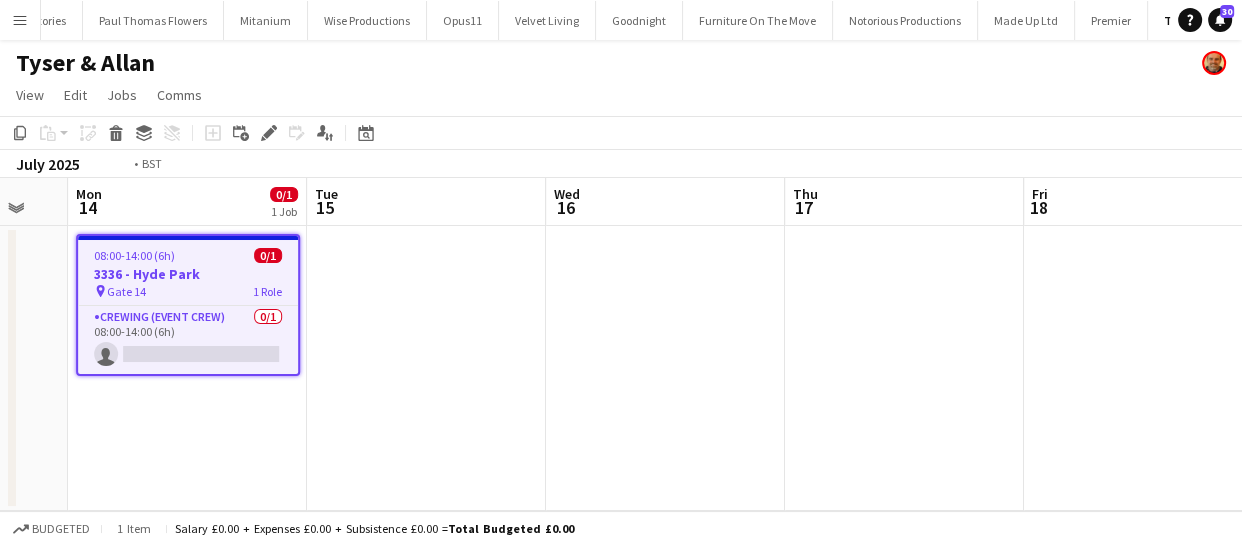 drag, startPoint x: 581, startPoint y: 280, endPoint x: 538, endPoint y: 275, distance: 43.289722 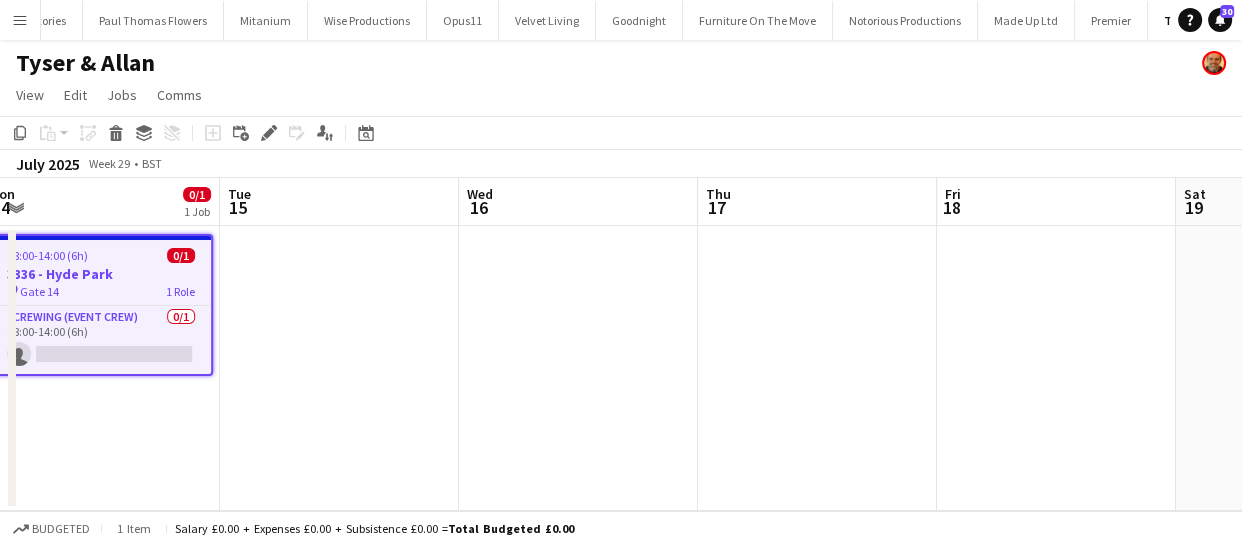 click at bounding box center [817, 368] 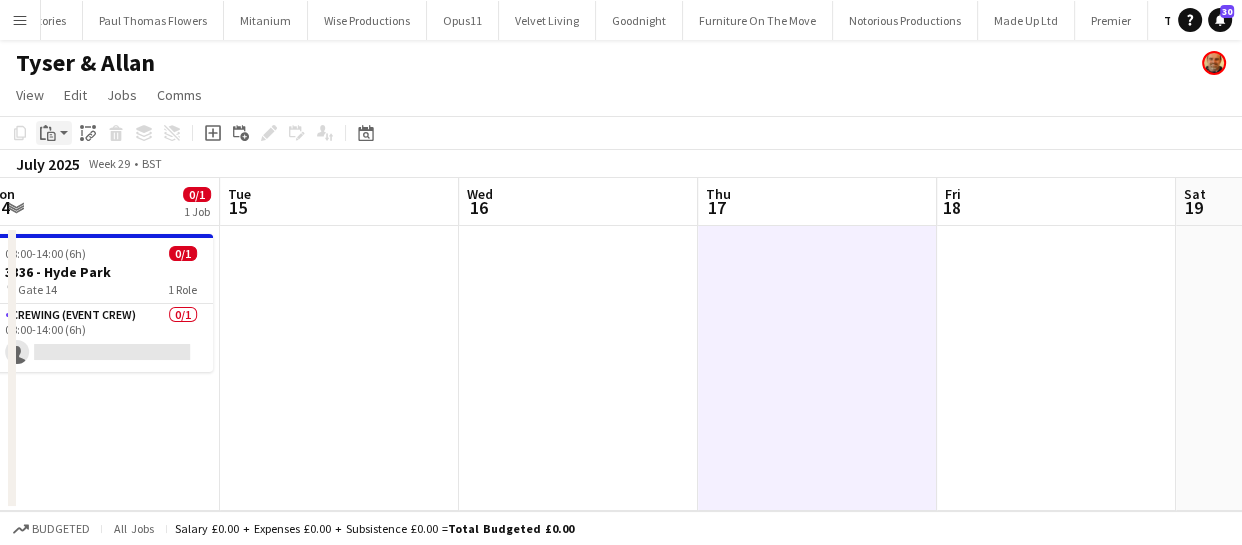 click on "Paste" 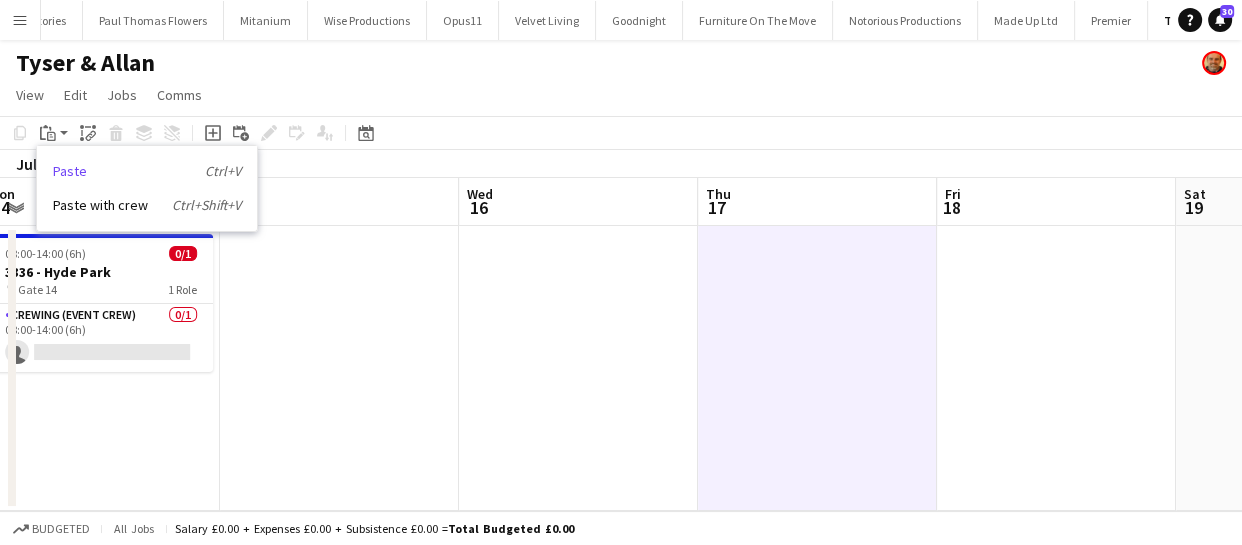 click on "Paste   Ctrl+V" at bounding box center (147, 171) 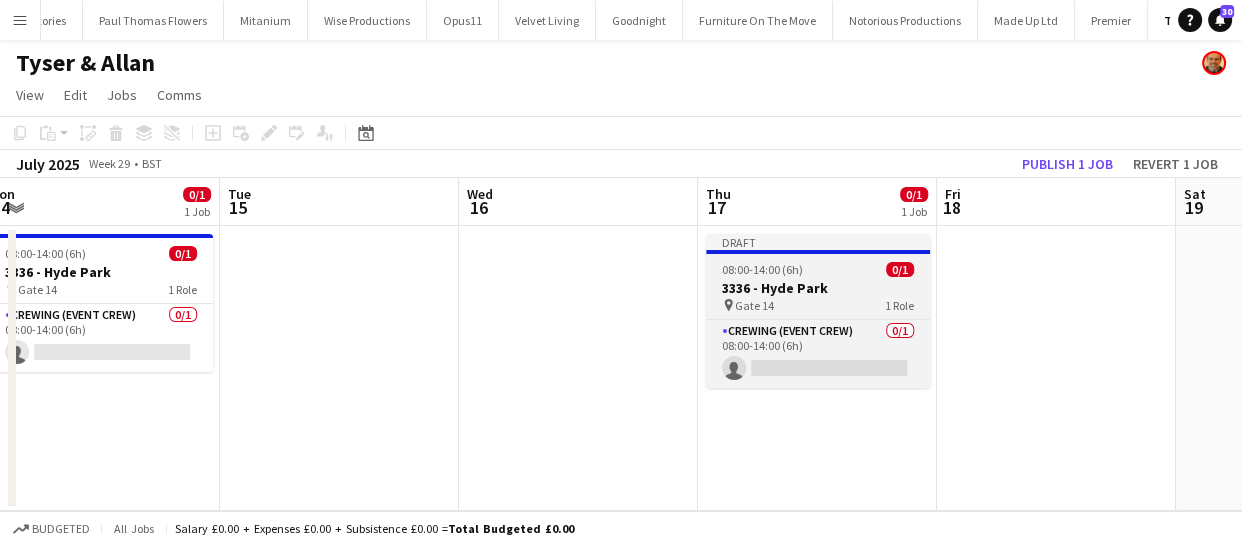 click on "3336 - Hyde Park" at bounding box center [818, 288] 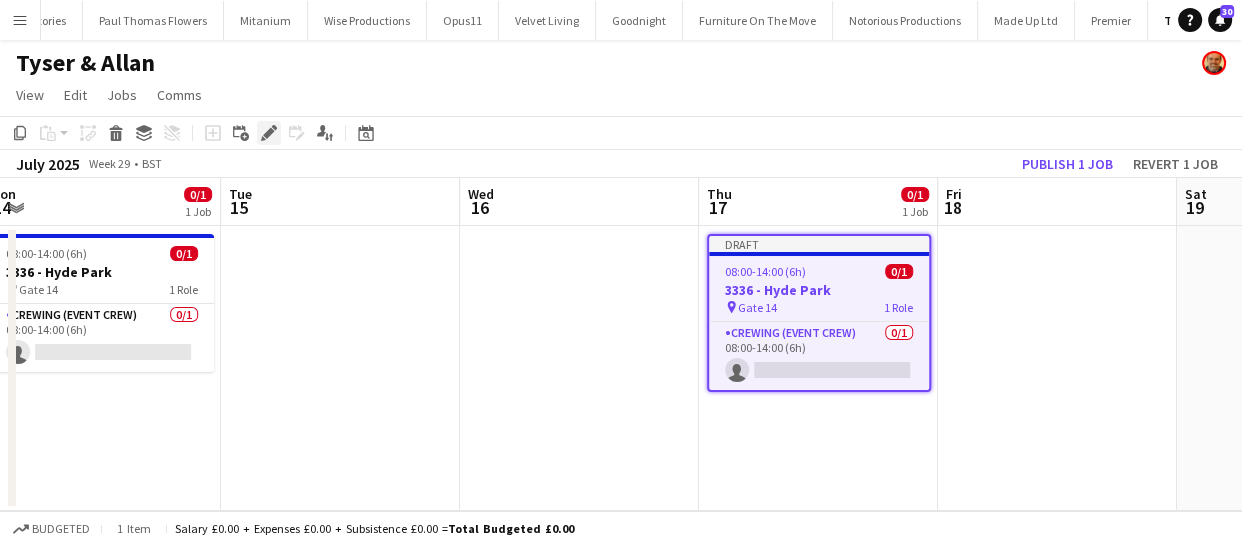 click on "Edit" 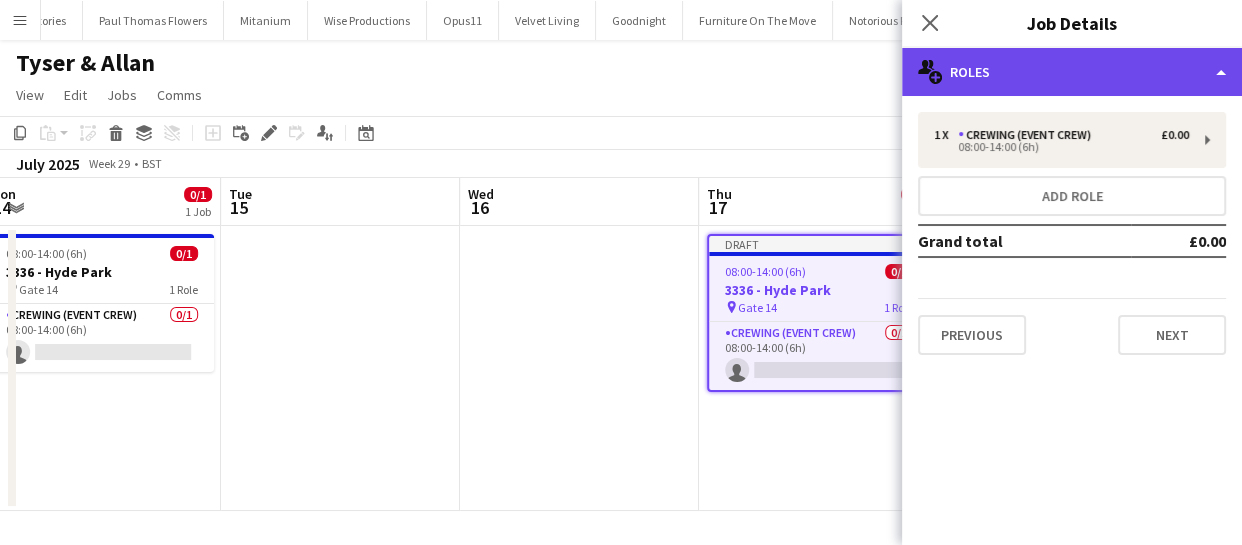 click on "multiple-users-add
Roles" 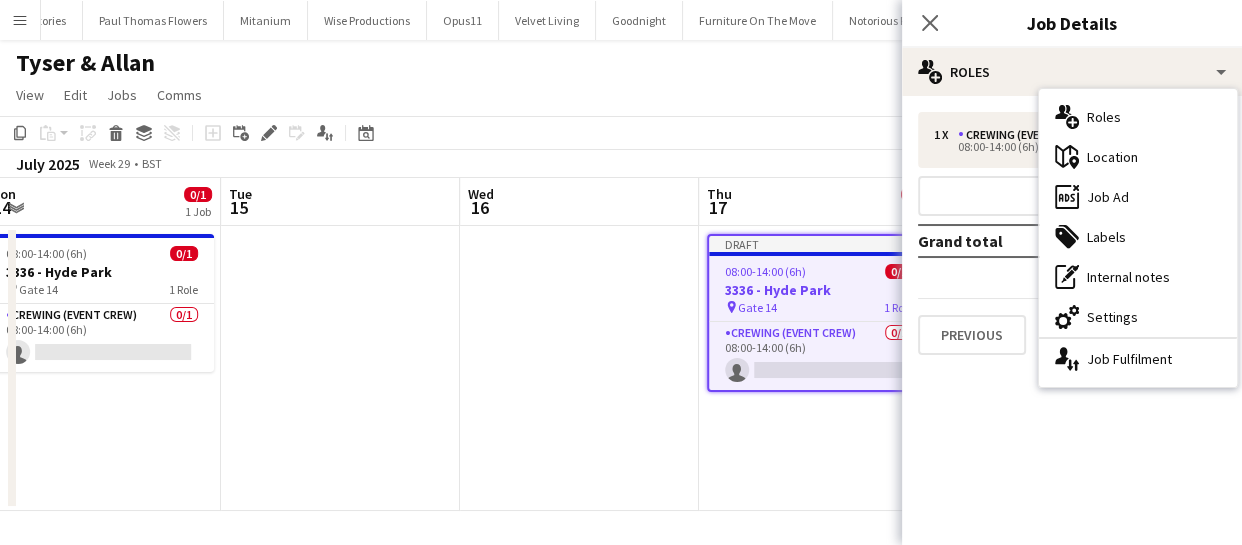 click on "cog-double-3
Settings" at bounding box center [1138, 317] 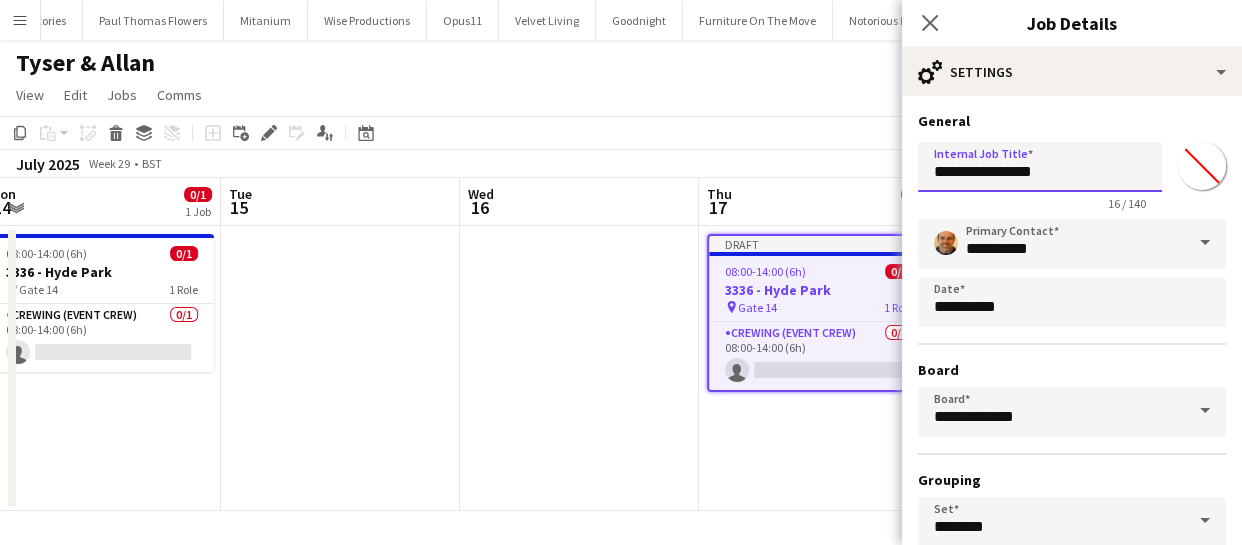 drag, startPoint x: 958, startPoint y: 169, endPoint x: 1149, endPoint y: 182, distance: 191.4419 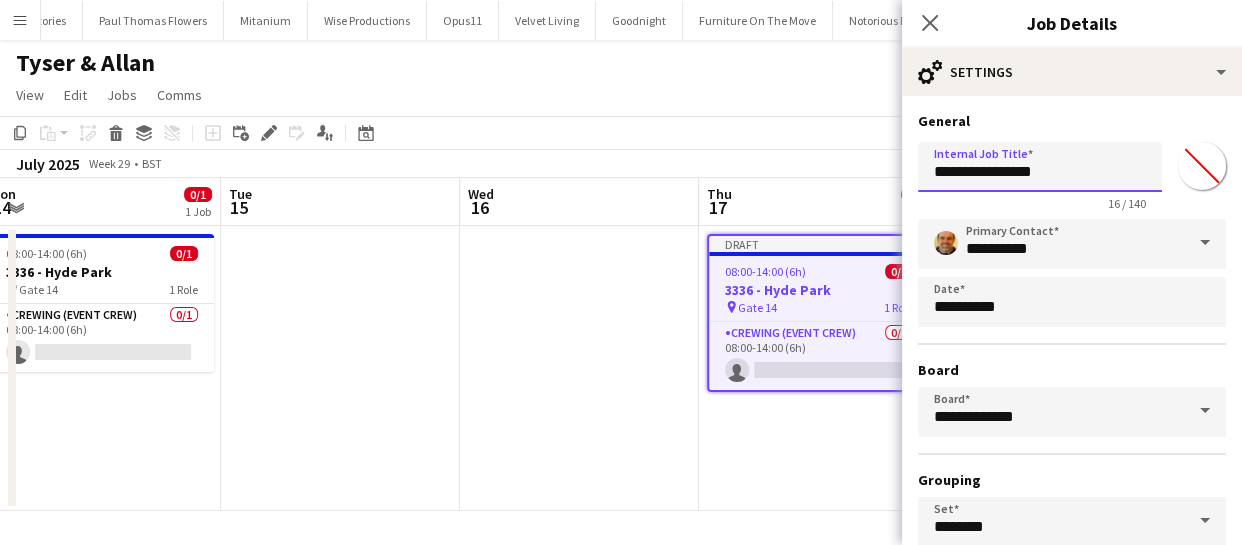 click on "**********" at bounding box center (1072, 172) 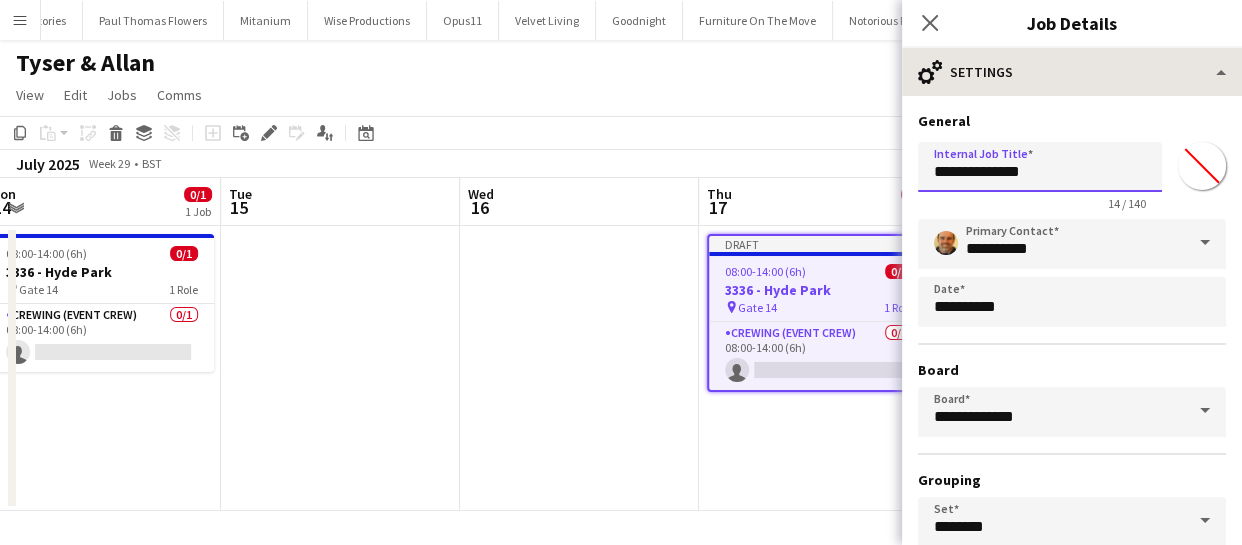 type on "**********" 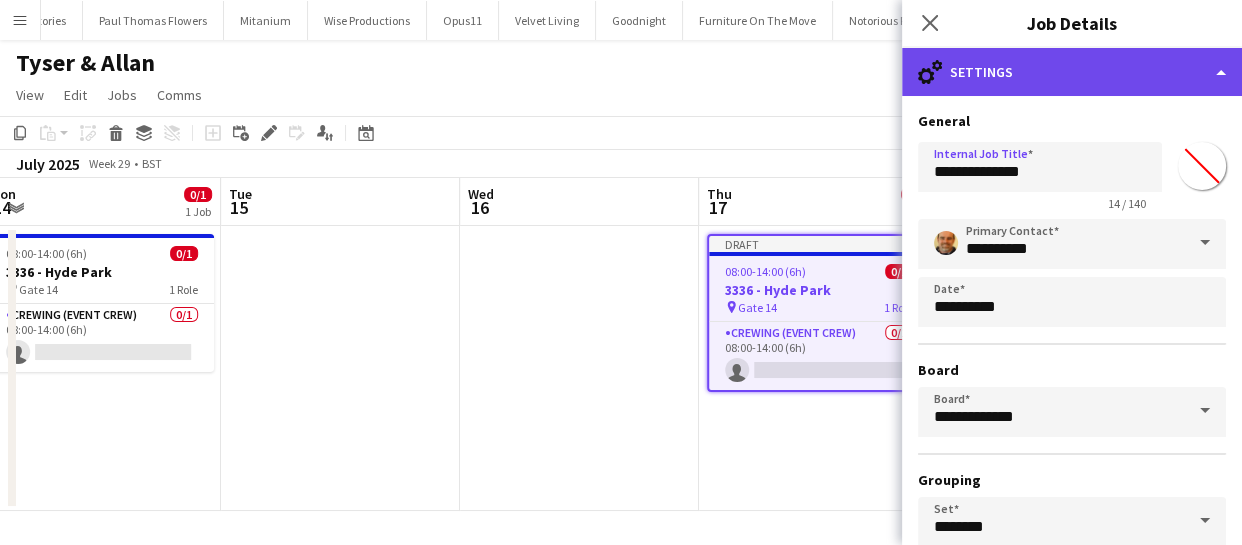 click on "cog-double-3
Settings" 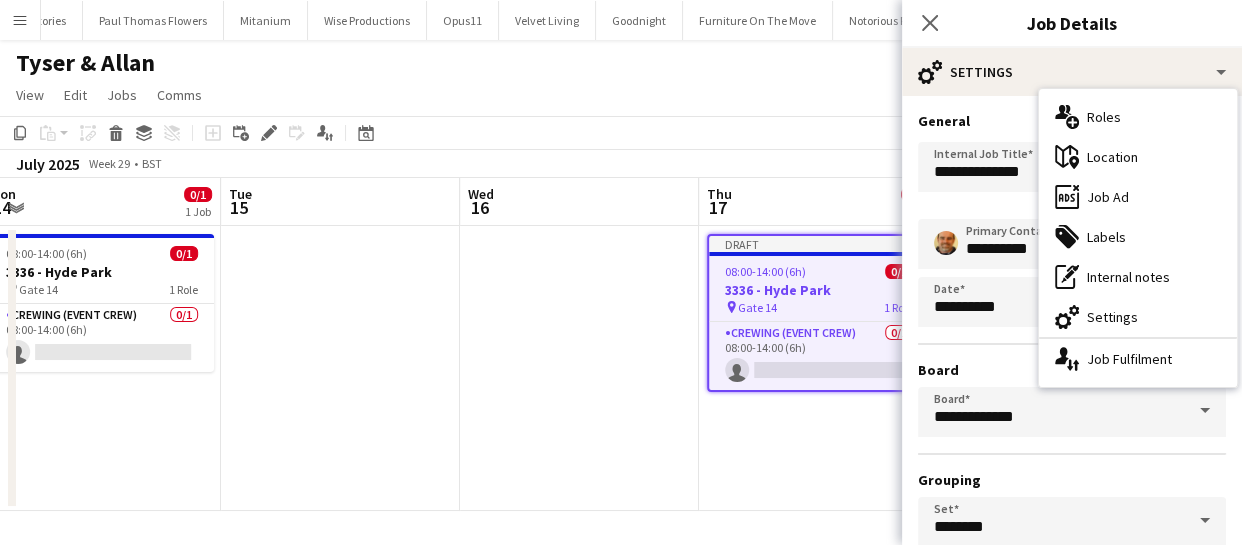 click on "multiple-users-add
Roles" at bounding box center (1138, 117) 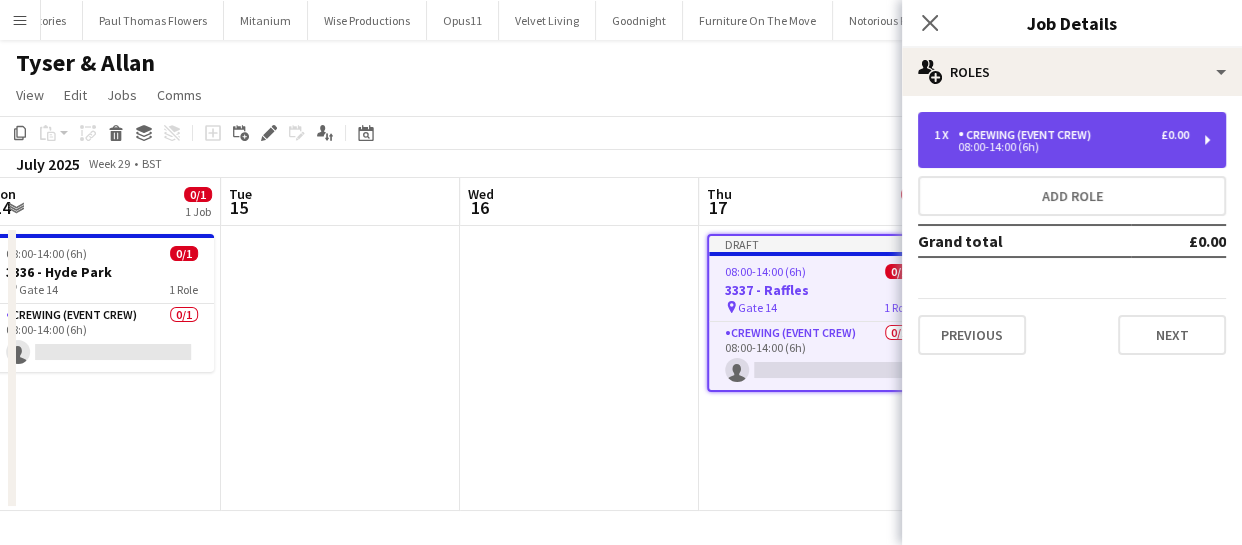 click on "08:00-14:00 (6h)" at bounding box center [1061, 147] 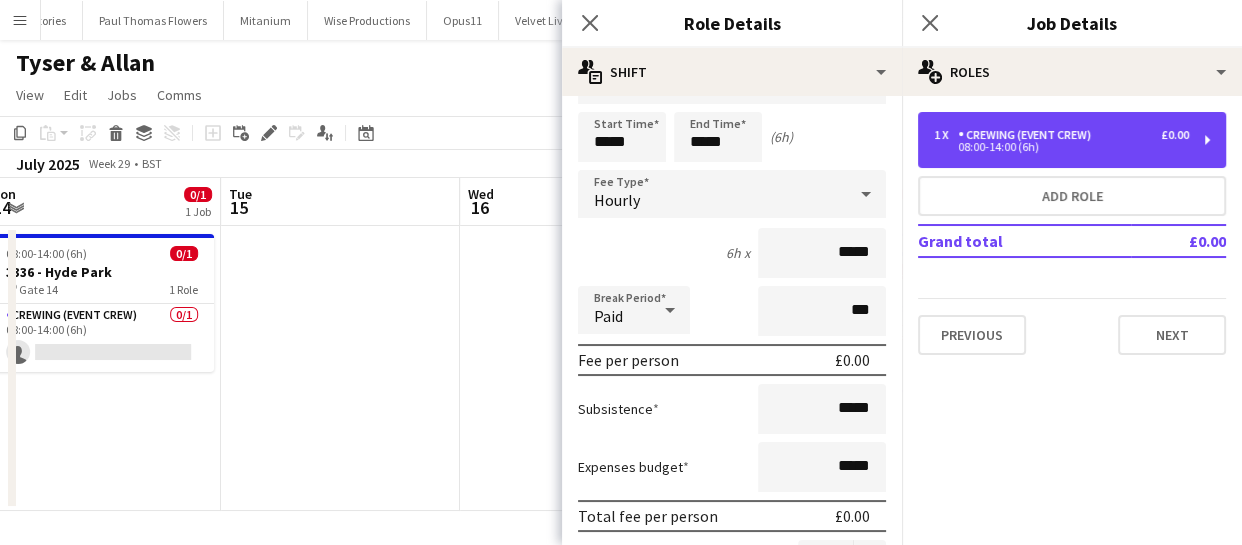 scroll, scrollTop: 181, scrollLeft: 0, axis: vertical 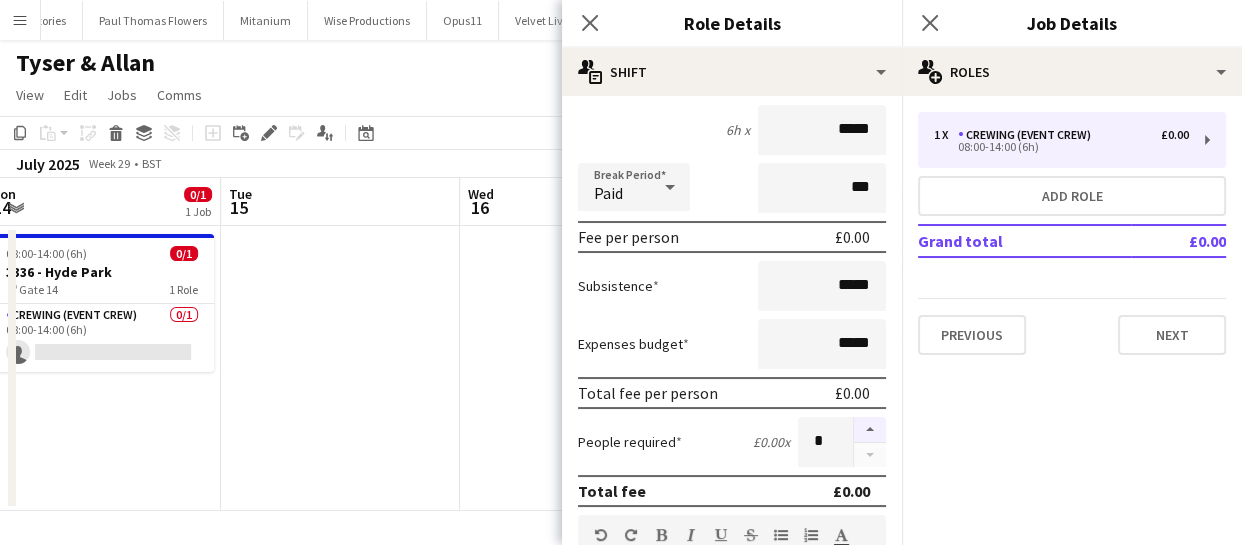 click at bounding box center [870, 430] 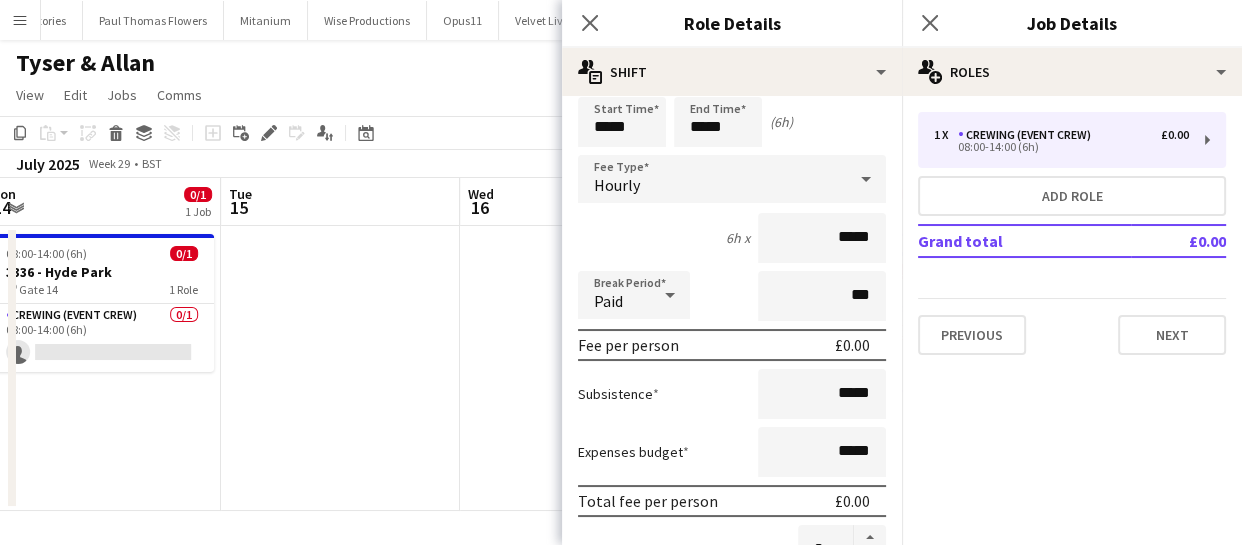 scroll, scrollTop: 0, scrollLeft: 0, axis: both 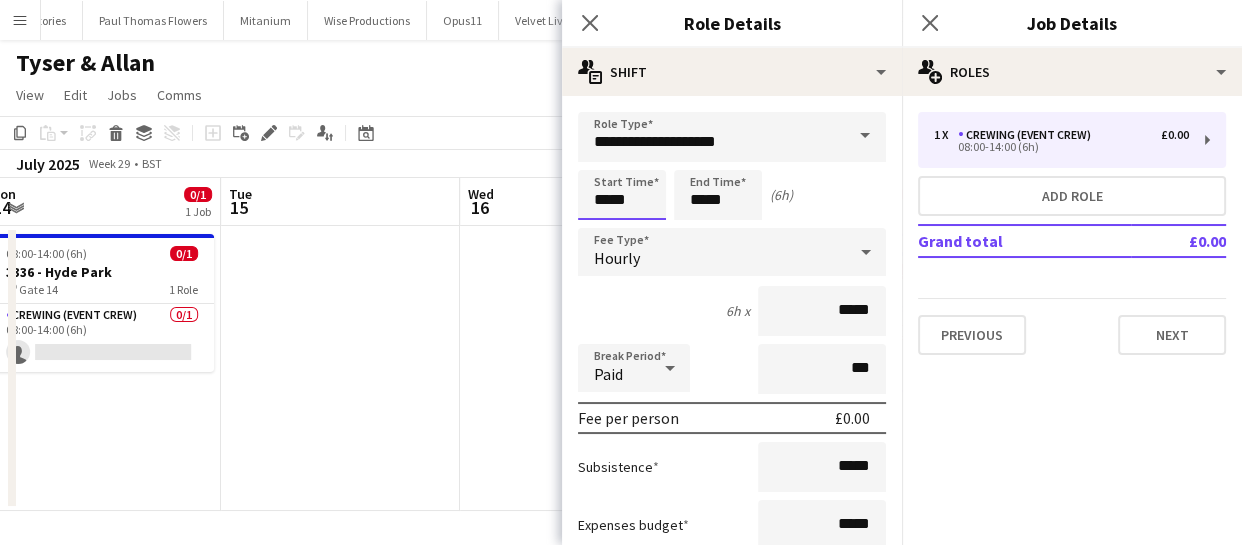 drag, startPoint x: 637, startPoint y: 199, endPoint x: 336, endPoint y: 190, distance: 301.13452 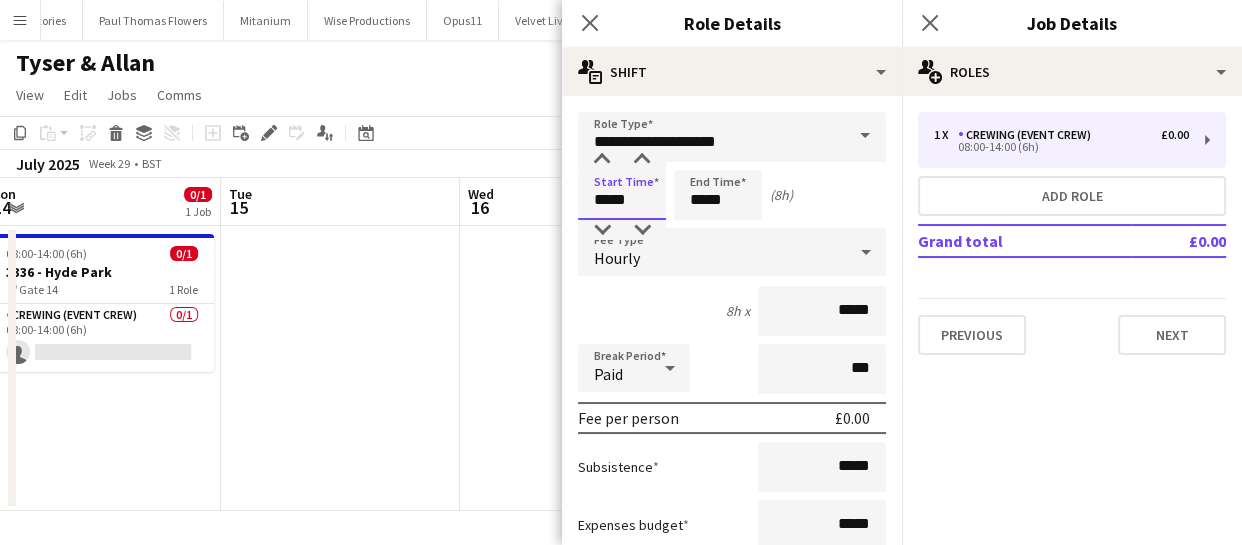 type on "*****" 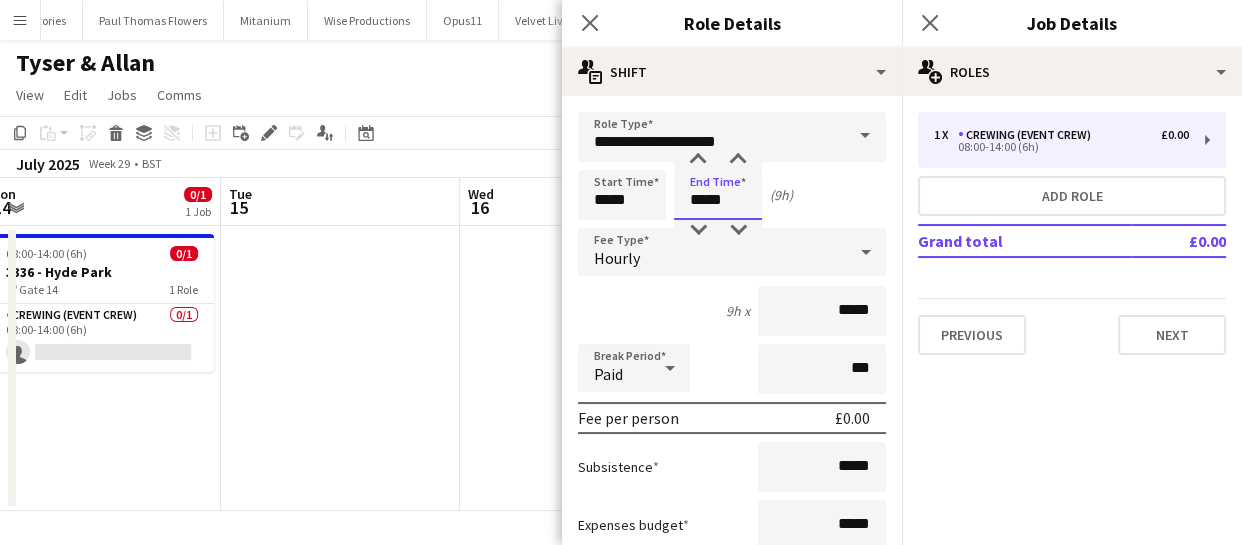 type on "*****" 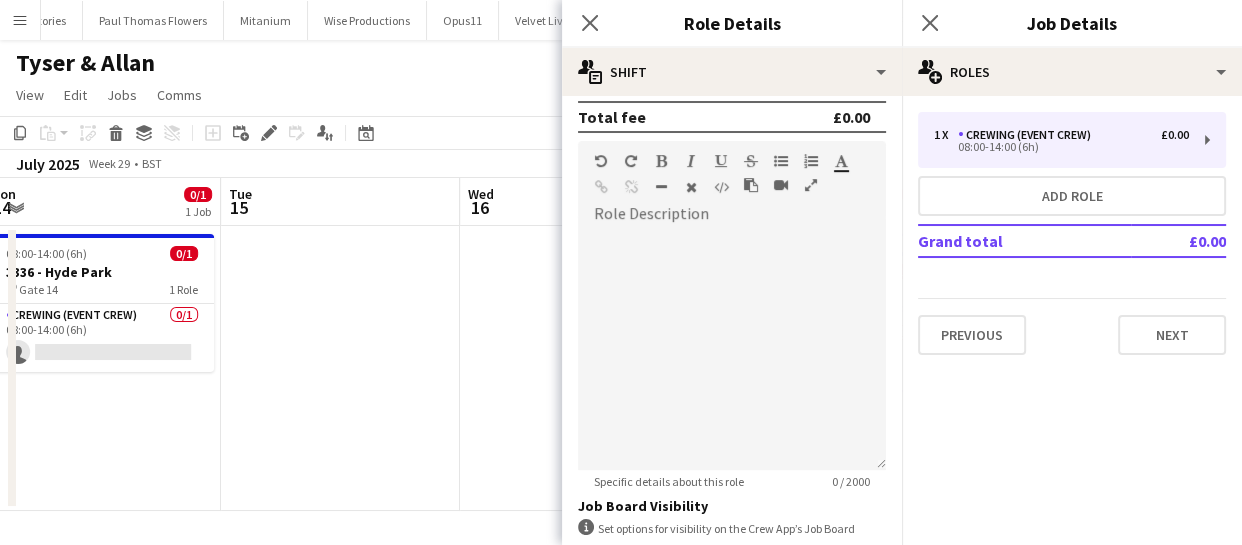 scroll, scrollTop: 727, scrollLeft: 0, axis: vertical 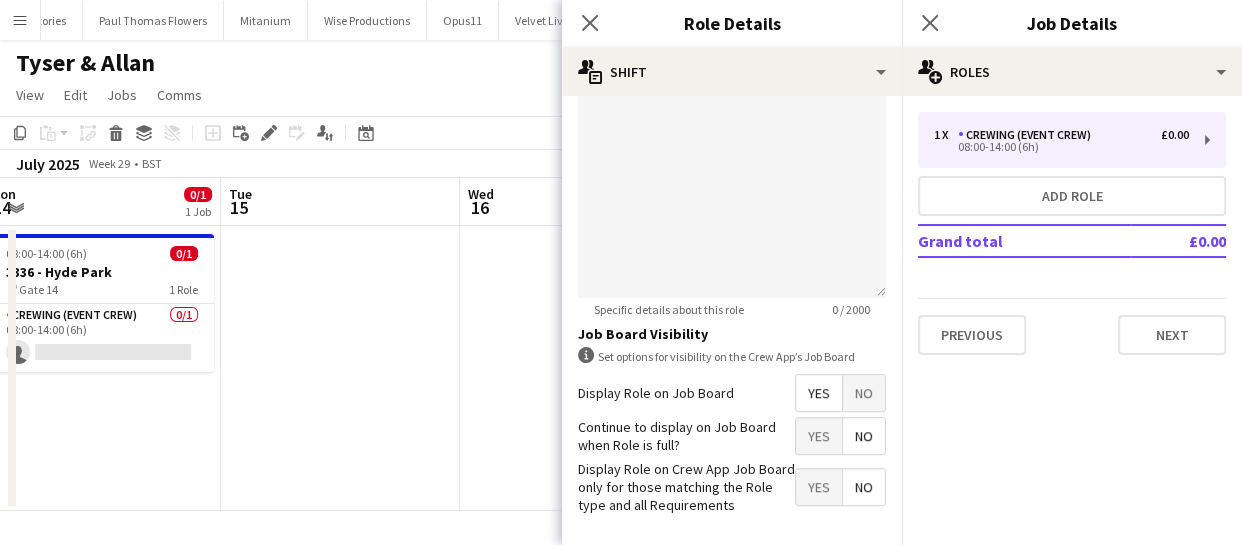 click on "Yes" at bounding box center [819, 393] 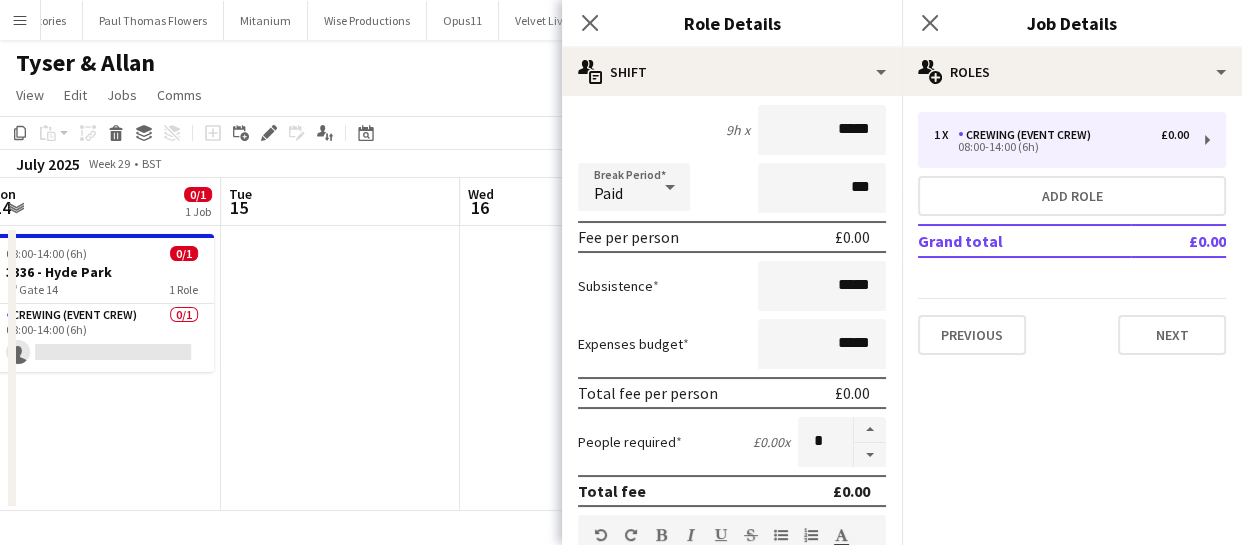 scroll, scrollTop: 0, scrollLeft: 0, axis: both 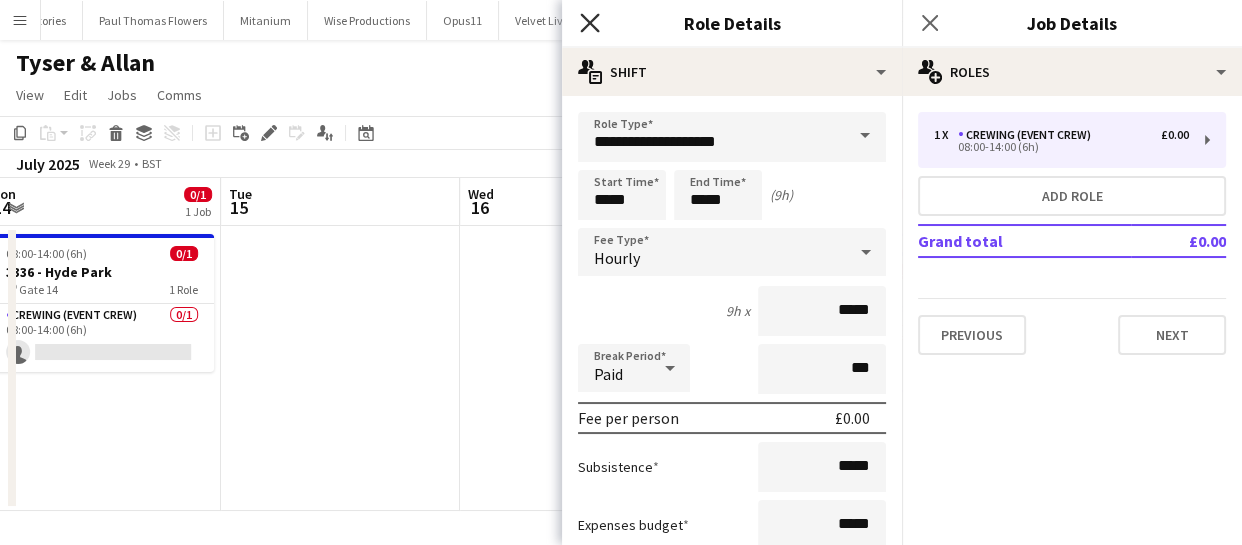 click on "Close pop-in" 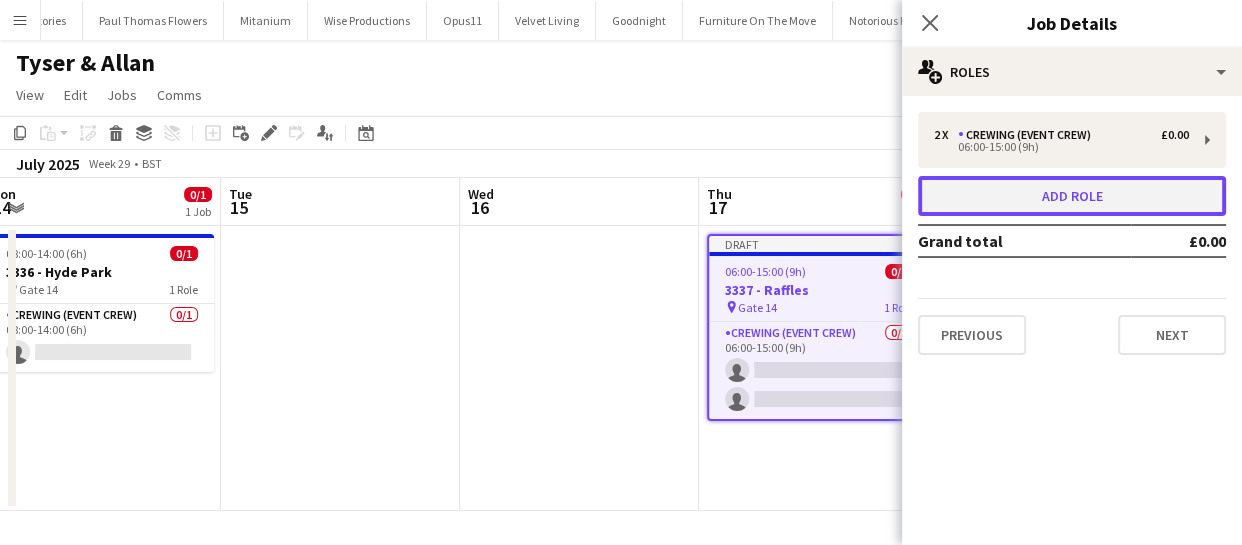 click on "Add role" at bounding box center (1072, 196) 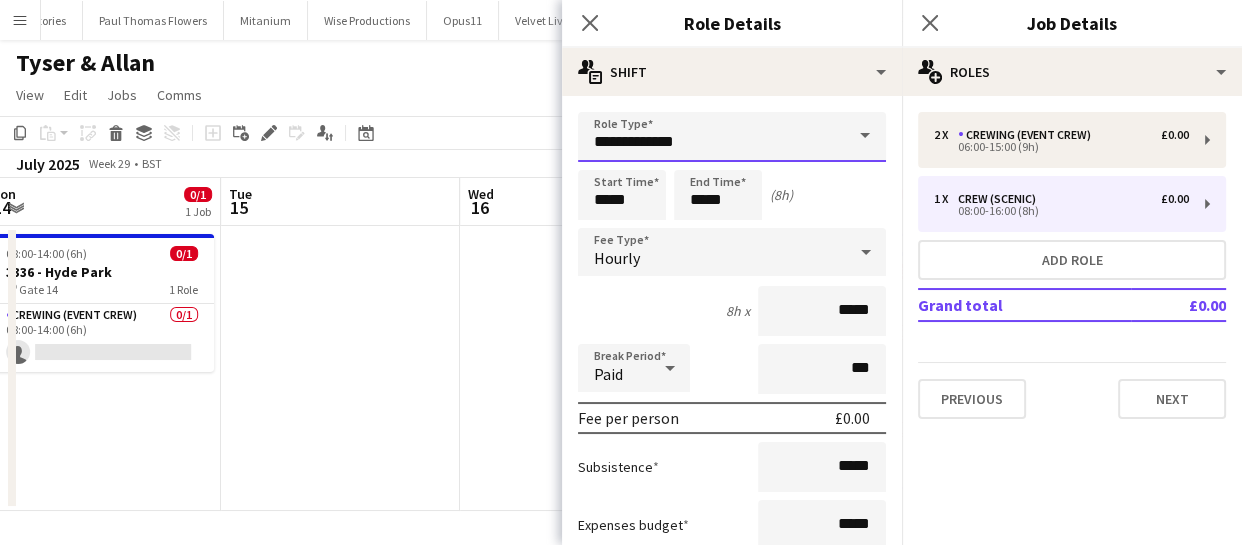 click on "**********" at bounding box center (732, 137) 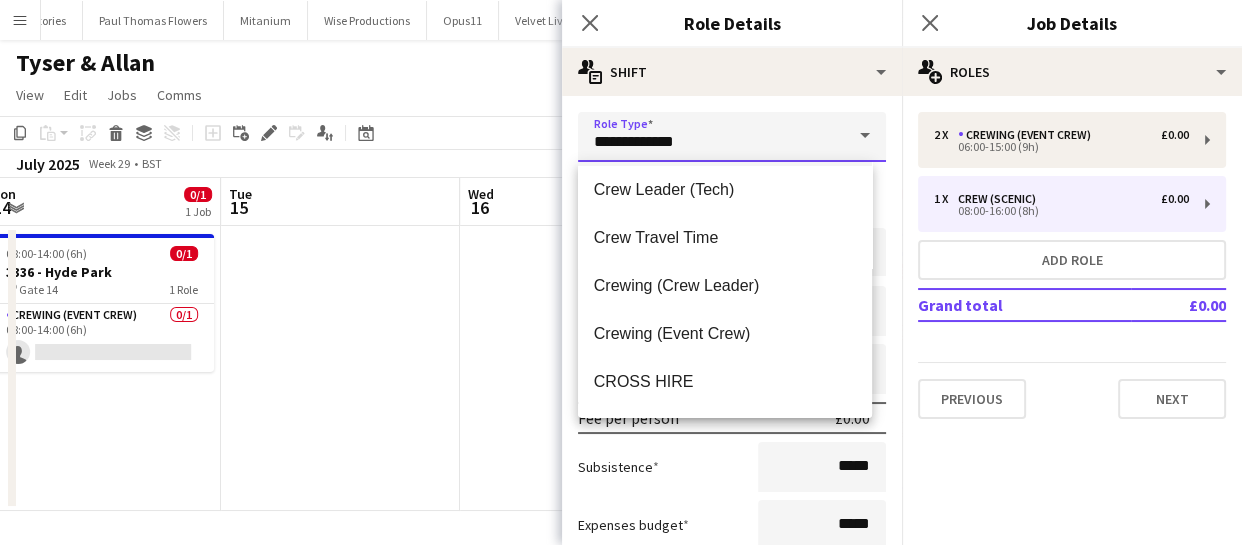 scroll, scrollTop: 181, scrollLeft: 0, axis: vertical 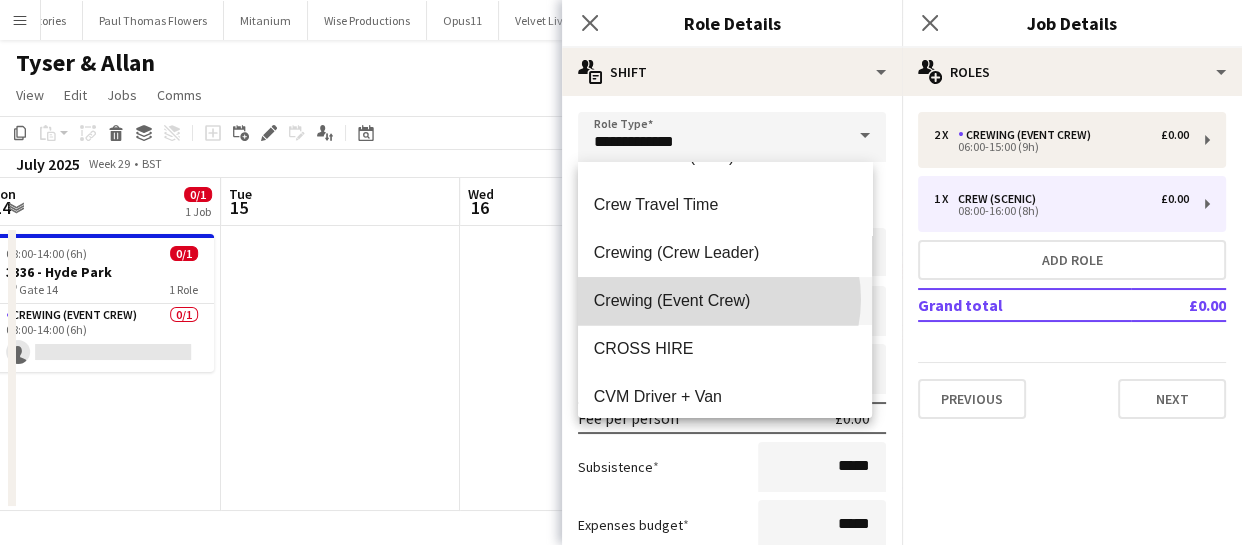 click on "Crewing (Event Crew)" at bounding box center [725, 300] 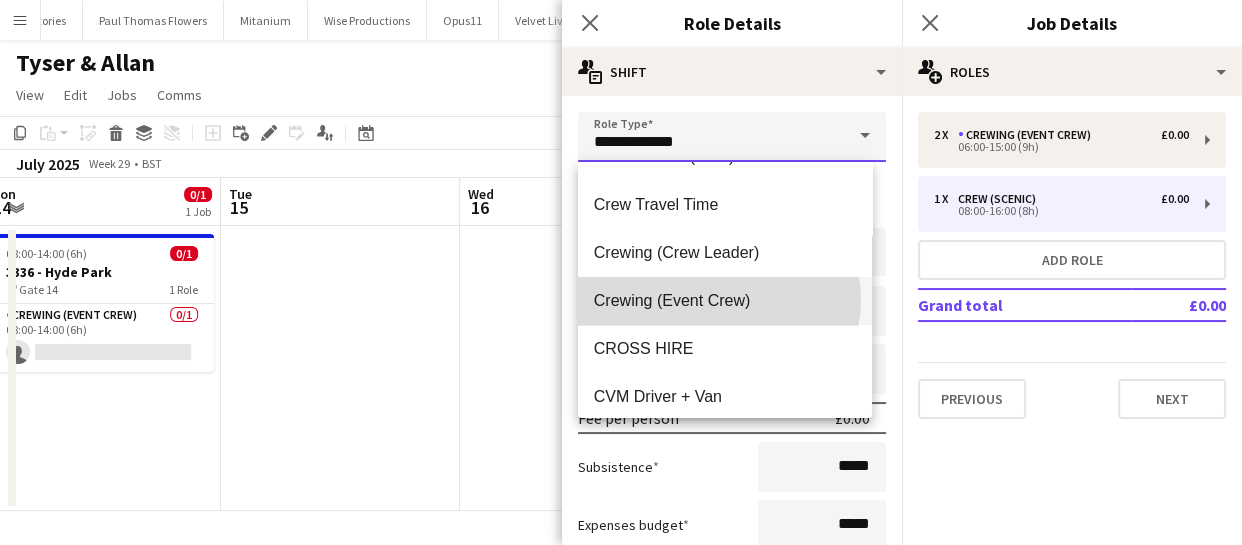 type on "**********" 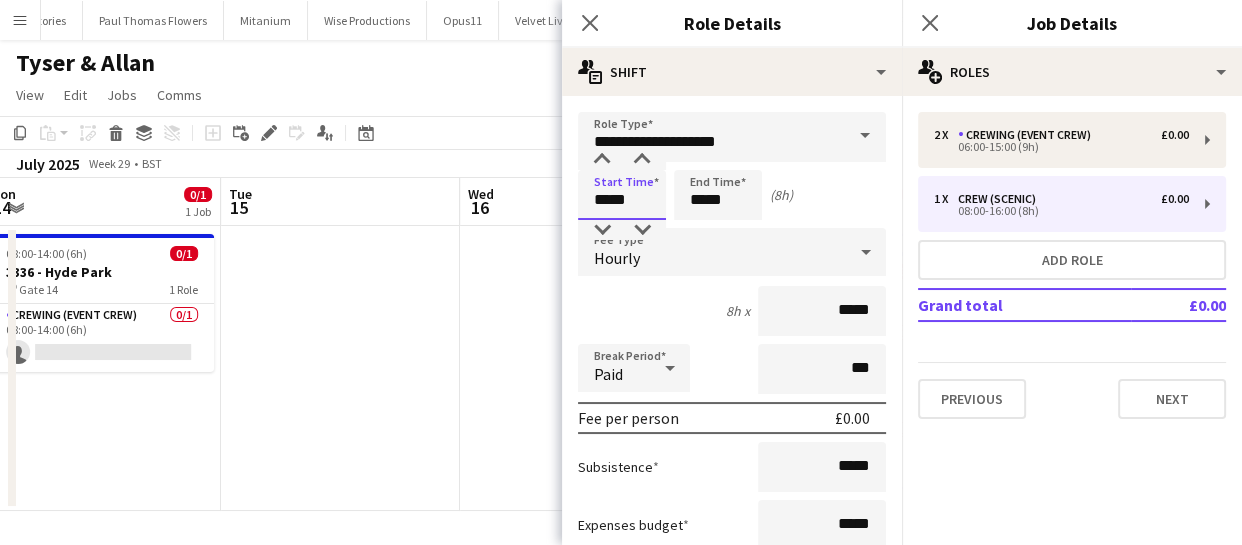 drag, startPoint x: 647, startPoint y: 198, endPoint x: 411, endPoint y: 198, distance: 236 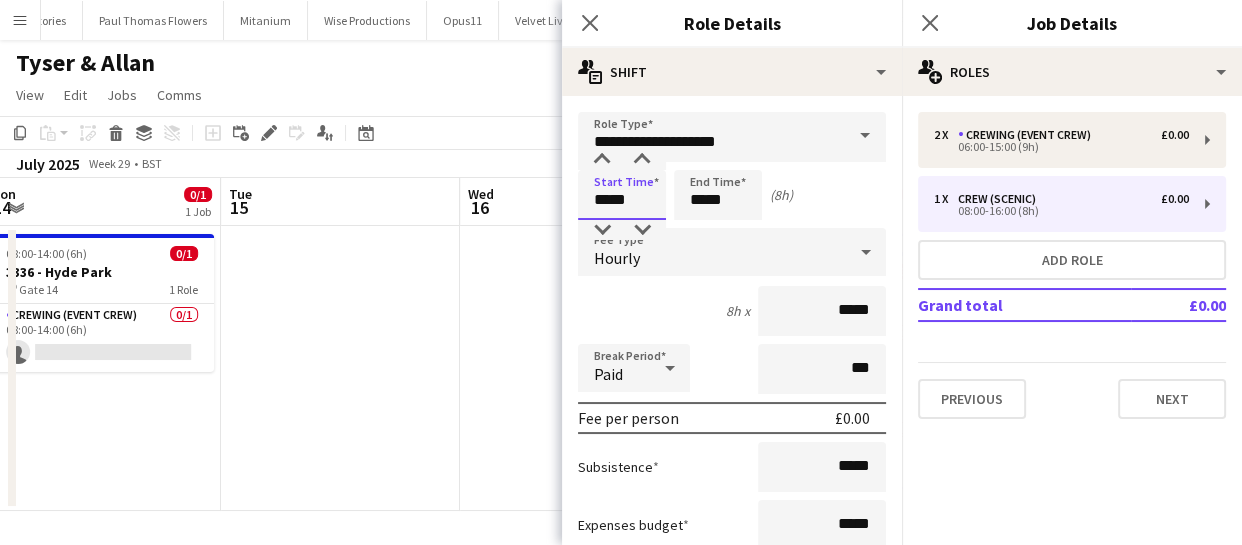 click on "Menu
Boards
Boards   Boards   All jobs   Status
Workforce
Workforce   My Workforce   Recruiting
Comms
Comms
Pay
Pay   Approvals   Payments   Reports
Platform Settings
Platform Settings   App settings   Your settings   Profiles
Training Academy
Training Academy
Knowledge Base
Knowledge Base
Product Updates
Product Updates   Log Out   Privacy   JHLX
Close
London AudioVisual
Close
Polar Black
Close
Wonderland
Close
Motiv Sports
Close
Dishoom
Close
B The Agency
Close
Bespoke-Hire
Close
HireSpace
Close
Gee Studios
Close" at bounding box center [621, 272] 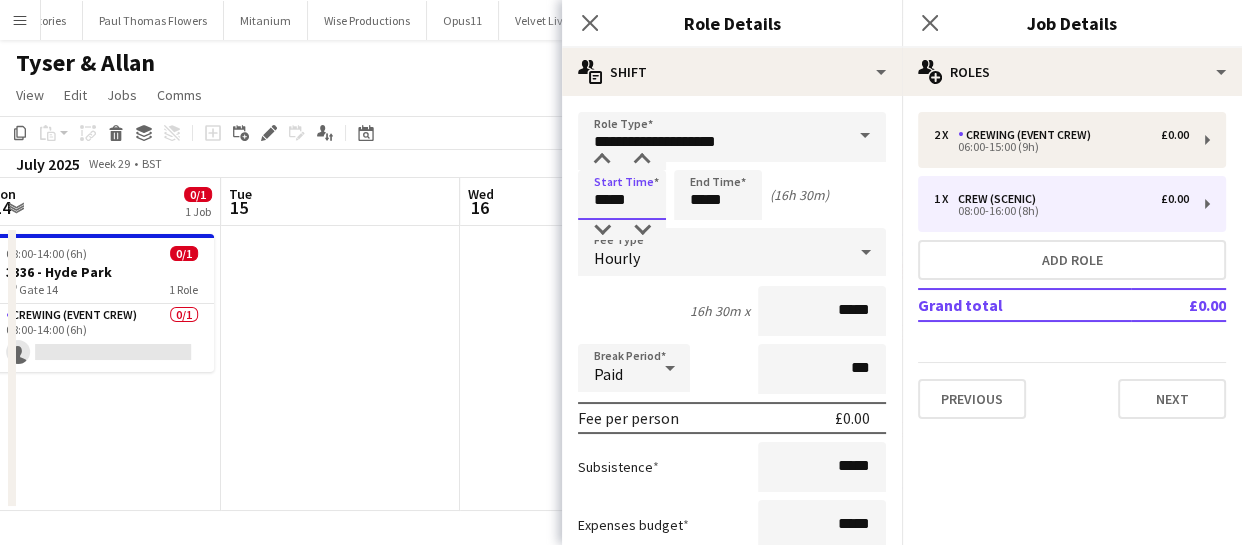 type on "*****" 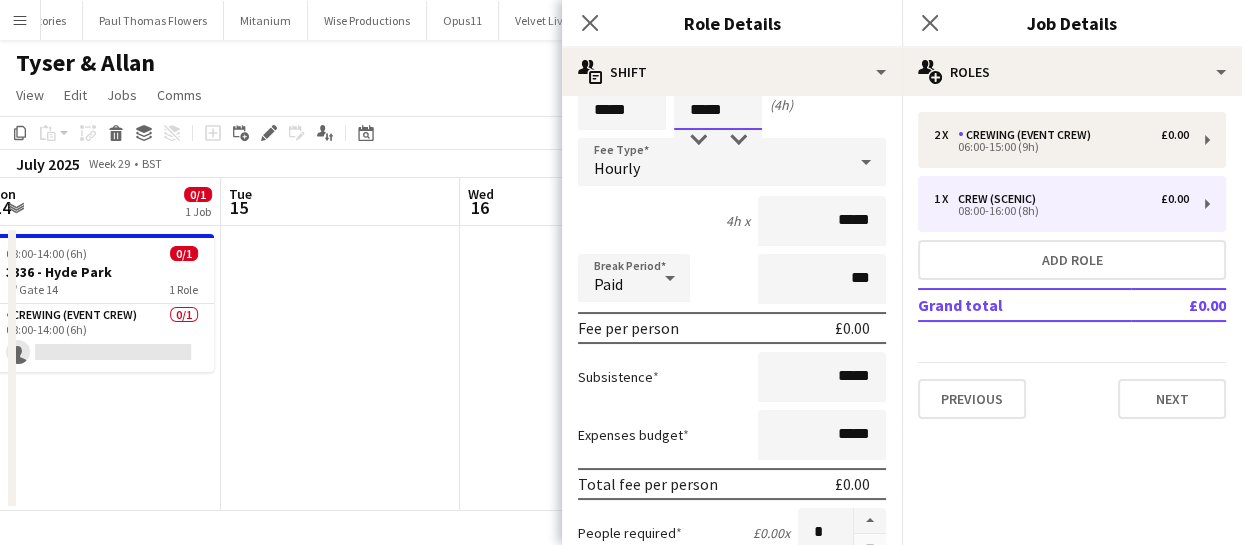 scroll, scrollTop: 272, scrollLeft: 0, axis: vertical 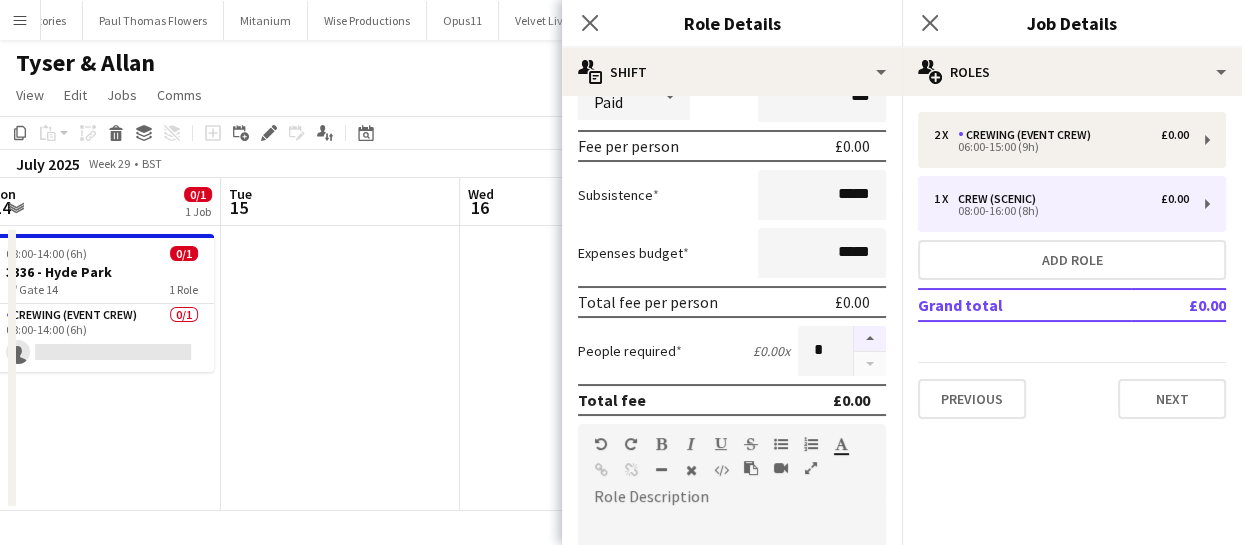 type on "*****" 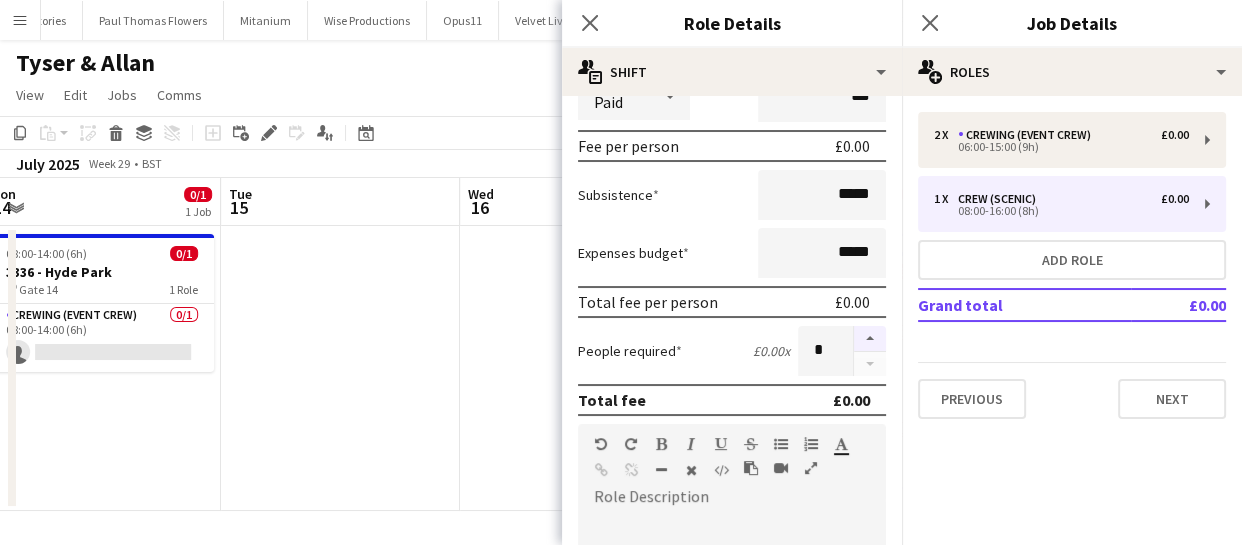 click at bounding box center (870, 339) 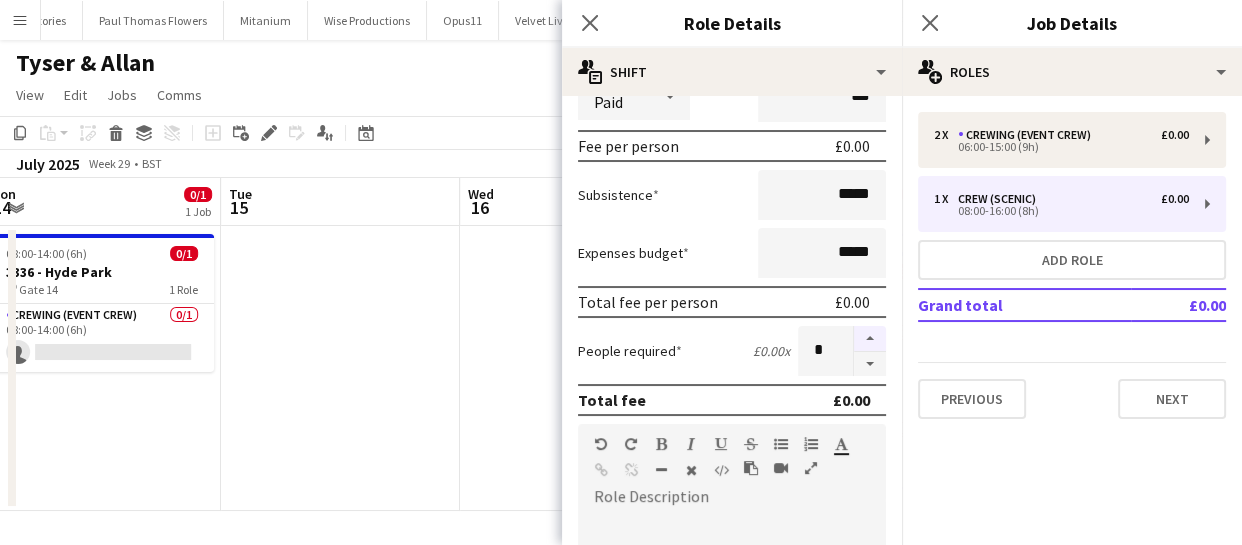 click at bounding box center [870, 339] 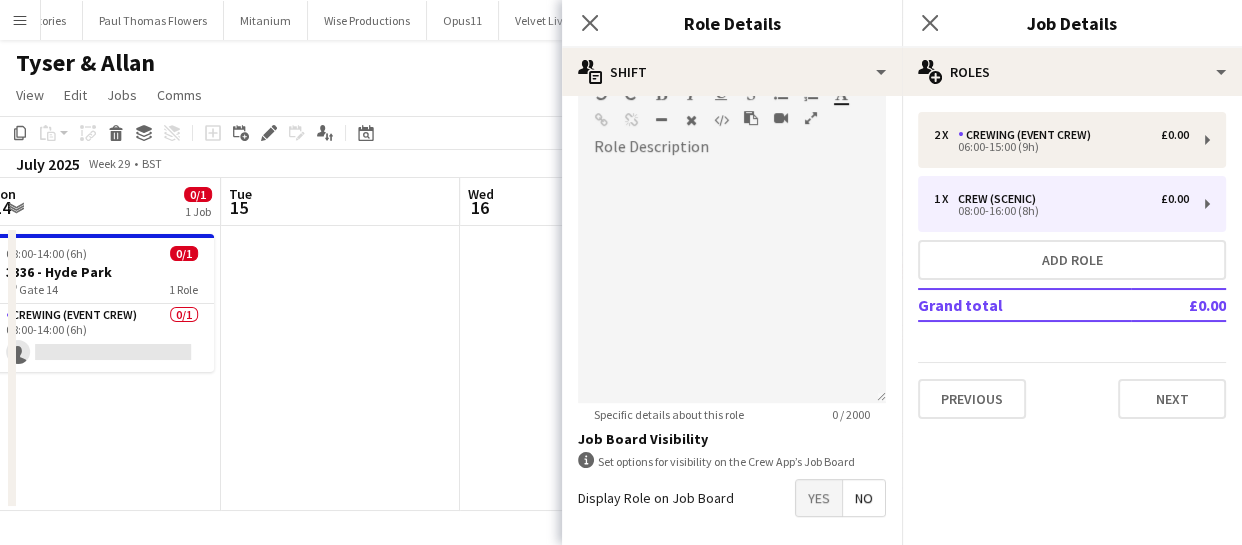 scroll, scrollTop: 636, scrollLeft: 0, axis: vertical 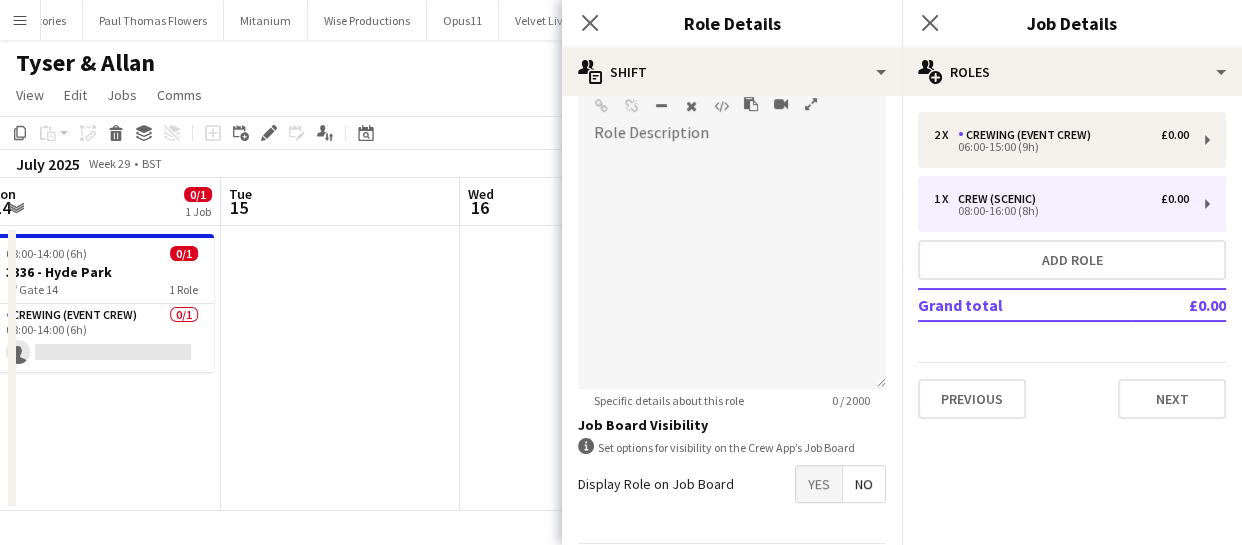 click on "Yes" at bounding box center (819, 484) 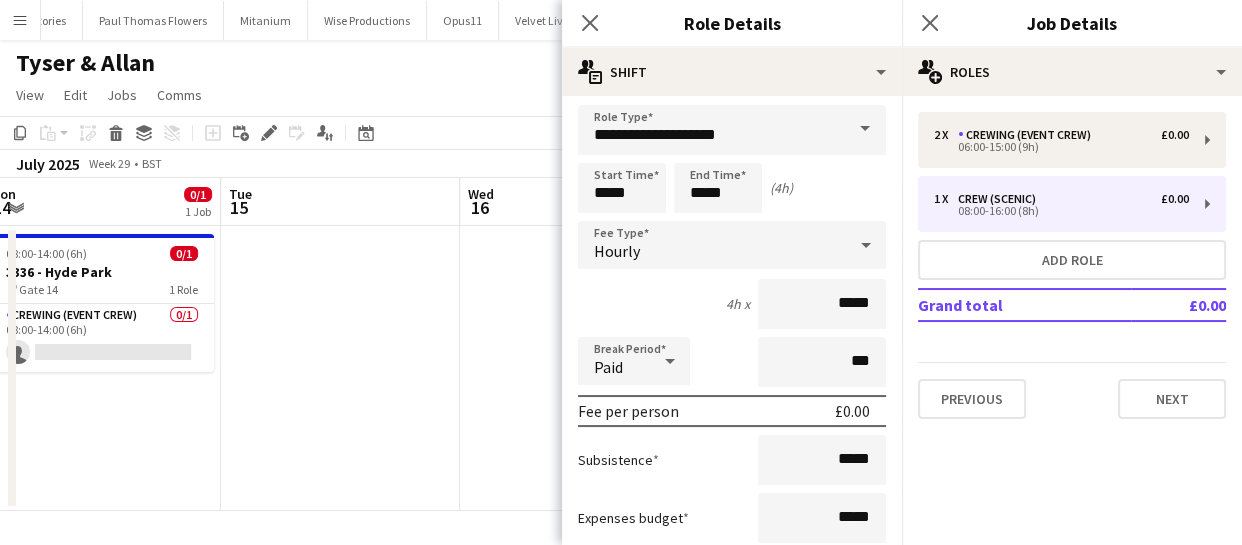 scroll, scrollTop: 0, scrollLeft: 0, axis: both 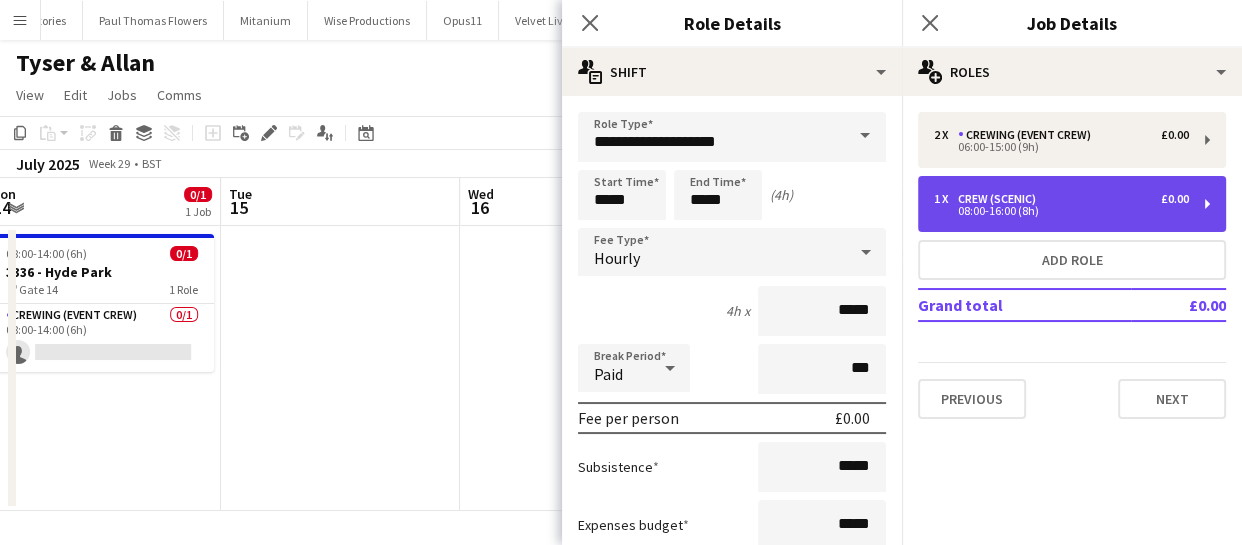click on "1 x   Crew (Scenic)   £0.00" at bounding box center (1061, 199) 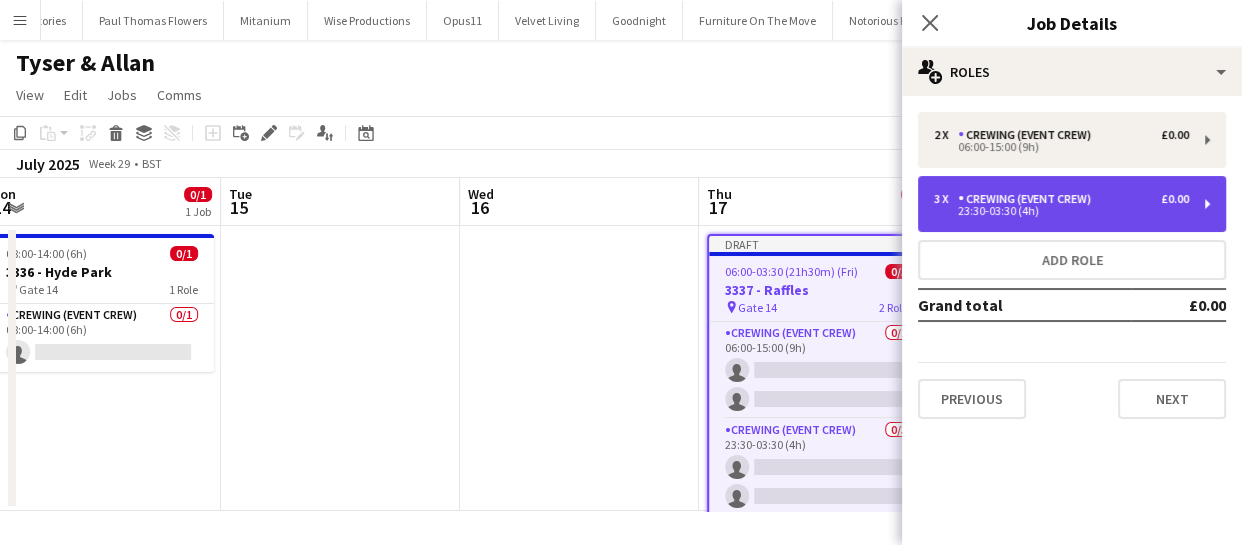 click on "23:30-03:30 (4h)" at bounding box center [1061, 211] 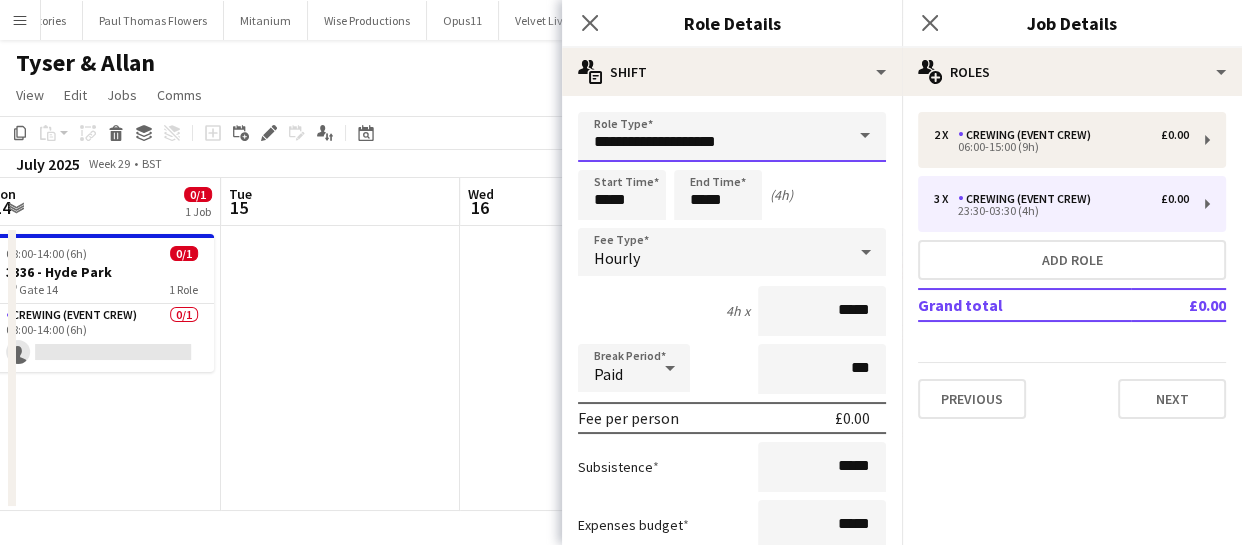 click on "**********" at bounding box center [732, 137] 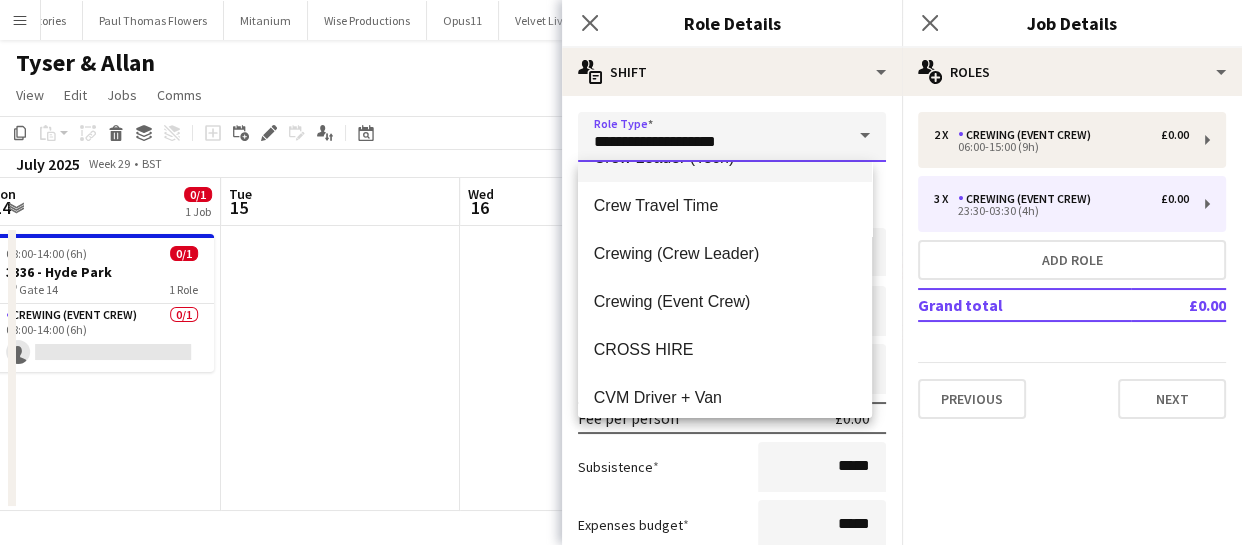 scroll, scrollTop: 181, scrollLeft: 0, axis: vertical 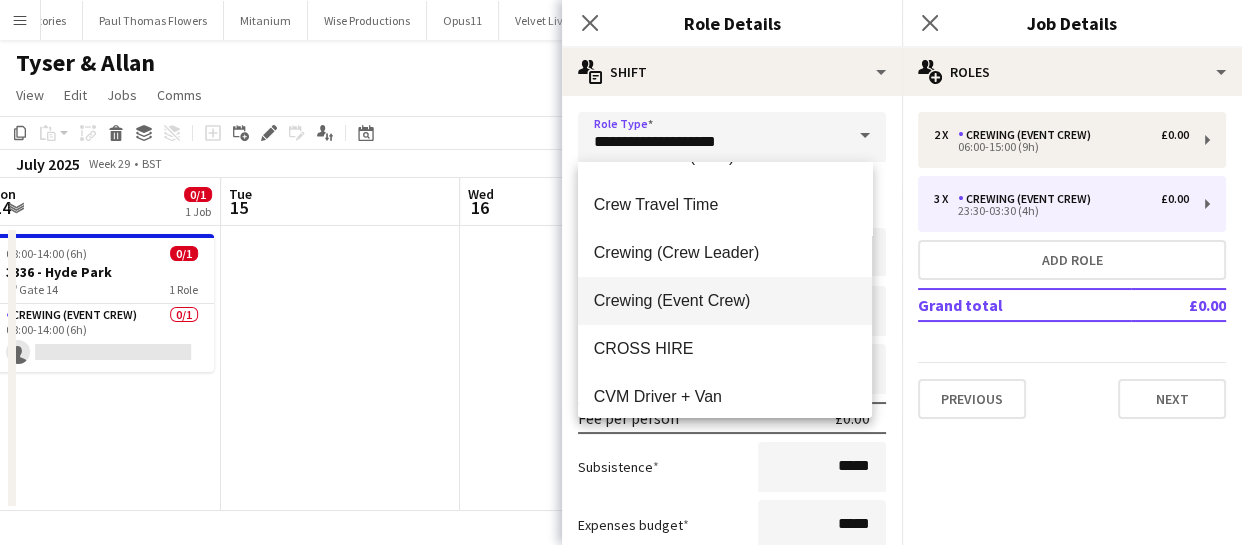 click on "Crewing (Event Crew)" at bounding box center [725, 301] 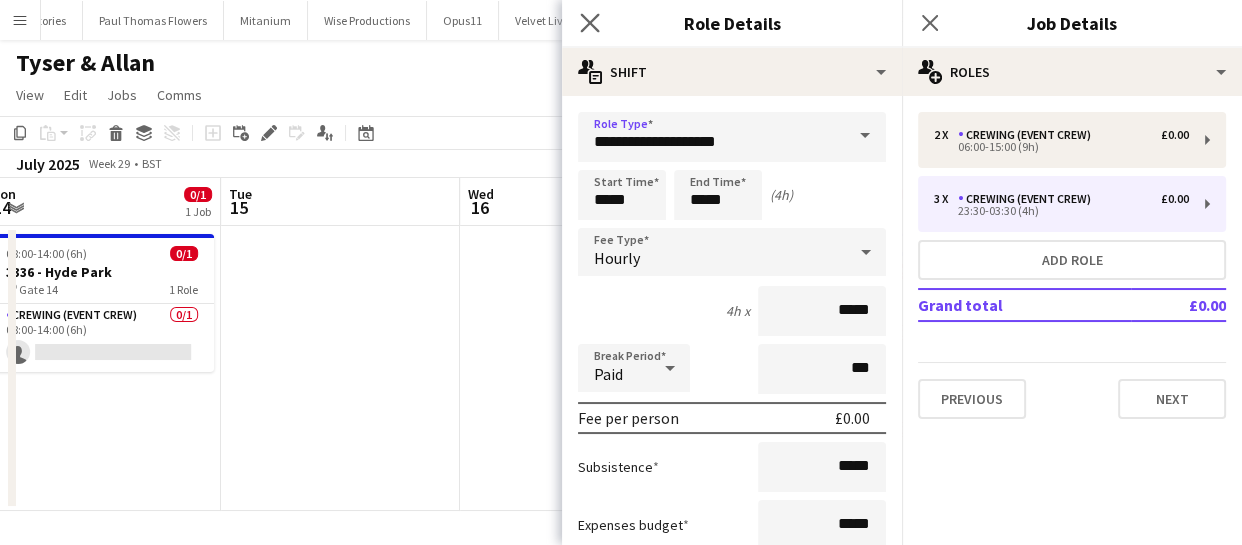 click on "Close pop-in" 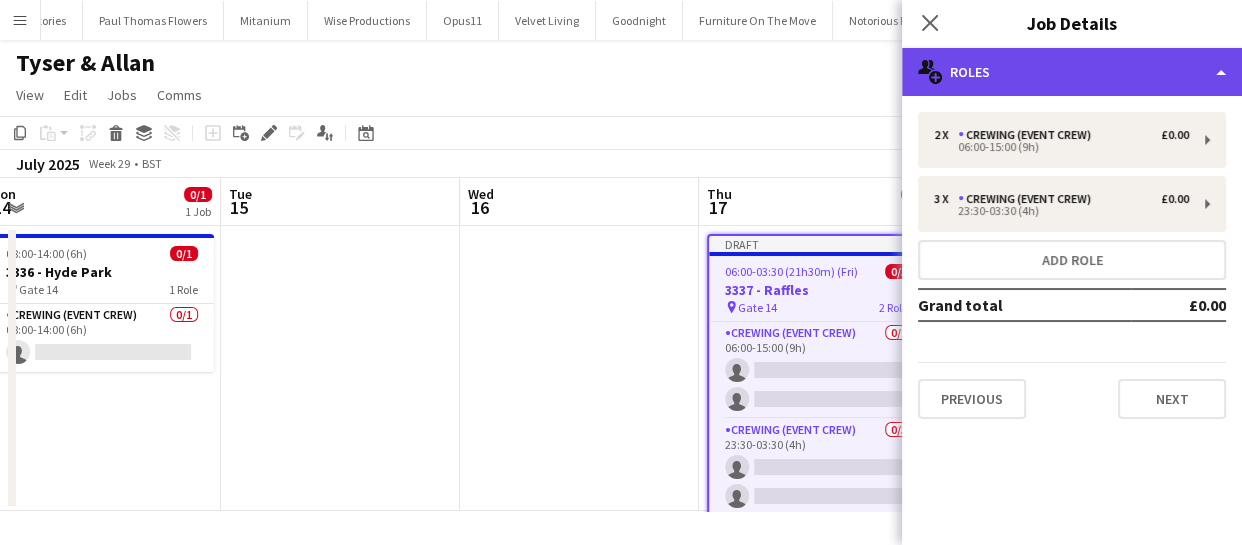 click on "multiple-users-add
Roles" 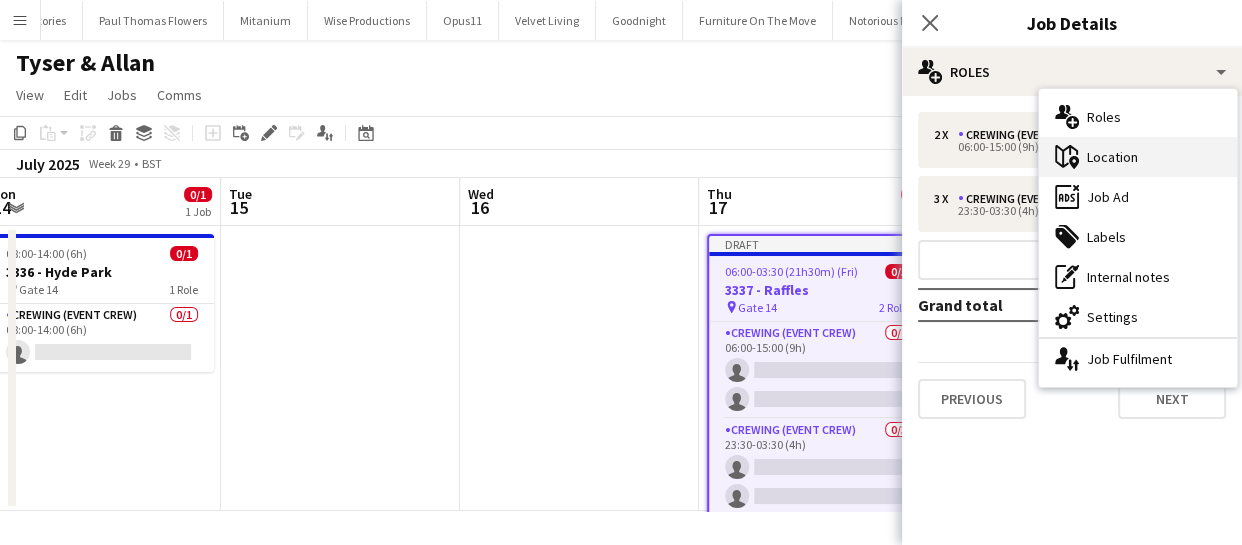 click on "maps-pin-1
Location" at bounding box center (1138, 157) 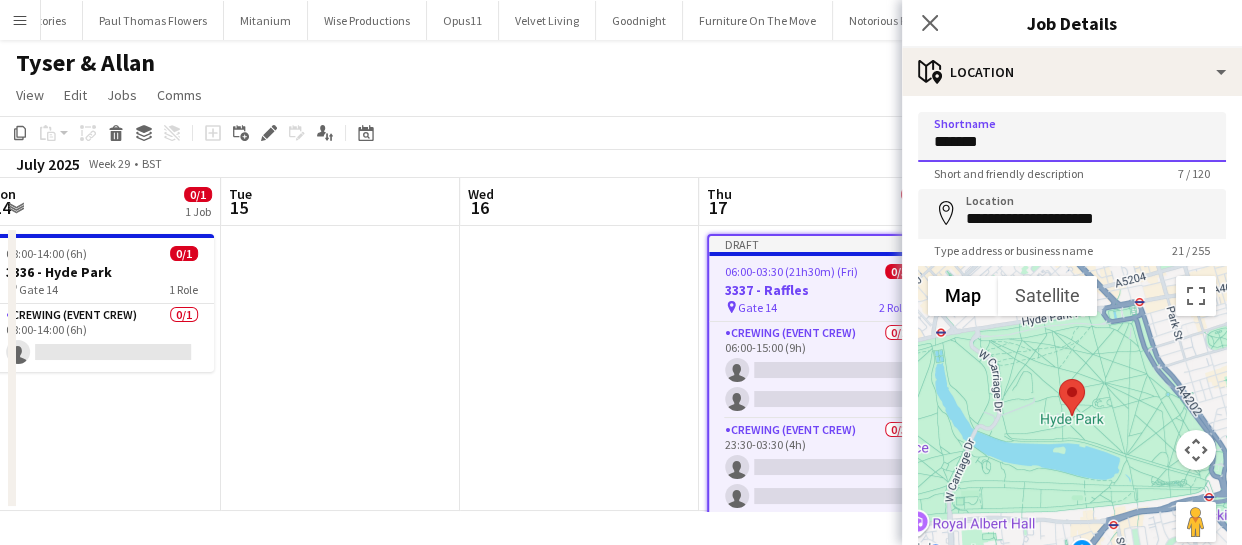 click on "*******" at bounding box center [1072, 137] 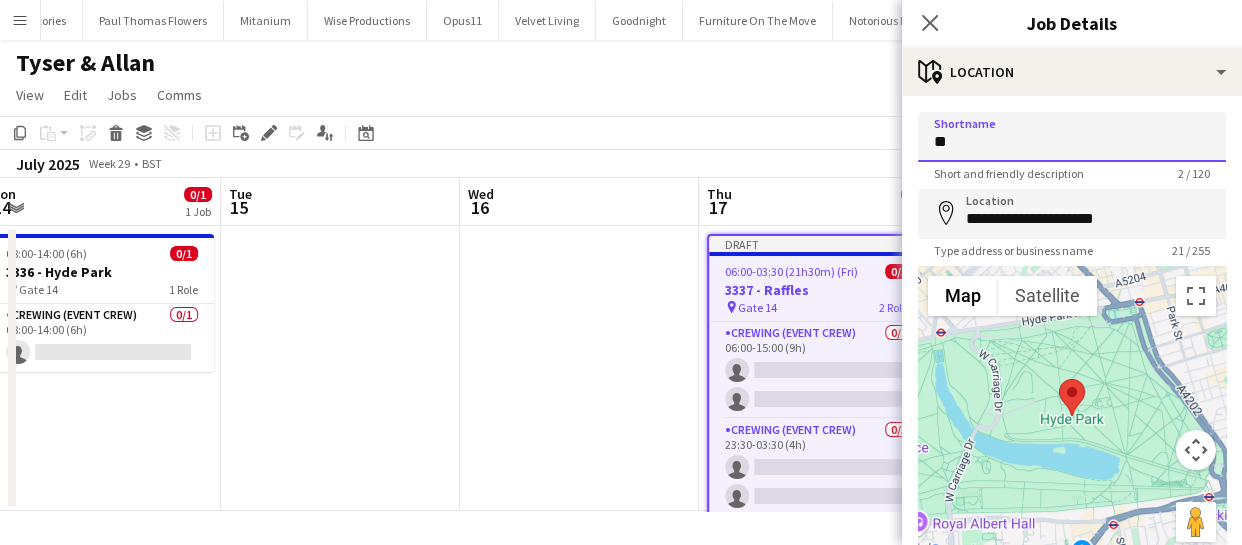 type on "*" 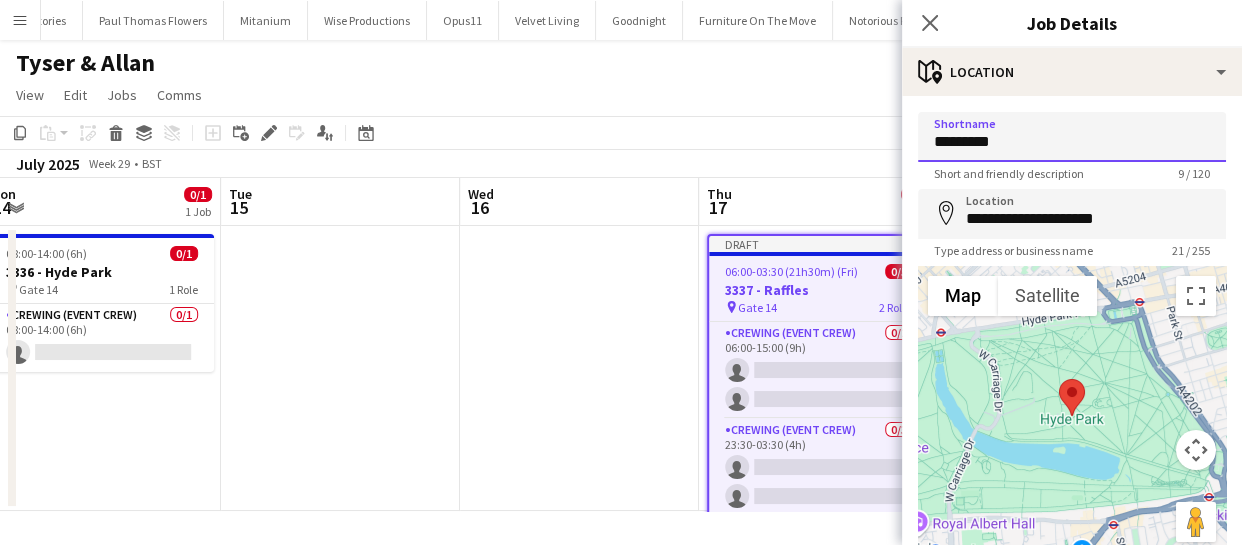 type on "*********" 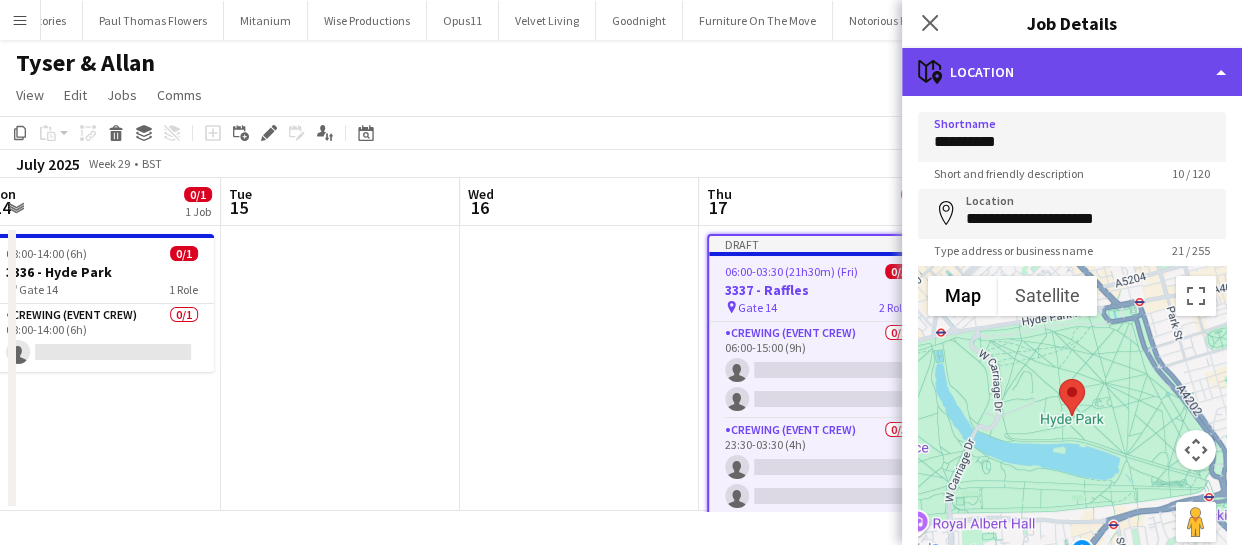 click on "maps-pin-1
Location" 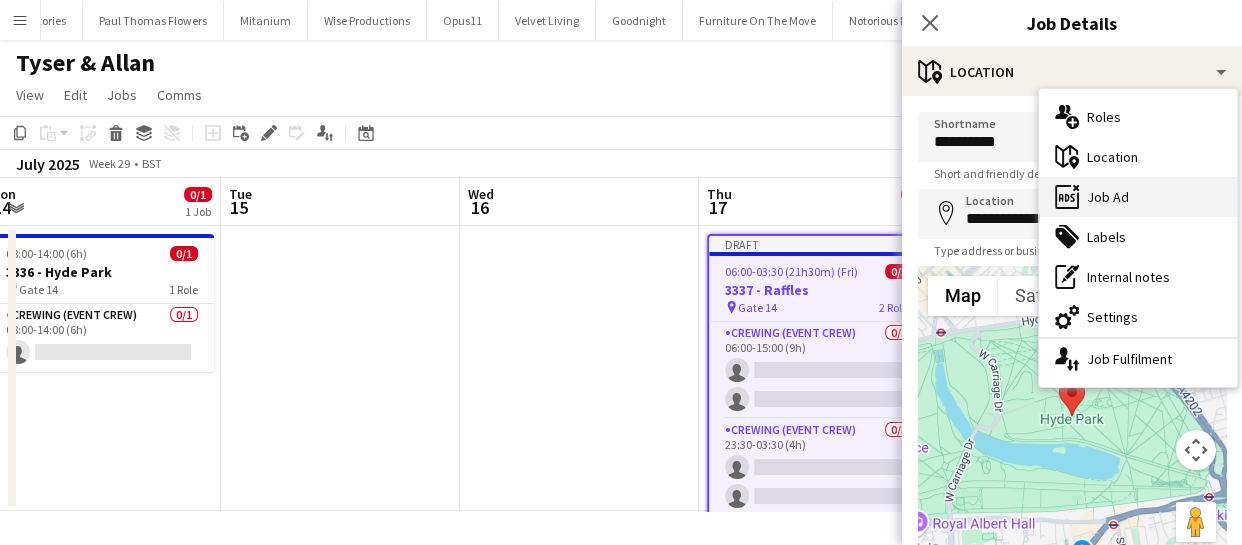 click on "ads-window
Job Ad" at bounding box center (1138, 197) 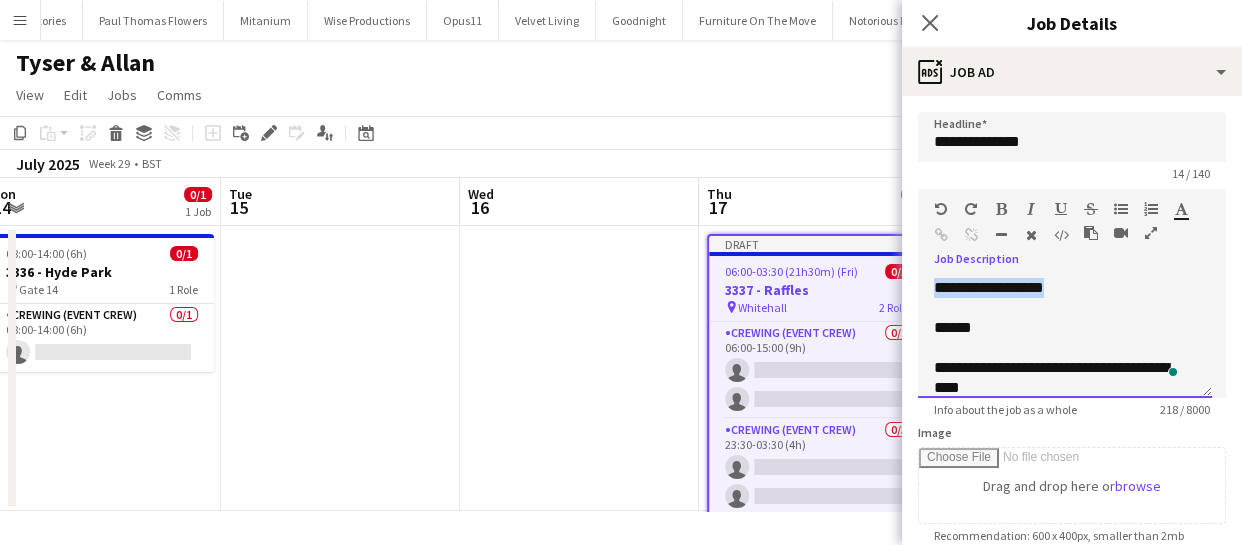 drag, startPoint x: 929, startPoint y: 286, endPoint x: 1160, endPoint y: 291, distance: 231.05411 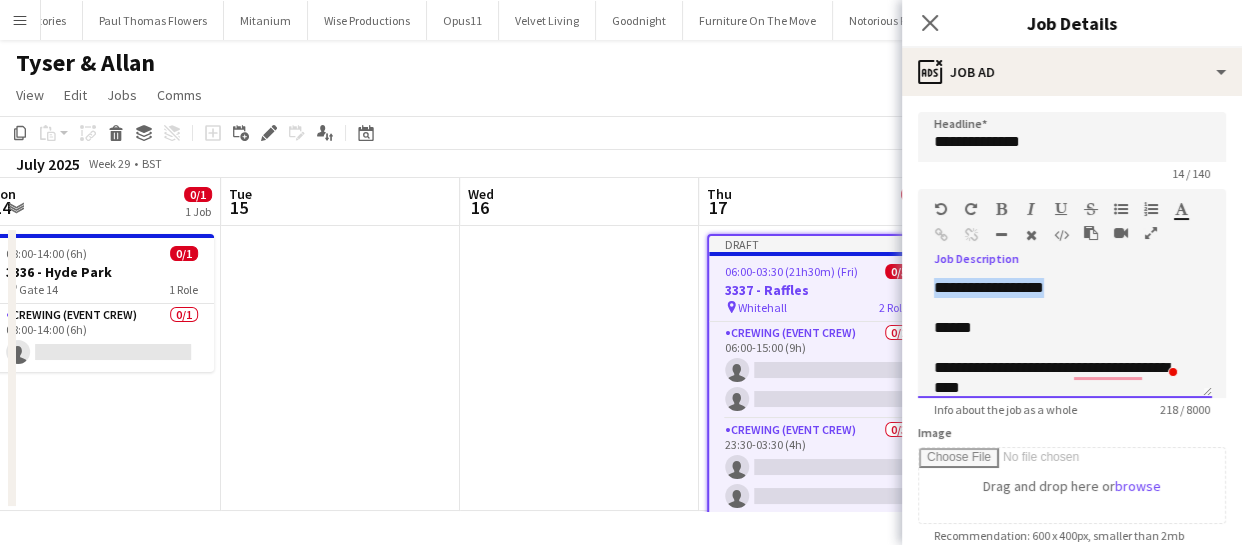type 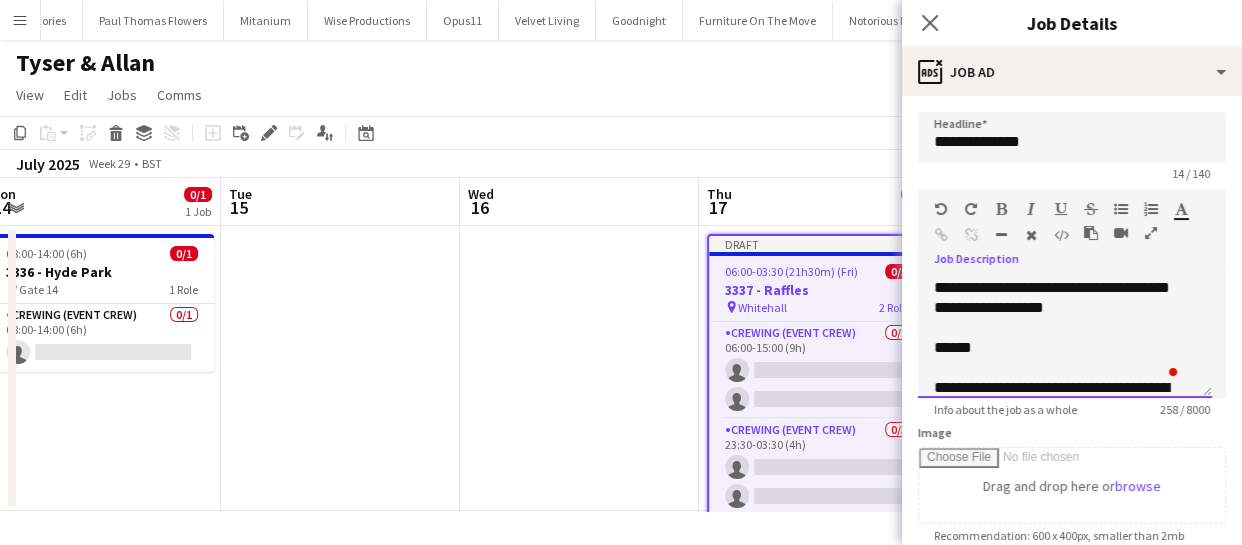 click on "******" at bounding box center [1058, 348] 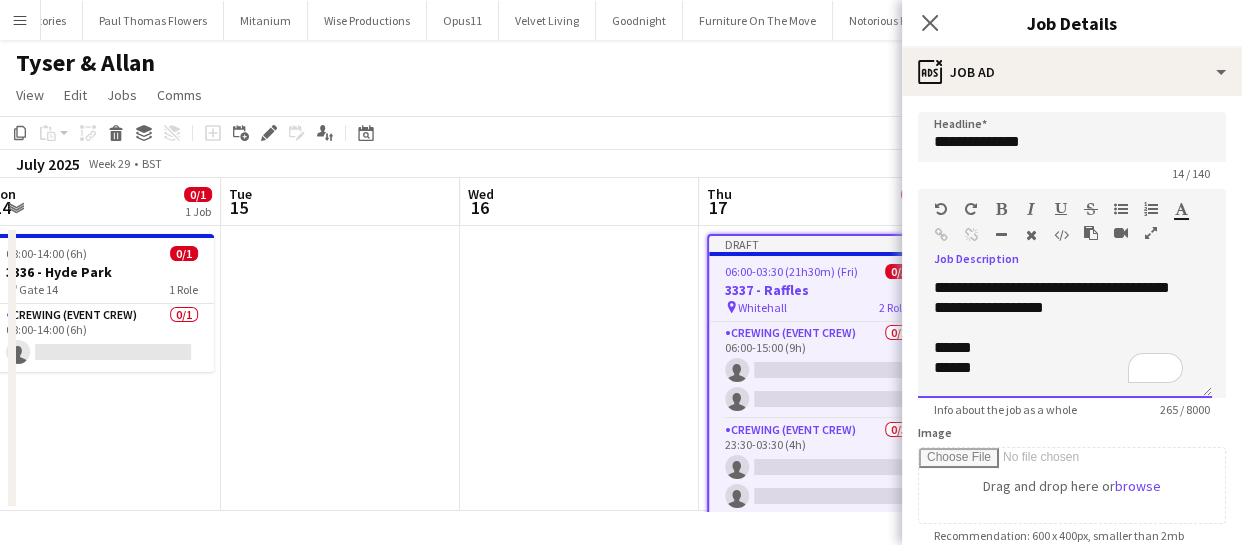 scroll, scrollTop: 75, scrollLeft: 0, axis: vertical 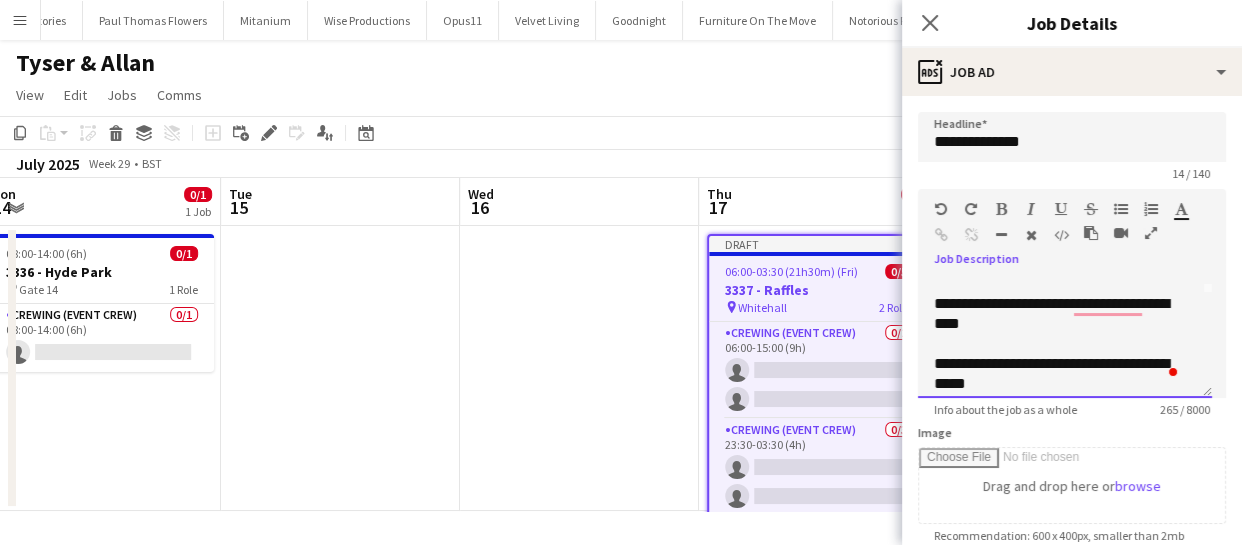 click on "**********" at bounding box center [1058, 314] 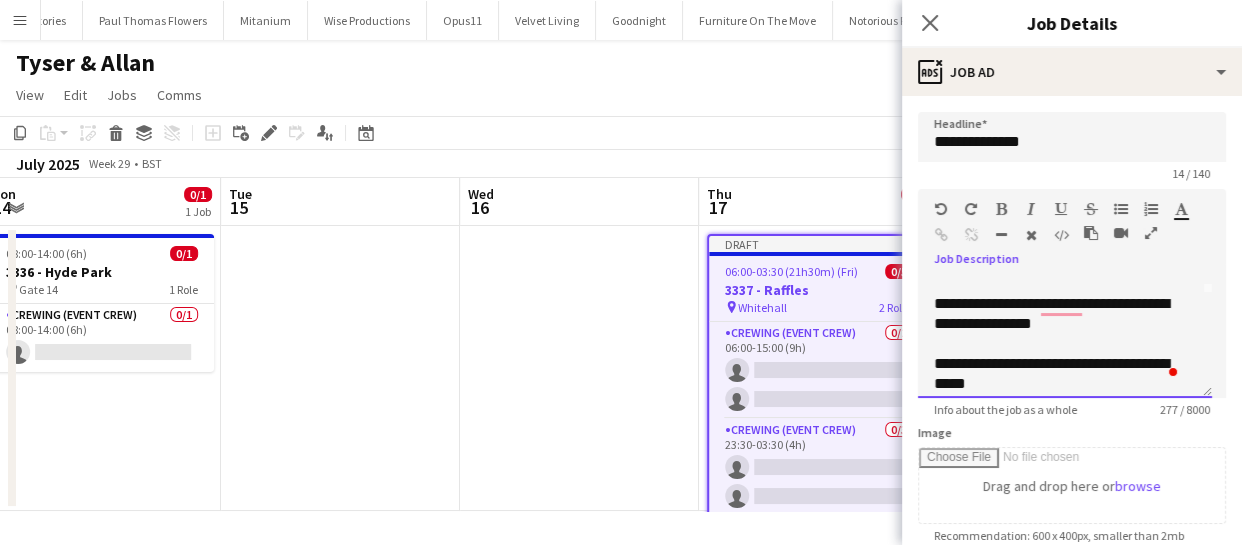 scroll, scrollTop: 168, scrollLeft: 0, axis: vertical 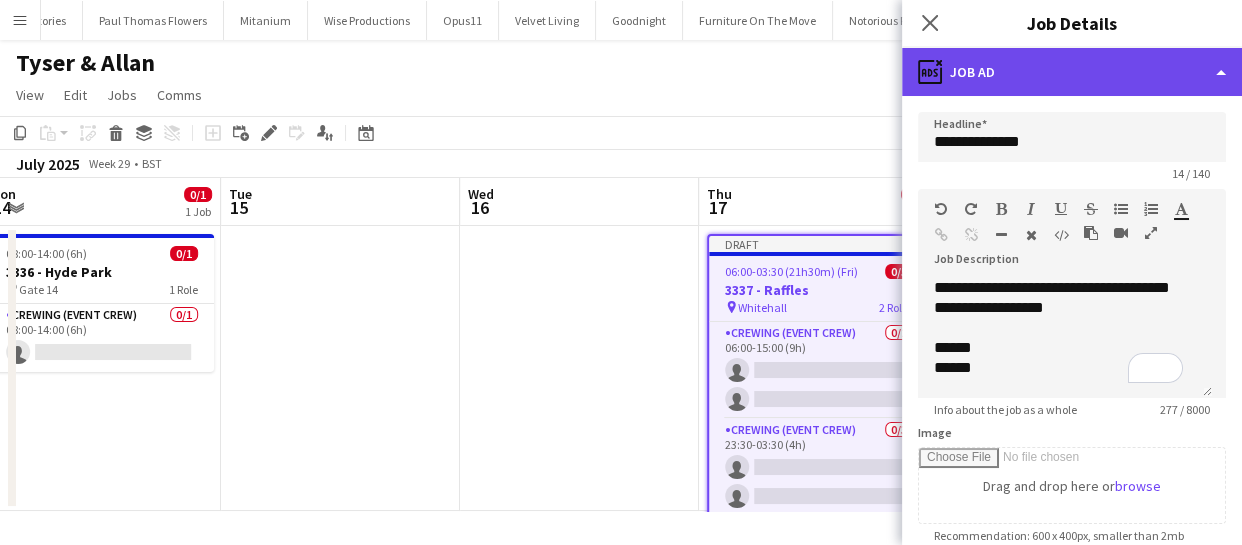 click on "ads-window
Job Ad" 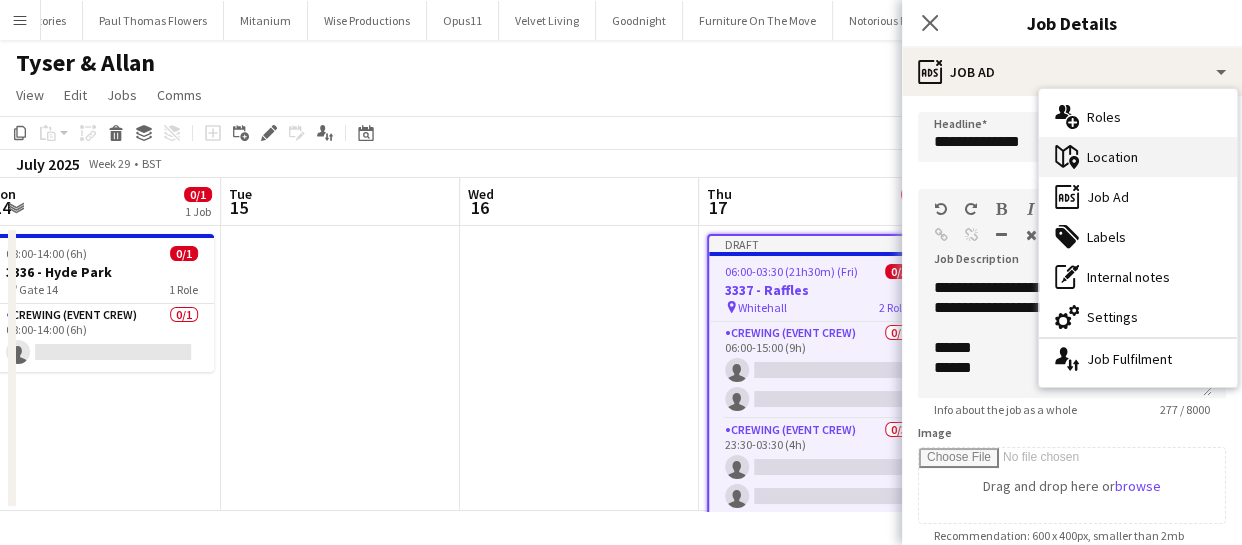 click on "maps-pin-1
Location" at bounding box center (1138, 157) 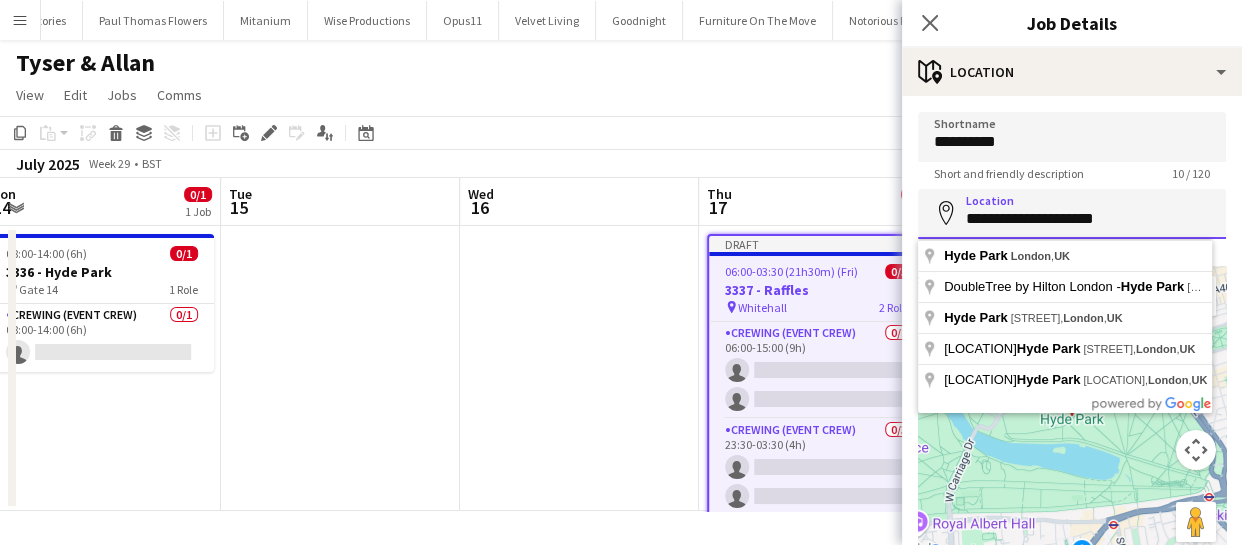 drag, startPoint x: 1121, startPoint y: 226, endPoint x: 840, endPoint y: 225, distance: 281.00177 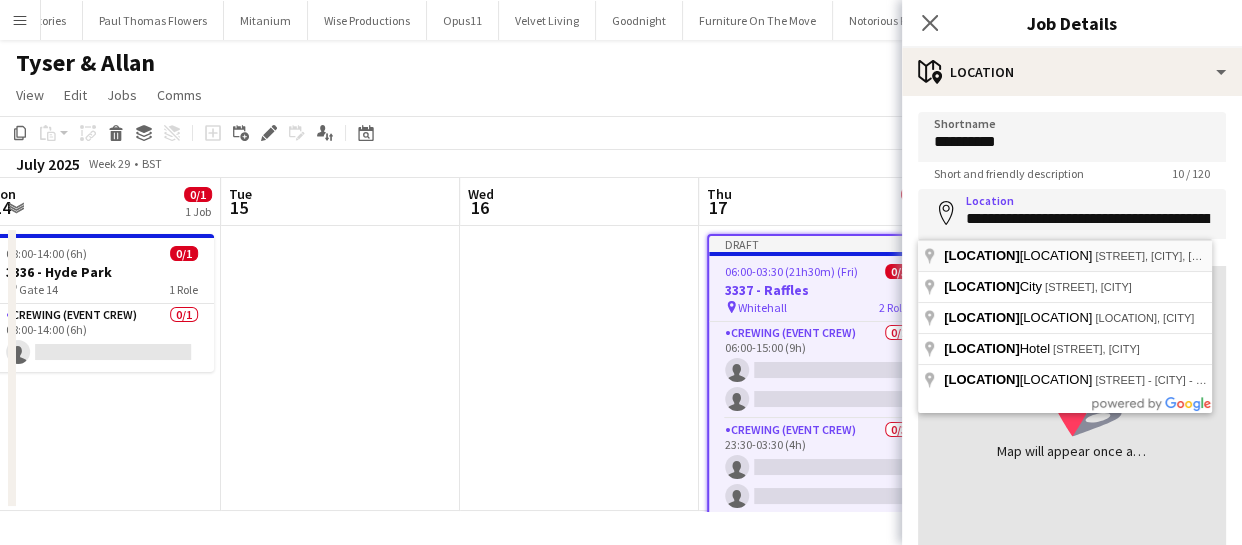 type on "**********" 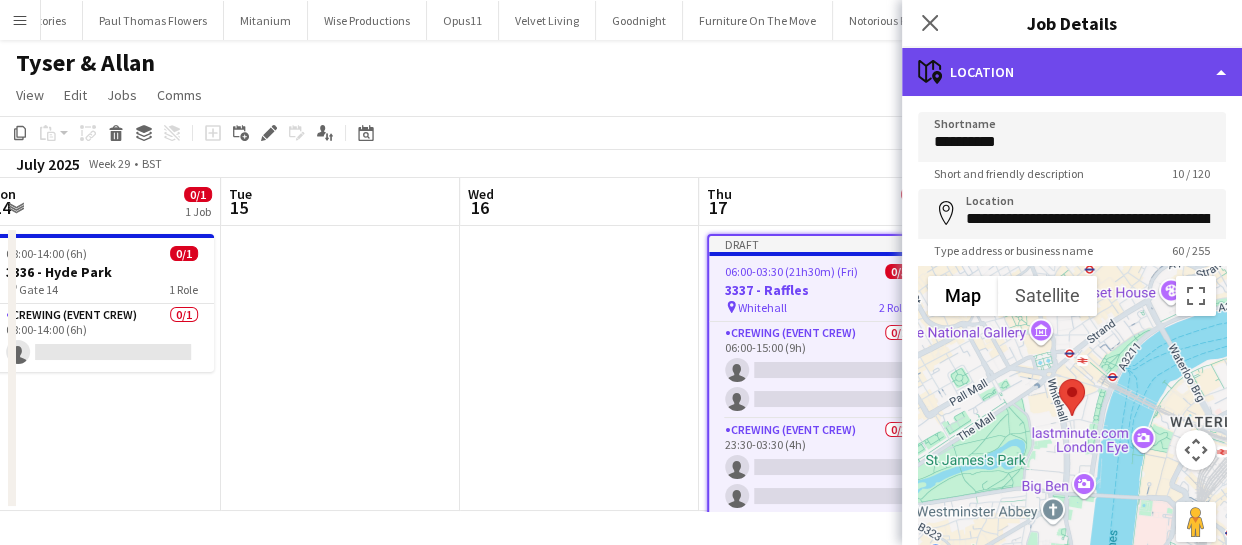 click on "maps-pin-1
Location" 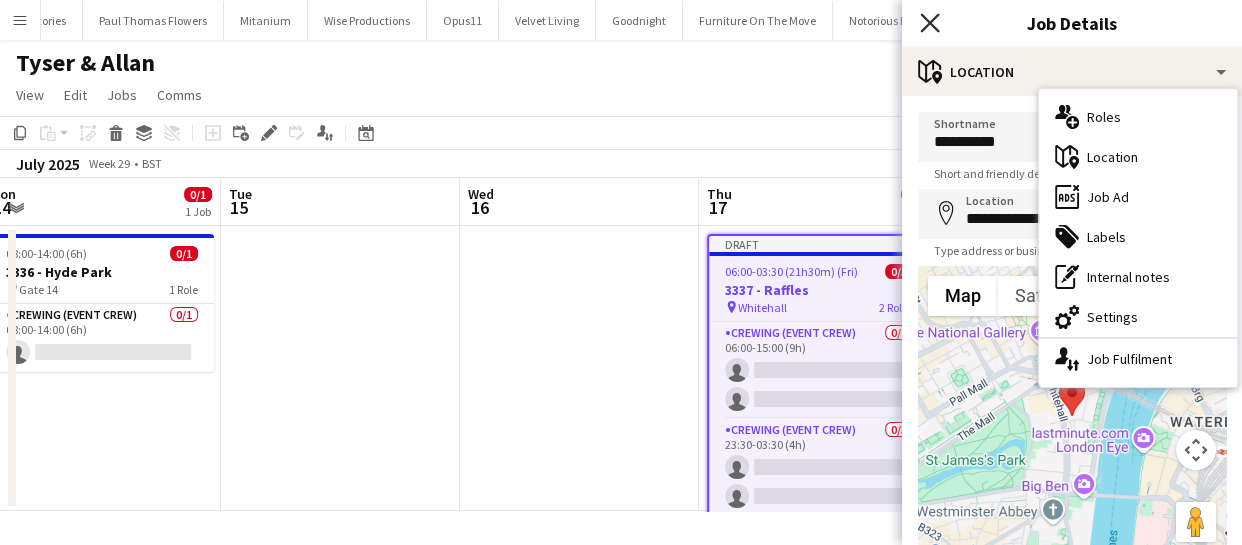 click on "Close pop-in" 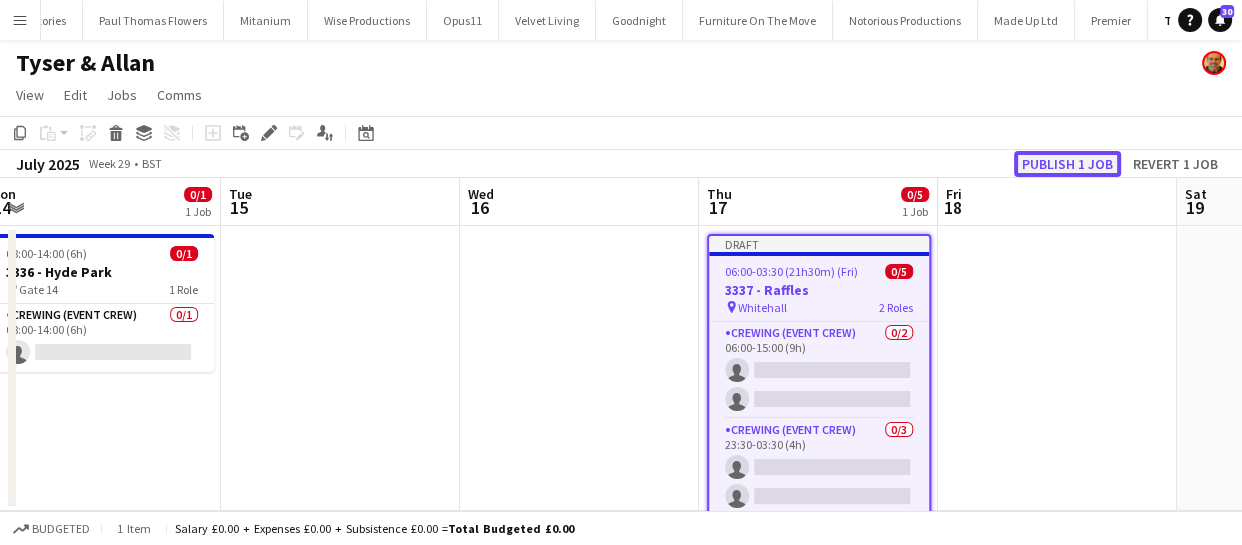 click on "Publish 1 job" 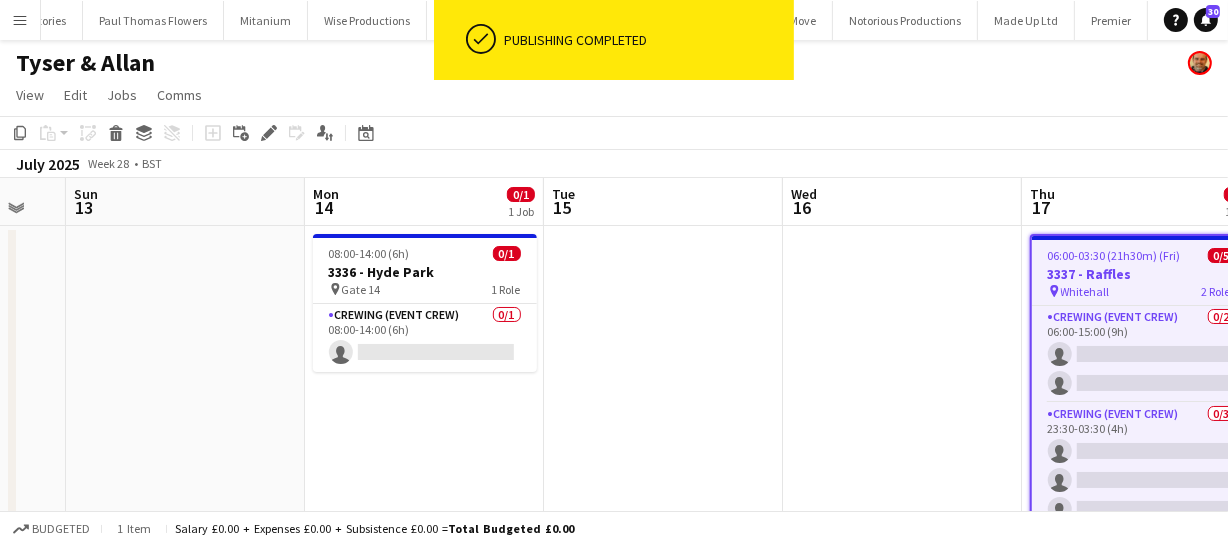 drag, startPoint x: 400, startPoint y: 368, endPoint x: 724, endPoint y: 343, distance: 324.96307 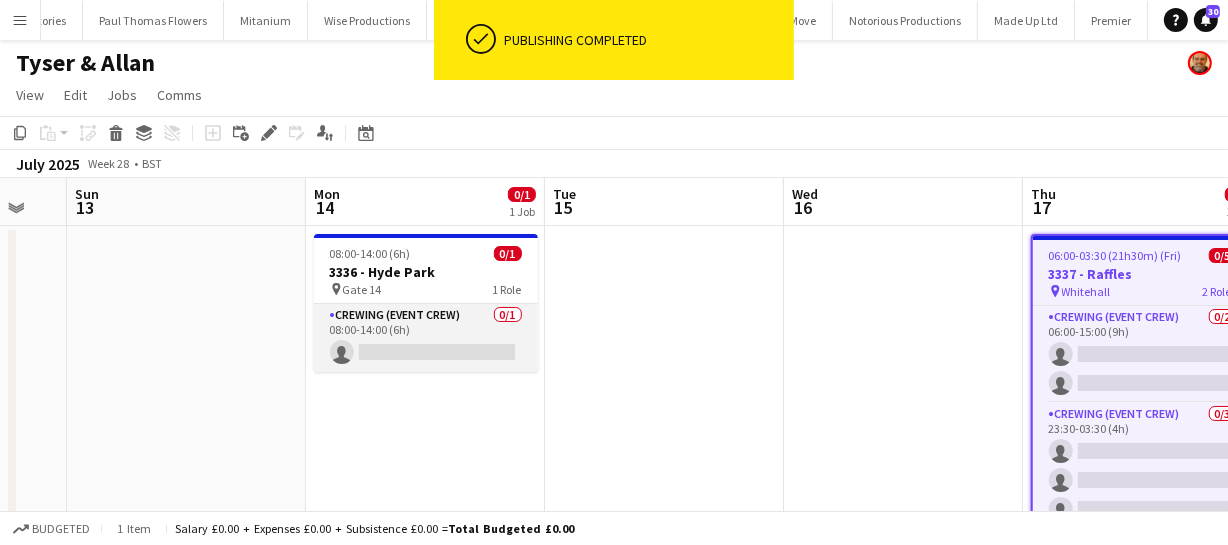 click on "Crewing (Event Crew)   0/1   08:00-14:00 (6h)
single-neutral-actions" at bounding box center (426, 338) 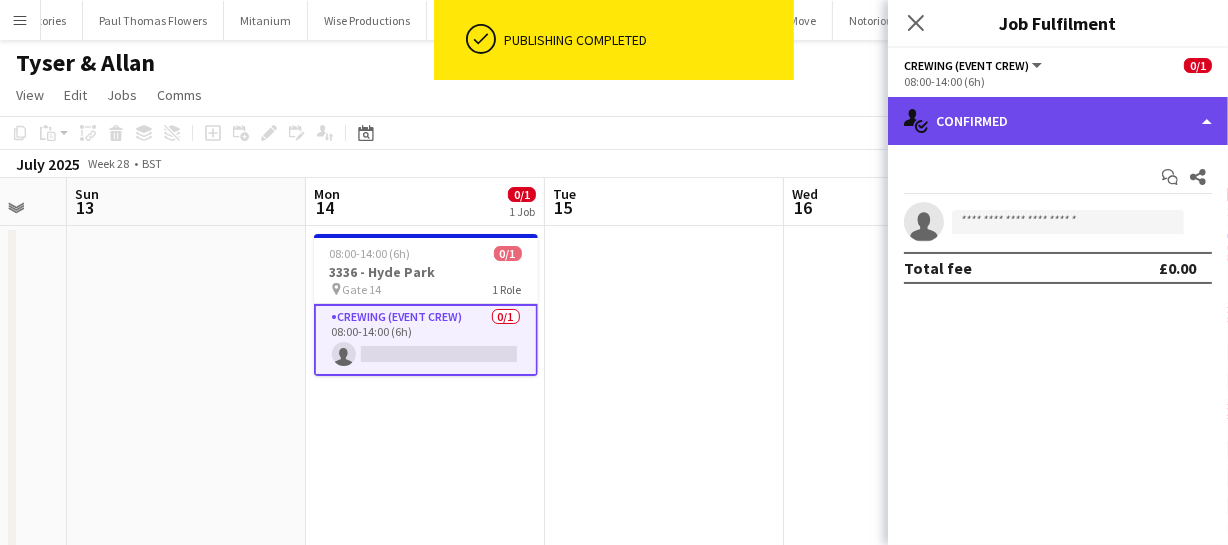 click on "single-neutral-actions-check-2
Confirmed" 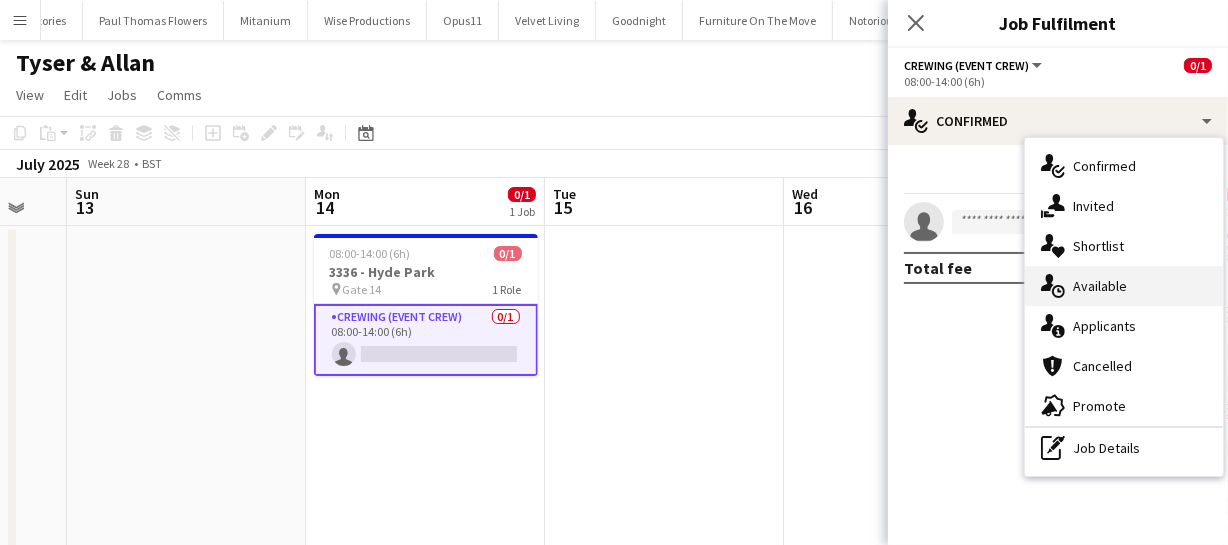 click on "single-neutral-actions-upload
Available" at bounding box center (1124, 286) 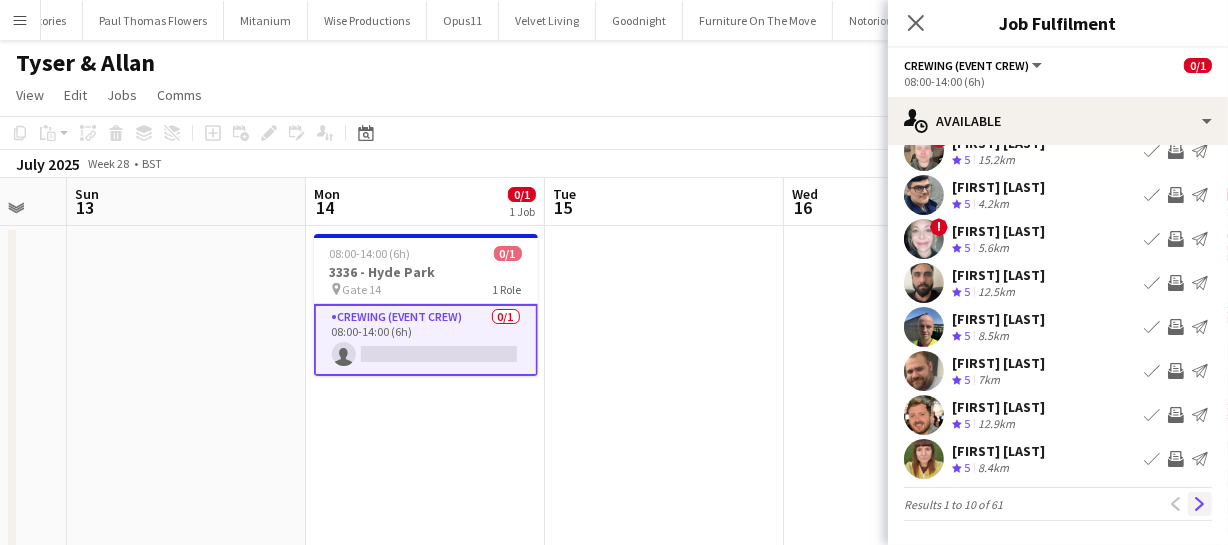 click on "Next" 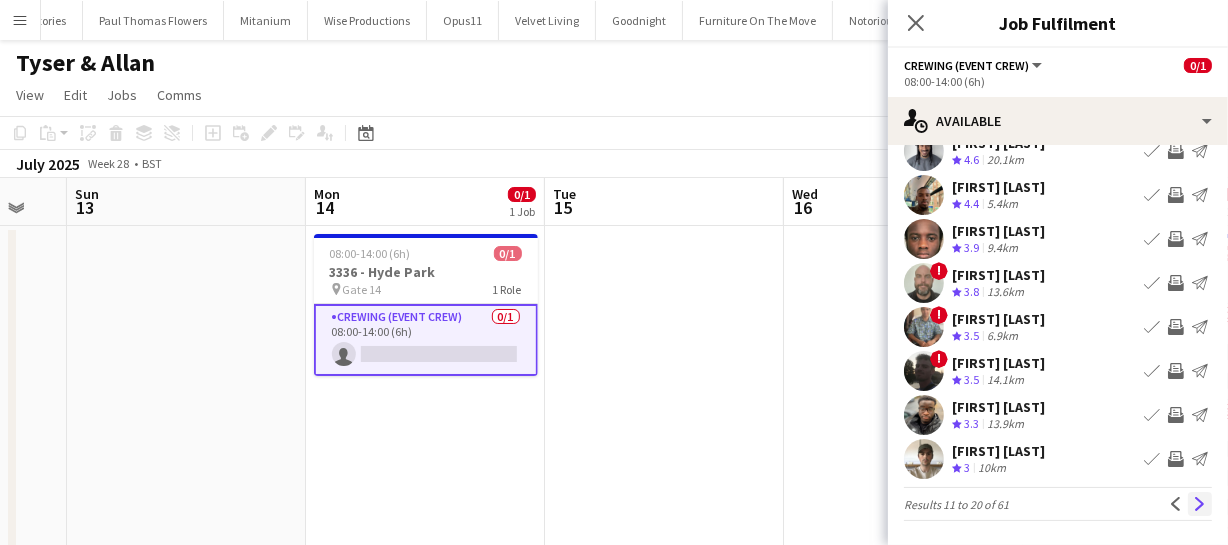 click on "Next" 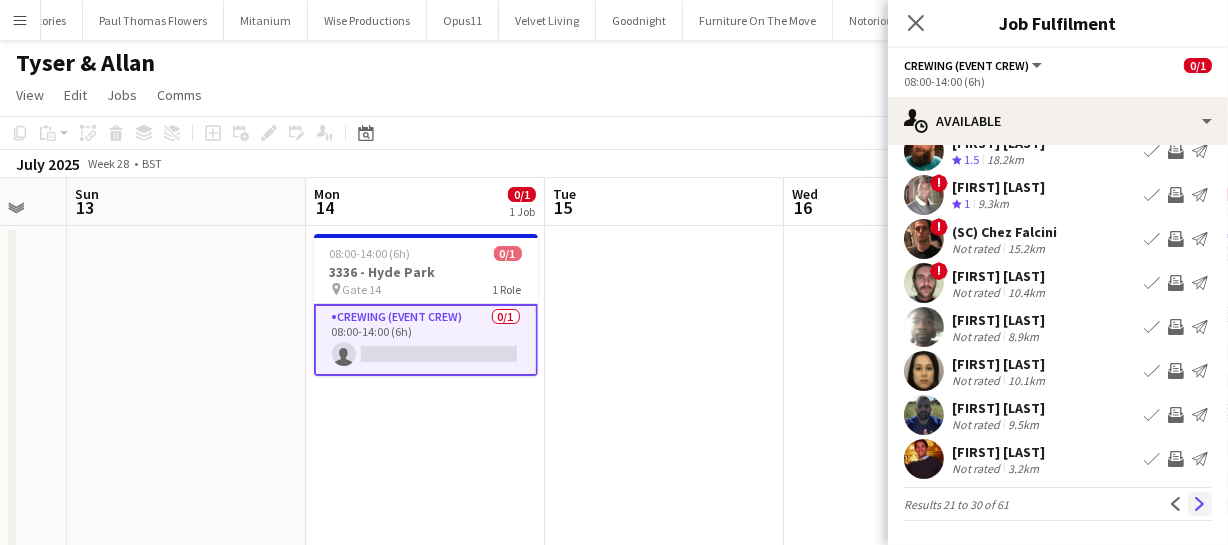 click on "Next" 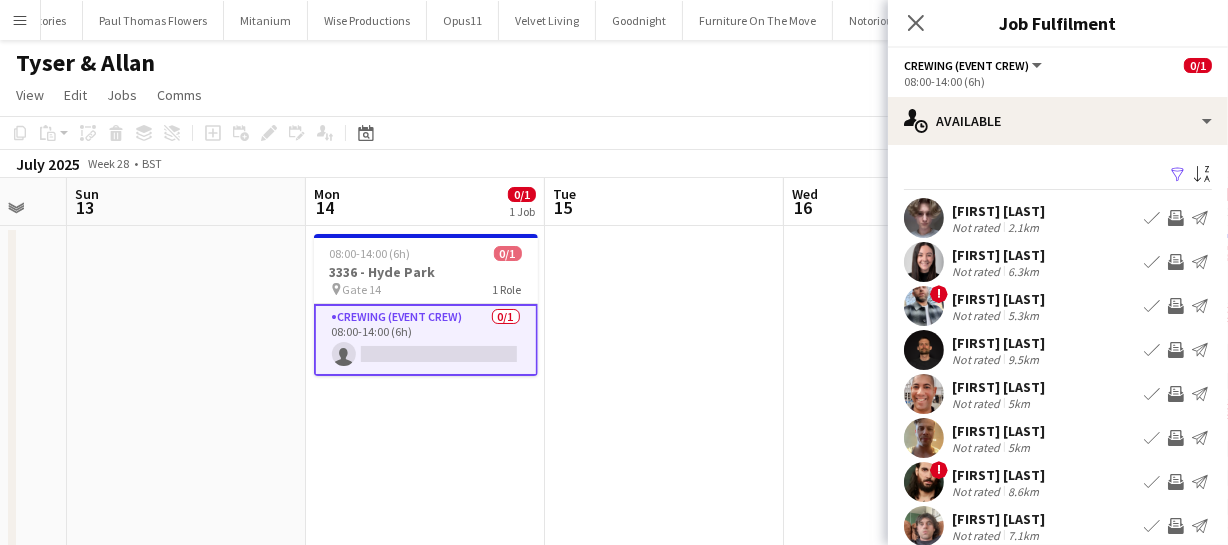 click on "Invite crew" at bounding box center (1176, 394) 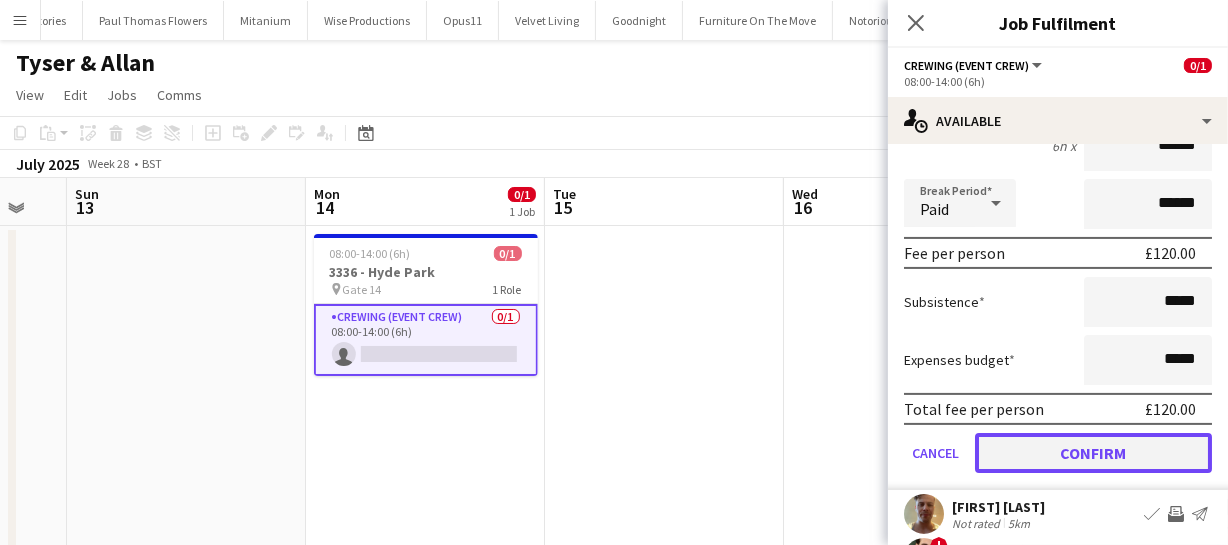 click on "Confirm" at bounding box center (1093, 453) 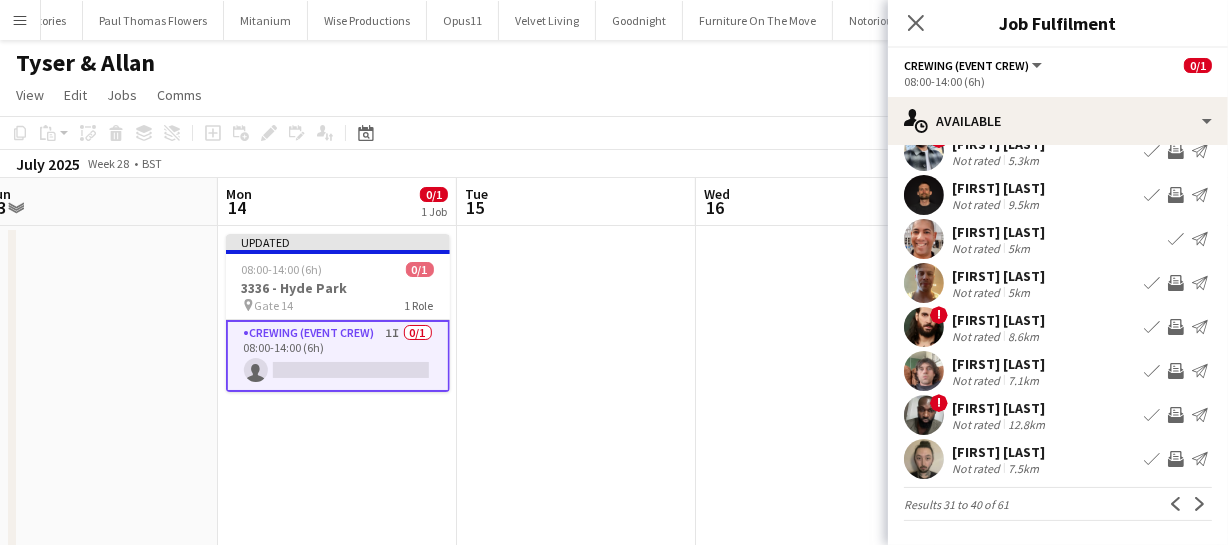 scroll, scrollTop: 0, scrollLeft: 737, axis: horizontal 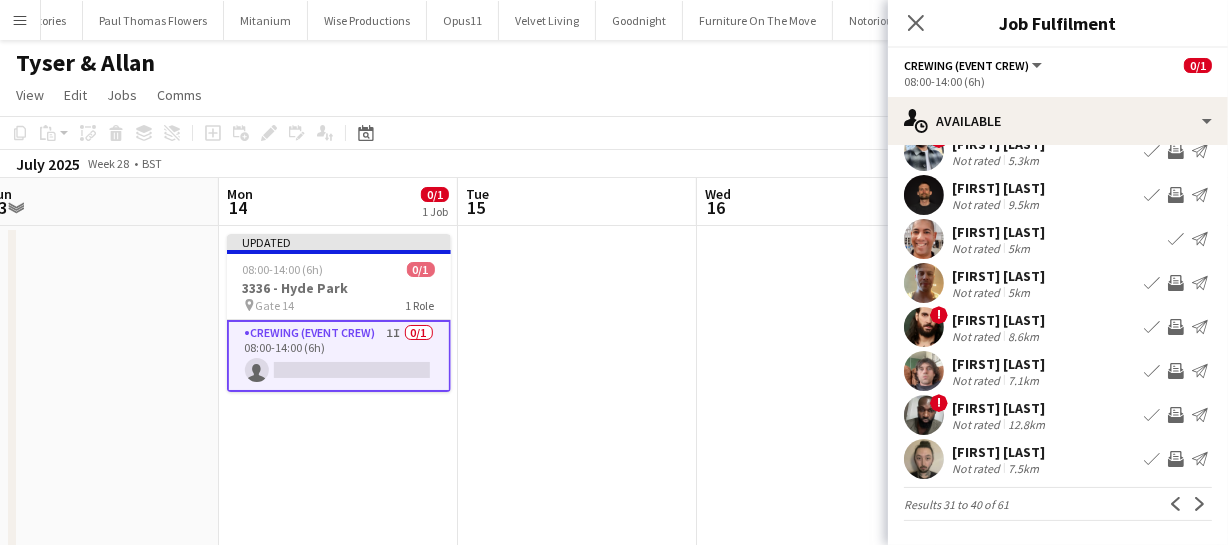 drag, startPoint x: 832, startPoint y: 360, endPoint x: 746, endPoint y: 362, distance: 86.023254 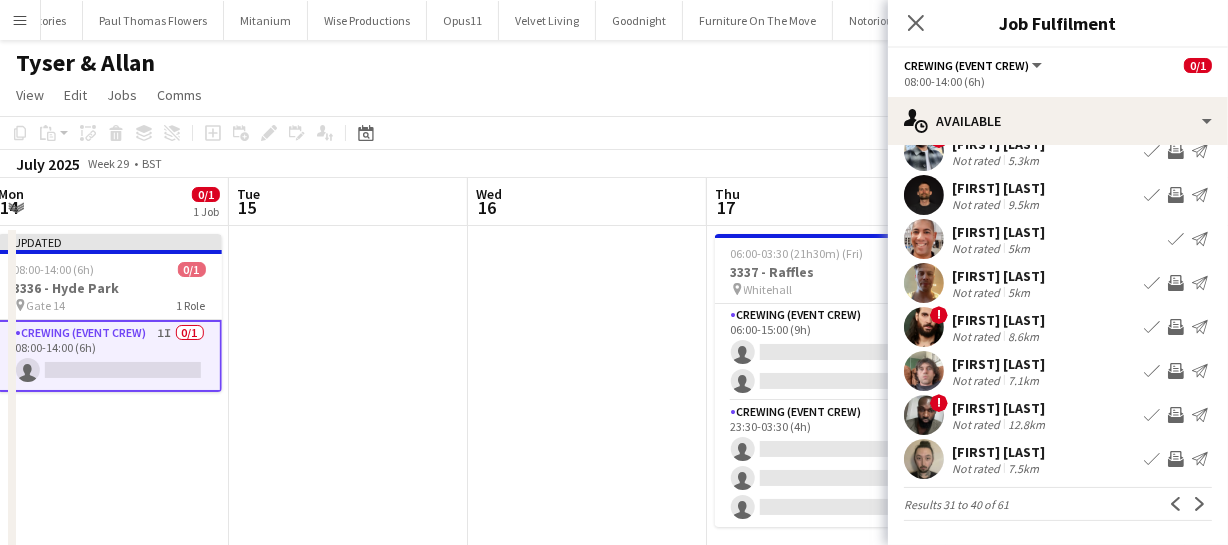 drag, startPoint x: 545, startPoint y: 335, endPoint x: 461, endPoint y: 331, distance: 84.095184 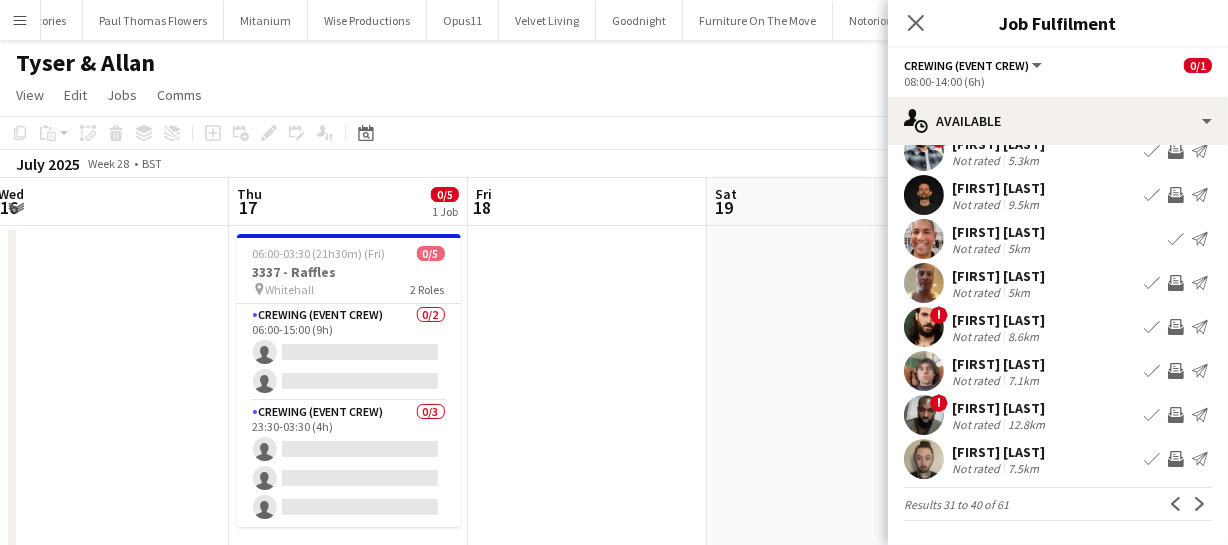 scroll, scrollTop: 0, scrollLeft: 575, axis: horizontal 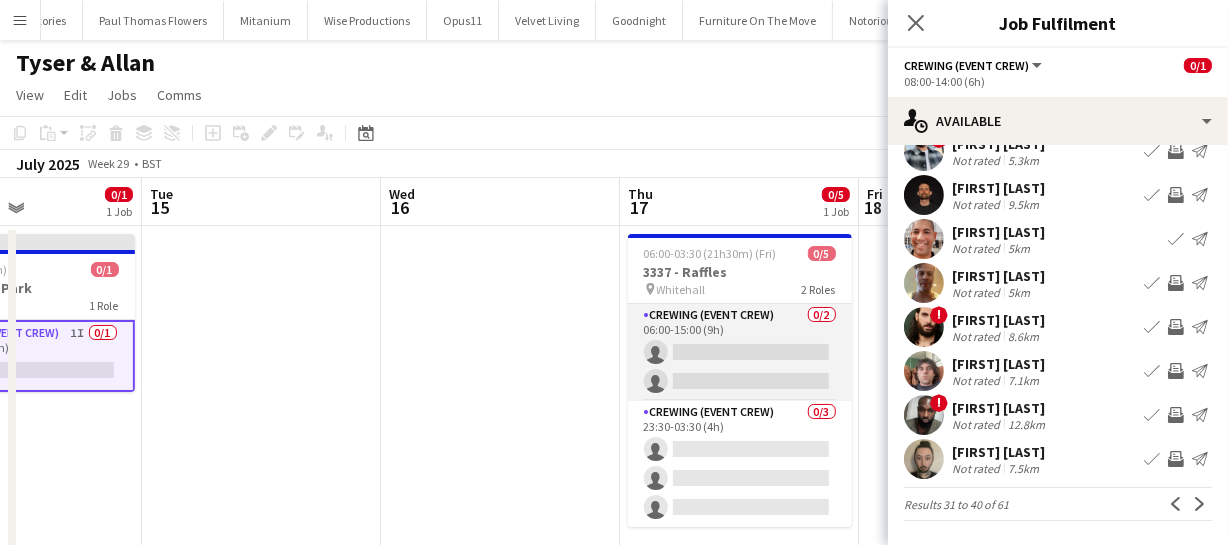 click on "Crewing (Event Crew)   0/2   06:00-15:00 (9h)
single-neutral-actions
single-neutral-actions" at bounding box center (740, 352) 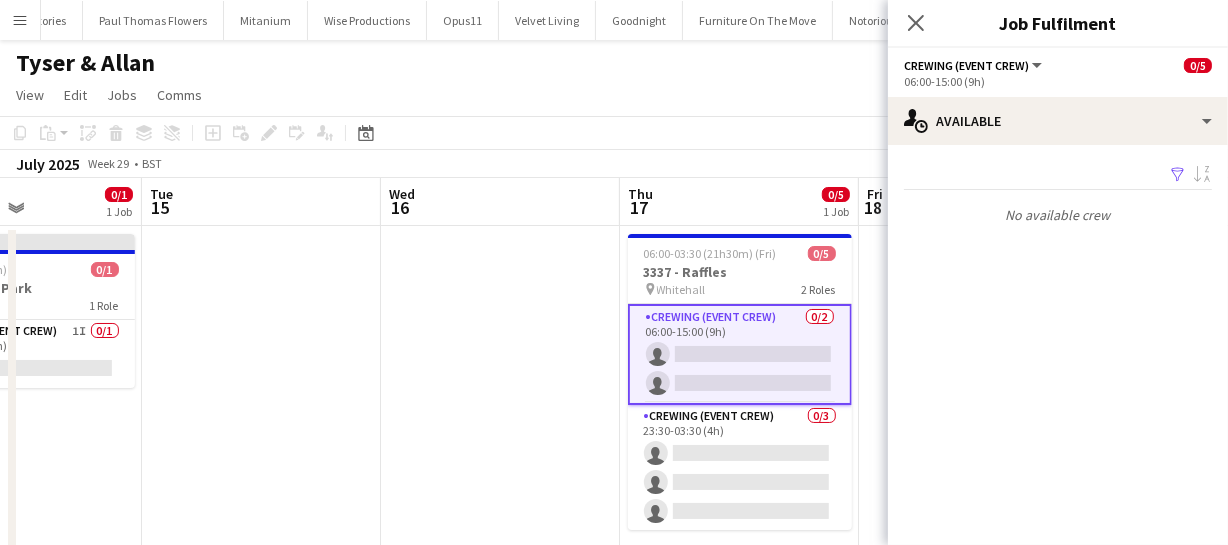 scroll, scrollTop: 0, scrollLeft: 0, axis: both 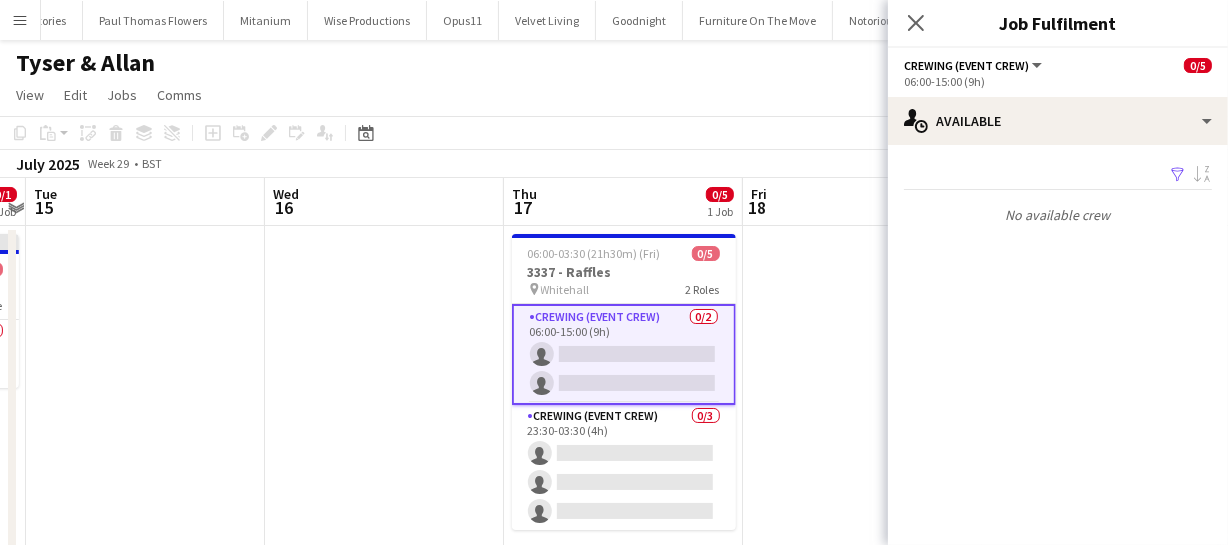 drag, startPoint x: 401, startPoint y: 346, endPoint x: 284, endPoint y: 343, distance: 117.03845 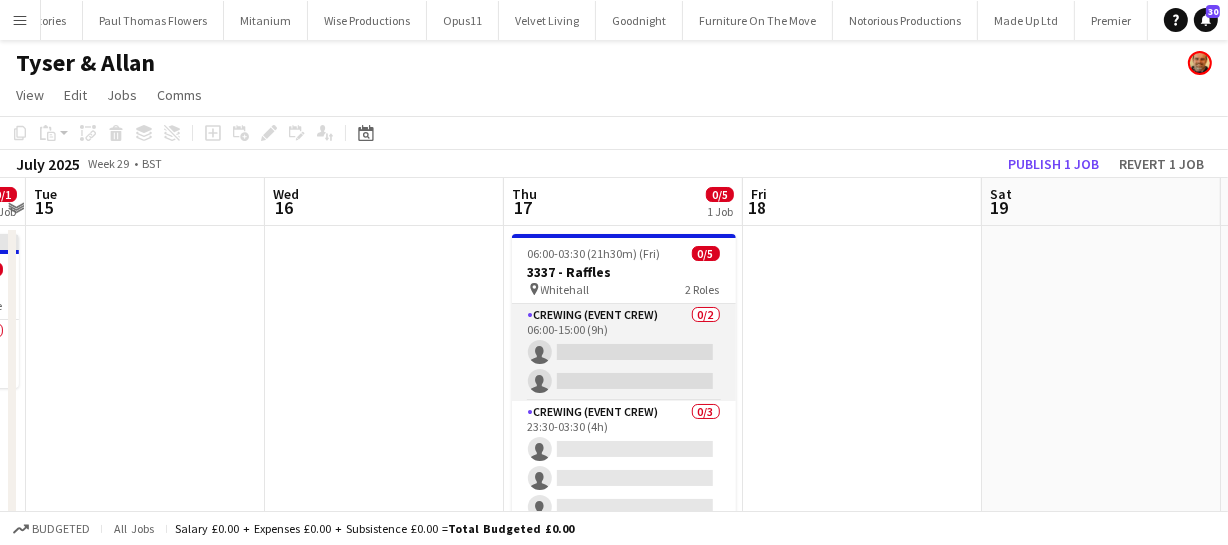 scroll, scrollTop: 0, scrollLeft: 690, axis: horizontal 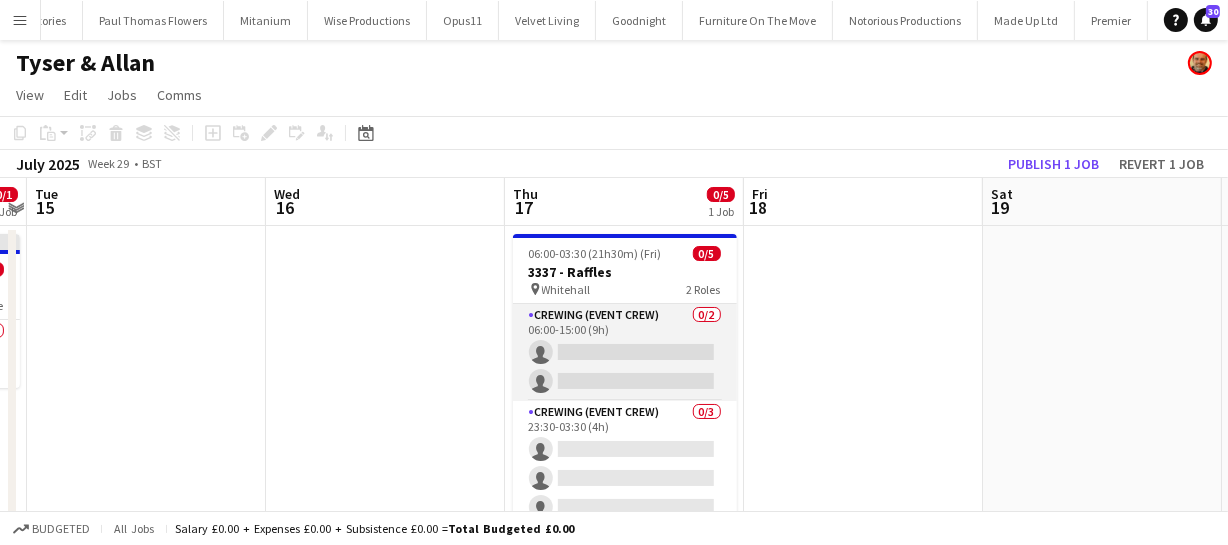 click on "Crewing (Event Crew)   0/2   06:00-15:00 (9h)
single-neutral-actions
single-neutral-actions" at bounding box center (625, 352) 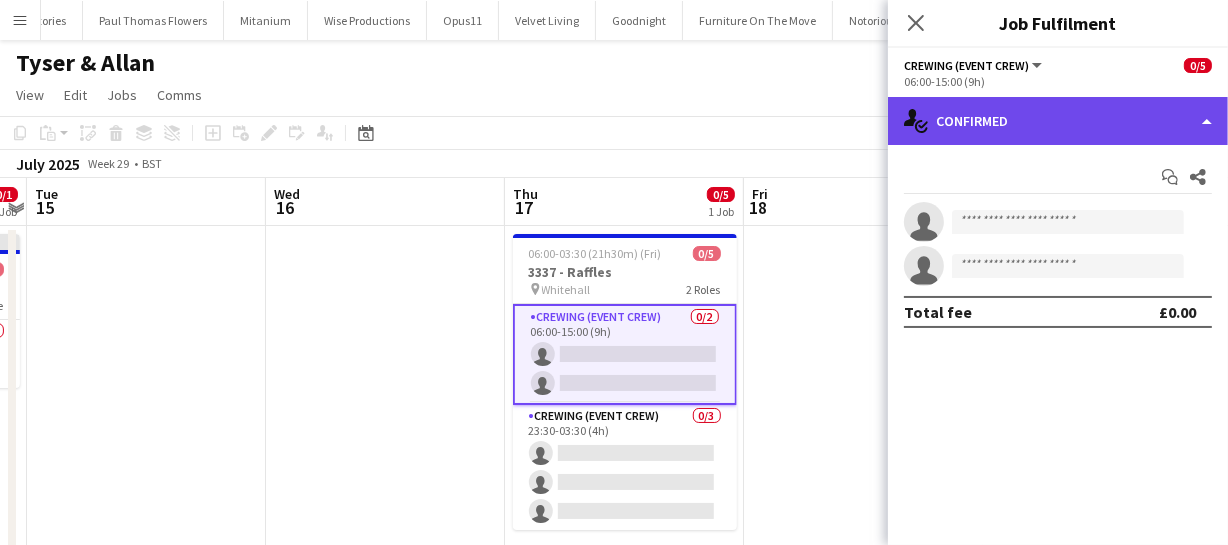 click on "single-neutral-actions-check-2
Confirmed" 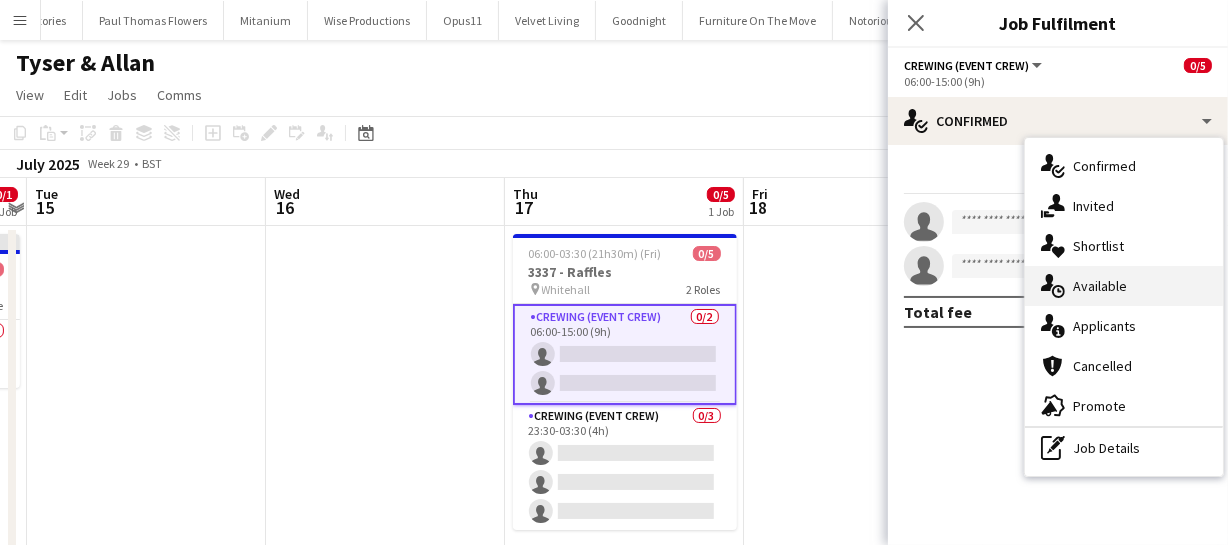 click on "single-neutral-actions-upload
Available" at bounding box center [1124, 286] 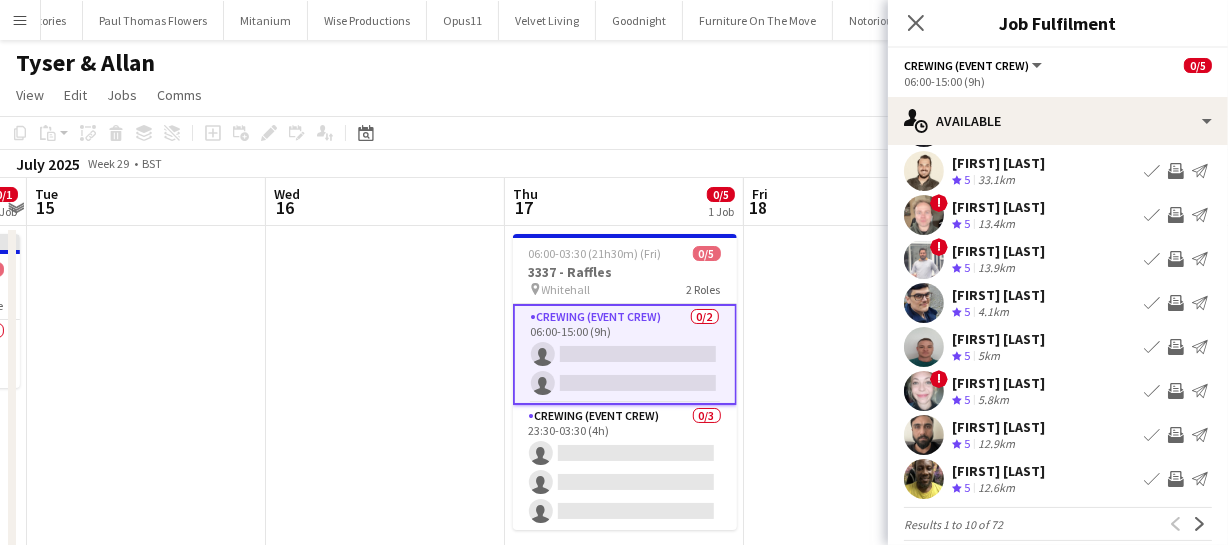 scroll, scrollTop: 155, scrollLeft: 0, axis: vertical 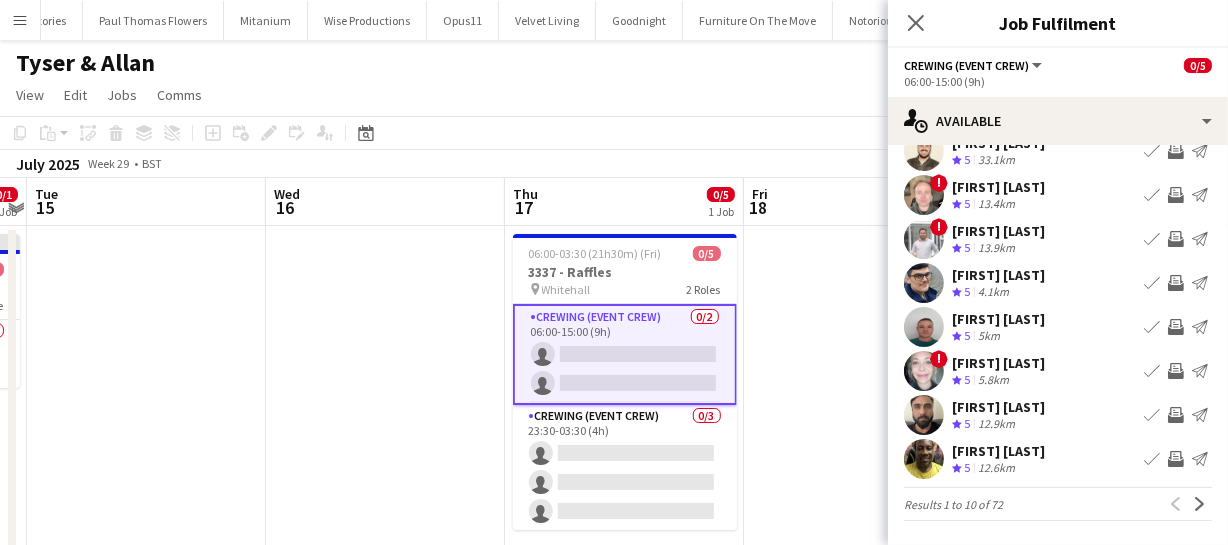 click on "Filter
Sort asc
Ash Grimmer
Crew rating
5   8.7km
Book crew
Invite crew
Send notification
Shane King
Crew rating
5   16.4km
Book crew
Invite crew
Send notification
Christopher Lane
Crew rating
5   33.1km
Book crew
Invite crew
Send notification
!  Calum Ward
Crew rating
5   13.4km
Book crew
Invite crew
Send notification
!  Graham Rex
Crew rating
5   13.9km
Book crew
Invite crew
Send notification" at bounding box center (1058, 263) 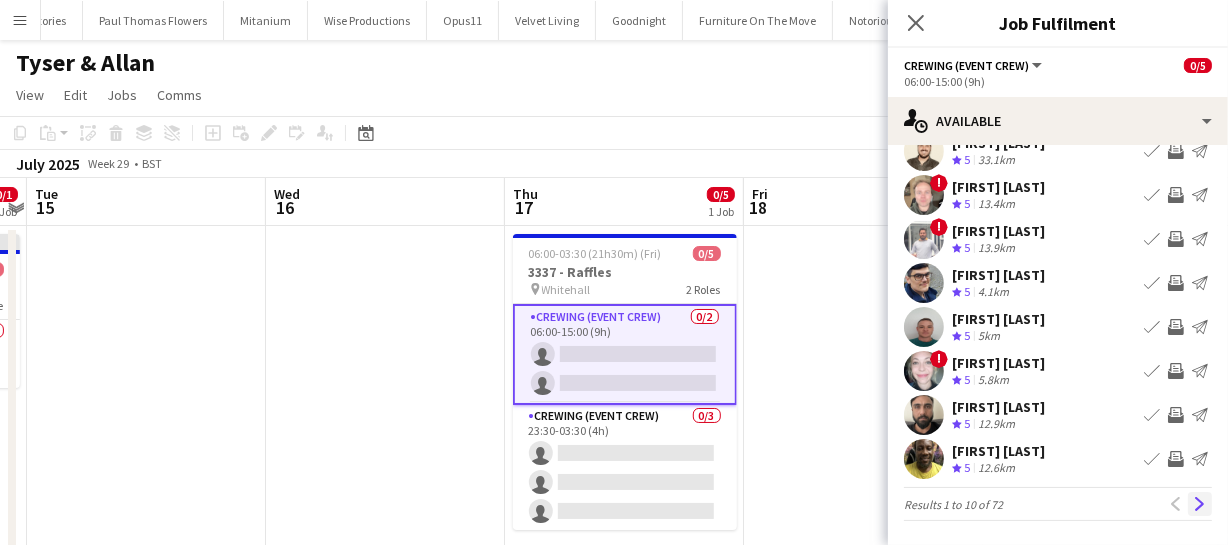 click on "Next" 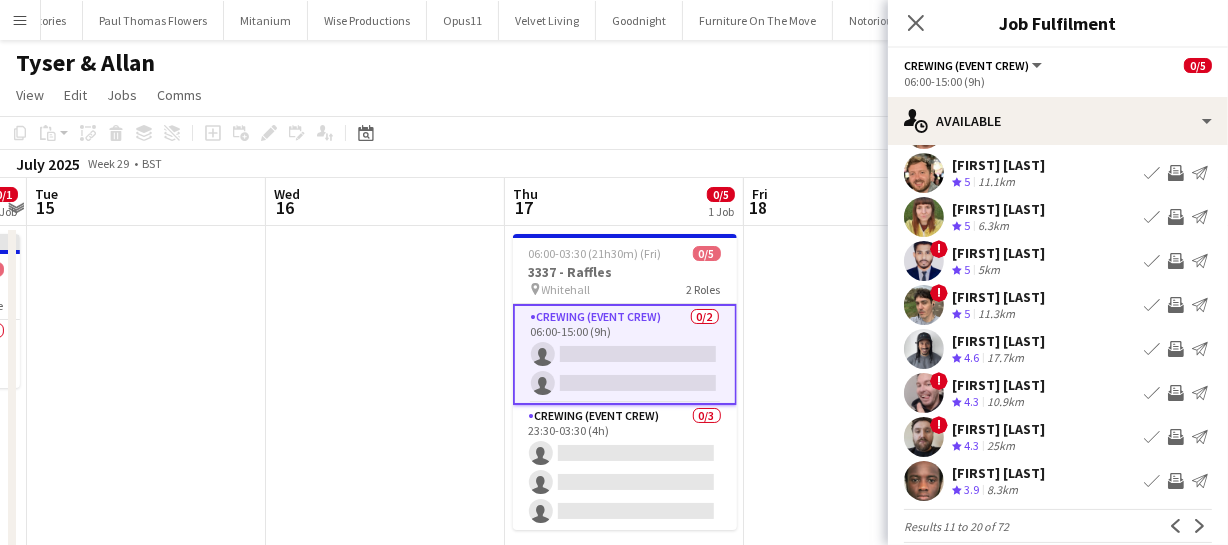 scroll, scrollTop: 155, scrollLeft: 0, axis: vertical 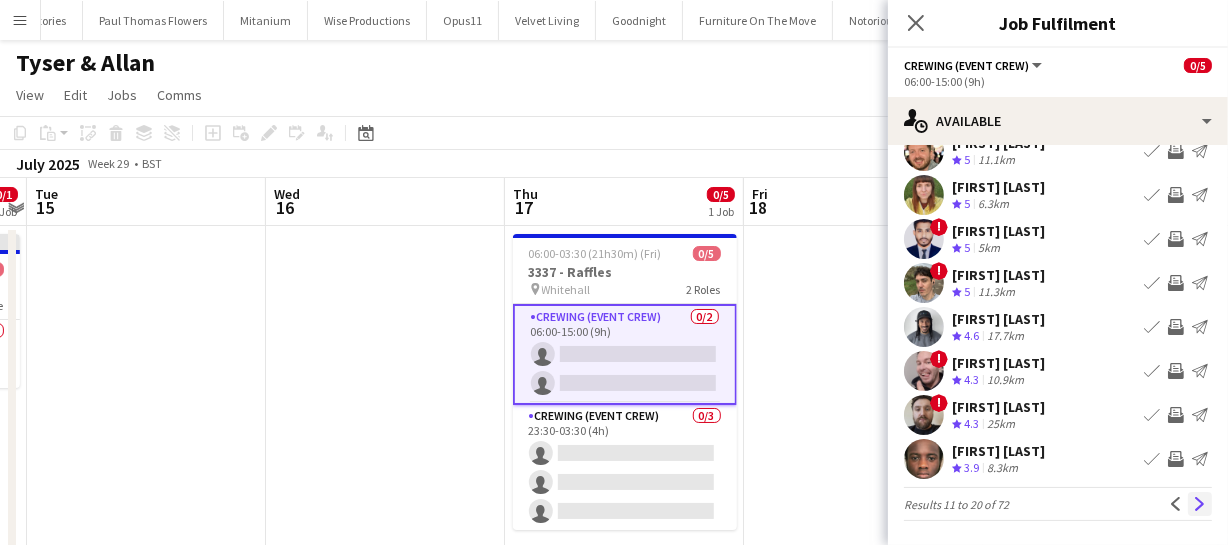 click on "Next" 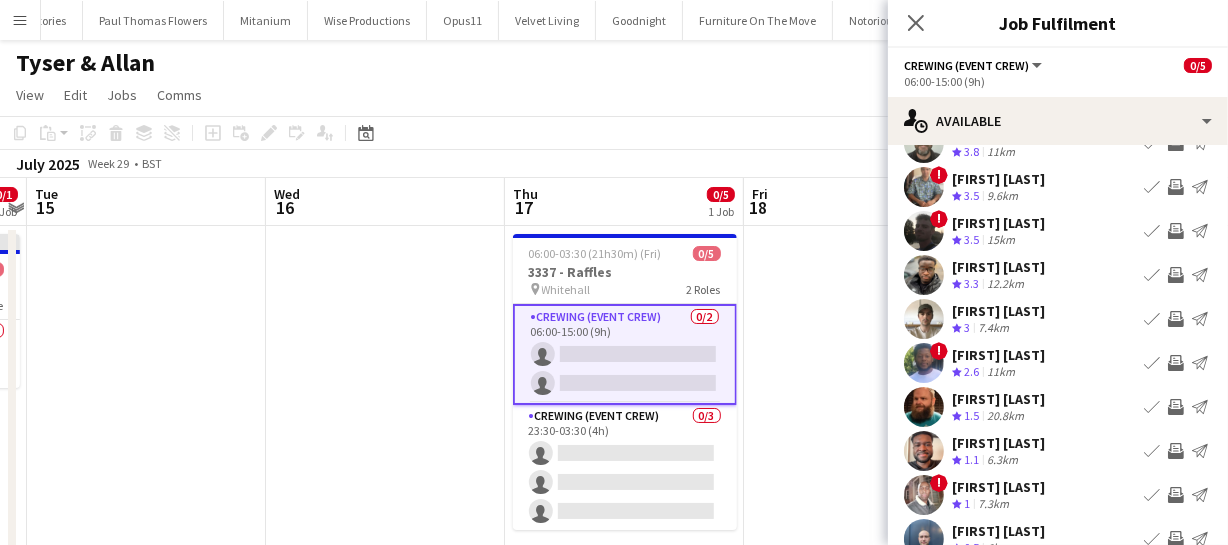 scroll, scrollTop: 155, scrollLeft: 0, axis: vertical 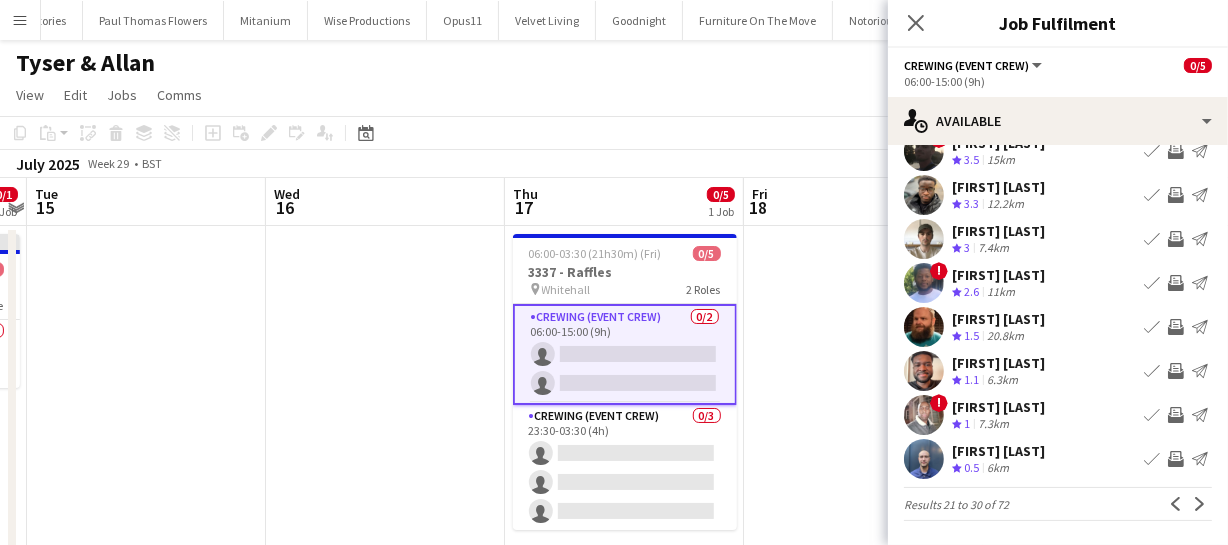click on "Filter
Sort asc
!  Simon Nicoll
Crew rating
3.8   11km
Book crew
Invite crew
Send notification
!  Daniel Slack
Crew rating
3.5   9.6km
Book crew
Invite crew
Send notification
!  Louie Applin
Crew rating
3.5   15km
Book crew
Invite crew
Send notification
Samuel Kusimo
Crew rating
3.3   12.2km
Book crew
Invite crew
Send notification
Nasos Apostolopoulos
Crew rating
3   7.4km
Book crew
Invite crew" at bounding box center [1058, 263] 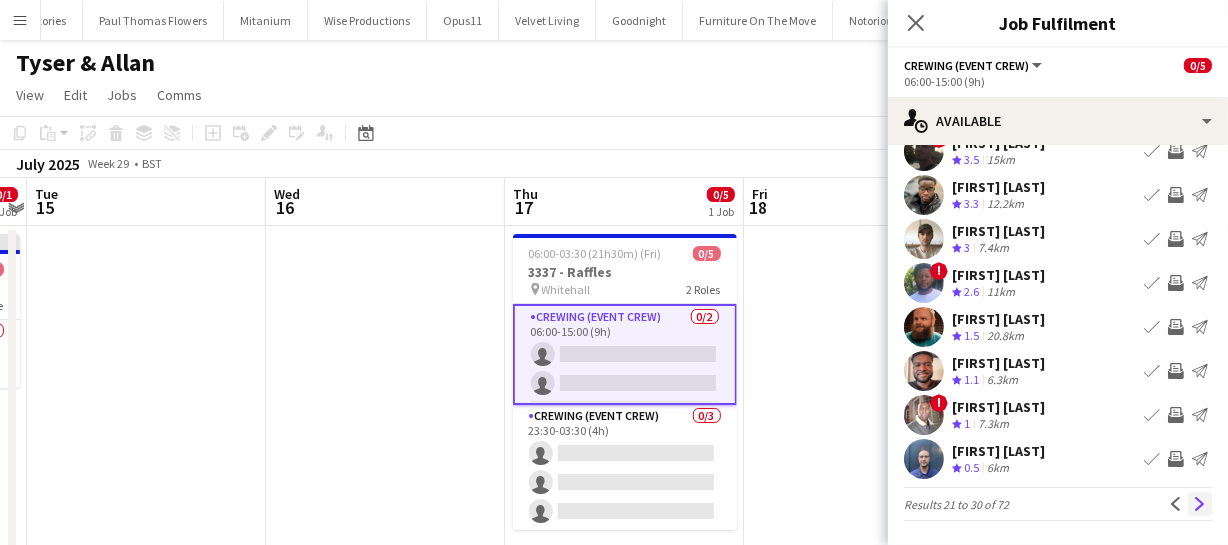 click on "Next" 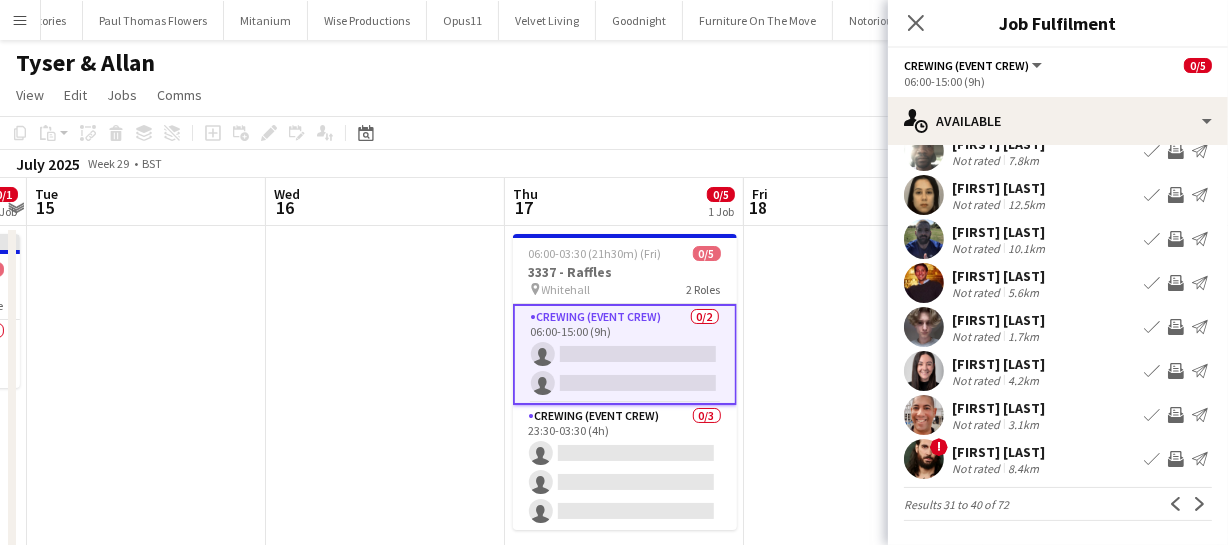 scroll, scrollTop: 166, scrollLeft: 0, axis: vertical 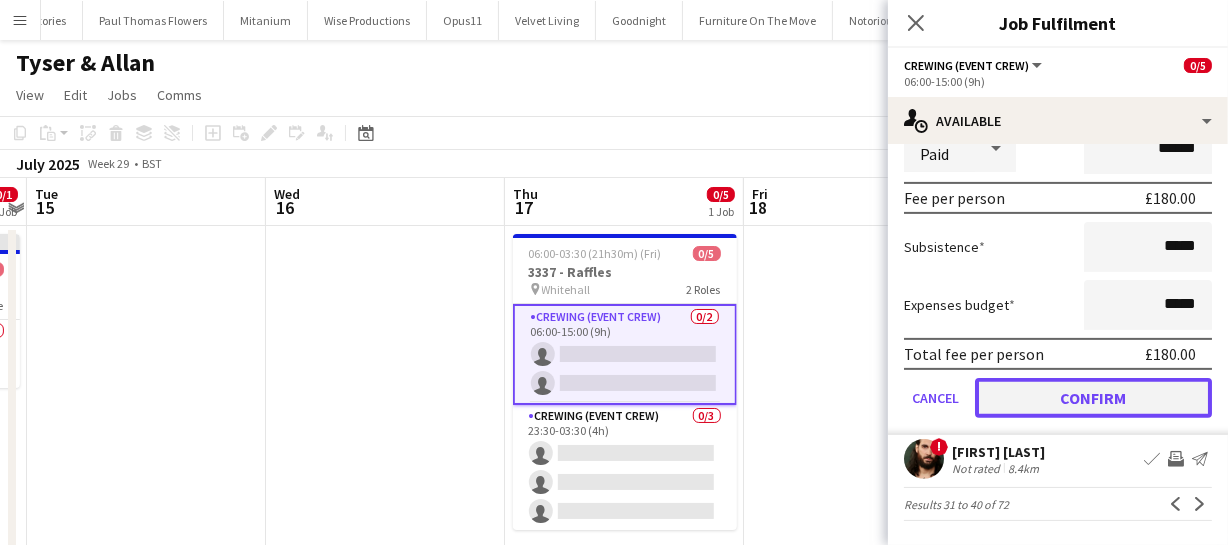 click on "Confirm" at bounding box center (1093, 398) 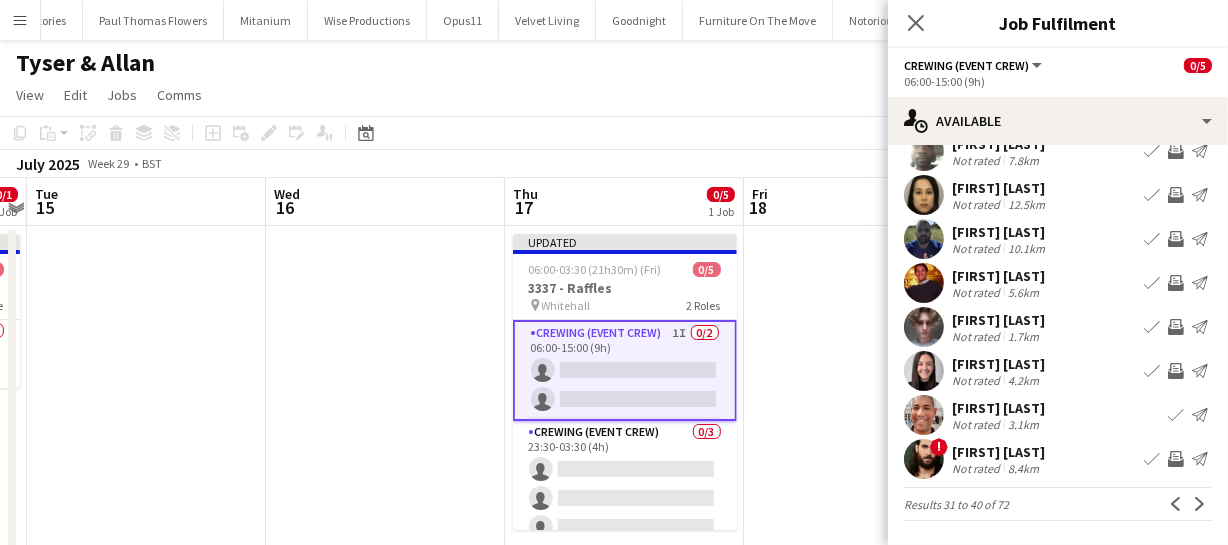 scroll, scrollTop: 155, scrollLeft: 0, axis: vertical 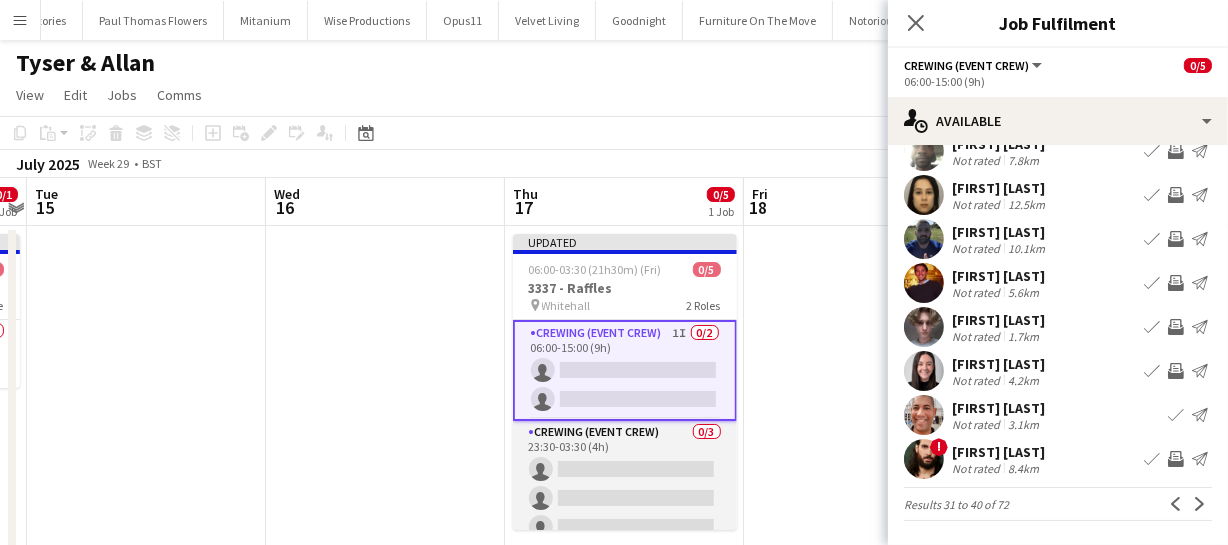 click on "Crewing (Event Crew)   0/3   23:30-03:30 (4h)
single-neutral-actions
single-neutral-actions
single-neutral-actions" at bounding box center (625, 484) 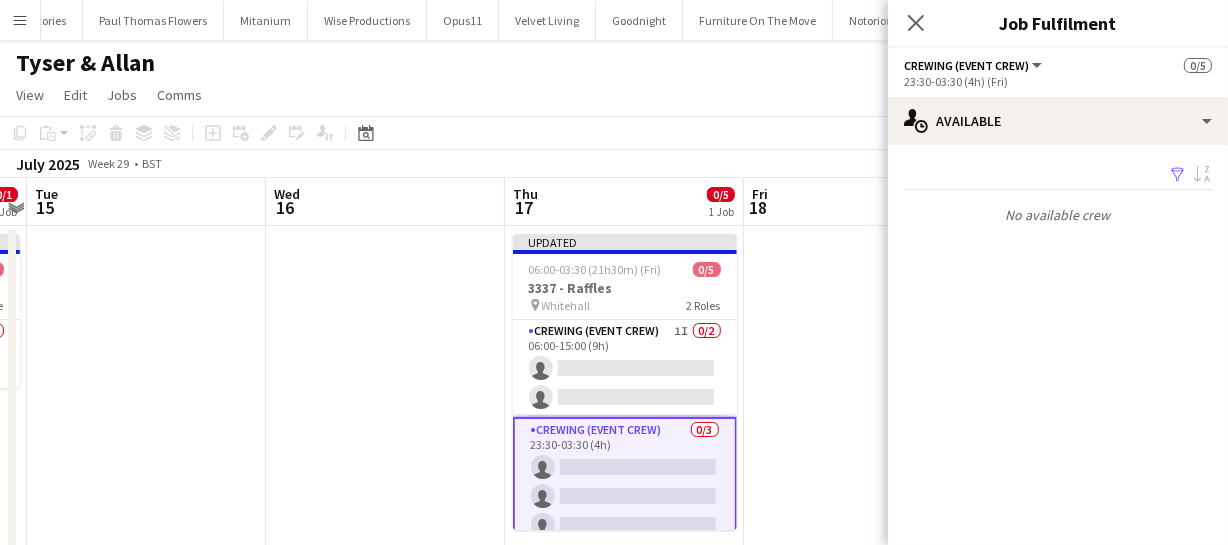click on "Crewing (Event Crew)   0/3   23:30-03:30 (4h)
single-neutral-actions
single-neutral-actions
single-neutral-actions" at bounding box center (625, 482) 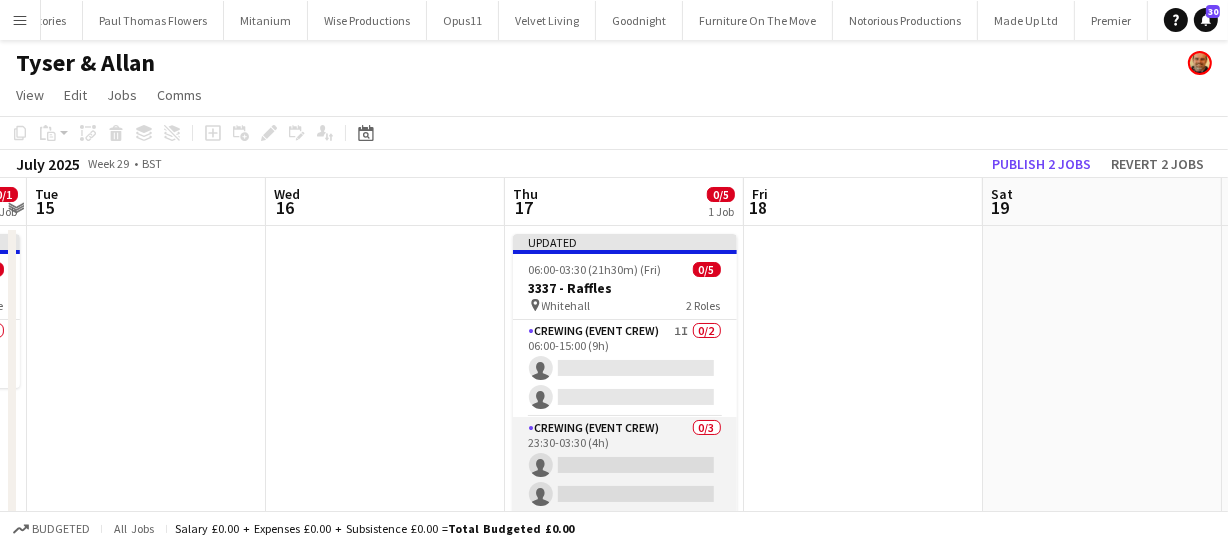 click on "Crewing (Event Crew)   0/3   23:30-03:30 (4h)
single-neutral-actions
single-neutral-actions
single-neutral-actions" at bounding box center (625, 480) 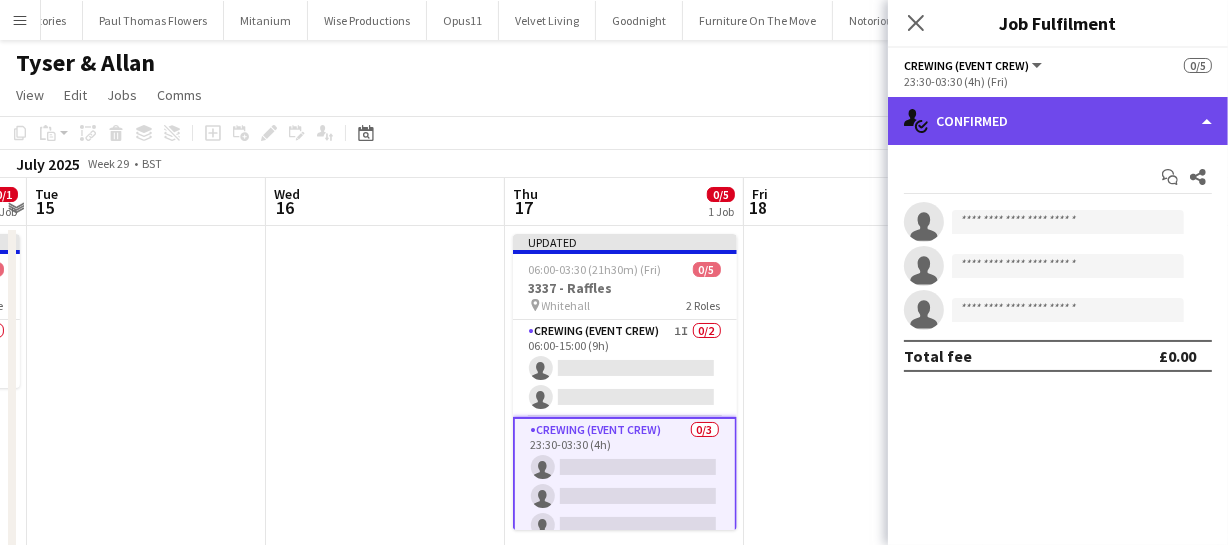 click on "single-neutral-actions-check-2
Confirmed" 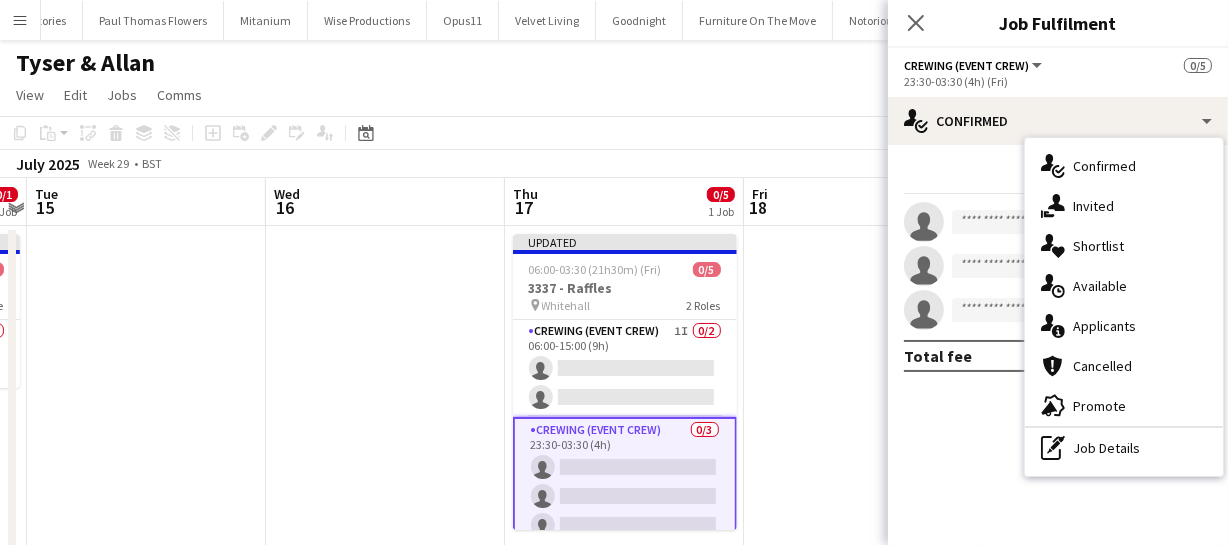 click on "single-neutral-actions-share-1
Invited" at bounding box center (1124, 206) 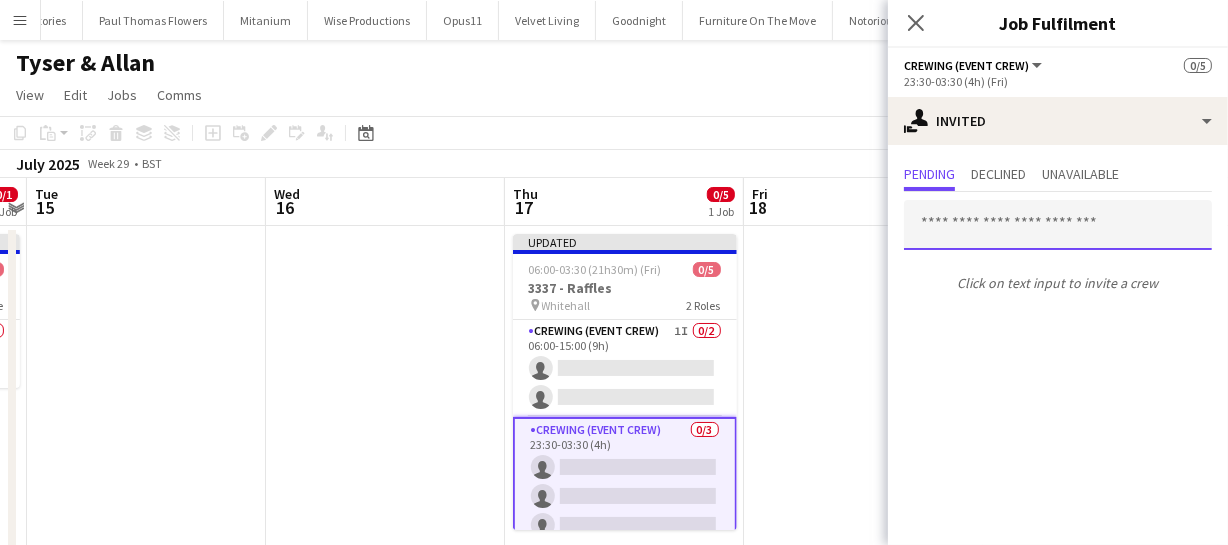 click at bounding box center [1058, 225] 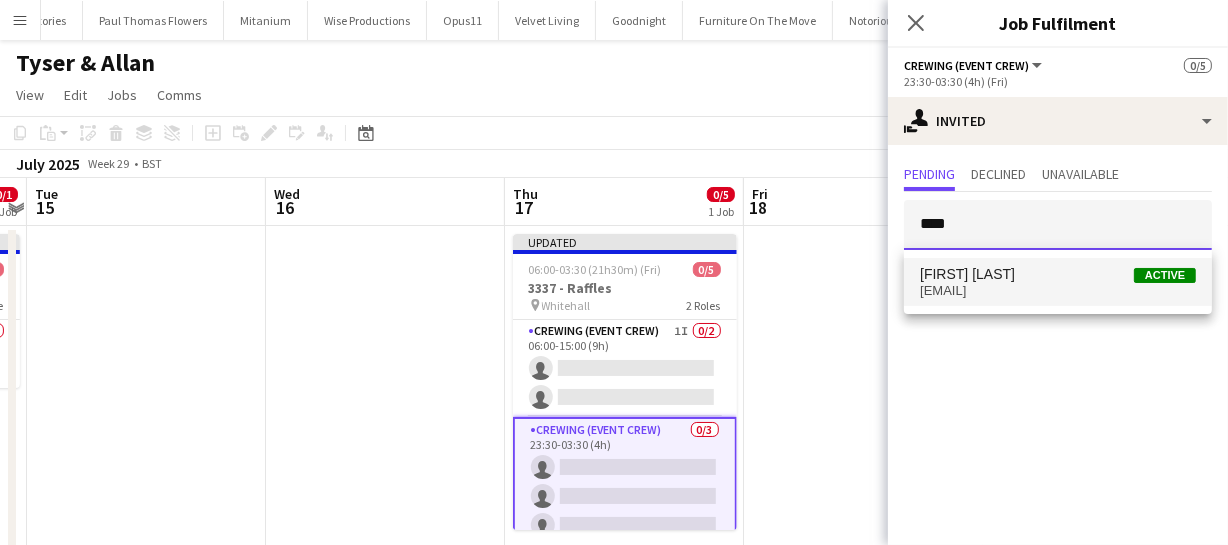 type on "****" 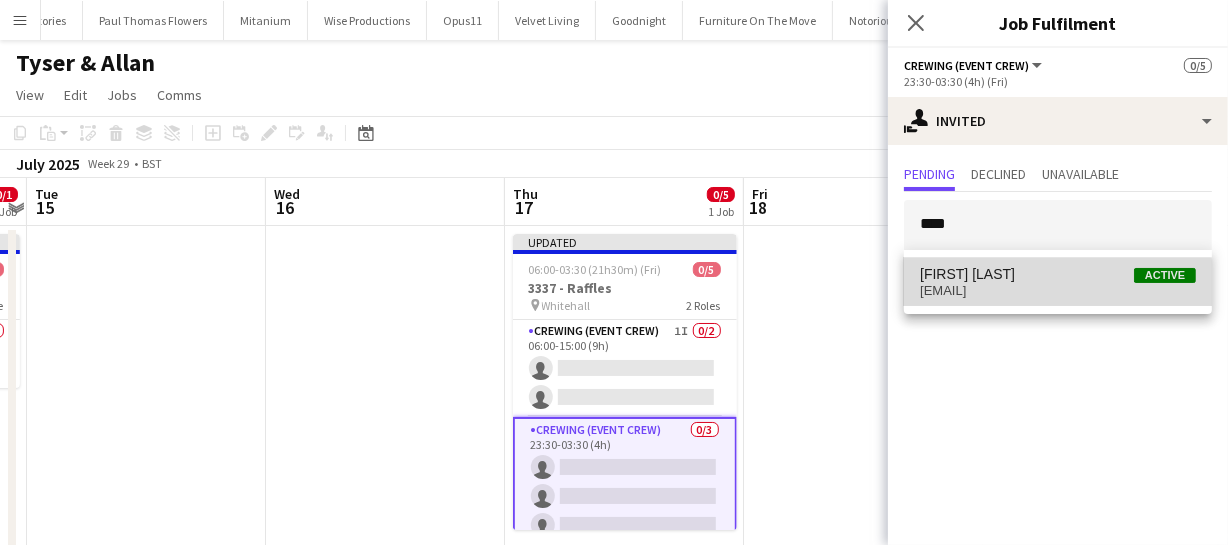 click on "juniorsamuelfoxbuchanan@hotmail.com" at bounding box center (1058, 291) 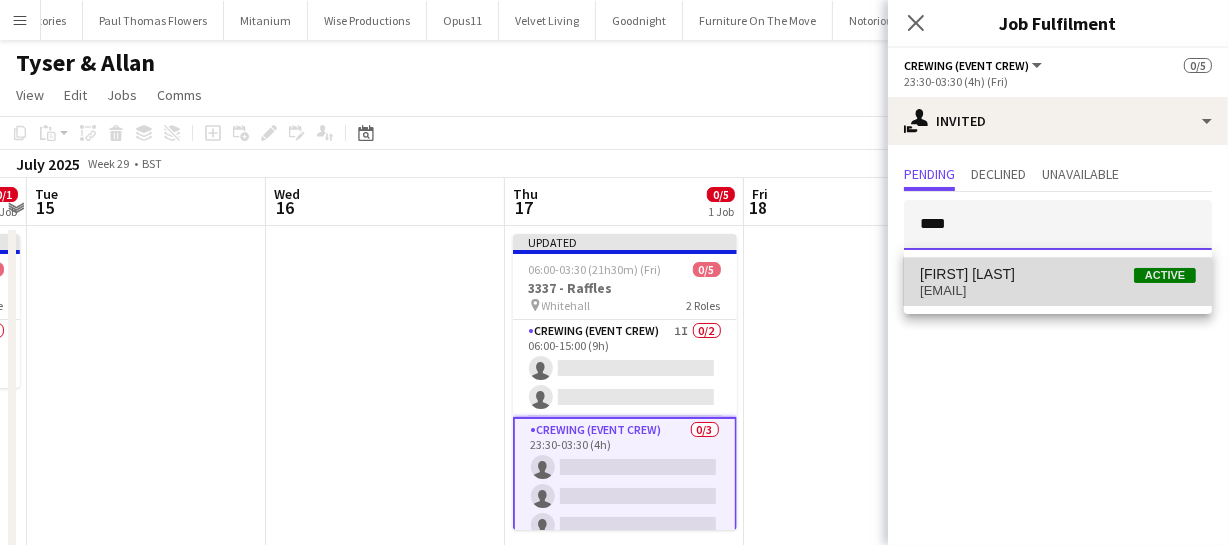 type 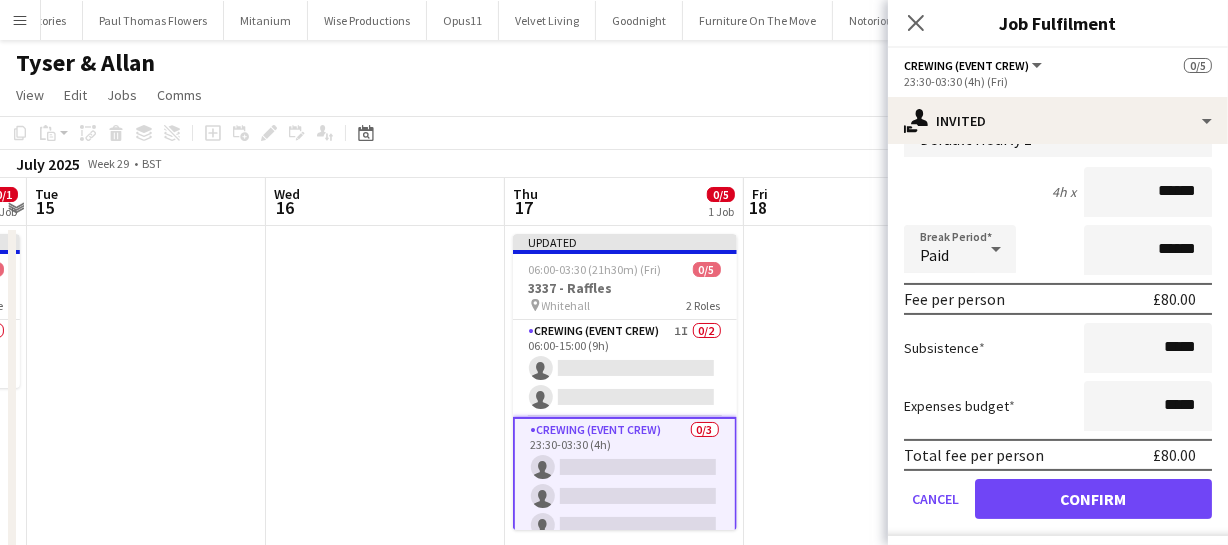 scroll, scrollTop: 274, scrollLeft: 0, axis: vertical 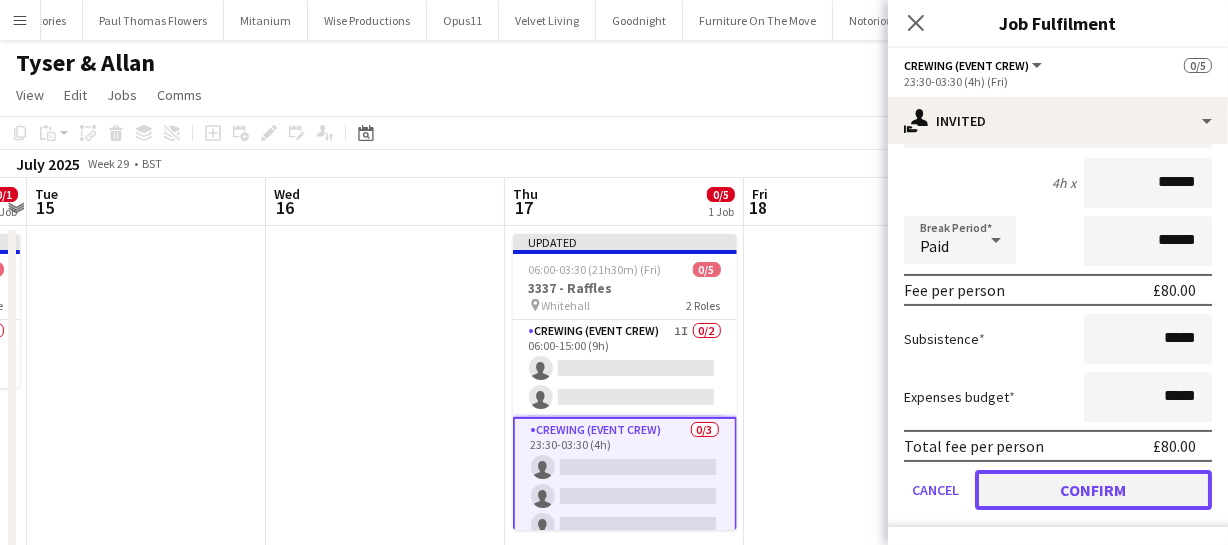 click on "Confirm" 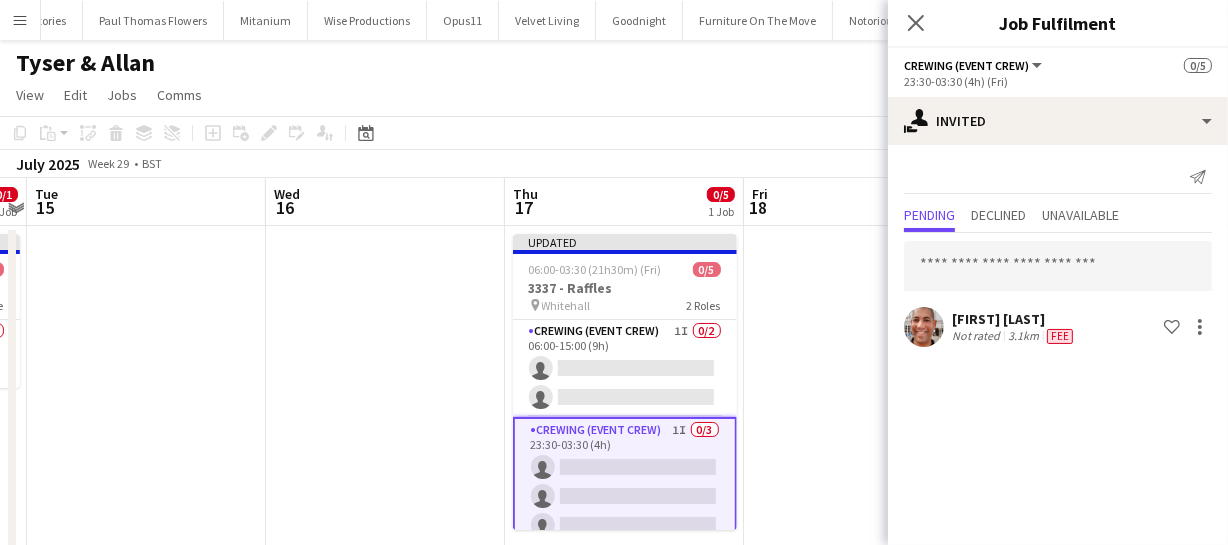 scroll, scrollTop: 0, scrollLeft: 0, axis: both 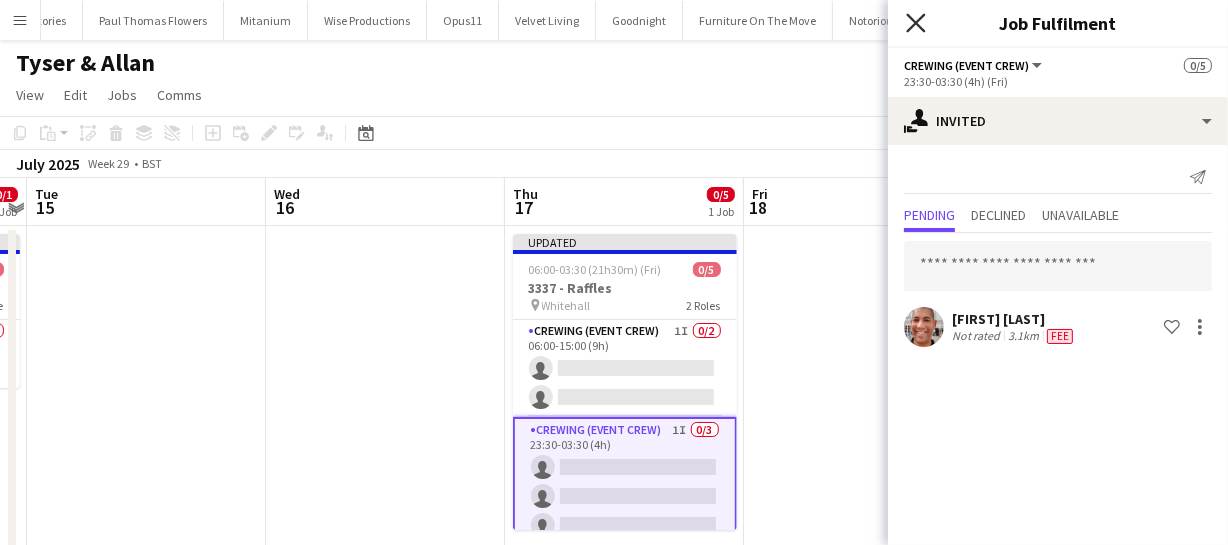 click 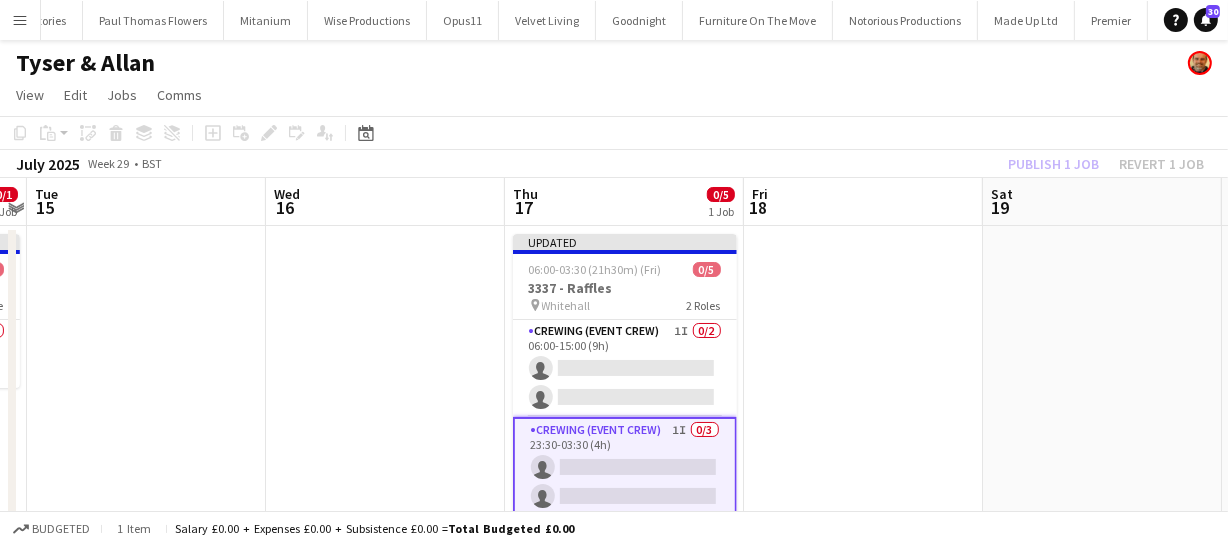 click on "Publish 1 job   Revert 1 job" 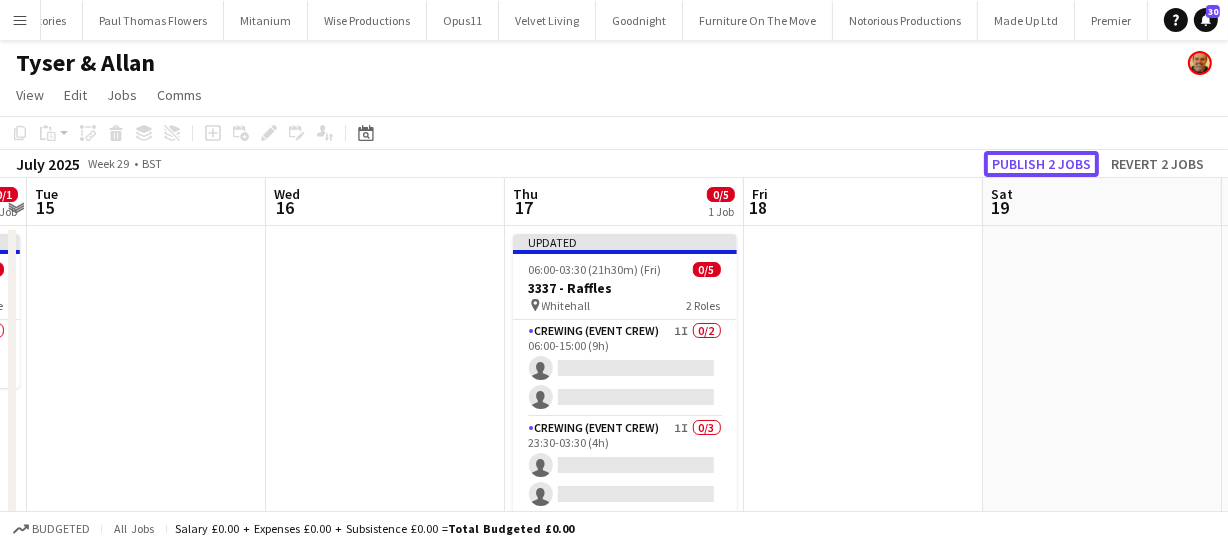 click on "Publish 2 jobs" 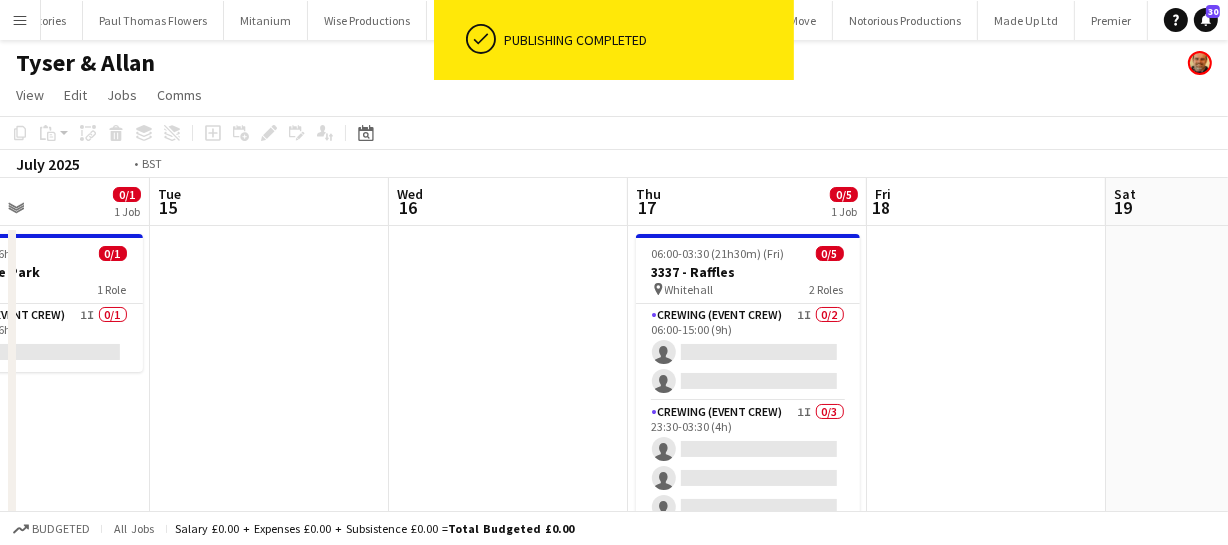 drag, startPoint x: 458, startPoint y: 357, endPoint x: 898, endPoint y: 331, distance: 440.76752 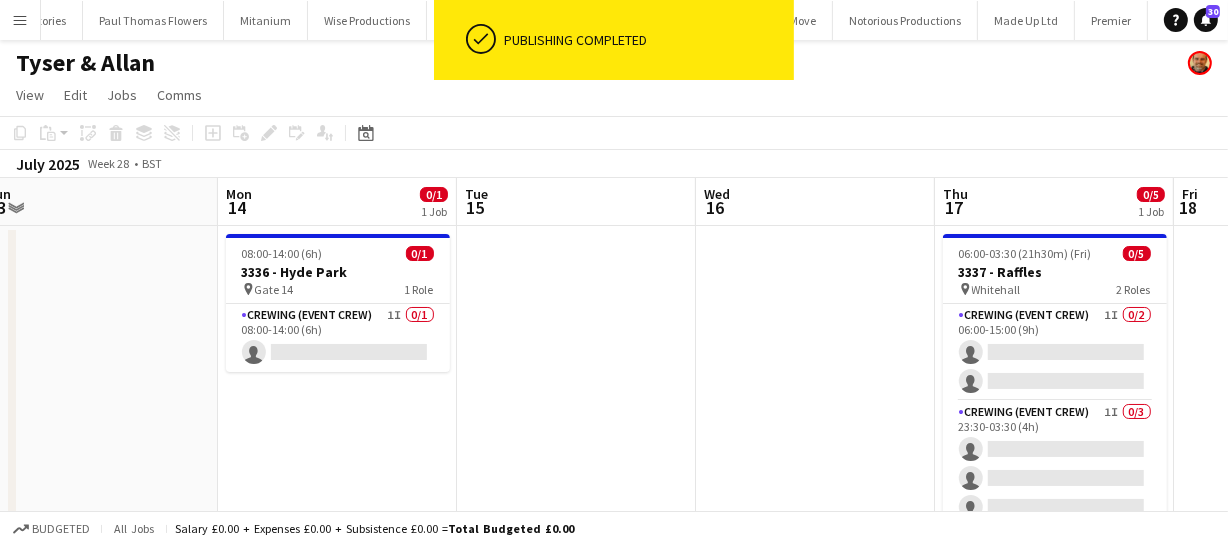 click on "Fri   11   Sat   12   Sun   13   Mon   14   0/1   1 Job   Tue   15   Wed   16   Thu   17   0/5   1 Job   Fri   18   Sat   19   Sun   20   Mon   21      08:00-14:00 (6h)    0/1   3336 - Hyde Park
pin
Gate 14   1 Role   Crewing (Event Crew)   1I   0/1   08:00-14:00 (6h)
single-neutral-actions
06:00-03:30 (21h30m) (Fri)   0/5   3337 - Raffles
pin
Whitehall    2 Roles   Crewing (Event Crew)   1I   0/2   06:00-15:00 (9h)
single-neutral-actions
single-neutral-actions
Crewing (Event Crew)   1I   0/3   23:30-03:30 (4h)
single-neutral-actions
single-neutral-actions
single-neutral-actions" at bounding box center [614, 373] 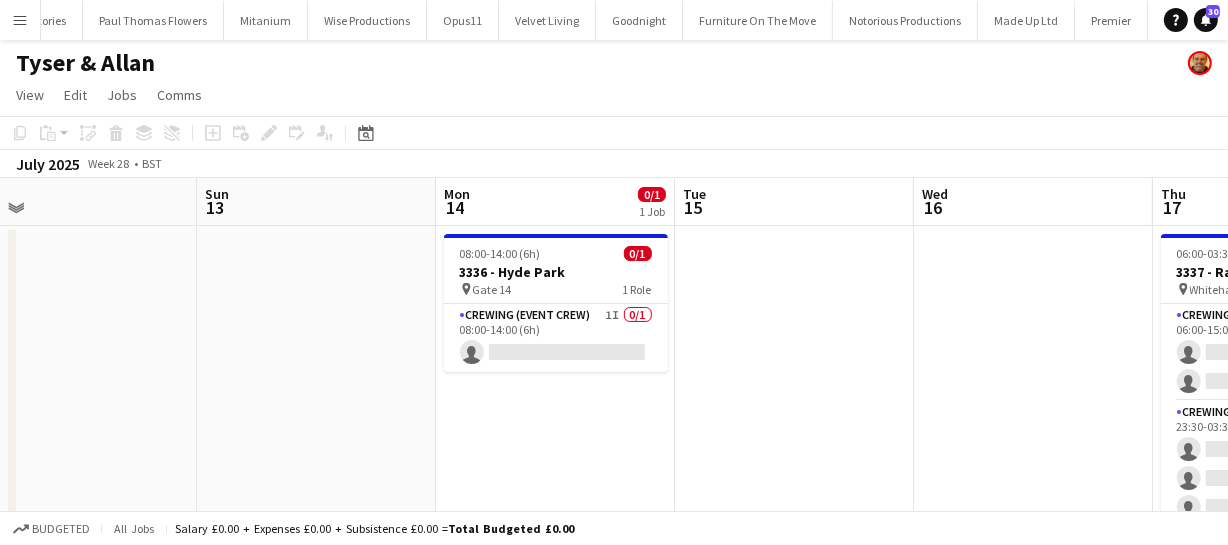 scroll, scrollTop: 0, scrollLeft: 528, axis: horizontal 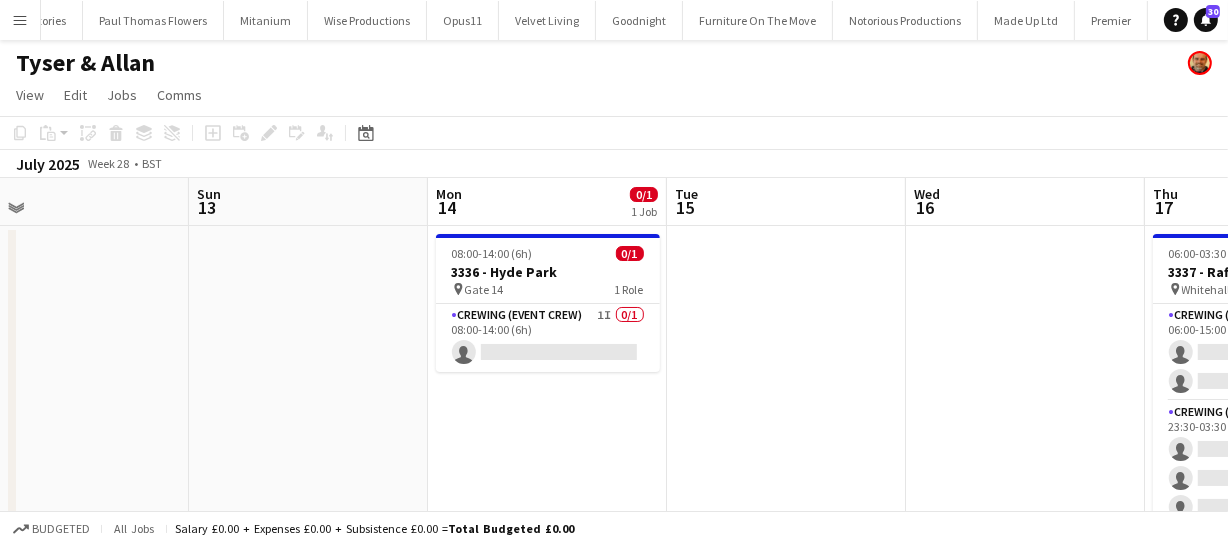 drag, startPoint x: 611, startPoint y: 395, endPoint x: 685, endPoint y: 382, distance: 75.13322 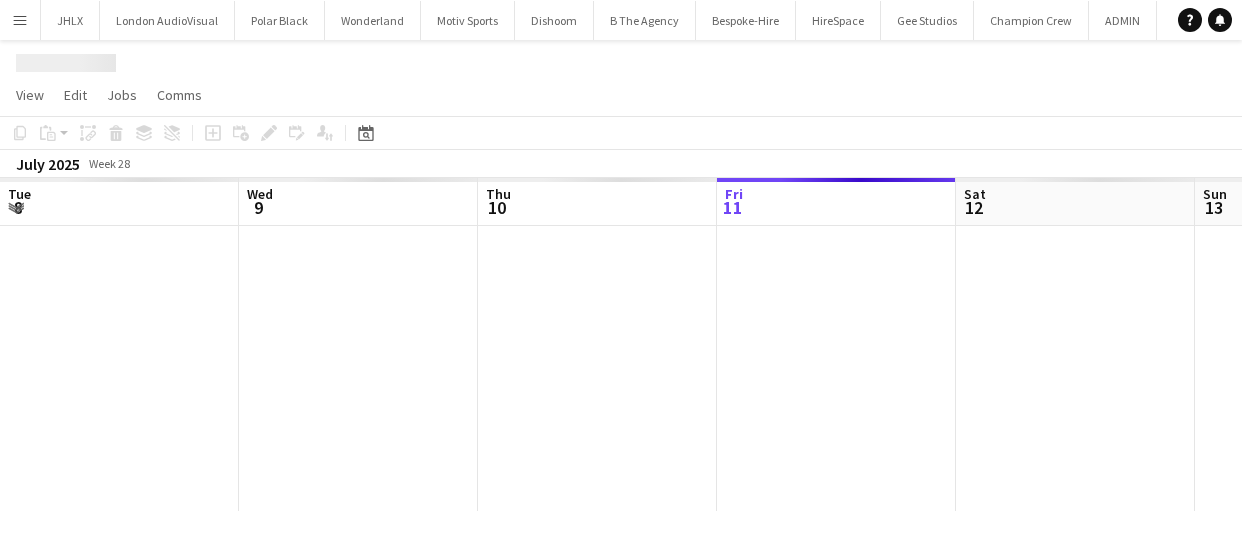 scroll, scrollTop: 0, scrollLeft: 0, axis: both 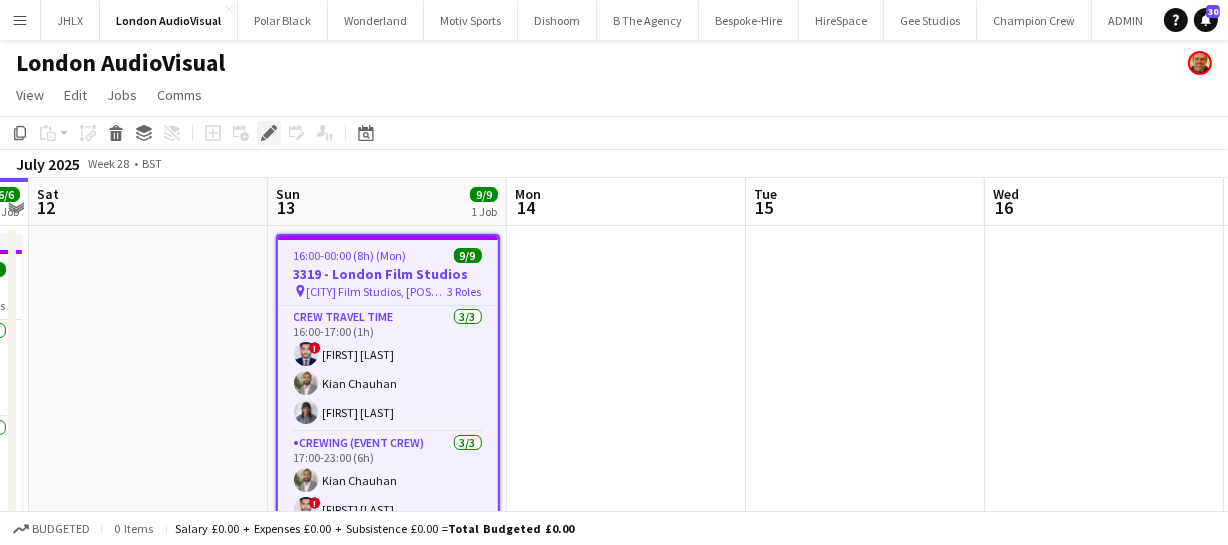 click on "Edit" 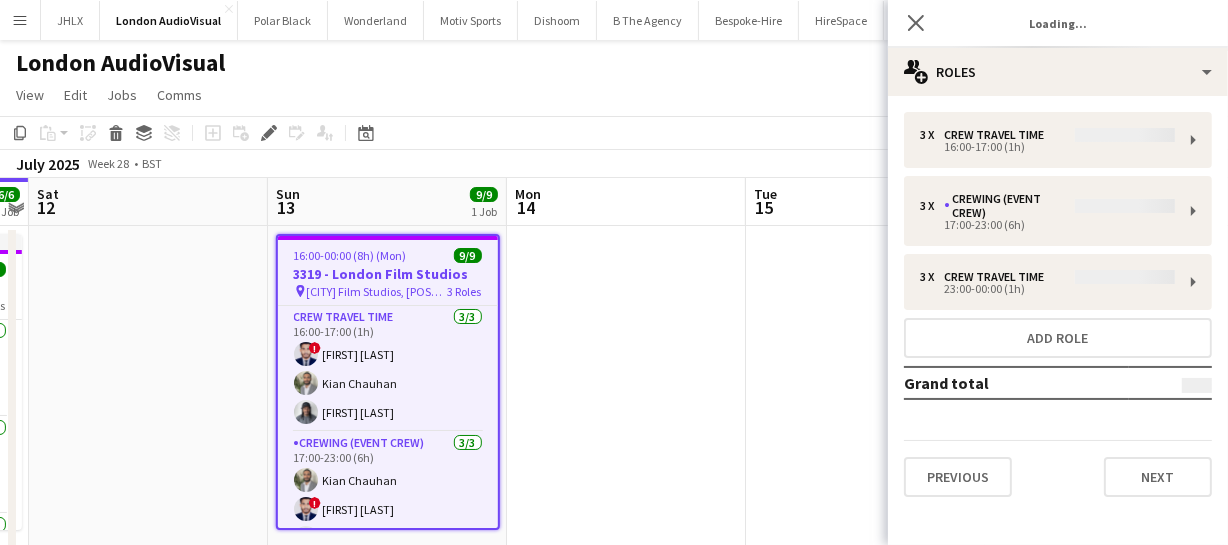 type on "**********" 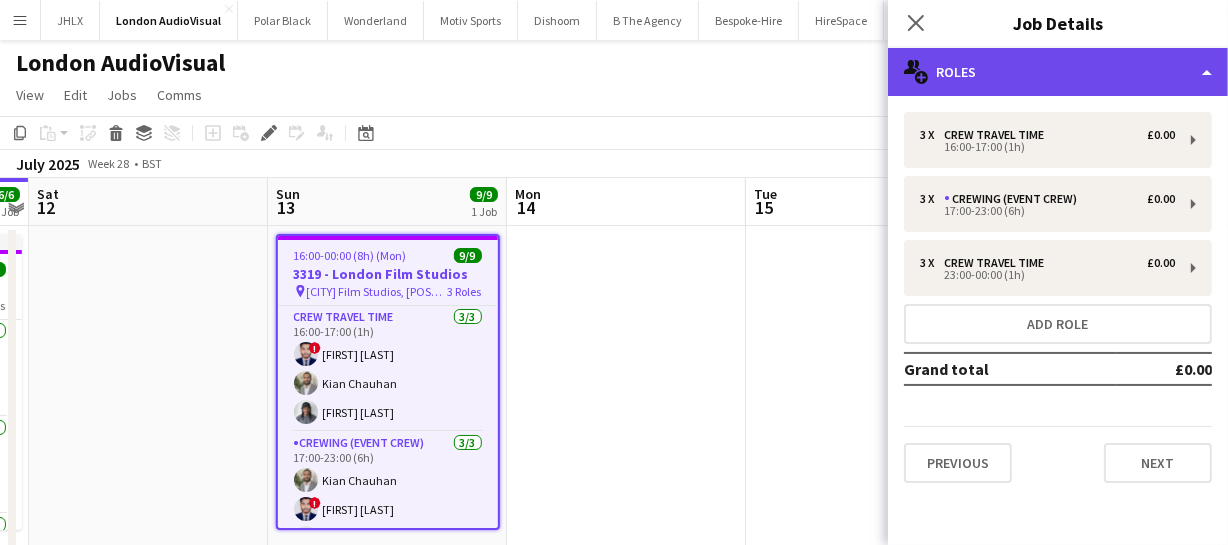 click on "multiple-users-add
Roles" 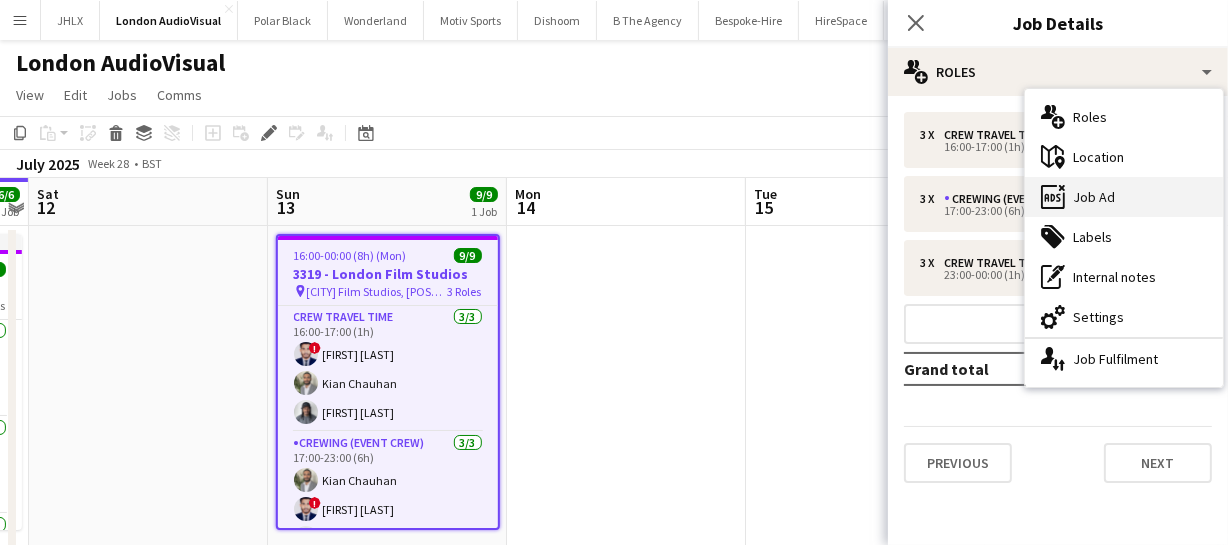 click on "ads-window
Job Ad" at bounding box center (1124, 197) 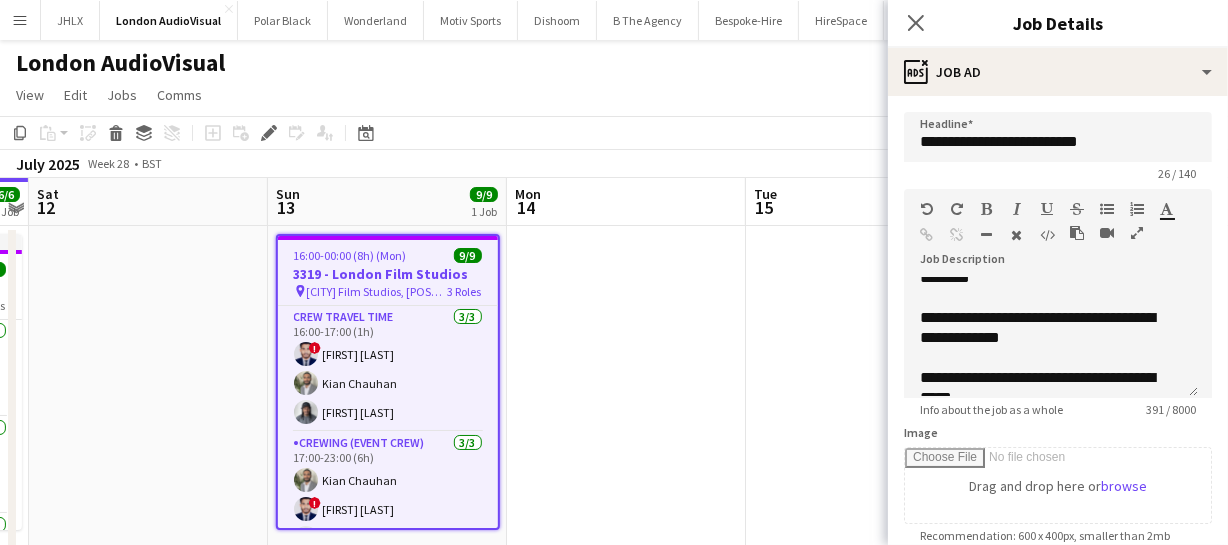 scroll, scrollTop: 181, scrollLeft: 0, axis: vertical 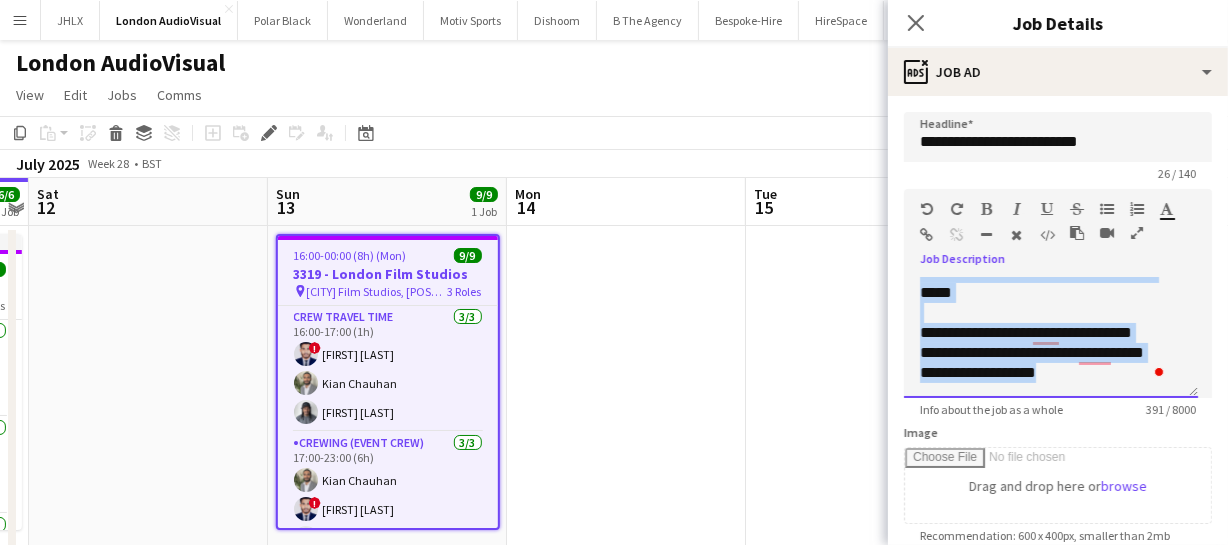 drag, startPoint x: 916, startPoint y: 341, endPoint x: 1102, endPoint y: 387, distance: 191.60376 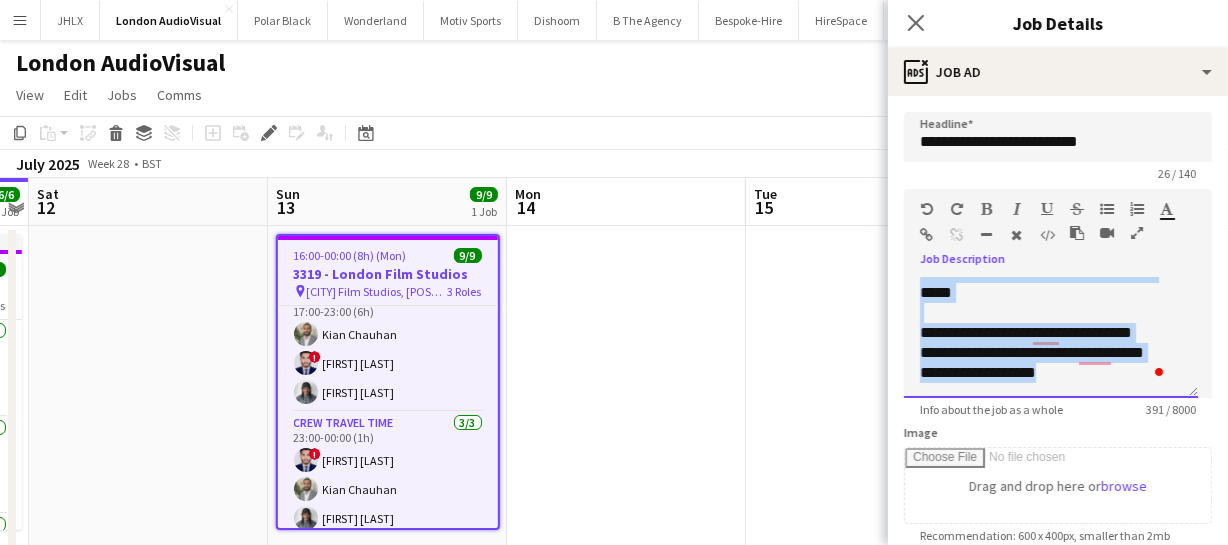 scroll, scrollTop: 155, scrollLeft: 0, axis: vertical 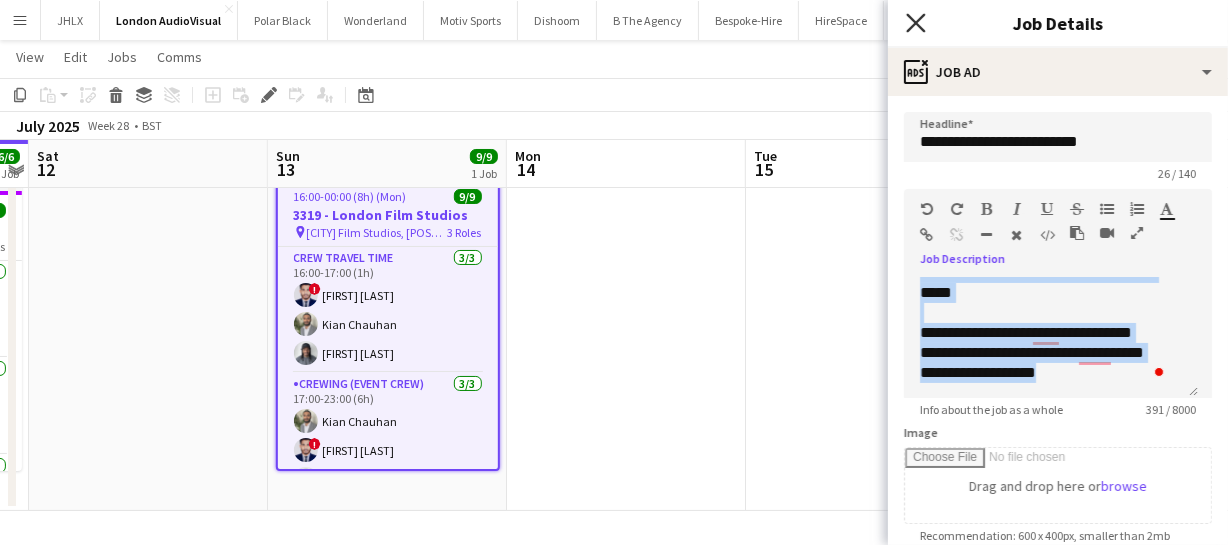 click 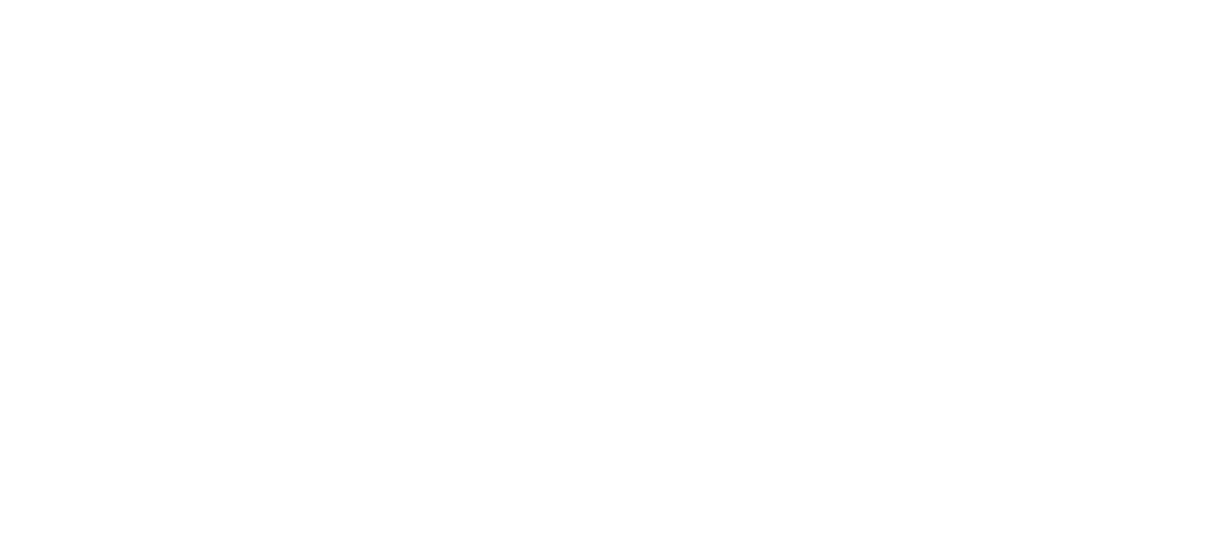 scroll, scrollTop: 0, scrollLeft: 0, axis: both 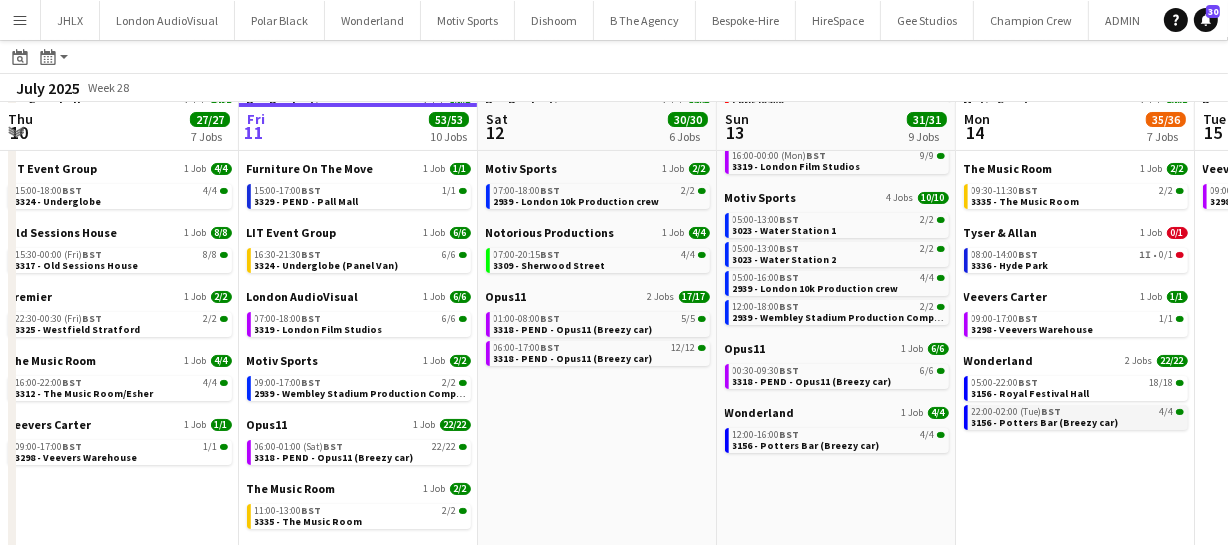 drag, startPoint x: 884, startPoint y: 438, endPoint x: 690, endPoint y: 415, distance: 195.35864 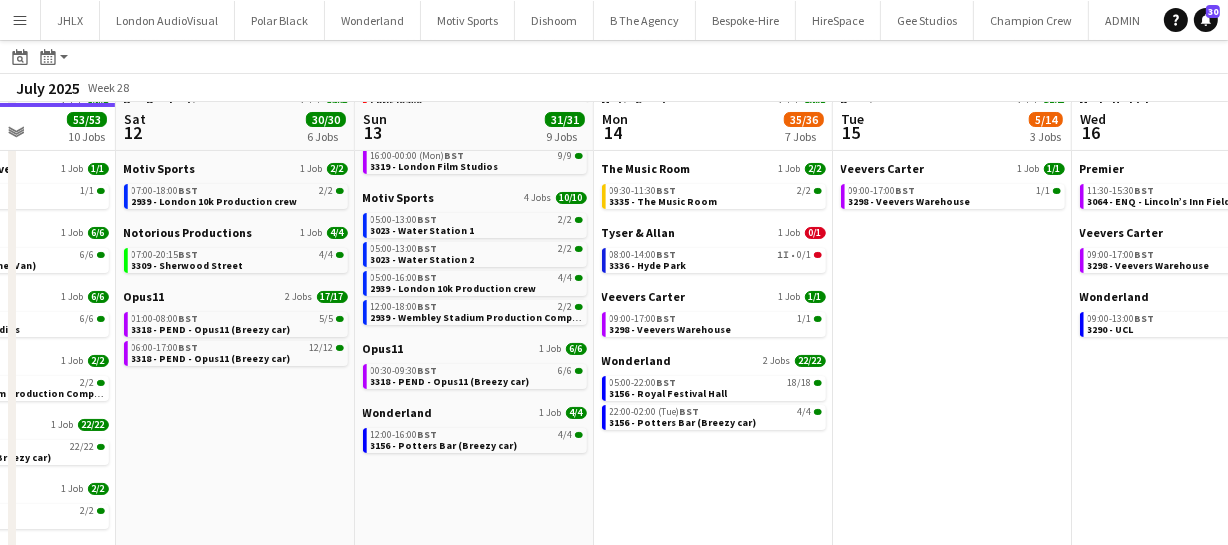 click on "Tue   8   27/27   6 Jobs   Wed   9   44/44   6 Jobs   Thu   10   27/27   7 Jobs   Fri   11   53/53   10 Jobs   Sat   12   30/30   6 Jobs   Sun   13   31/31   9 Jobs   Mon   14   35/36   7 Jobs   Tue   15   5/14   3 Jobs   Wed   16   10/14   5 Jobs   Thu   17   32/82   7 Jobs   Fri   18   30/30   6 Jobs   Box Productions   1 Job   6/6   08:00-02:00 (Wed)   BST   6/6   3307 - Queensmere Road   Event concept   1 Job   6/6   17:30-02:30 (Wed)   BST   6/6   3277 - British Museum   Goodnight   1 Job   8/8   08:00-20:00    BST   8/8   3250 - Somerset House   The Music Room   2 Jobs   6/6   07:00-13:00    BST   2/2   3312 - The Music Room/Esher   09:00-13:00    BST   4/4   3312 - The Music Room/Esher   Veevers Carter   1 Job   1/1   09:00-17:00    BST   1/1   3298 - Veevers Warehouse   Arena   1 Job   9/9   07:00-17:00    BST   9/9   3315 - Englefield Estate, Reading (Breezy Car)   Box Productions   1 Job   4/4   06:00-09:00    BST   4/4   3307 - Padel Social Club Earl's court   Fay Campbell   1 Job   2/2   BST  | |" at bounding box center (614, 315) 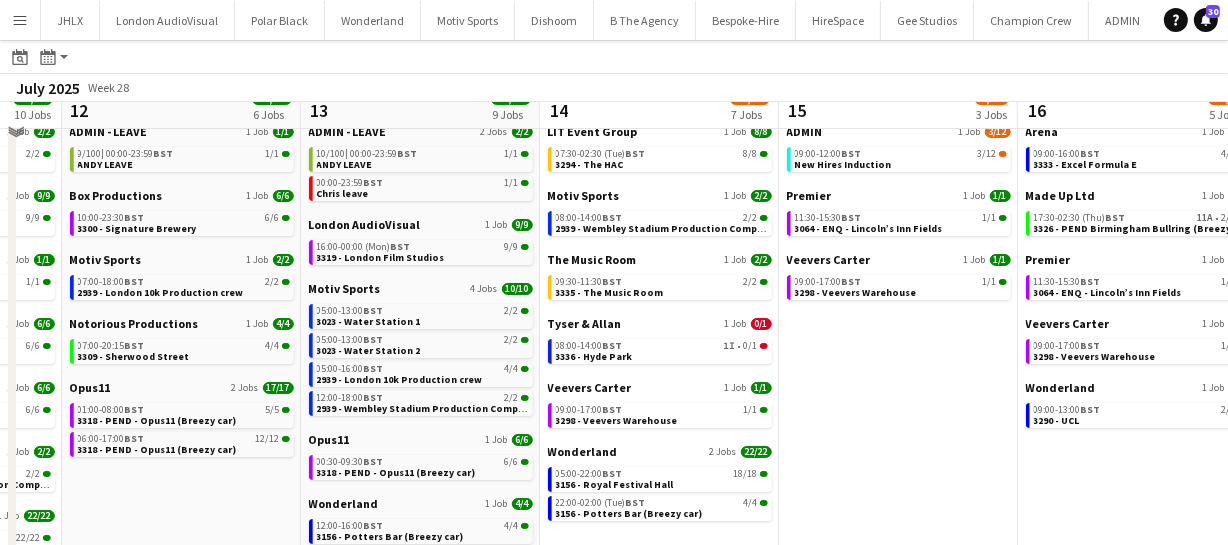 scroll, scrollTop: 0, scrollLeft: 0, axis: both 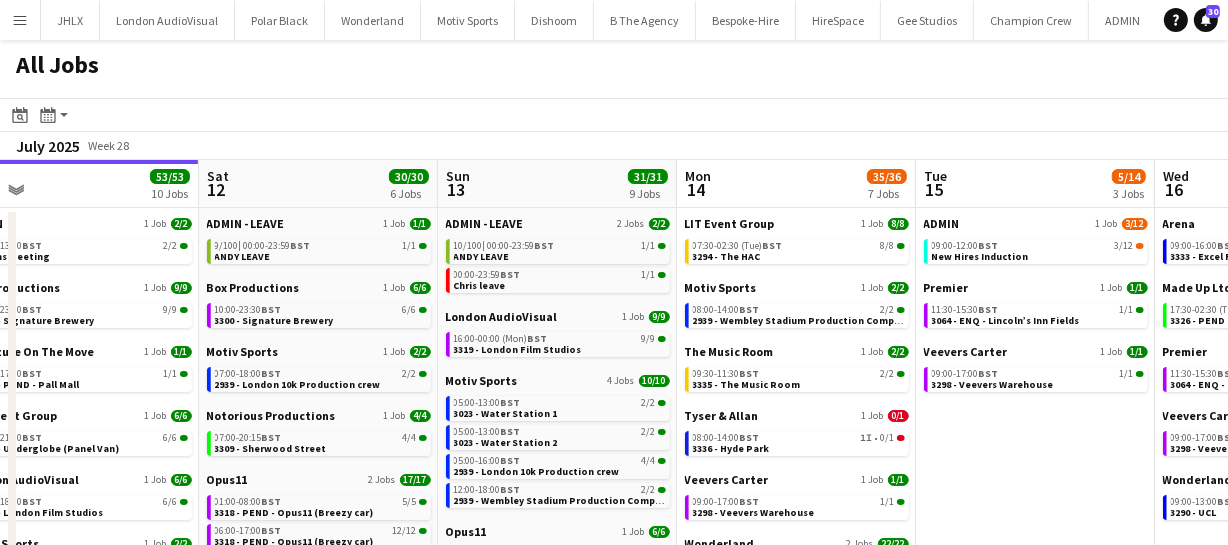drag, startPoint x: 858, startPoint y: 446, endPoint x: 985, endPoint y: 441, distance: 127.09839 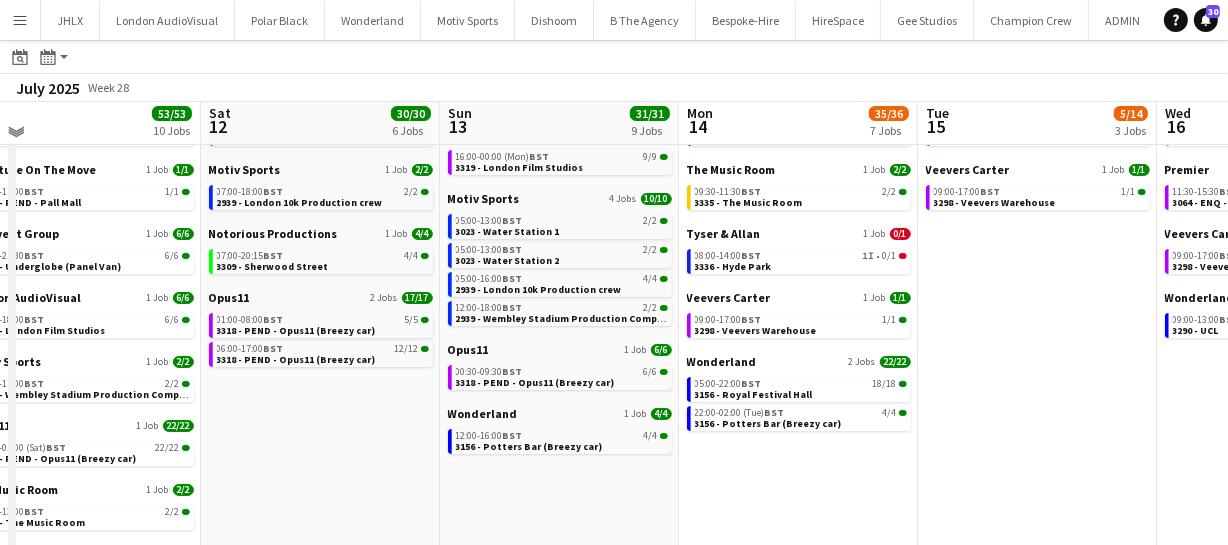 scroll, scrollTop: 181, scrollLeft: 0, axis: vertical 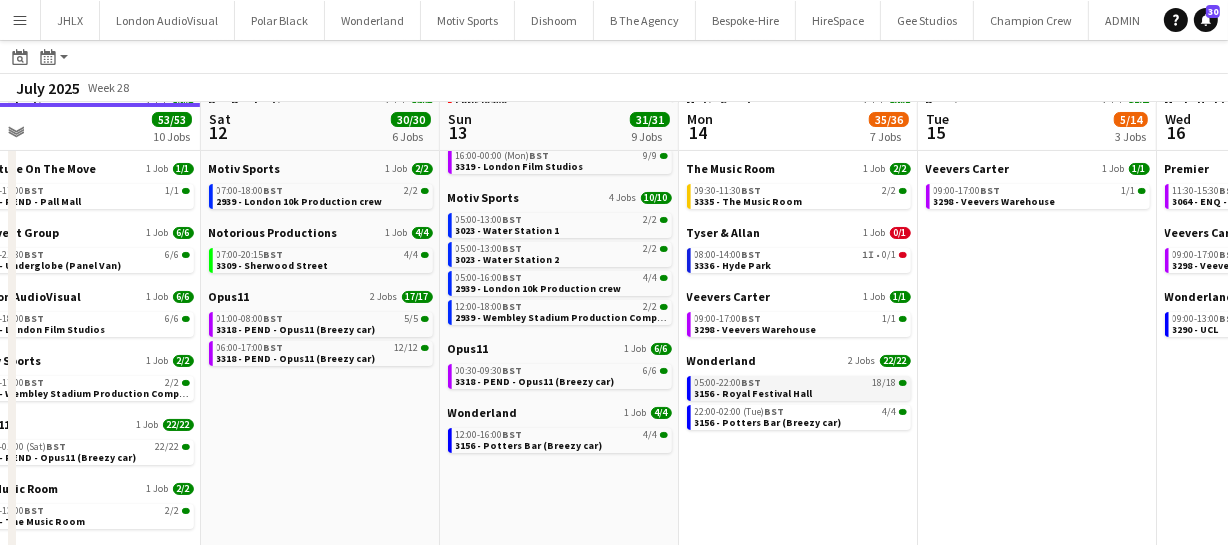 click on "3156 - Royal Festival Hall" at bounding box center [754, 393] 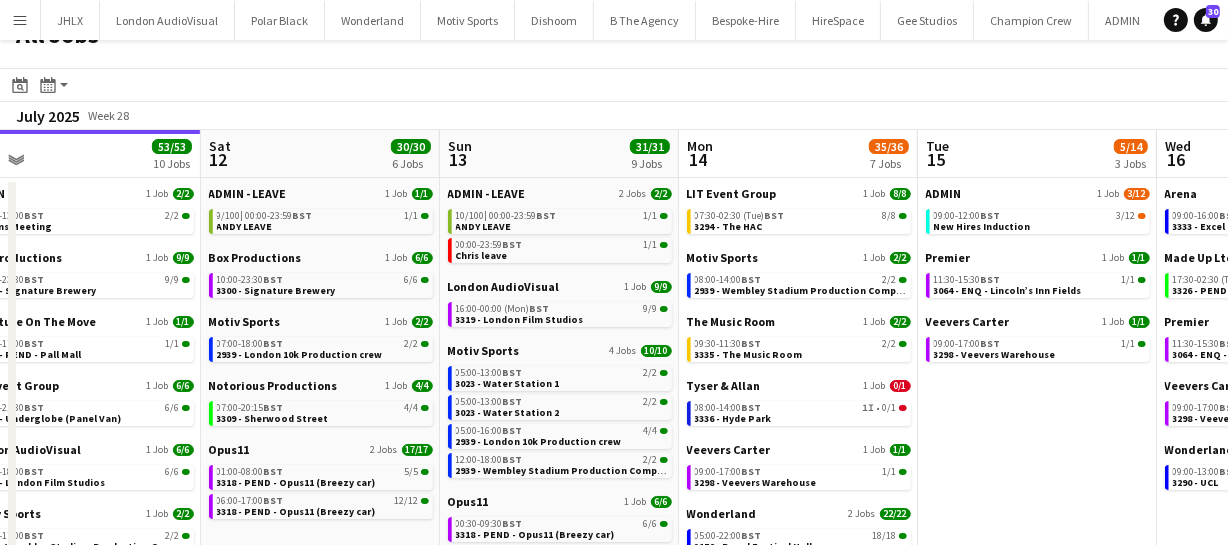 scroll, scrollTop: 0, scrollLeft: 0, axis: both 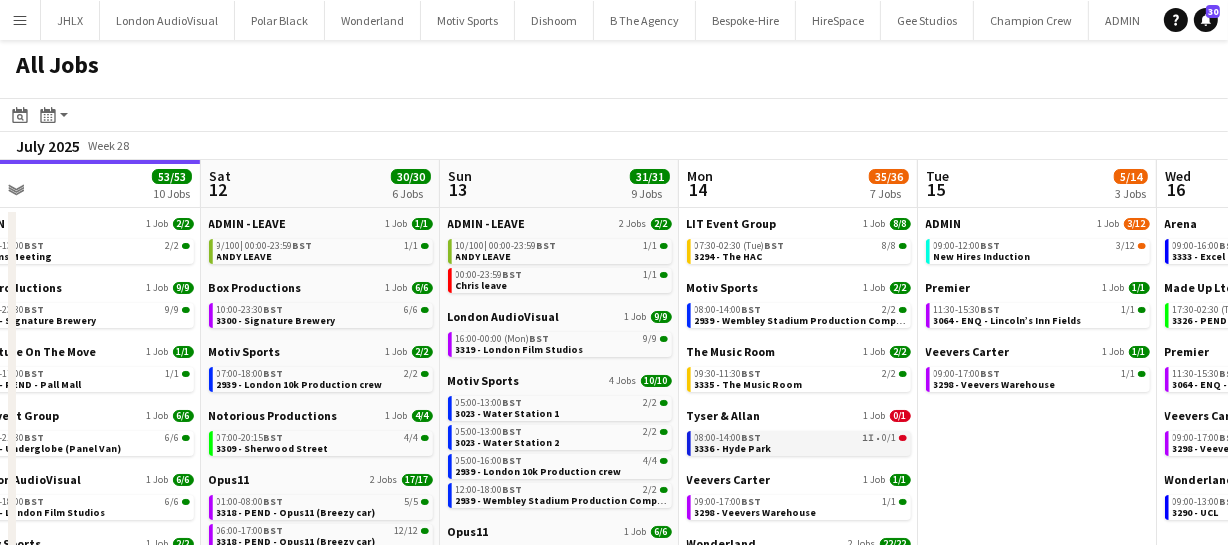 click on "08:00-14:00    BST   1I   •   0/1   3336 - Hyde Park" at bounding box center [801, 442] 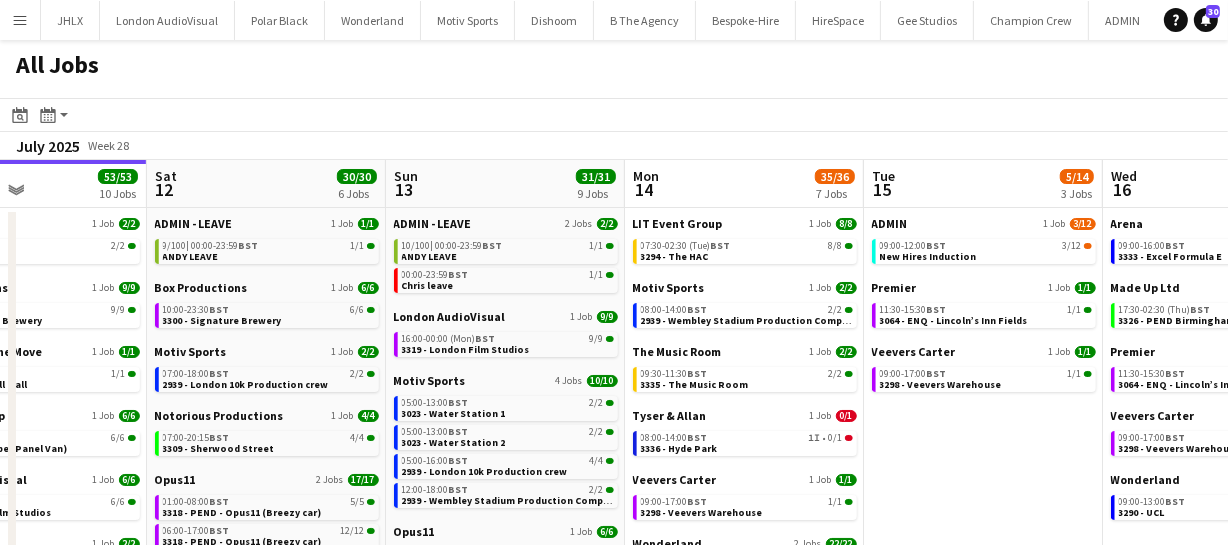 scroll, scrollTop: 0, scrollLeft: 909, axis: horizontal 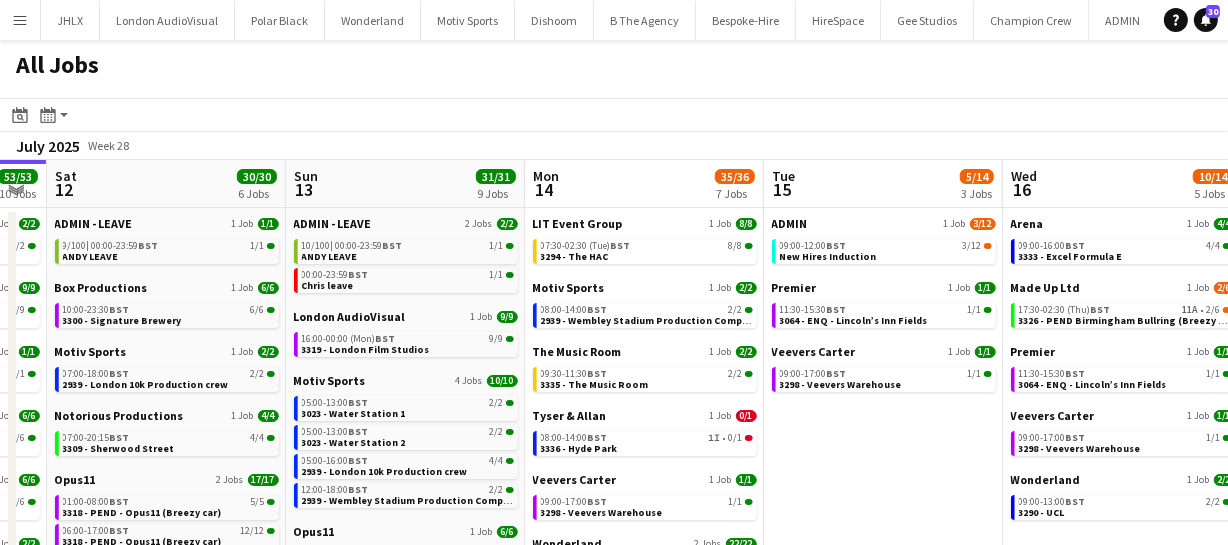 drag, startPoint x: 1038, startPoint y: 483, endPoint x: 884, endPoint y: 473, distance: 154.32434 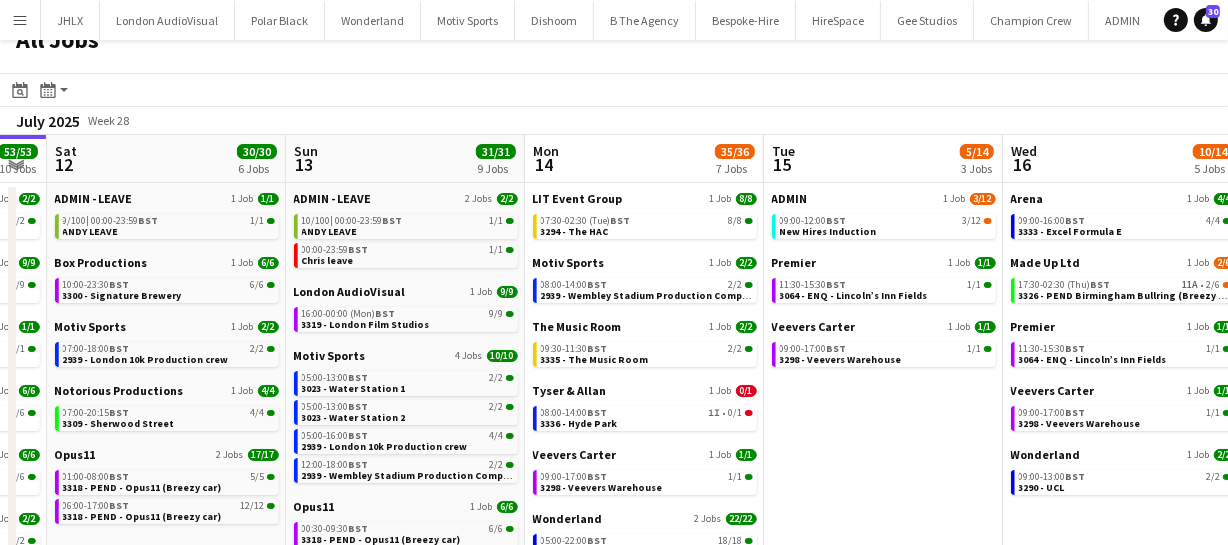 scroll, scrollTop: 0, scrollLeft: 0, axis: both 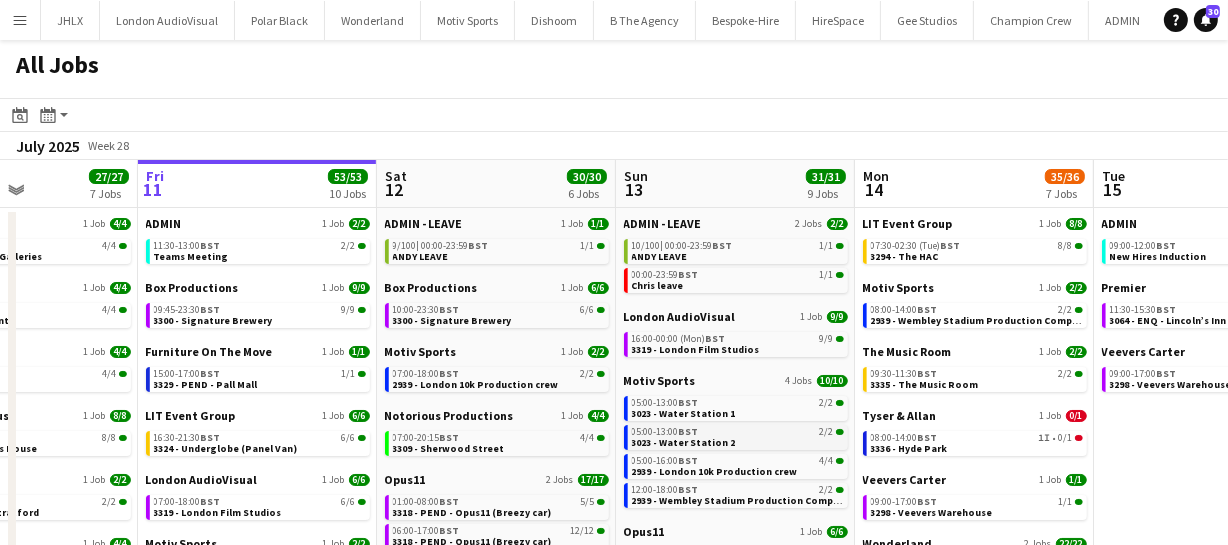 drag, startPoint x: 380, startPoint y: 422, endPoint x: 669, endPoint y: 430, distance: 289.11072 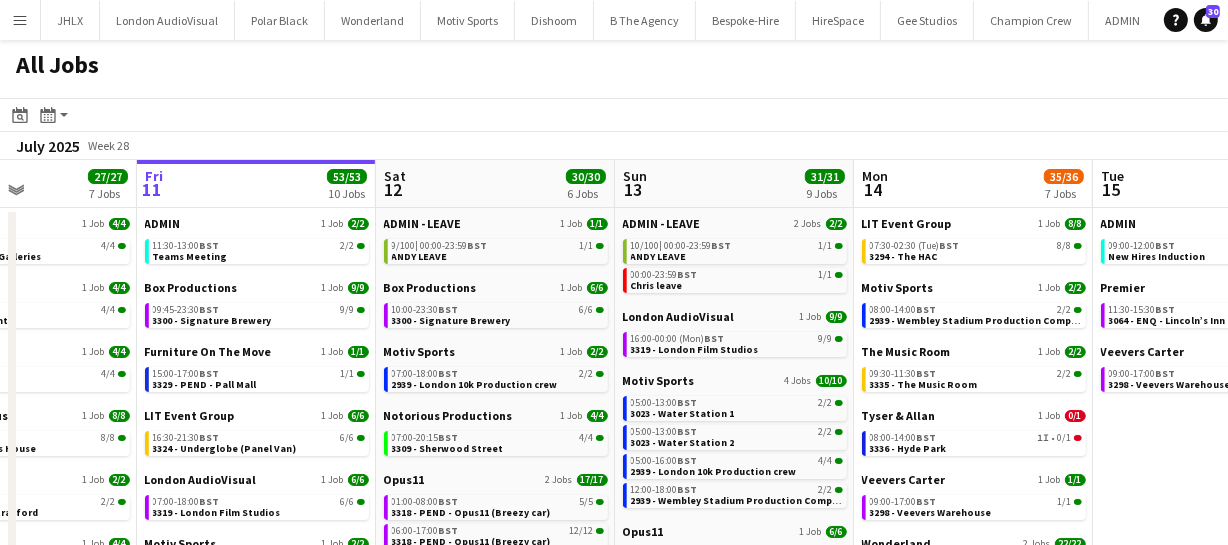 click on "Tue   8   27/27   6 Jobs   Wed   9   44/44   6 Jobs   Thu   10   27/27   7 Jobs   Fri   11   53/53   10 Jobs   Sat   12   30/30   6 Jobs   Sun   13   31/31   9 Jobs   Mon   14   35/36   7 Jobs   Tue   15   5/14   3 Jobs   Wed   16   10/14   5 Jobs   Thu   17   32/82   7 Jobs   Fri   18   30/30   6 Jobs   Box Productions   1 Job   6/6   08:00-02:00 (Wed)   BST   6/6   3307 - Queensmere Road   Event concept   1 Job   6/6   17:30-02:30 (Wed)   BST   6/6   3277 - British Museum   Goodnight   1 Job   8/8   08:00-20:00    BST   8/8   3250 - Somerset House   The Music Room   2 Jobs   6/6   07:00-13:00    BST   2/2   3312 - The Music Room/Esher   09:00-13:00    BST   4/4   3312 - The Music Room/Esher   Veevers Carter   1 Job   1/1   09:00-17:00    BST   1/1   3298 - Veevers Warehouse   Arena   1 Job   9/9   07:00-17:00    BST   9/9   3315 - Englefield Estate, Reading (Breezy Car)   Box Productions   1 Job   4/4   06:00-09:00    BST   4/4   3307 - Padel Social Club Earl's court   Fay Campbell   1 Job   2/2   BST  | |" at bounding box center [614, 528] 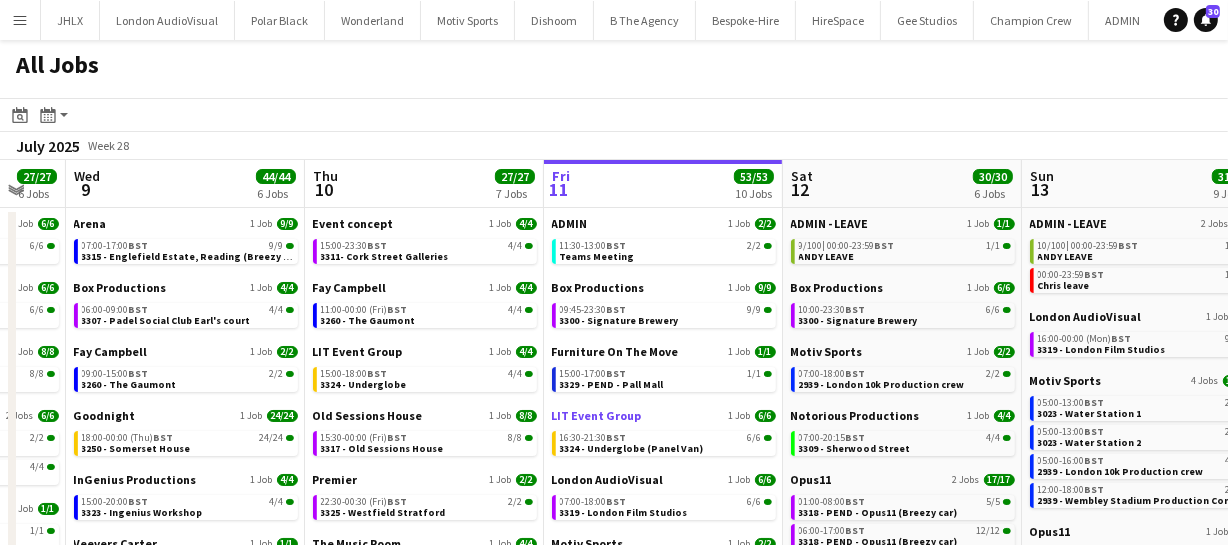 click on "Mon   7   42/42   6 Jobs   Tue   8   27/27   6 Jobs   Wed   9   44/44   6 Jobs   Thu   10   27/27   7 Jobs   Fri   11   53/53   10 Jobs   Sat   12   30/30   6 Jobs   Sun   13   31/31   9 Jobs   Mon   14   35/36   7 Jobs   Tue   15   5/14   3 Jobs   Wed   16   10/14   5 Jobs   Thu   17   32/82   7 Jobs   Goodnight   1 Job   24/24   06:30-20:30    BST   24/24   3250 - Somerset House   LIT Event Group   2 Jobs   12/12   00:30-04:30    BST   8/8   3287 - Battersea Arts Centre   10:30-13:30    BST   4/4   3149 - LiT Warehouse   On Board Experiential   1 Job   1/1   08:00-12:00    BST   1/1   2797 - JP Morgan Challenge (Peugeot van)   The Music Room   1 Job   4/4   09:30-12:30    BST   4/4   3304 - The Music Room   Veevers Carter   1 Job   1/1   09:00-17:00    BST   1/1   3298 - Veevers Warehouse   Box Productions   1 Job   6/6   08:00-02:00 (Wed)   BST   6/6   3307 - Queensmere Road   Event concept   1 Job   6/6   17:30-02:30 (Wed)   BST   6/6   3277 - British Museum   Goodnight   1 Job   8/8   08:00-20:00   | |" at bounding box center [614, 528] 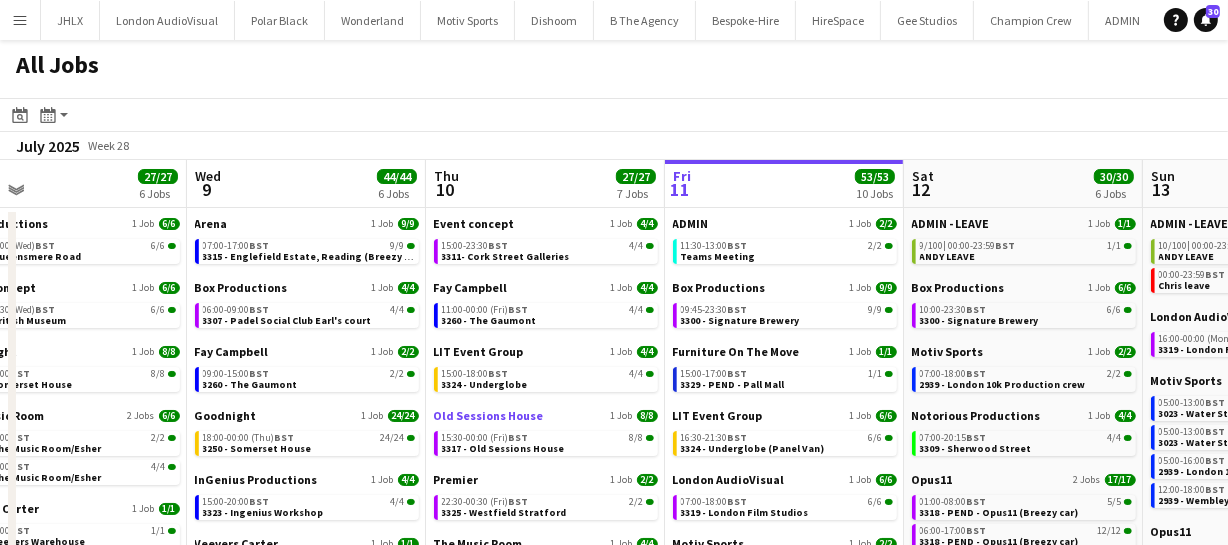click on "Sun   6   34/34   7 Jobs   Mon   7   42/42   6 Jobs   Tue   8   27/27   6 Jobs   Wed   9   44/44   6 Jobs   Thu   10   27/27   7 Jobs   Fri   11   53/53   10 Jobs   Sat   12   30/30   6 Jobs   Sun   13   31/31   9 Jobs   Mon   14   35/36   7 Jobs   Tue   15   5/14   3 Jobs   Wed   16   10/14   5 Jobs   ADMIN - LEAVE   1 Job   1/1   8/100  |  00:00-23:59    BST   1/1   ANDY LEAVE   Box Productions   1 Job   6/6   09:45-03:45 (Mon)   BST   6/6   3300 - Signature Brewery   Goodnight   1 Job   12/12   01:00-14:30    BST   12/12   2998 - Old Billingsgate (Luton)   LIT Event Group   3 Jobs   12/12   01:00-05:00    BST   3/3   3308 - Old Billingsgate   09:30-00:00 (Mon)   BST   5/5   3313 - Hackney Town Hall   10:00-14:00    BST   4/4   3287 - Battersea Arts Centre   ShawSound Ltd   1 Job   3/3   02:45-04:15    BST   3/3   3066 - Madehurst (Breezy Car)   Goodnight   1 Job   24/24   06:30-20:30    BST   24/24   3250 - Somerset House   LIT Event Group   2 Jobs   12/12   00:30-04:30    BST   8/8   10:30-13:30    BST" at bounding box center (614, 528) 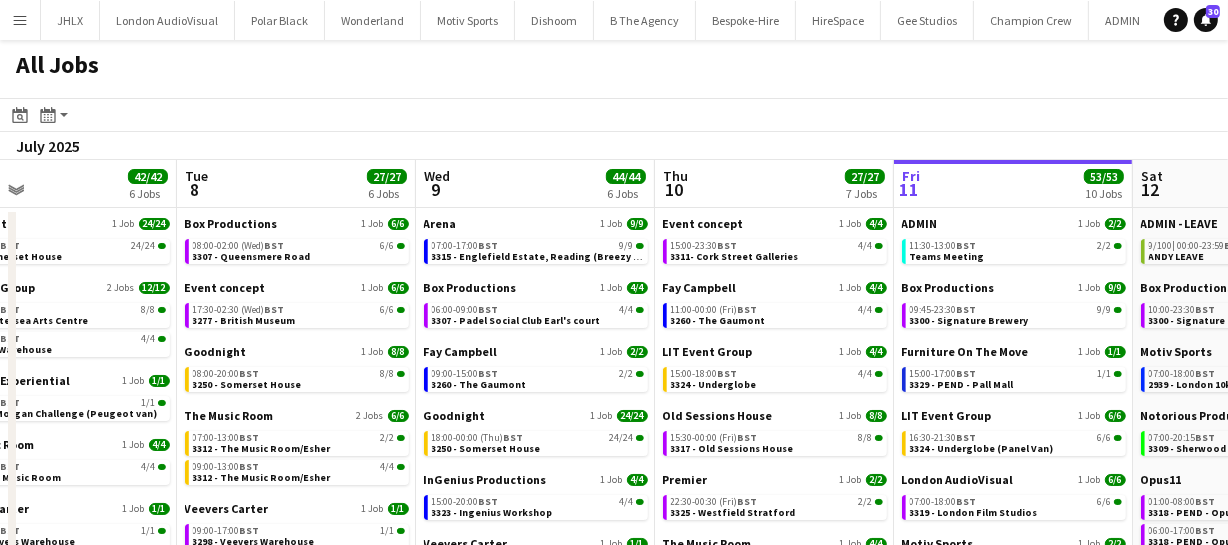 click on "All Jobs
Date picker
JUL 2025 JUL 2025 Monday M Tuesday T Wednesday W Thursday T Friday F Saturday S Sunday S  JUL      1   2   3   4   5   6   7   8   9   10   11   12   13   14   15   16   17   18   19   20   21   22   23   24   25   26   27   28   29   30   31
Comparison range
Comparison range
Today
Month view / Day view
Day view by Board Day view by Job Month view  July 2025   Week 28
Expand/collapse
Sat   5   46/47   10 Jobs   Sun   6   34/34   7 Jobs   Mon   7   42/42   6 Jobs   Tue   8   27/27   6 Jobs   Wed   9   44/44   6 Jobs   Thu   10   27/27   7 Jobs   Fri   11   53/53   10 Jobs   Sat   12   30/30   6 Jobs   Sun   13   31/31   9 Jobs   Mon   14   35/36   7 Jobs   Tue   15   5/14   3 Jobs   ADMIN - LEAVE   1 Job   1/1   7/100  |  00:00-23:59    BST   1/1   ANDY LEAVE   Bespoke-Hire   1 Job   4/4   08:00-12:00    BST   4/4  |" 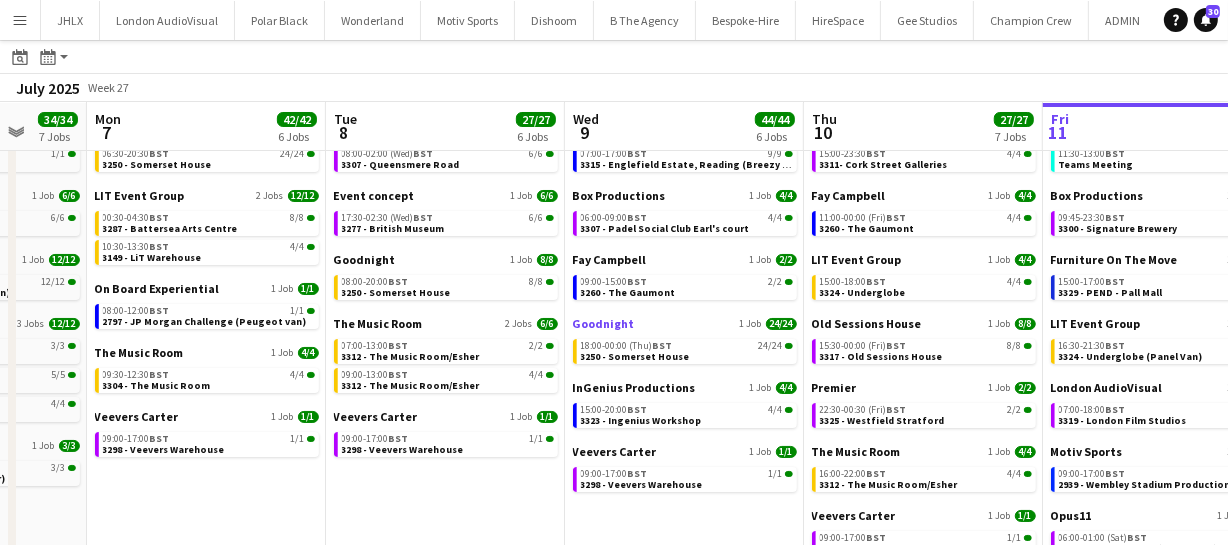 scroll, scrollTop: 90, scrollLeft: 0, axis: vertical 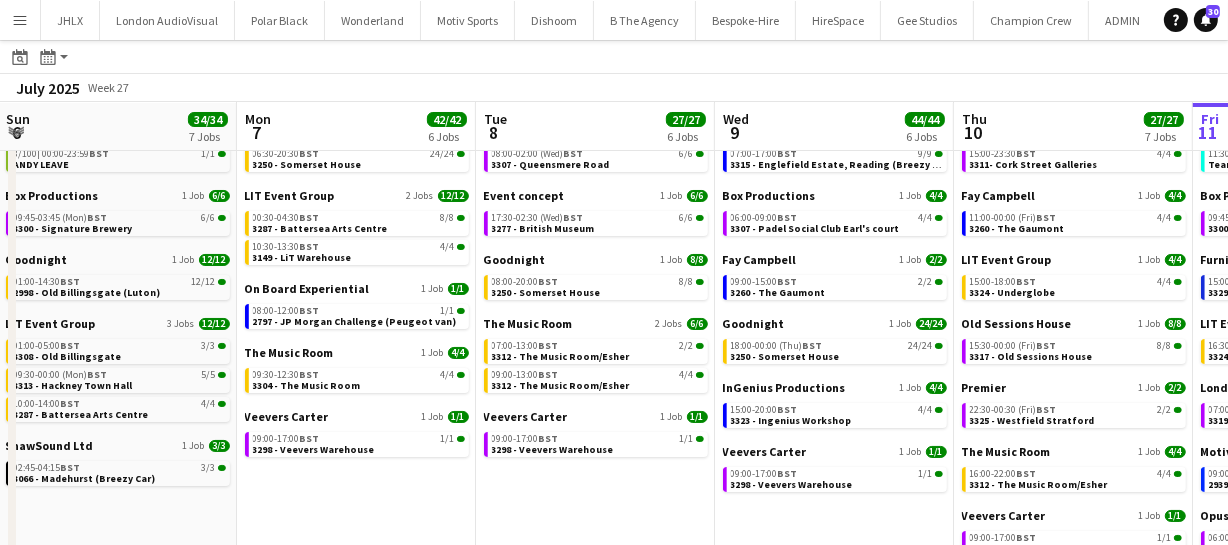 drag, startPoint x: 500, startPoint y: 386, endPoint x: 650, endPoint y: 375, distance: 150.40279 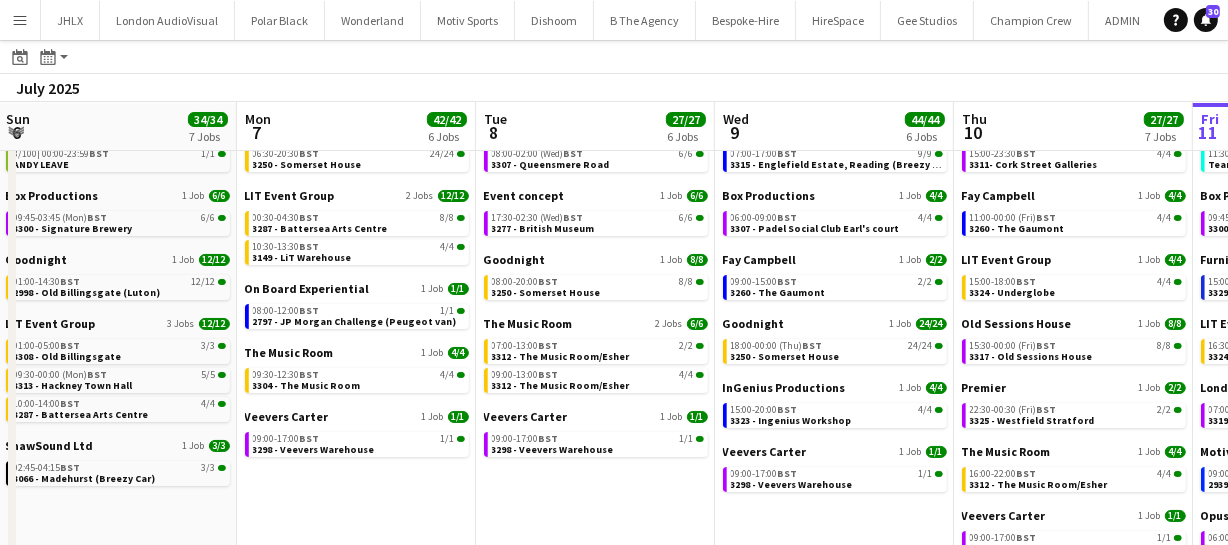drag, startPoint x: 942, startPoint y: 419, endPoint x: 652, endPoint y: 388, distance: 291.6522 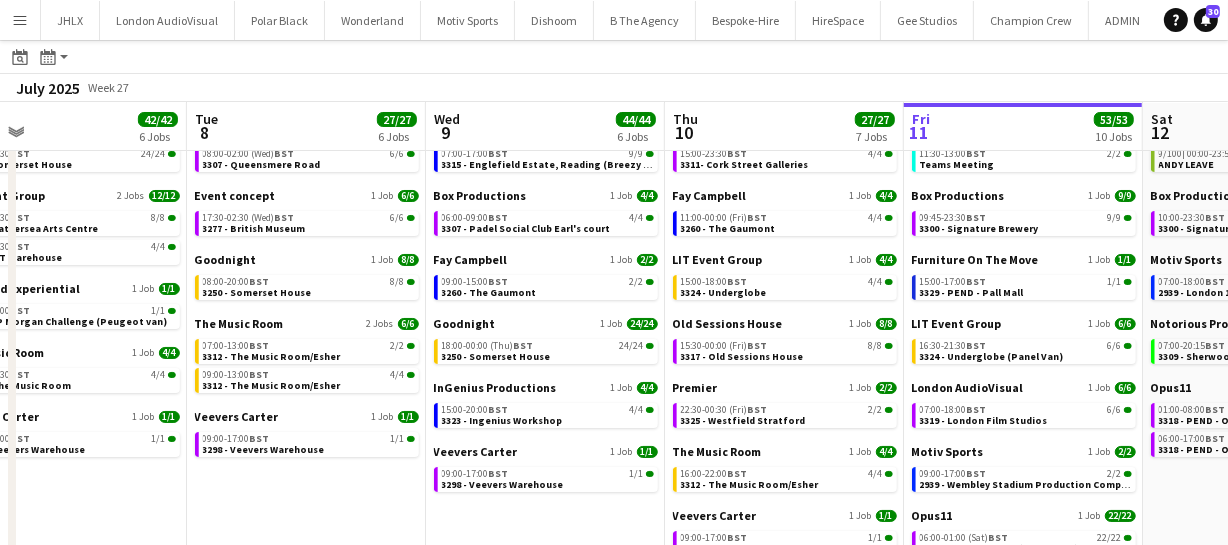 click on "Fri   4   44/44   12 Jobs   Sat   5   46/47   10 Jobs   Sun   6   34/34   7 Jobs   Mon   7   42/42   6 Jobs   Tue   8   27/27   6 Jobs   Wed   9   44/44   6 Jobs   Thu   10   27/27   7 Jobs   Fri   11   53/53   10 Jobs   Sat   12   30/30   6 Jobs   Sun   13   31/31   9 Jobs   Mon   14   35/36   7 Jobs   Arena   1 Job   2/2   09:00-15:00    BST   2/2   3268 - Battersea Park   Bespoke-Hire   2 Jobs   3/3   11:00-15:00    BST   2/2   3288 - Bulgari Hotel   16:30-17:00    BST   1/1   Call with [FIRST] [LAST]    Box Productions   1 Job   2/2   14:45-02:30 (Sat)   BST   2/2   3300 - Signature Brewery   Dishoom   1 Job   2/2   07:30-18:15    BST   2/2   2999 - WOW storage (LUTON VAN)   Event concept   1 Job   6/6   16:45-19:00    BST   6/6   3276 - London Zoo   JHLX   1 Job   2/2   08:00-12:00    BST   2/2   3292 - QEII Centre   LIT Event Group   1 Job   3/3   15:00-17:00    BST   3/3   3149 - LiT Warehouse   Old Sessions House   1 Job   8/8   17:00-23:45    BST   8/8   3301 -  Old Sessions House   1 Job   6/6  | |" at bounding box center (614, 454) 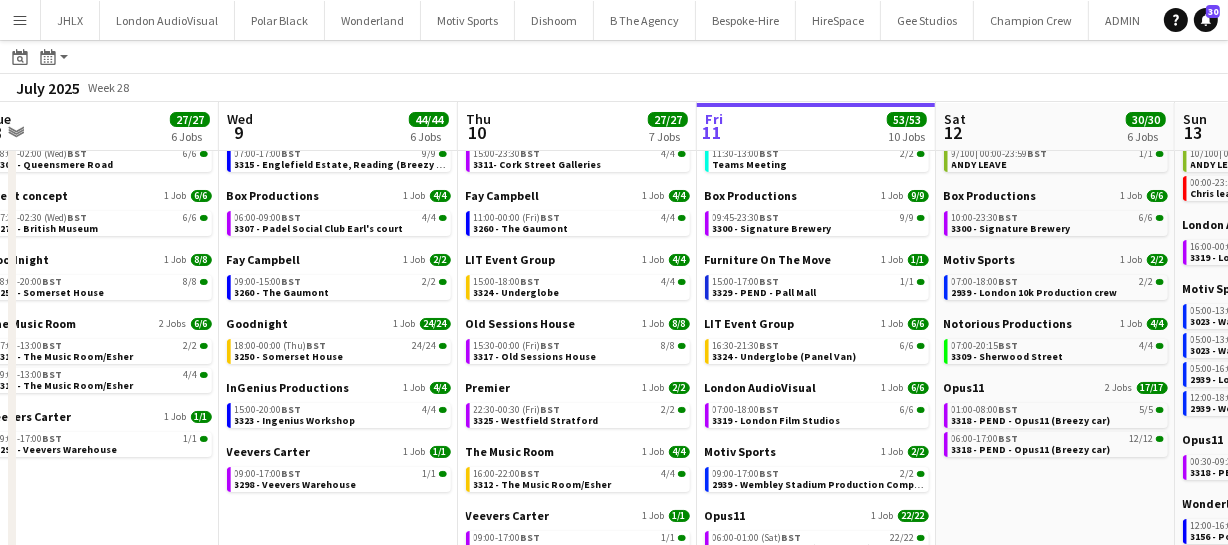 click on "Fri   4   44/44   12 Jobs   Sat   5   46/47   10 Jobs   Sun   6   34/34   7 Jobs   Mon   7   42/42   6 Jobs   Tue   8   27/27   6 Jobs   Wed   9   44/44   6 Jobs   Thu   10   27/27   7 Jobs   Fri   11   53/53   10 Jobs   Sat   12   30/30   6 Jobs   Sun   13   31/31   9 Jobs   Mon   14   35/36   7 Jobs   Arena   1 Job   2/2   09:00-15:00    BST   2/2   3268 - Battersea Park   Bespoke-Hire   2 Jobs   3/3   11:00-15:00    BST   2/2   3288 - Bulgari Hotel   16:30-17:00    BST   1/1   Call with [FIRST] [LAST]    Box Productions   1 Job   2/2   14:45-02:30 (Sat)   BST   2/2   3300 - Signature Brewery   Dishoom   1 Job   2/2   07:30-18:15    BST   2/2   2999 - WOW storage (LUTON VAN)   Event concept   1 Job   6/6   16:45-19:00    BST   6/6   3276 - London Zoo   JHLX   1 Job   2/2   08:00-12:00    BST   2/2   3292 - QEII Centre   LIT Event Group   1 Job   3/3   15:00-17:00    BST   3/3   3149 - LiT Warehouse   Old Sessions House   1 Job   8/8   17:00-23:45    BST   8/8   3301 -  Old Sessions House   1 Job   6/6  | |" at bounding box center (614, 454) 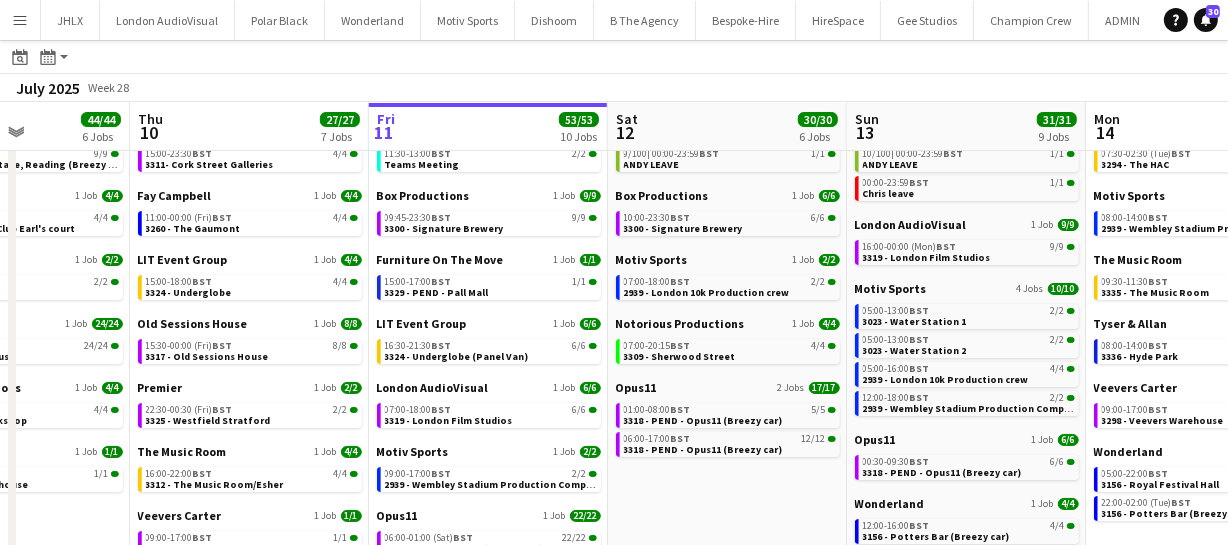click on "Sun   6   34/34   7 Jobs   Mon   7   42/42   6 Jobs   Tue   8   27/27   6 Jobs   Wed   9   44/44   6 Jobs   Thu   10   27/27   7 Jobs   Fri   11   53/53   10 Jobs   Sat   12   30/30   6 Jobs   Sun   13   31/31   9 Jobs   Mon   14   35/36   7 Jobs   Tue   15   5/14   3 Jobs   Wed   16   10/14   5 Jobs   ADMIN - LEAVE   1 Job   1/1   8/100  |  00:00-23:59    BST   1/1   ANDY LEAVE   Box Productions   1 Job   6/6   09:45-03:45 (Mon)   BST   6/6   3300 - Signature Brewery   Goodnight   1 Job   12/12   01:00-14:30    BST   12/12   2998 - Old Billingsgate (Luton)   LIT Event Group   3 Jobs   12/12   01:00-05:00    BST   3/3   3308 - Old Billingsgate   09:30-00:00 (Mon)   BST   5/5   3313 - Hackney Town Hall   10:00-14:00    BST   4/4   3287 - Battersea Arts Centre   ShawSound Ltd   1 Job   3/3   02:45-04:15    BST   3/3   3066 - Madehurst (Breezy Car)   Goodnight   1 Job   24/24   06:30-20:30    BST   24/24   3250 - Somerset House   LIT Event Group   2 Jobs   12/12   00:30-04:30    BST   8/8   10:30-13:30    BST" at bounding box center (614, 454) 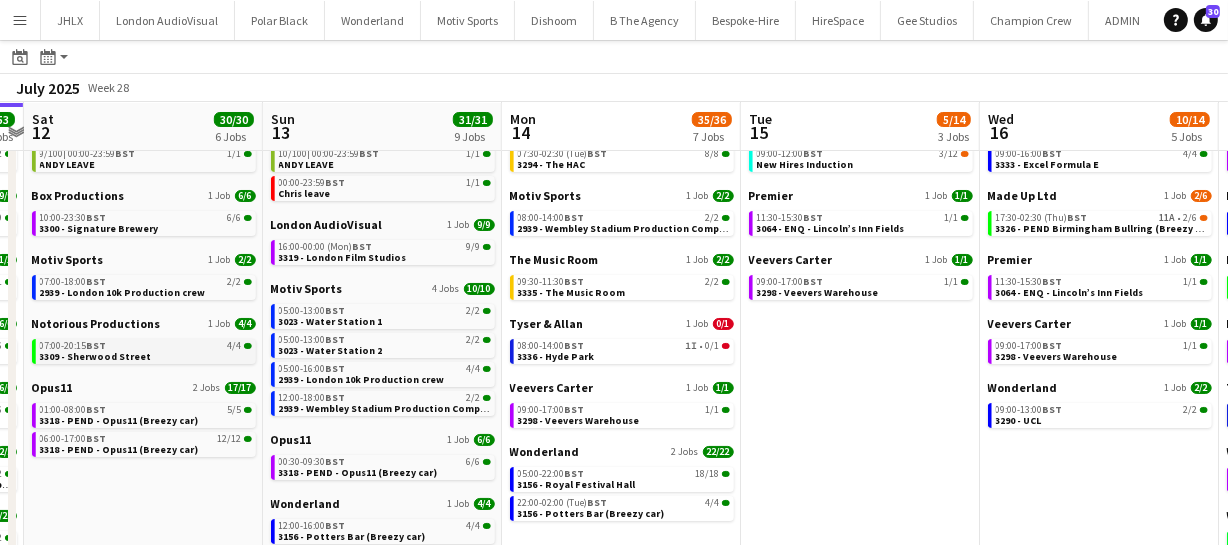 drag, startPoint x: 516, startPoint y: 360, endPoint x: 575, endPoint y: 361, distance: 59.008472 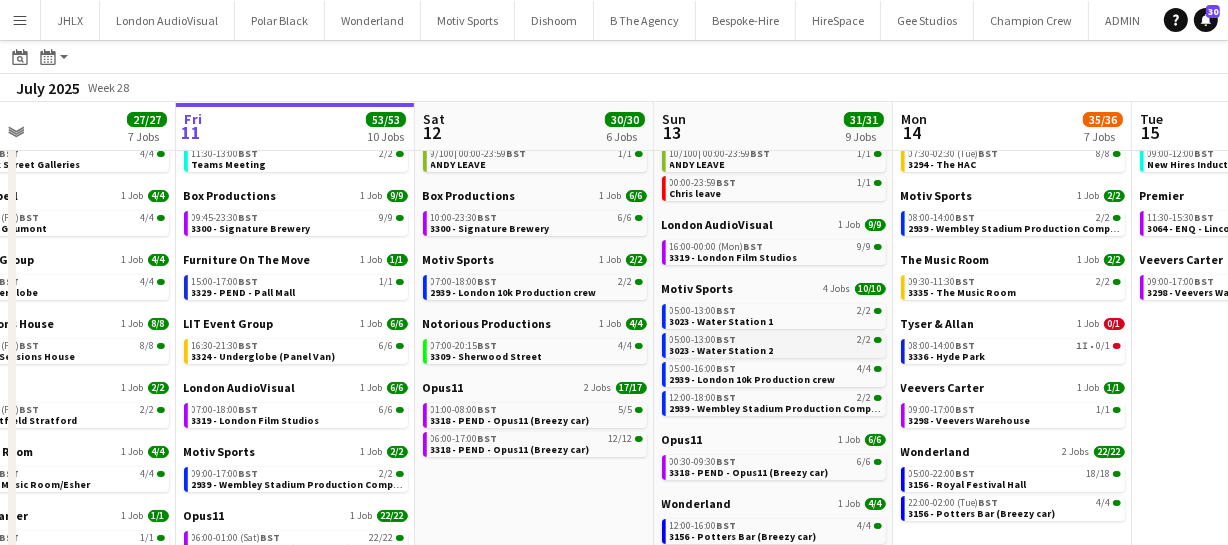 click on "Tue   8   27/27   6 Jobs   Wed   9   44/44   6 Jobs   Thu   10   27/27   7 Jobs   Fri   11   53/53   10 Jobs   Sat   12   30/30   6 Jobs   Sun   13   31/31   9 Jobs   Mon   14   35/36   7 Jobs   Tue   15   5/14   3 Jobs   Wed   16   10/14   5 Jobs   Thu   17   32/82   7 Jobs   Fri   18   30/30   6 Jobs   Box Productions   1 Job   6/6   08:00-02:00 (Wed)   BST   6/6   3307 - Queensmere Road   Event concept   1 Job   6/6   17:30-02:30 (Wed)   BST   6/6   3277 - British Museum   Goodnight   1 Job   8/8   08:00-20:00    BST   8/8   3250 - Somerset House   The Music Room   2 Jobs   6/6   07:00-13:00    BST   2/2   3312 - The Music Room/Esher   09:00-13:00    BST   4/4   3312 - The Music Room/Esher   Veevers Carter   1 Job   1/1   09:00-17:00    BST   1/1   3298 - Veevers Warehouse   Arena   1 Job   9/9   07:00-17:00    BST   9/9   3315 - Englefield Estate, Reading (Breezy Car)   Box Productions   1 Job   4/4   06:00-09:00    BST   4/4   3307 - Padel Social Club Earl's court   Fay Campbell   1 Job   2/2   BST  | |" at bounding box center [614, 454] 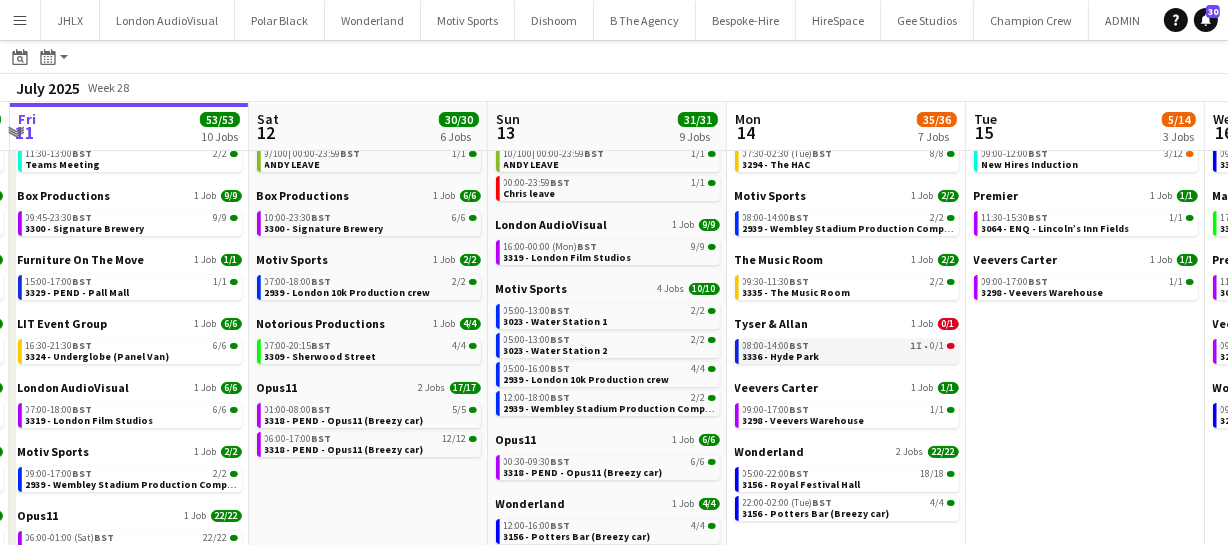 drag, startPoint x: 570, startPoint y: 352, endPoint x: 700, endPoint y: 353, distance: 130.00385 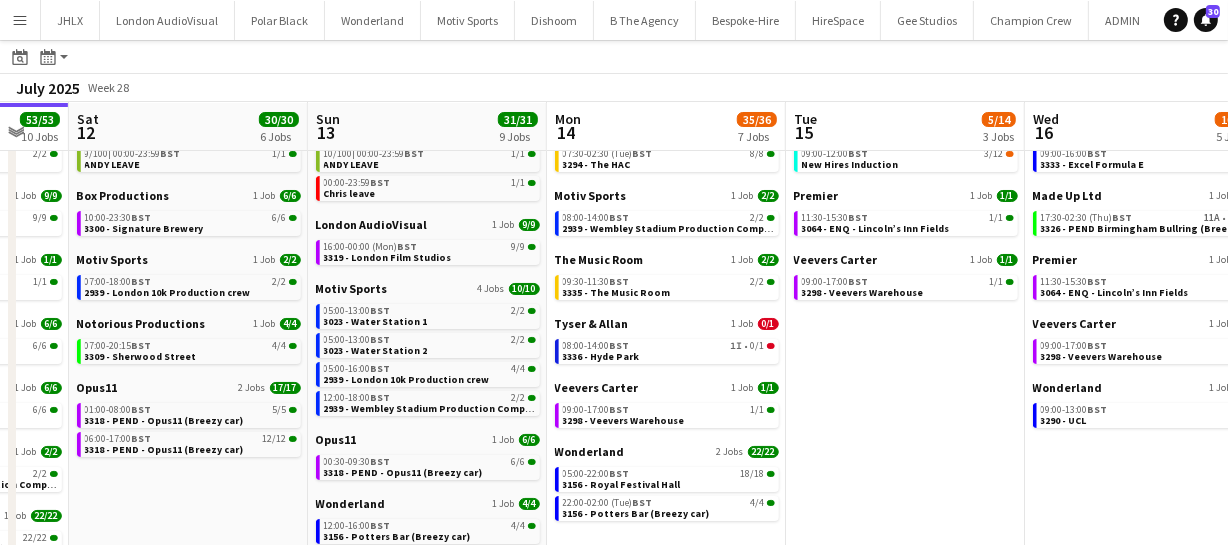 drag, startPoint x: 566, startPoint y: 345, endPoint x: 499, endPoint y: 334, distance: 67.89698 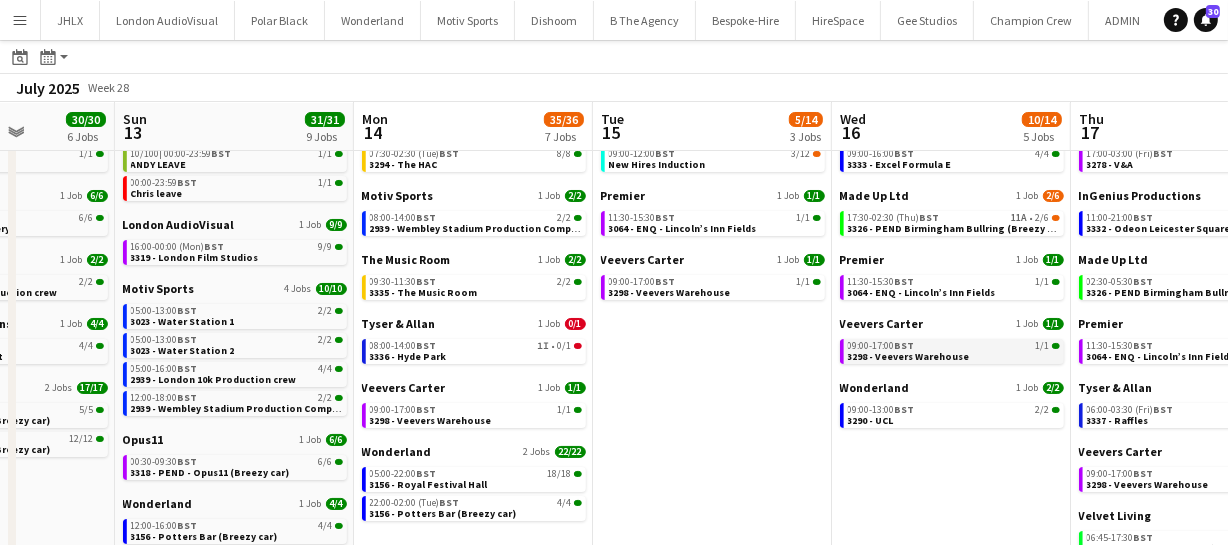 drag, startPoint x: 705, startPoint y: 348, endPoint x: 661, endPoint y: 342, distance: 44.407207 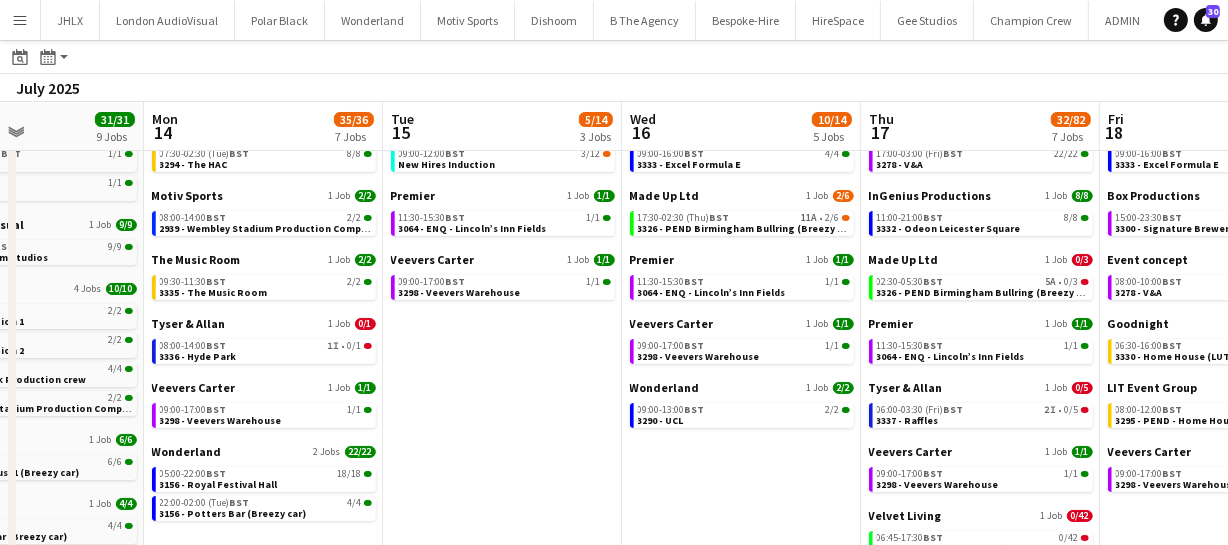 click on "Thu   10   27/27   7 Jobs   Fri   11   53/53   10 Jobs   Sat   12   30/30   6 Jobs   Sun   13   31/31   9 Jobs   Mon   14   35/36   7 Jobs   Tue   15   5/14   3 Jobs   Wed   16   10/14   5 Jobs   Thu   17   32/82   7 Jobs   Fri   18   30/30   6 Jobs   Sat   19   26/35   8 Jobs   Sun   20   2/2   2 Jobs   Event concept   1 Job   4/4   15:00-23:30    BST   4/4   3311- Cork Street Galleries   Fay Campbell   1 Job   4/4   11:00-00:00 (Fri)   BST   4/4   3260 - The Gaumont   LIT Event Group   1 Job   4/4   15:00-18:00    BST   4/4   3324 - Underglobe   Old Sessions House   1 Job   8/8   15:30-00:00 (Fri)   BST   8/8   3317 - Old Sessions House   Premier   1 Job   2/2   22:30-00:30 (Fri)   BST   2/2   3325 - Westfield Stratford   The Music Room   1 Job   4/4   16:00-22:00    BST   4/4   3312 - The Music Room/Esher   Veevers Carter   1 Job   1/1   09:00-17:00    BST   1/1   3298 - Veevers Warehouse   ADMIN   1 Job   2/2   11:30-13:00    BST   2/2   Teams Meeting   Box Productions   1 Job   9/9   09:45-23:30    BST" at bounding box center [614, 454] 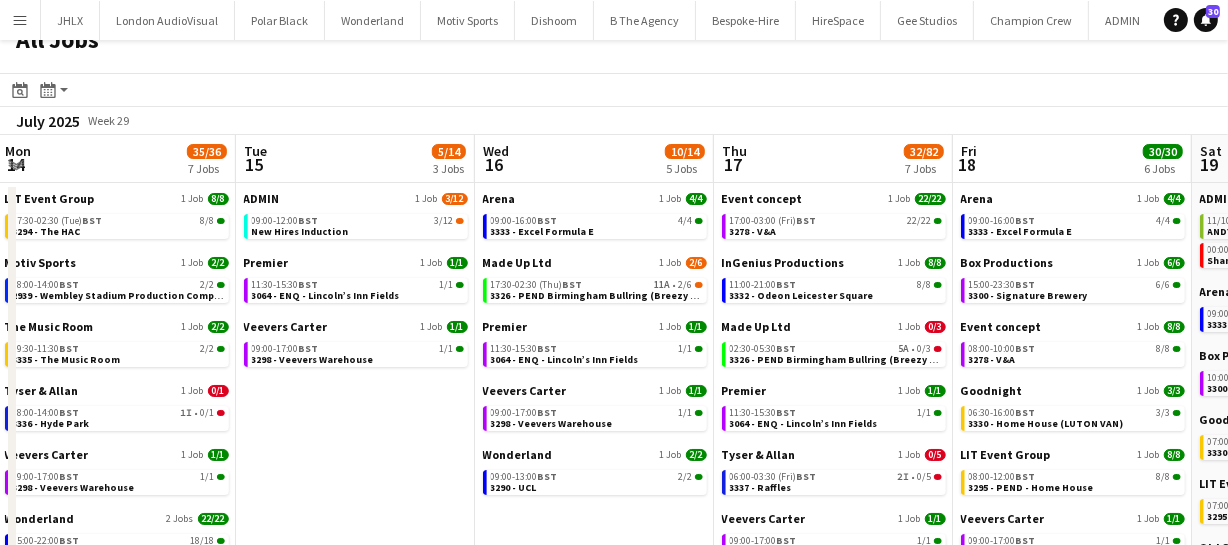 scroll, scrollTop: 0, scrollLeft: 0, axis: both 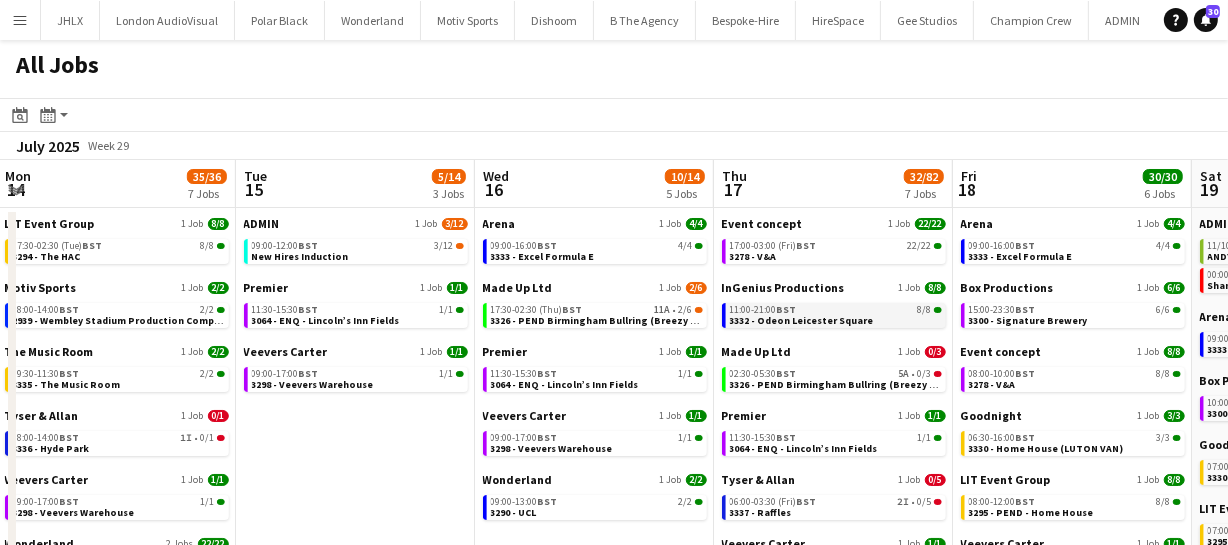 click on "3332 - Odeon Leicester Square" at bounding box center (802, 320) 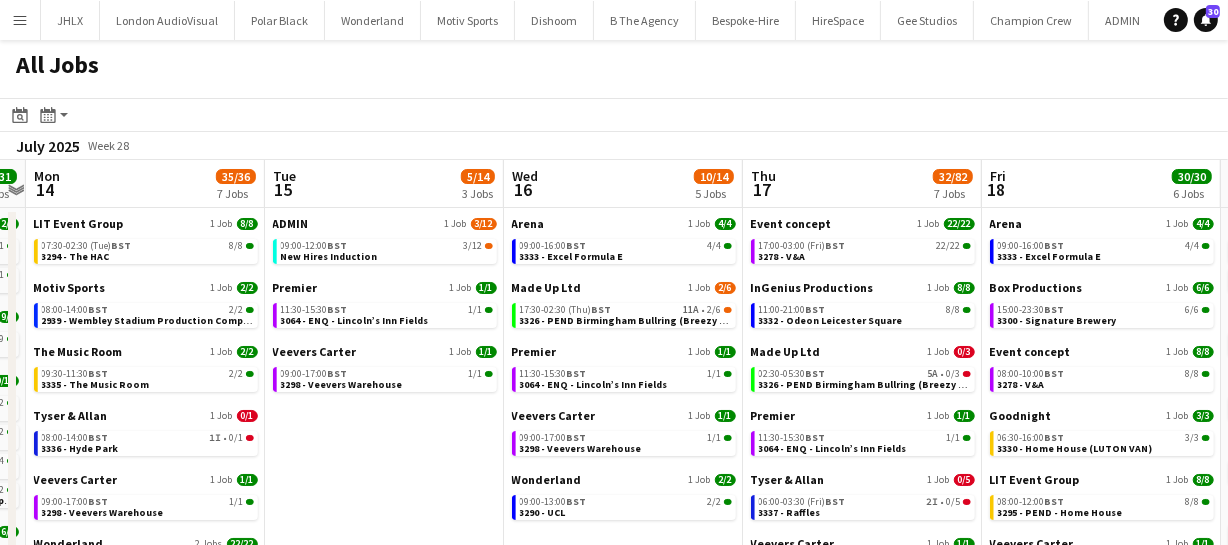 scroll, scrollTop: 0, scrollLeft: 929, axis: horizontal 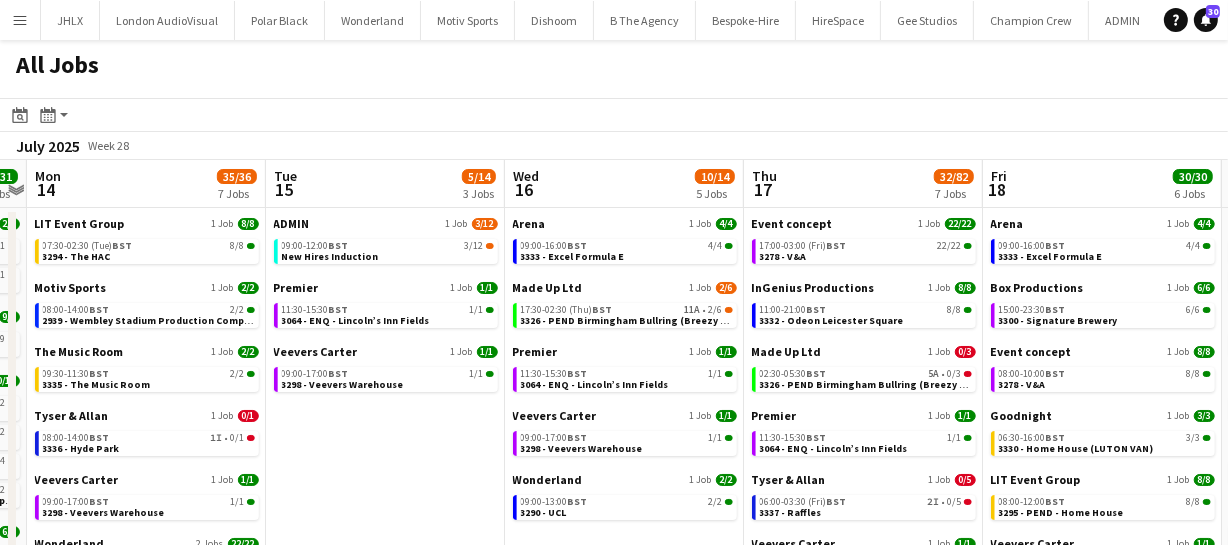 drag, startPoint x: 350, startPoint y: 495, endPoint x: 380, endPoint y: 481, distance: 33.105892 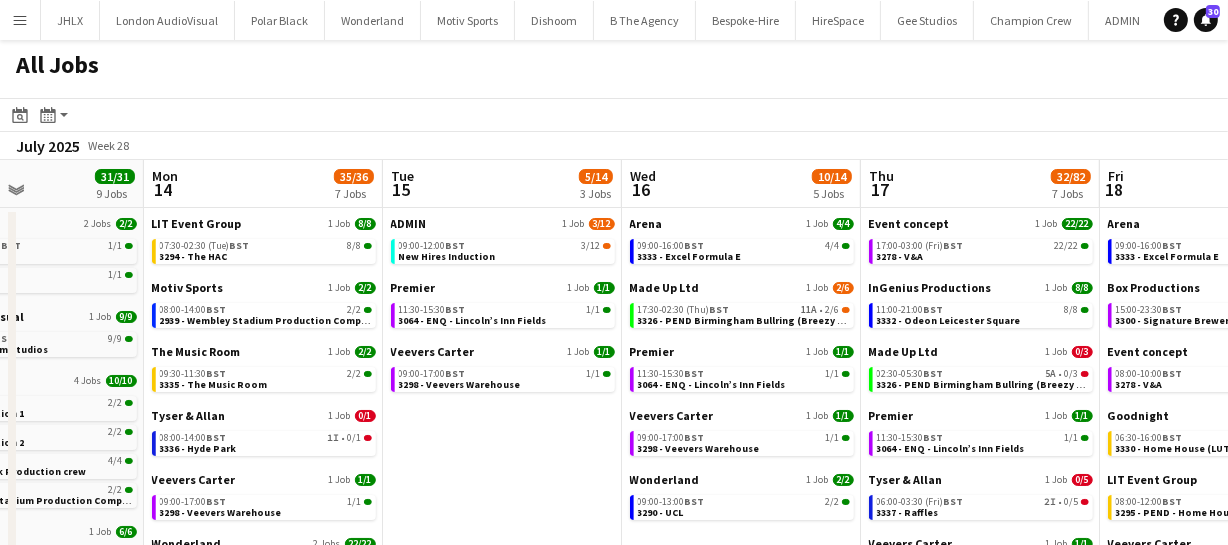 scroll, scrollTop: 0, scrollLeft: 810, axis: horizontal 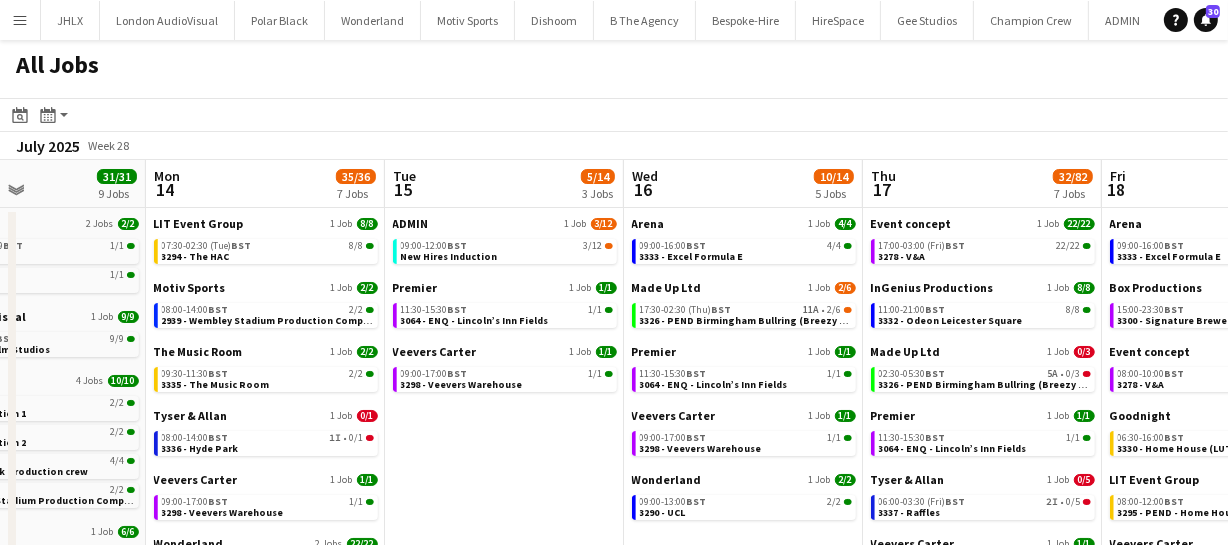 drag, startPoint x: 380, startPoint y: 481, endPoint x: 498, endPoint y: 437, distance: 125.93649 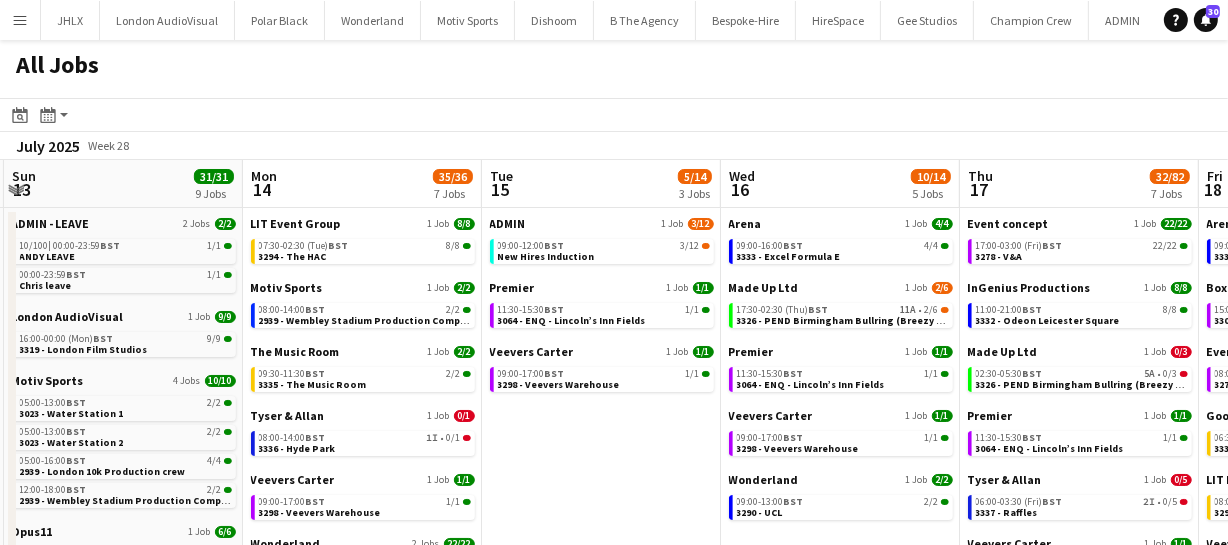 scroll, scrollTop: 0, scrollLeft: 711, axis: horizontal 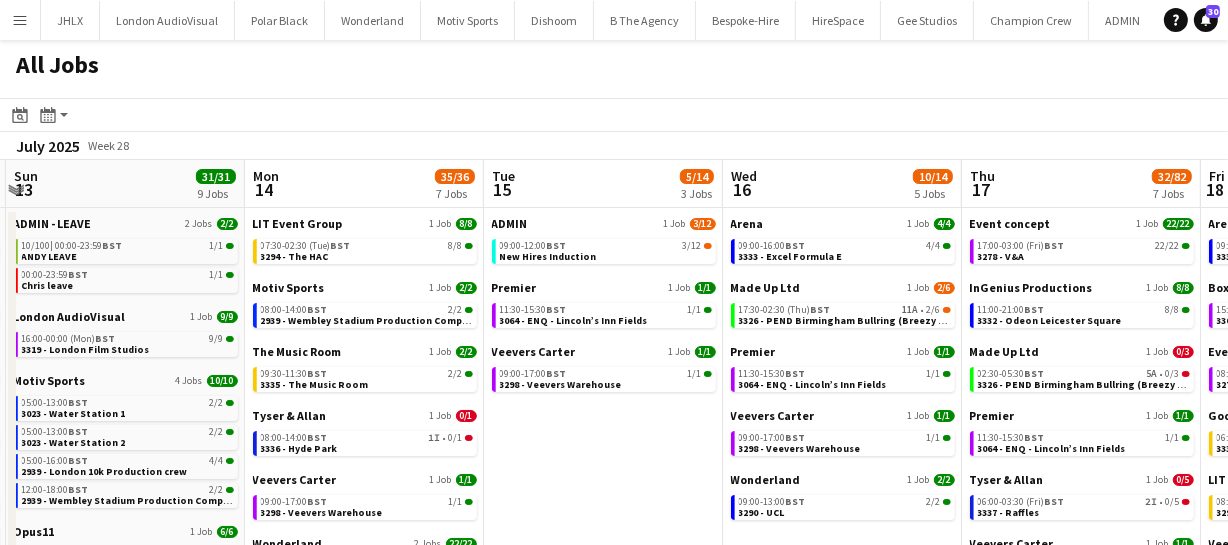 drag, startPoint x: 497, startPoint y: 437, endPoint x: 596, endPoint y: 439, distance: 99.0202 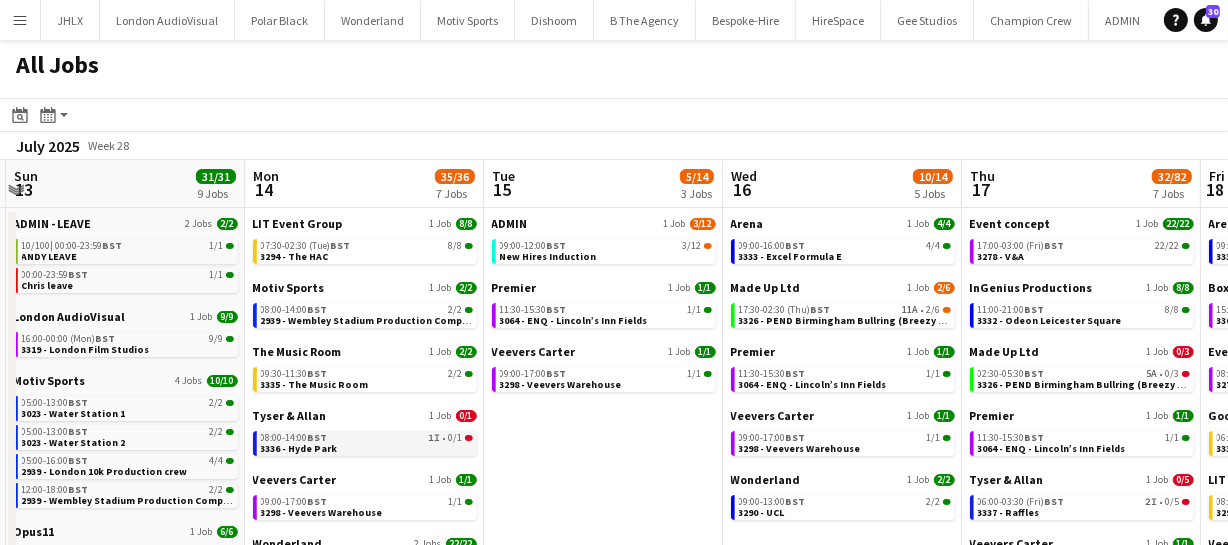 click on "08:00-14:00    BST   1I   •   0/1   3336 - Hyde Park" at bounding box center (367, 442) 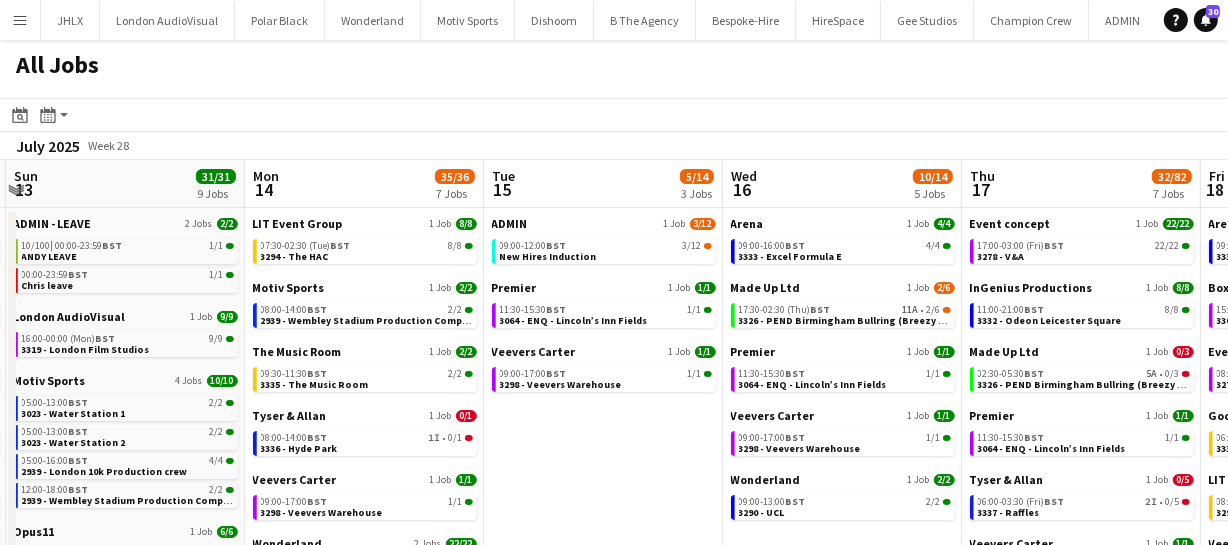 scroll, scrollTop: 0, scrollLeft: 710, axis: horizontal 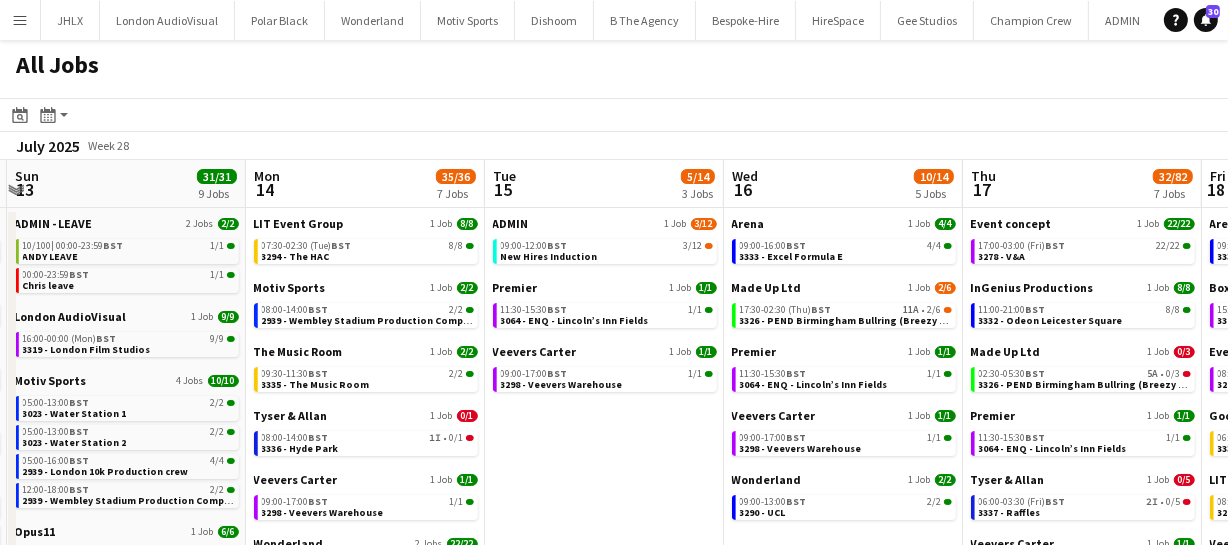click on "ADMIN   1 Job   3/12   09:00-12:00    BST   3/12   New Hires Induction   Premier   1 Job   1/1   11:30-15:30    BST   1/1   3064 - ENQ -  Lincoln’s Inn Fields   Veevers Carter   1 Job   1/1   09:00-17:00    BST   1/1   3298 - Veevers Warehouse" at bounding box center [604, 600] 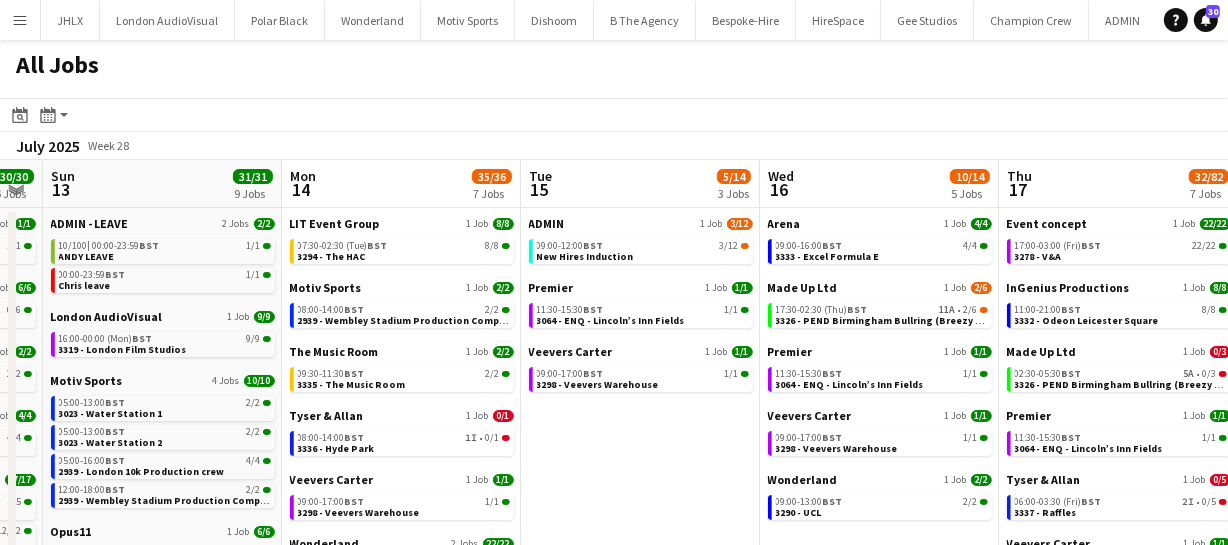 scroll, scrollTop: 0, scrollLeft: 661, axis: horizontal 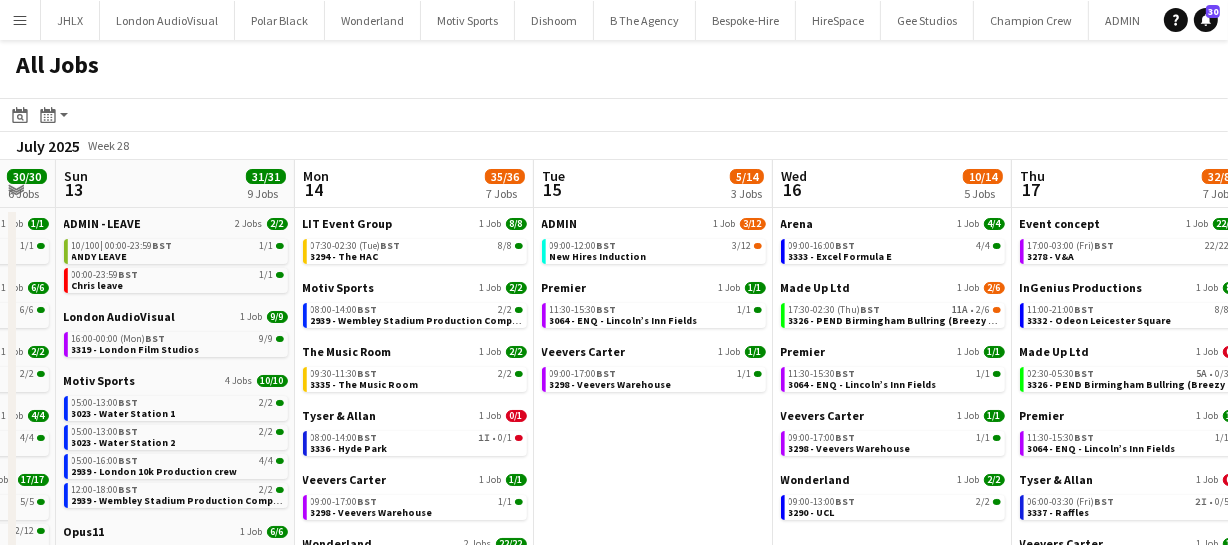 drag, startPoint x: 607, startPoint y: 469, endPoint x: 656, endPoint y: 446, distance: 54.129475 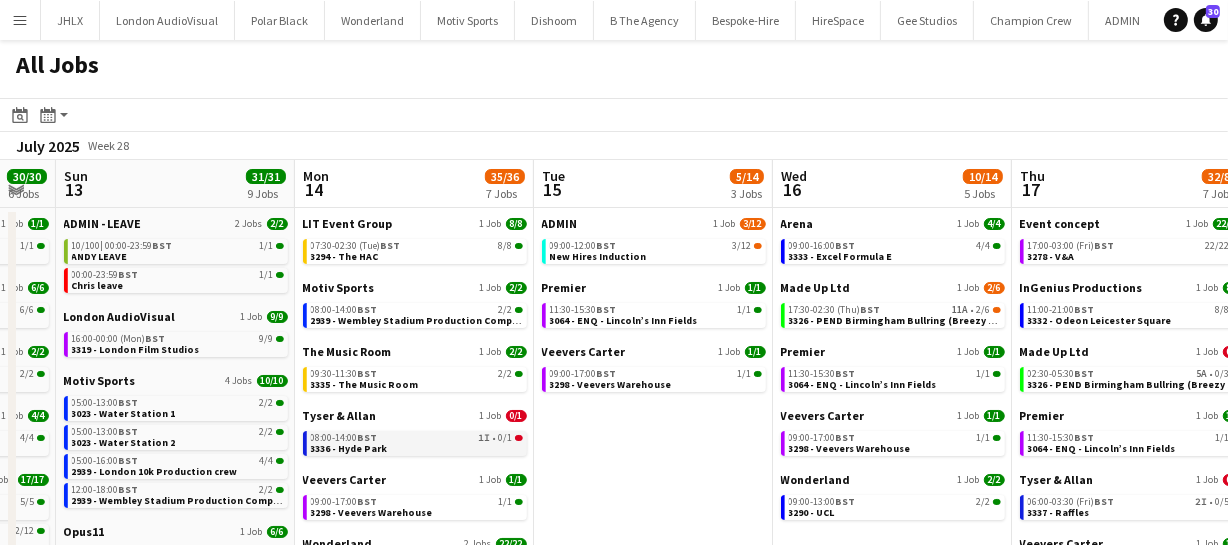 click on "08:00-14:00    BST   1I   •   0/1" at bounding box center [417, 438] 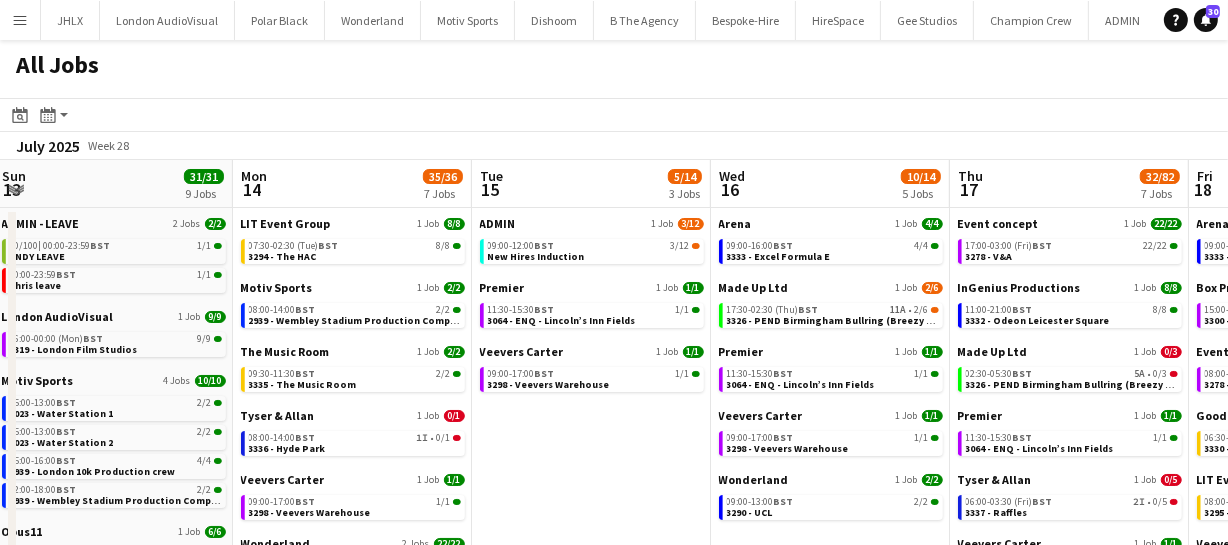 scroll, scrollTop: 0, scrollLeft: 811, axis: horizontal 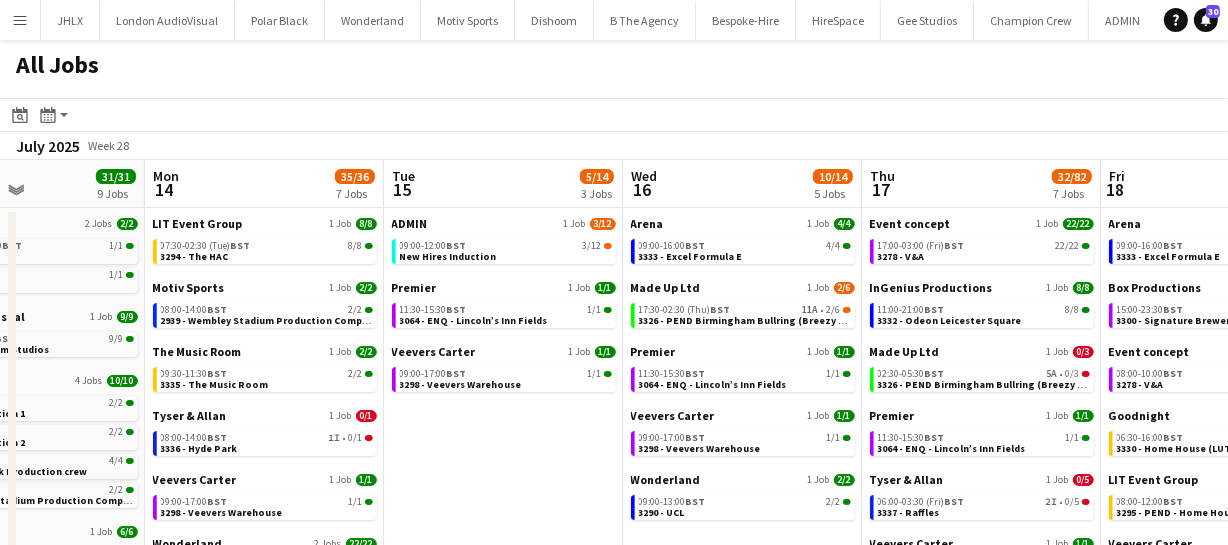 drag, startPoint x: 1015, startPoint y: 446, endPoint x: 876, endPoint y: 451, distance: 139.0899 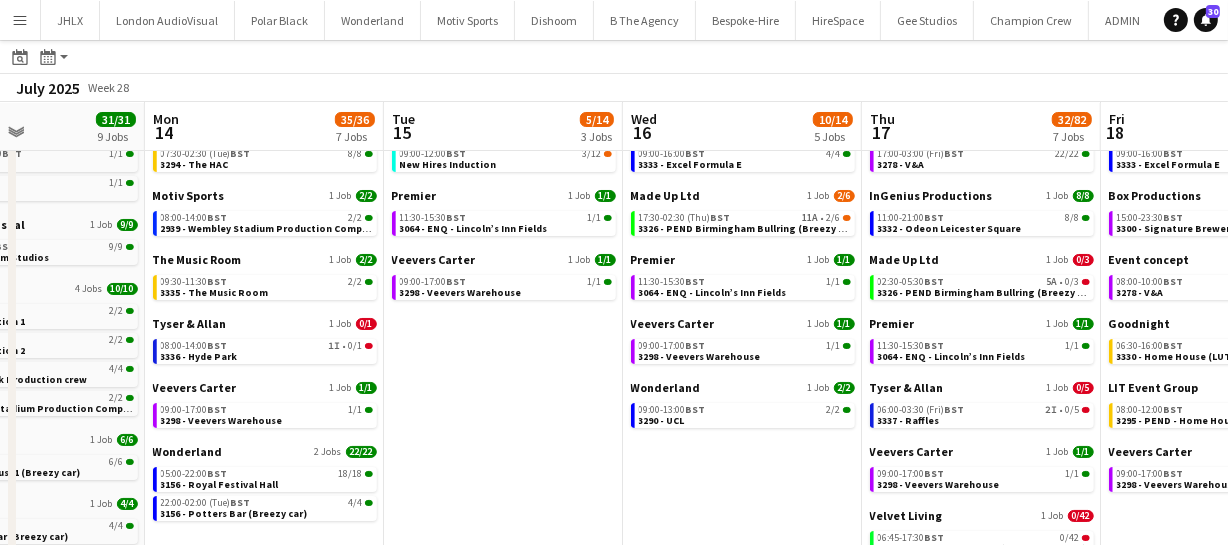 click on "ADMIN   1 Job   3/12   09:00-12:00    BST   3/12   New Hires Induction   Premier   1 Job   1/1   11:30-15:30    BST   1/1   3064 - ENQ -  Lincoln’s Inn Fields   Veevers Carter   1 Job   1/1   09:00-17:00    BST   1/1   3298 - Veevers Warehouse" at bounding box center [503, 508] 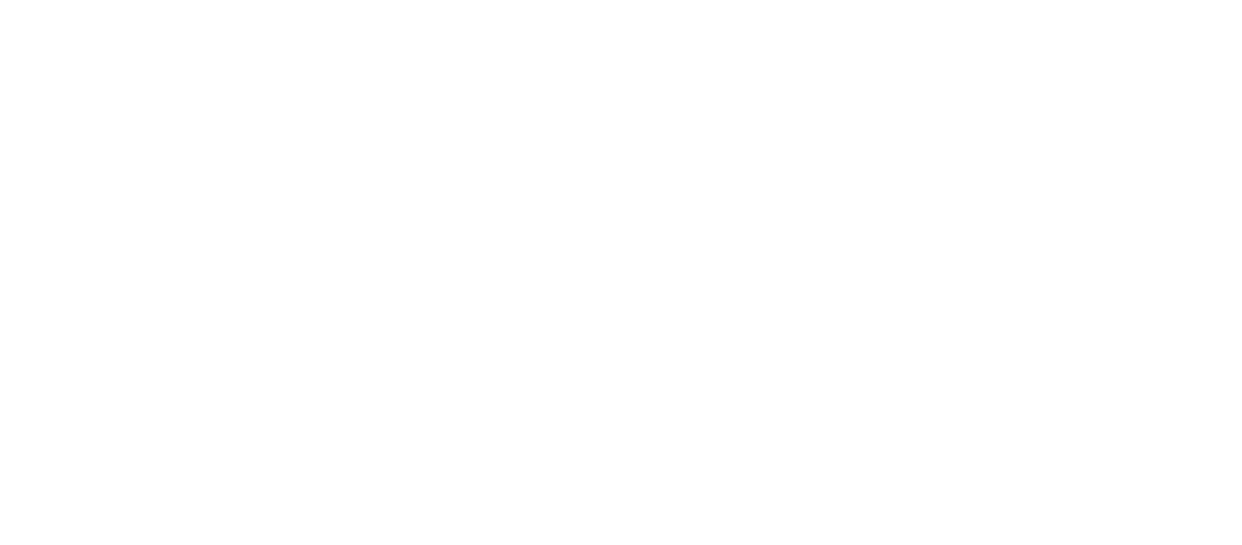 scroll, scrollTop: 0, scrollLeft: 0, axis: both 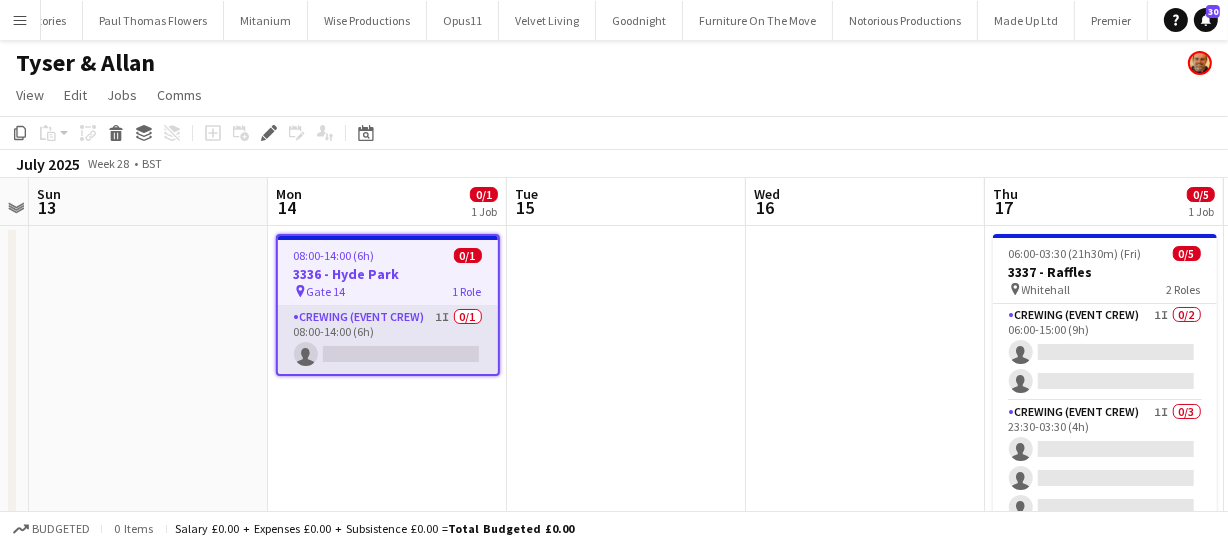 click on "Crewing (Event Crew)   1I   0/1   08:00-14:00 (6h)
single-neutral-actions" at bounding box center (388, 340) 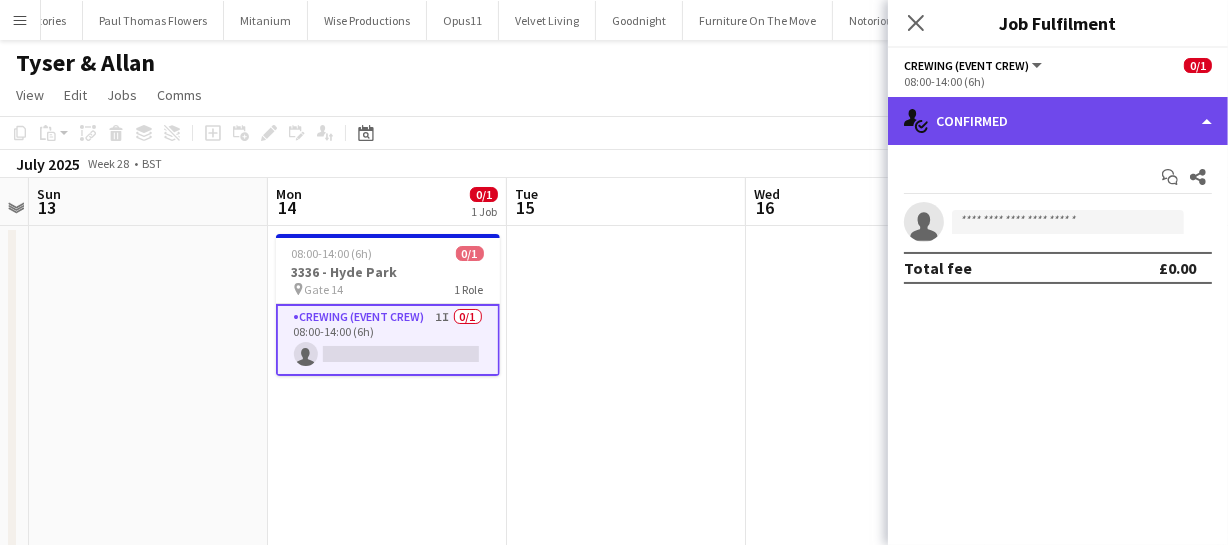 click on "single-neutral-actions-check-2
Confirmed" 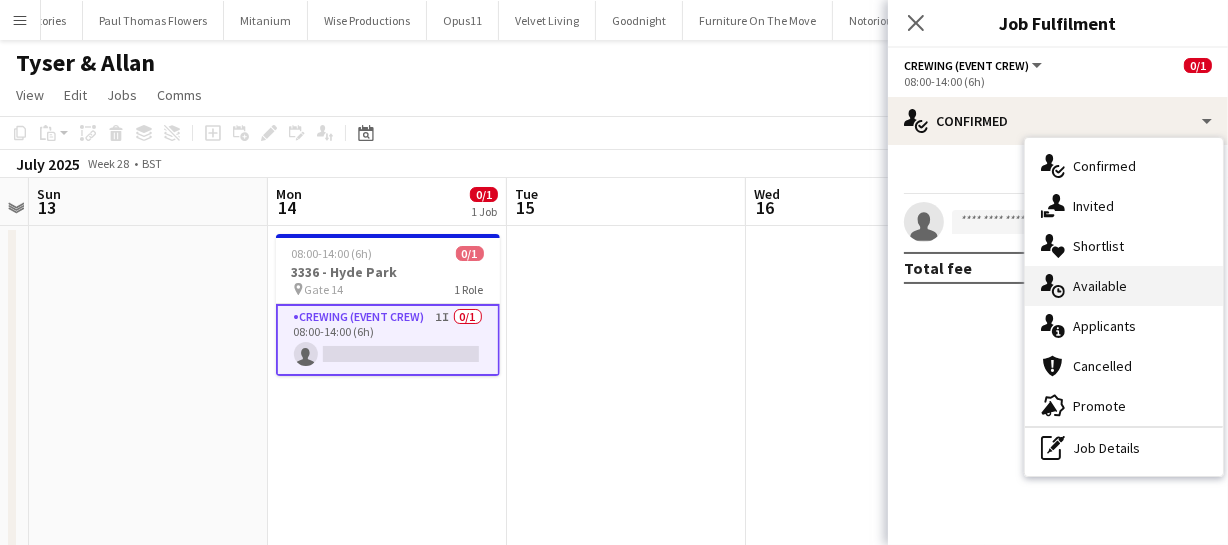click on "single-neutral-actions-upload
Available" at bounding box center [1124, 286] 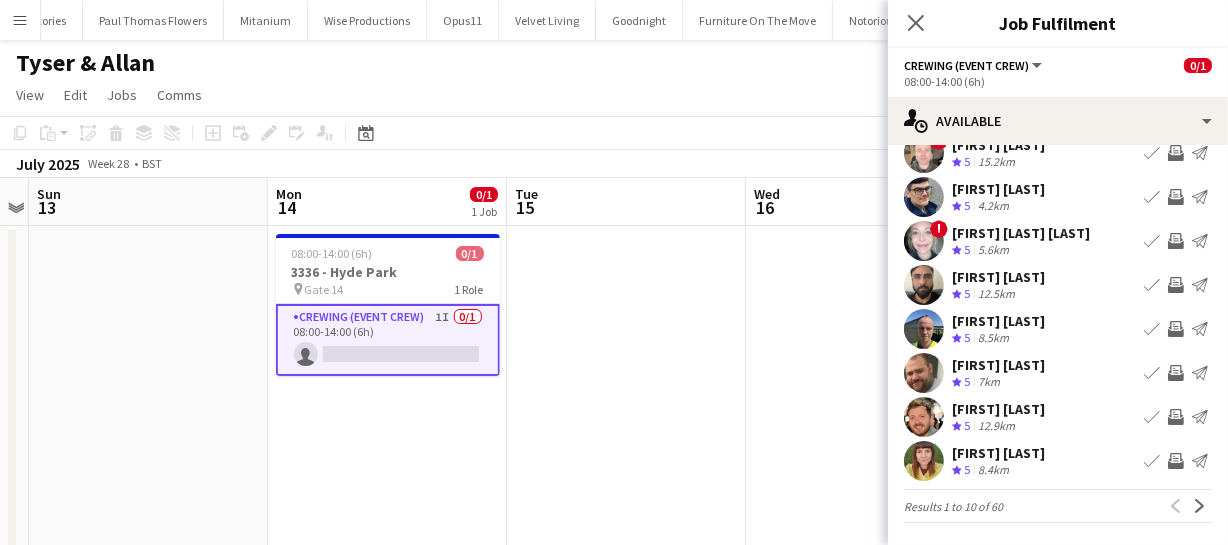 scroll, scrollTop: 155, scrollLeft: 0, axis: vertical 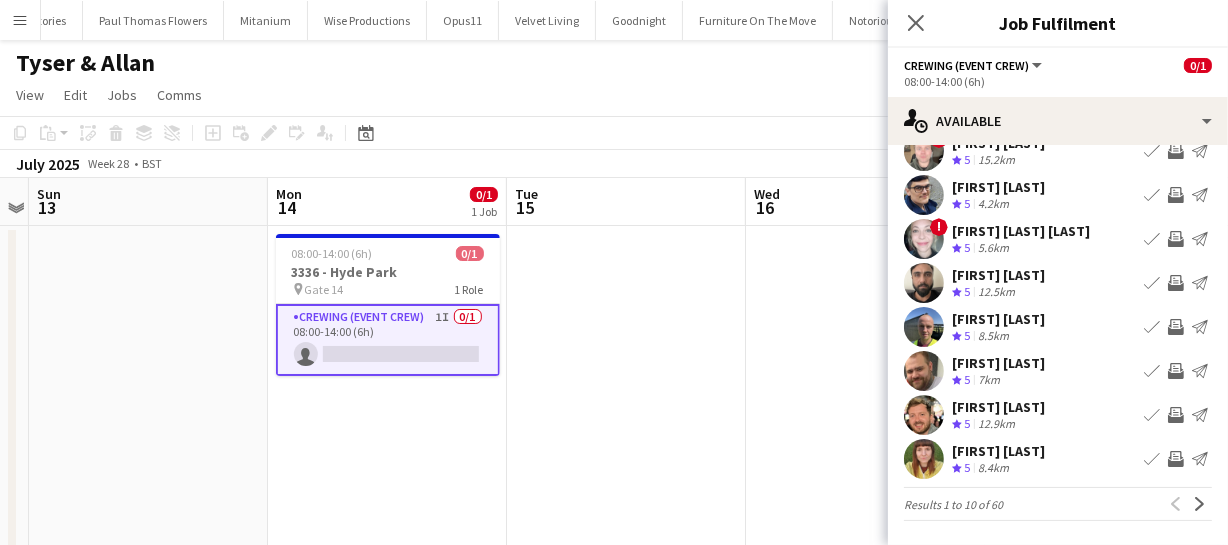 click on "Invite crew" at bounding box center (1176, 371) 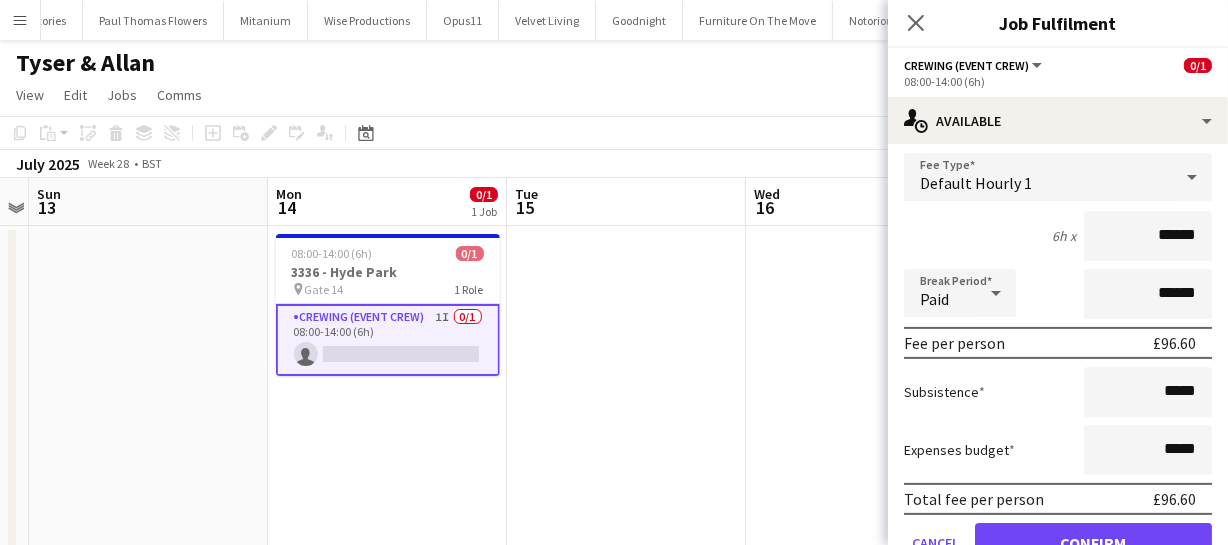 scroll, scrollTop: 519, scrollLeft: 0, axis: vertical 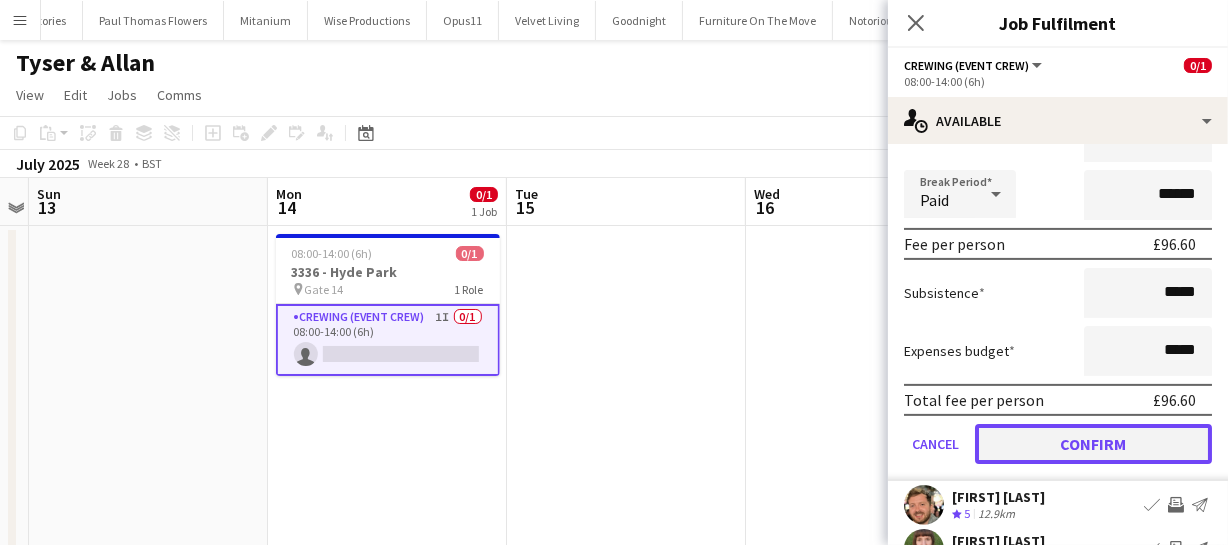 click on "Confirm" at bounding box center [1093, 444] 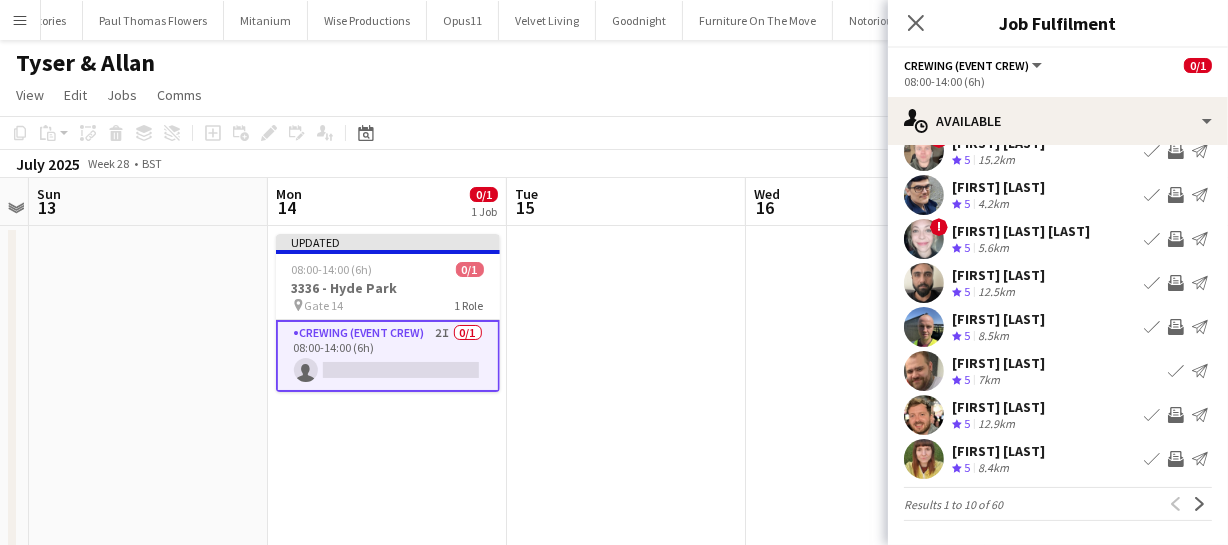 scroll, scrollTop: 155, scrollLeft: 0, axis: vertical 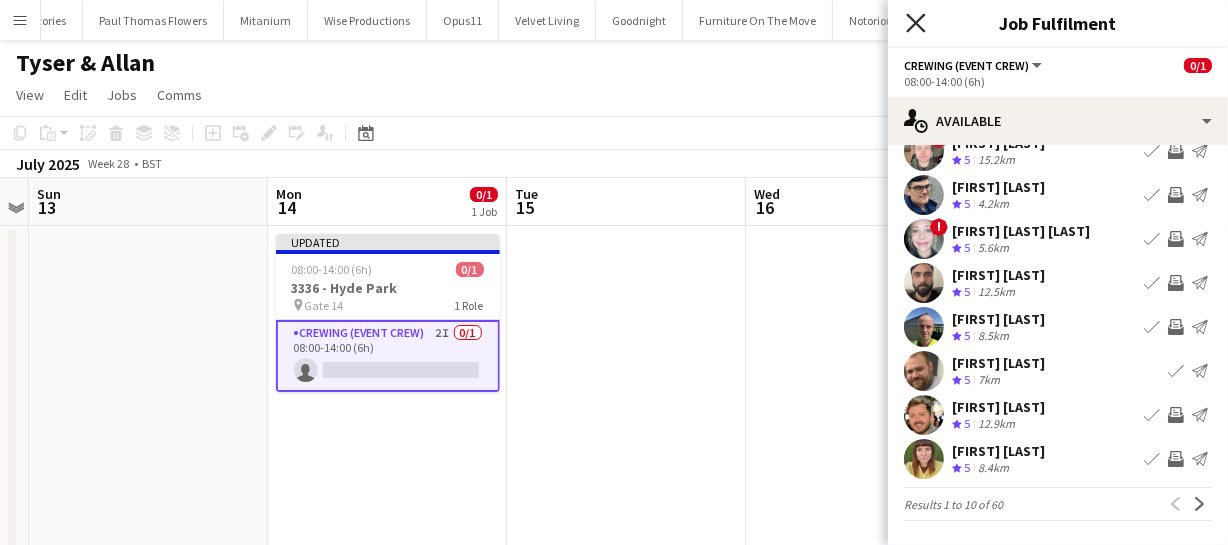 click on "Close pop-in" 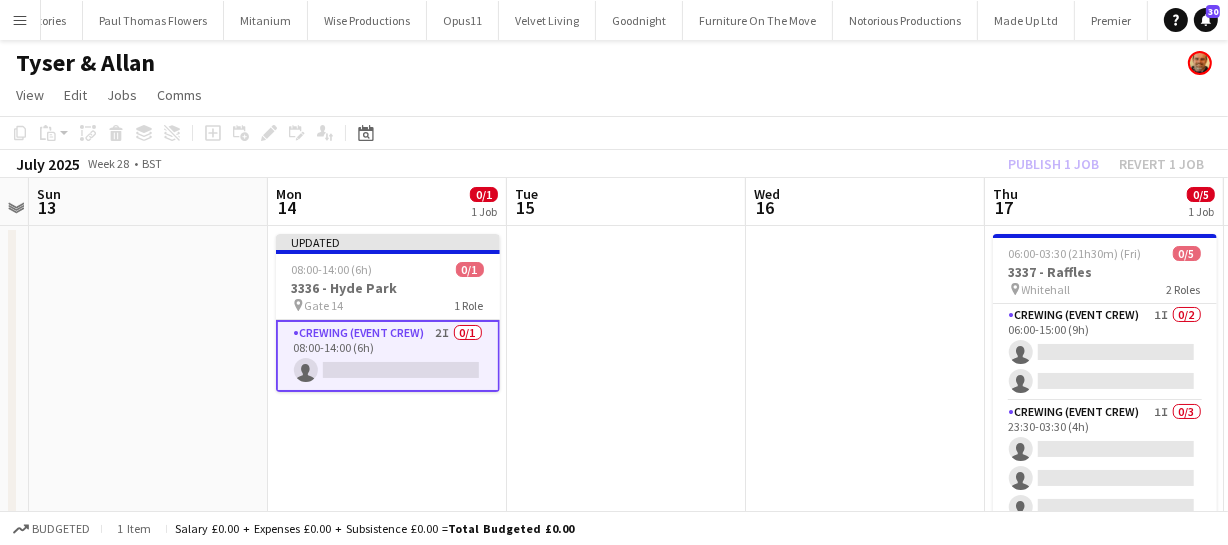 click on "Publish 1 job   Revert 1 job" 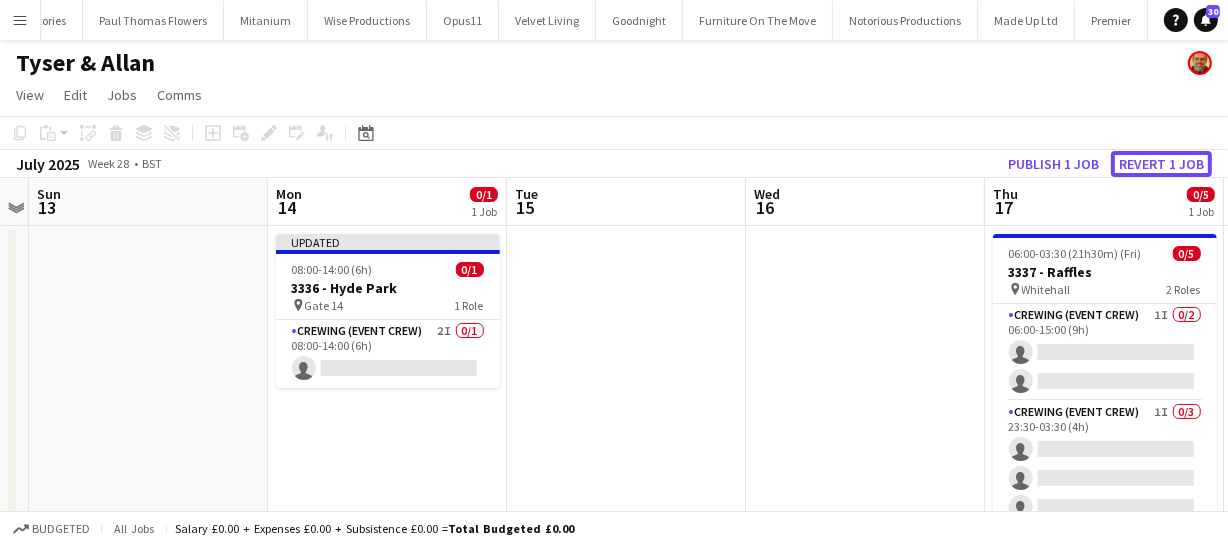 click on "Revert 1 job" 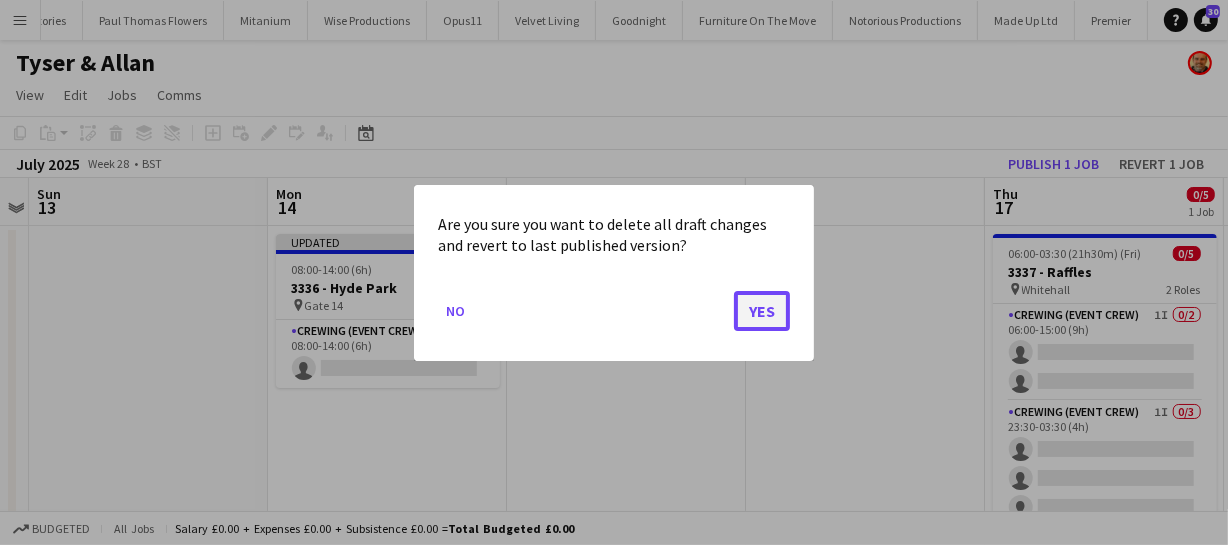 click on "Yes" 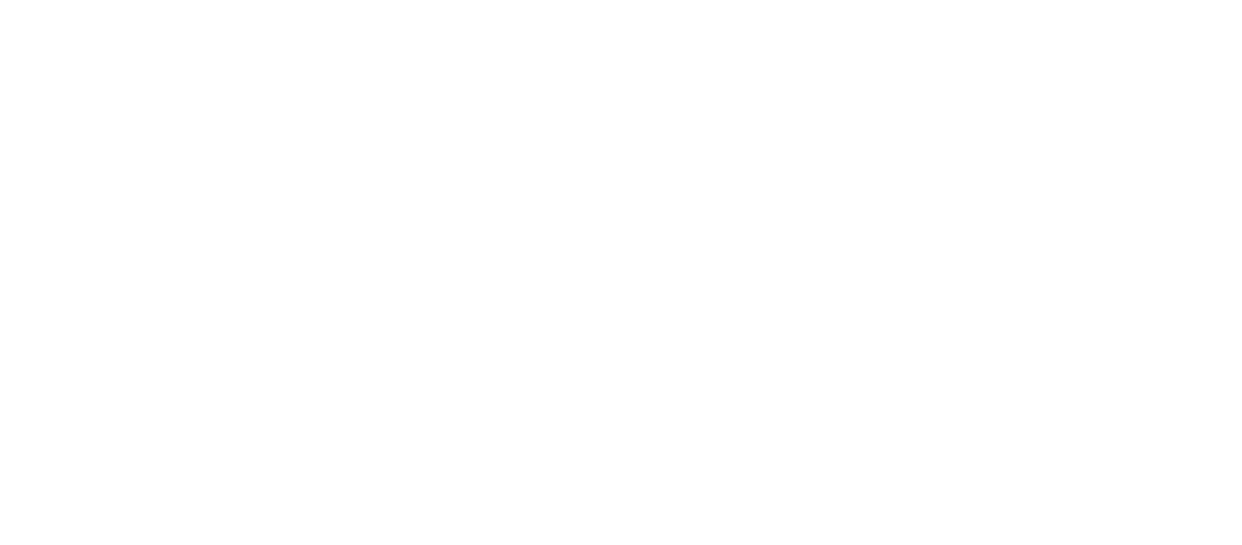 scroll, scrollTop: 0, scrollLeft: 0, axis: both 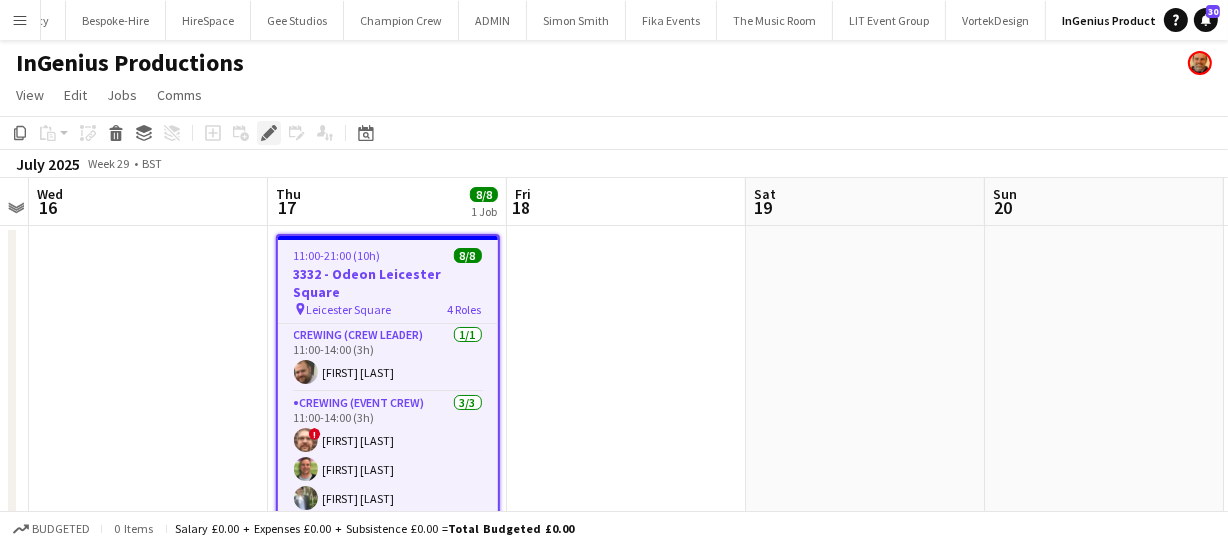 click on "Edit" at bounding box center [269, 133] 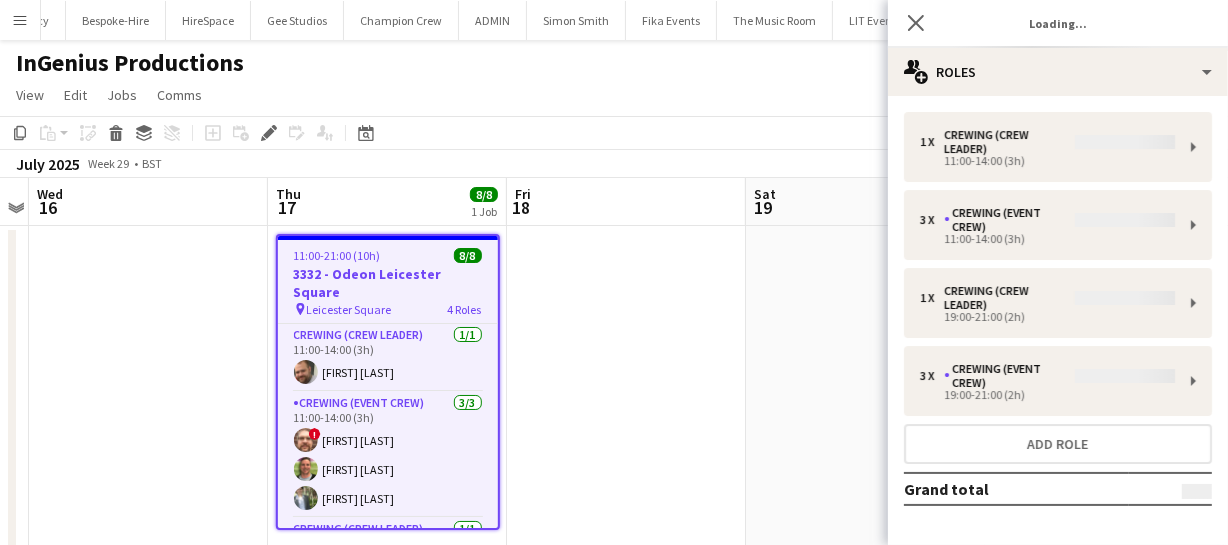 type on "**********" 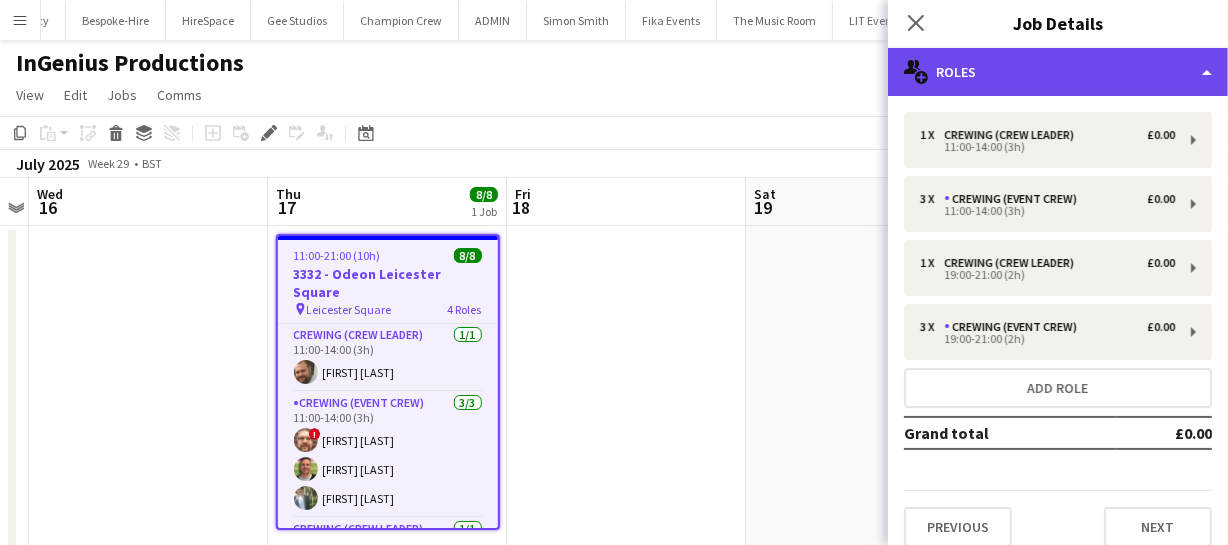 click on "multiple-users-add
Roles" 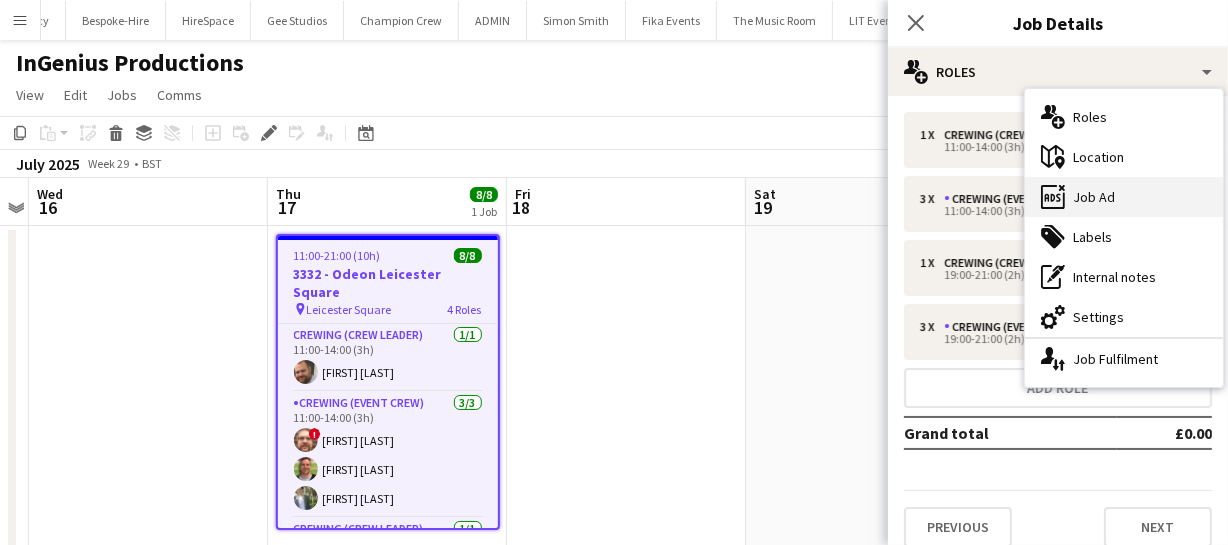 click on "ads-window
Job Ad" at bounding box center [1124, 197] 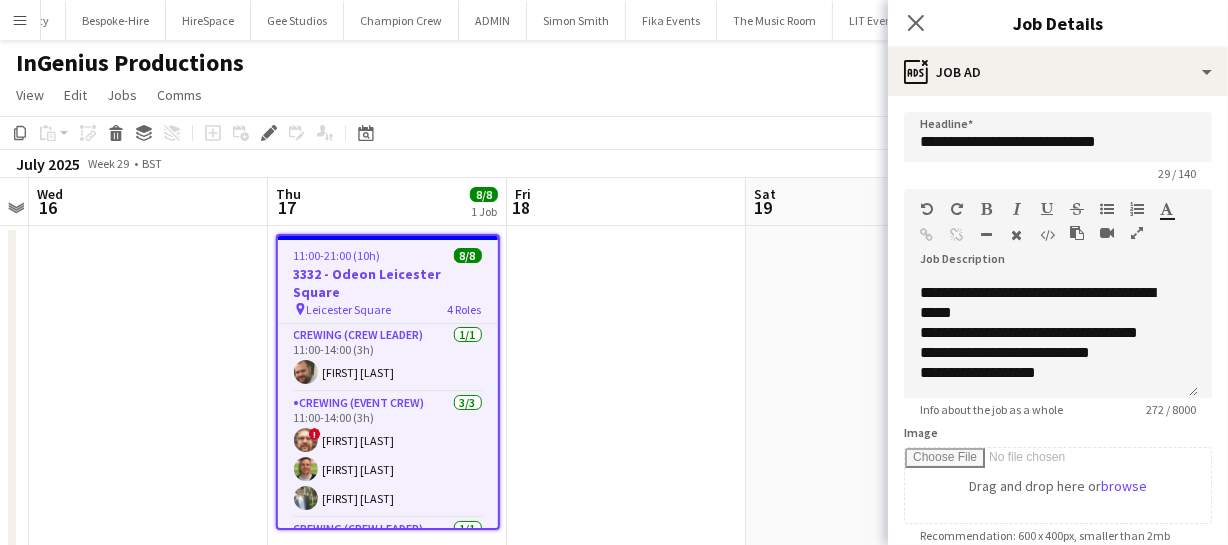 scroll, scrollTop: 175, scrollLeft: 0, axis: vertical 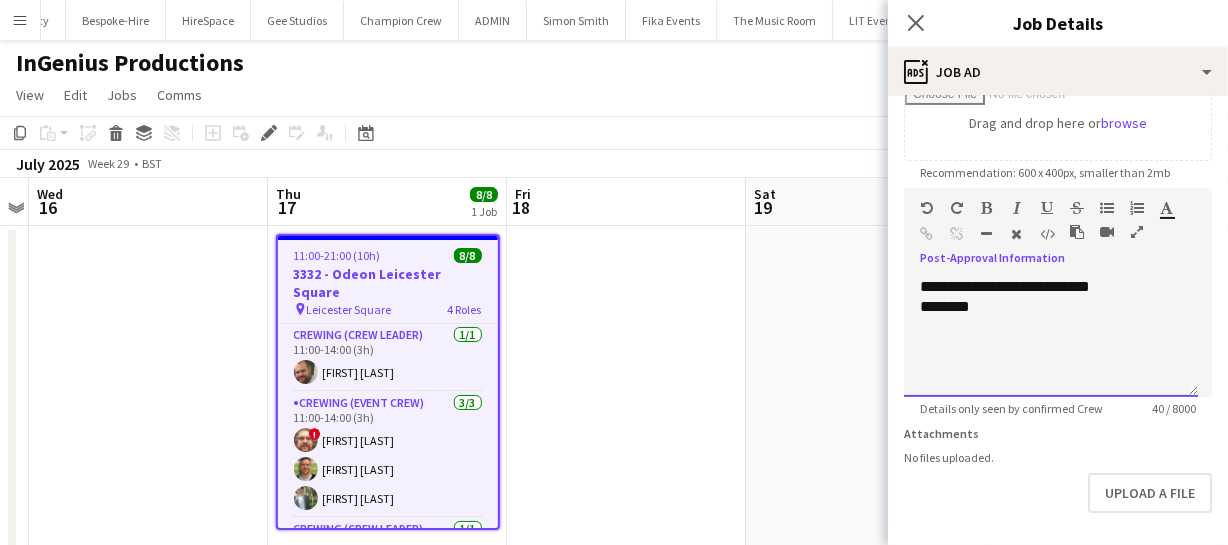 click on "********" at bounding box center [1051, 307] 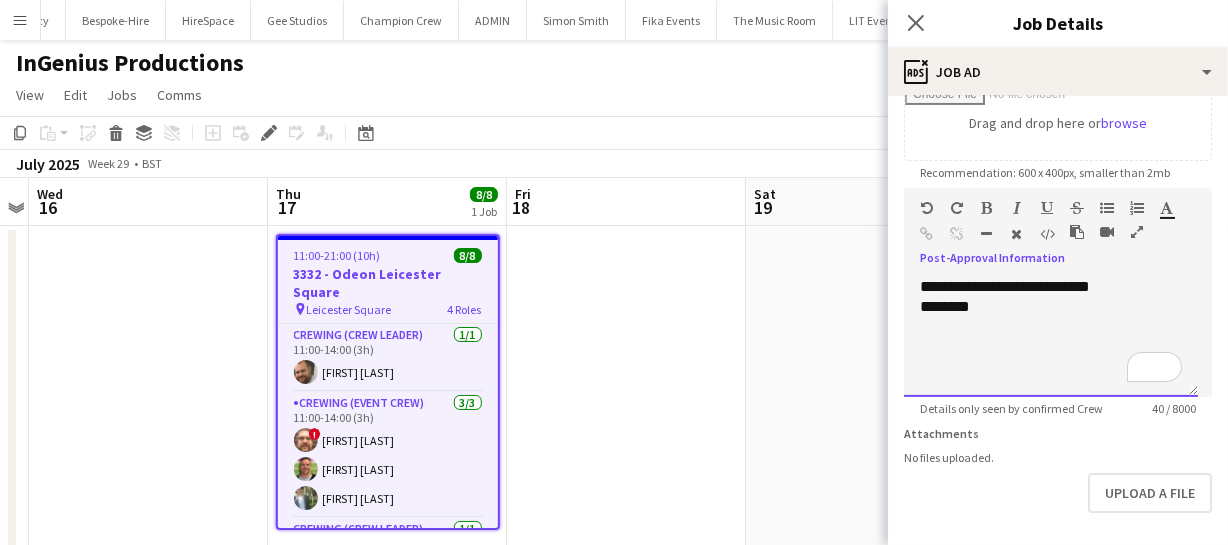 paste 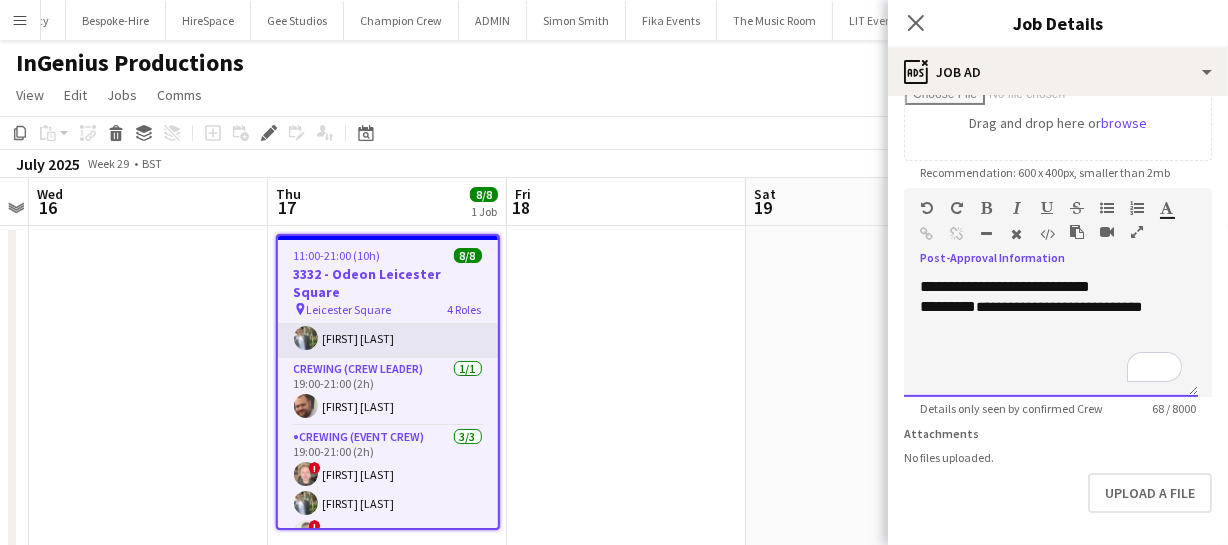 scroll, scrollTop: 165, scrollLeft: 0, axis: vertical 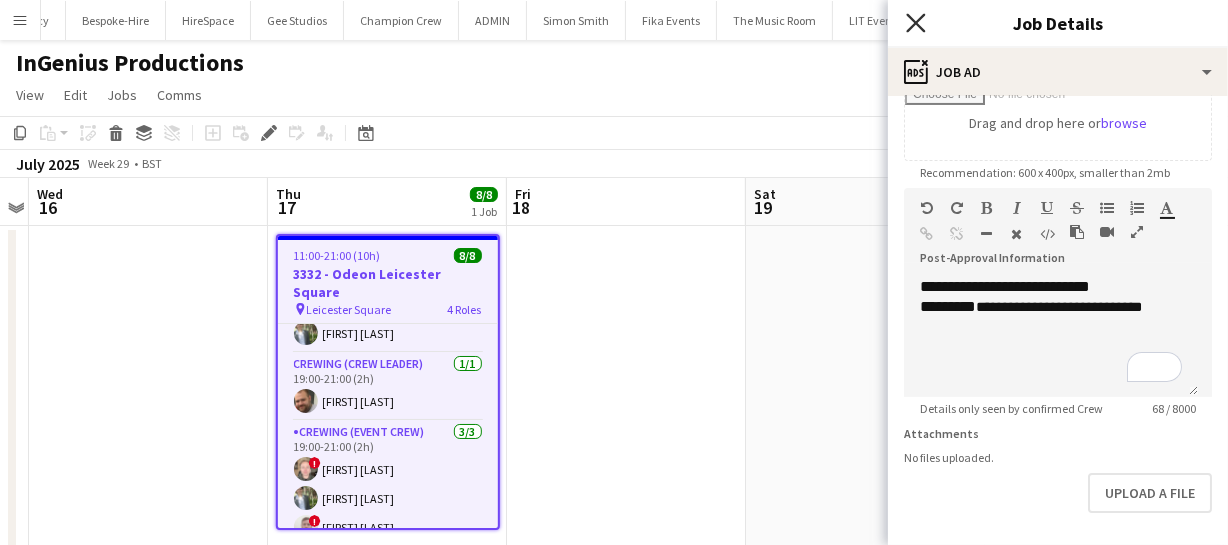 click on "Close pop-in" 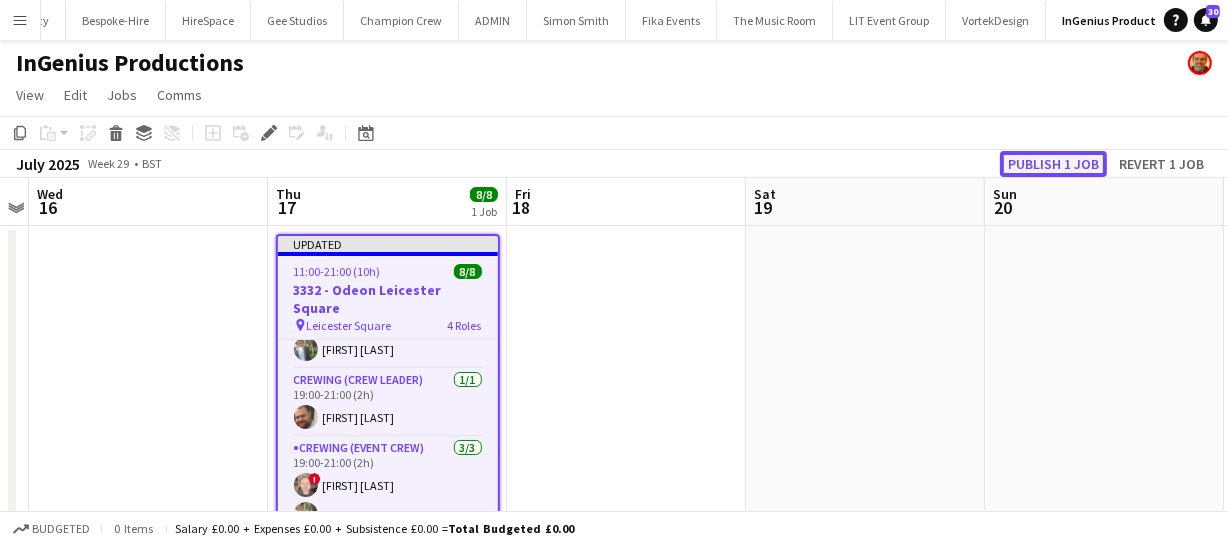 click on "Publish 1 job" 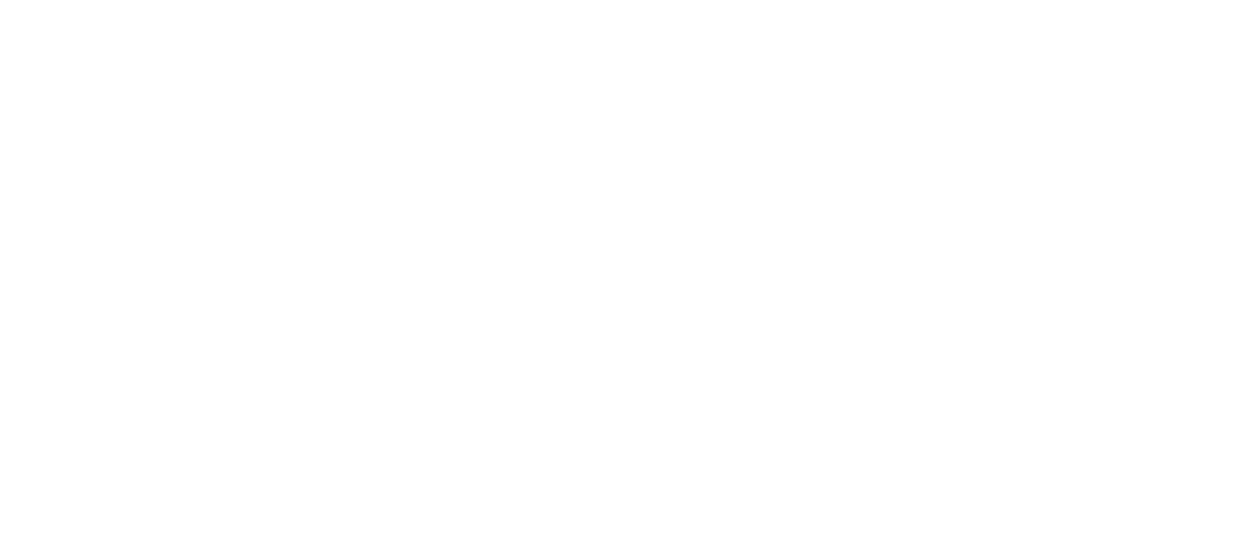 scroll, scrollTop: 0, scrollLeft: 0, axis: both 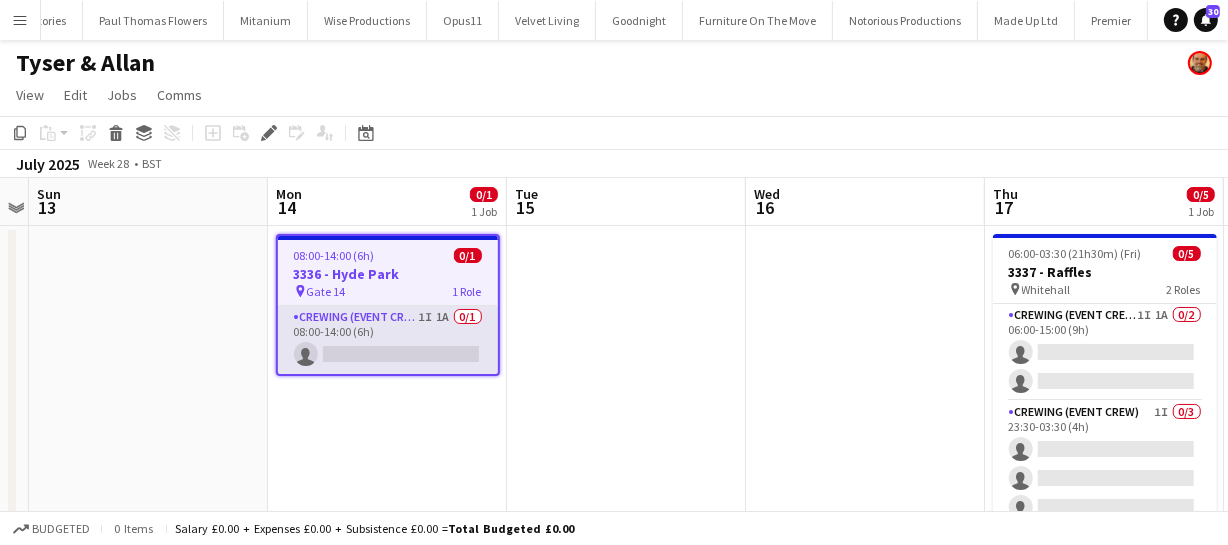 click on "Crewing (Event Crew)   1I   1A   0/1   08:00-14:00 (6h)
single-neutral-actions" at bounding box center (388, 340) 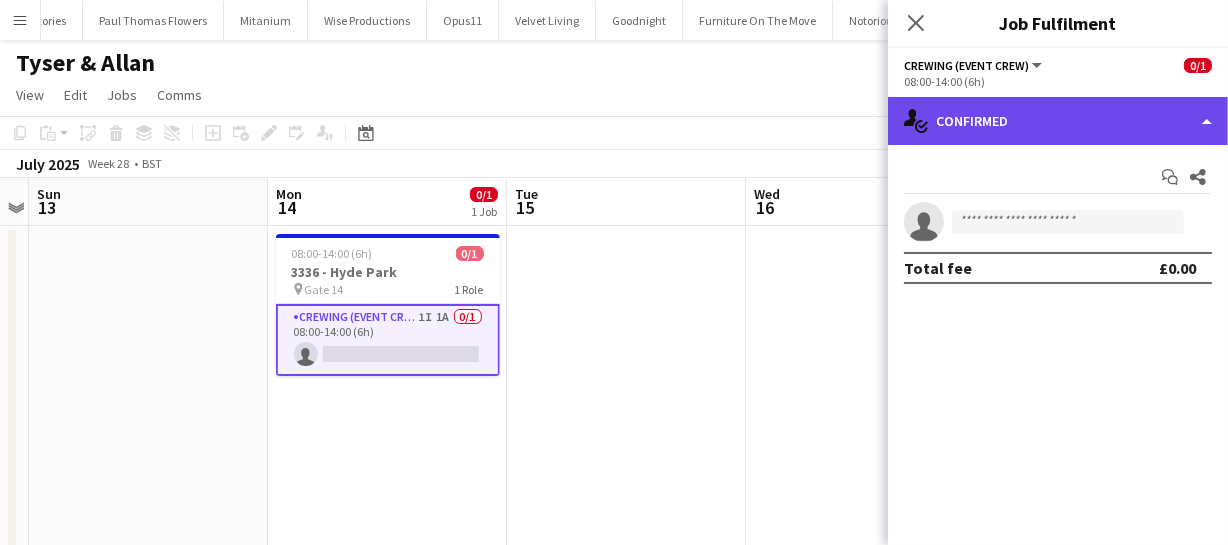 click on "single-neutral-actions-check-2
Confirmed" 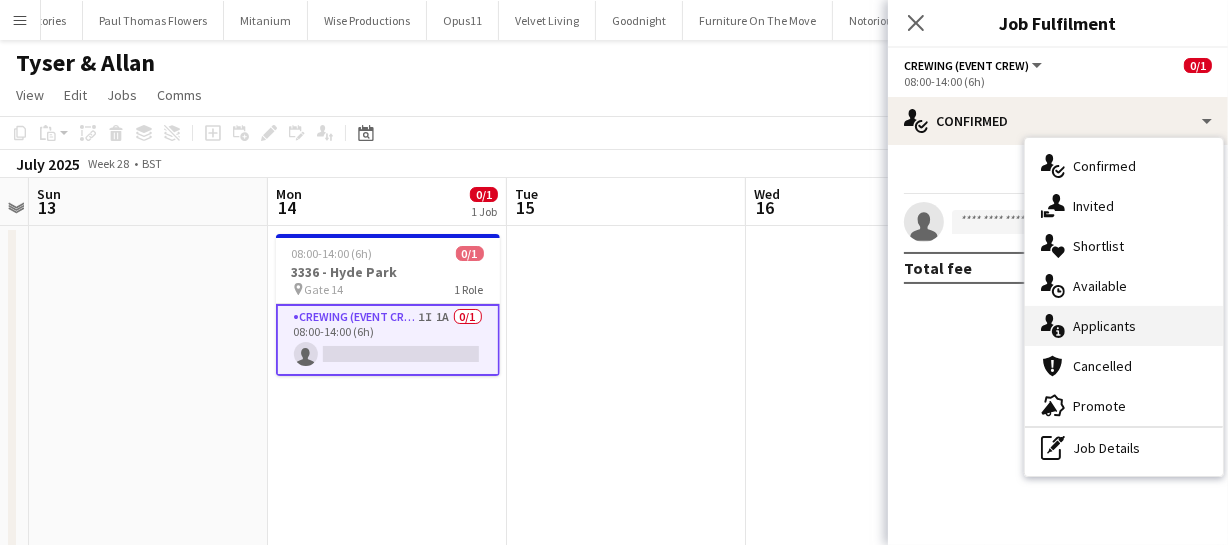 click on "single-neutral-actions-information
Applicants" at bounding box center [1124, 326] 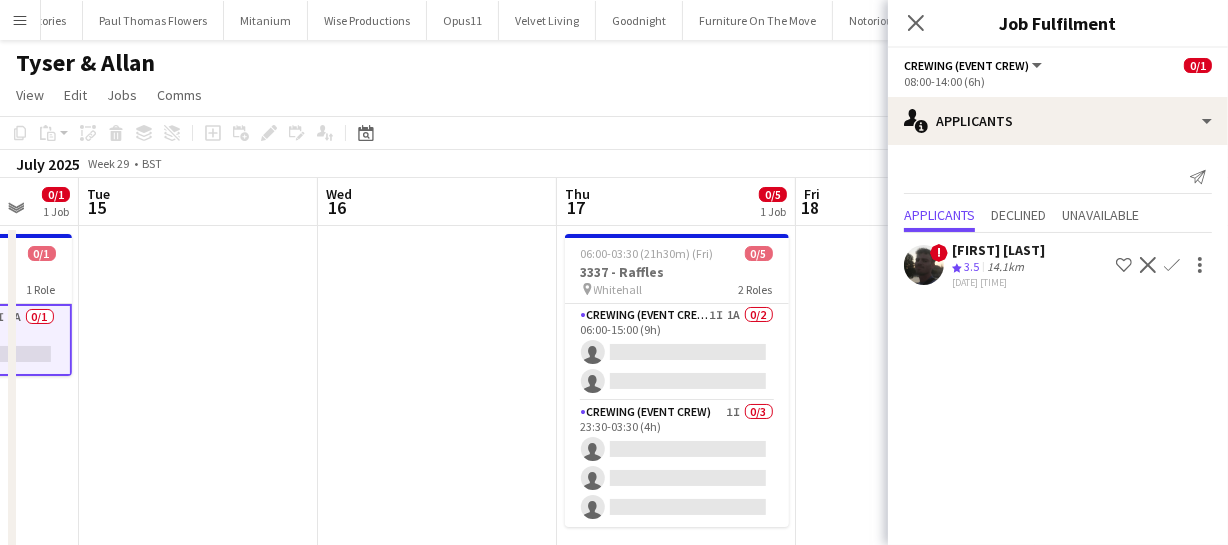 drag, startPoint x: 517, startPoint y: 366, endPoint x: 154, endPoint y: 318, distance: 366.1598 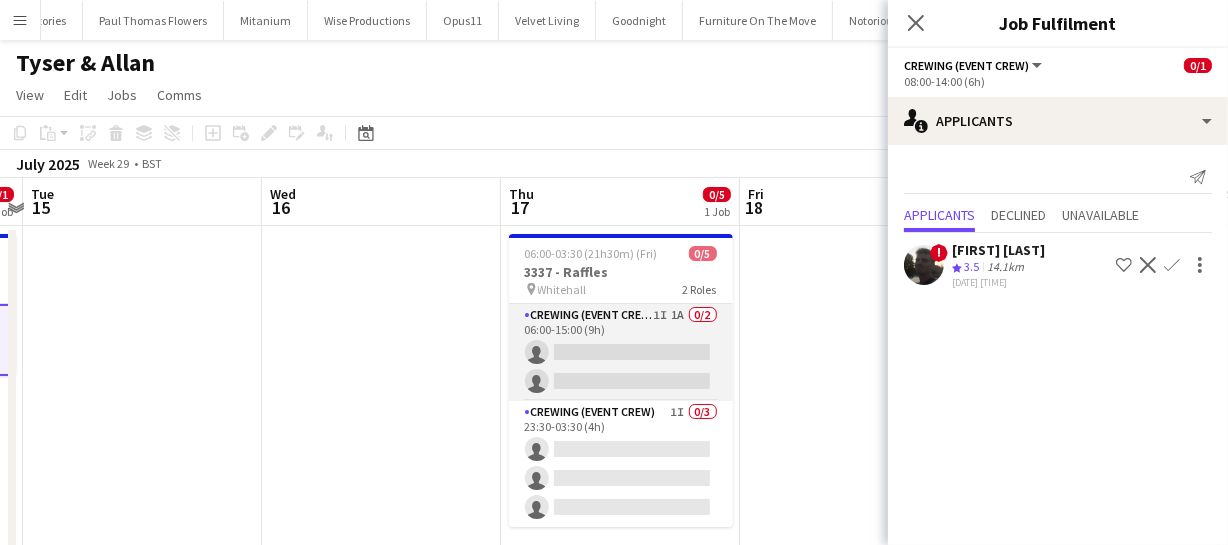 click on "Crewing (Event Crew)   1I   1A   0/2   06:00-15:00 (9h)
single-neutral-actions
single-neutral-actions" at bounding box center [621, 352] 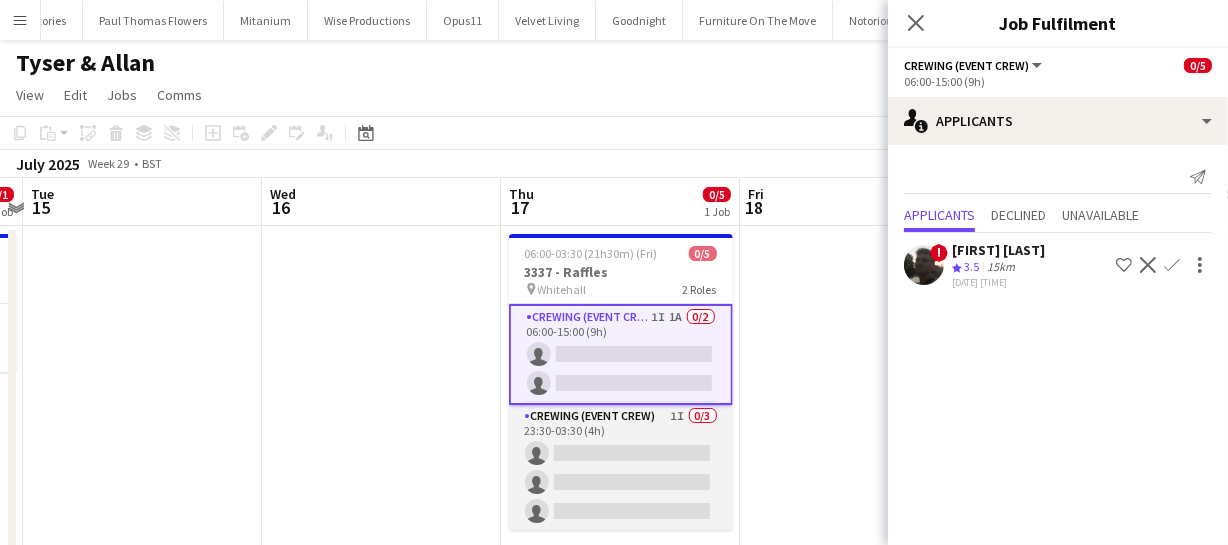 click on "Crewing (Event Crew)   1I   0/3   23:30-03:30 (4h)
single-neutral-actions
single-neutral-actions
single-neutral-actions" at bounding box center (621, 468) 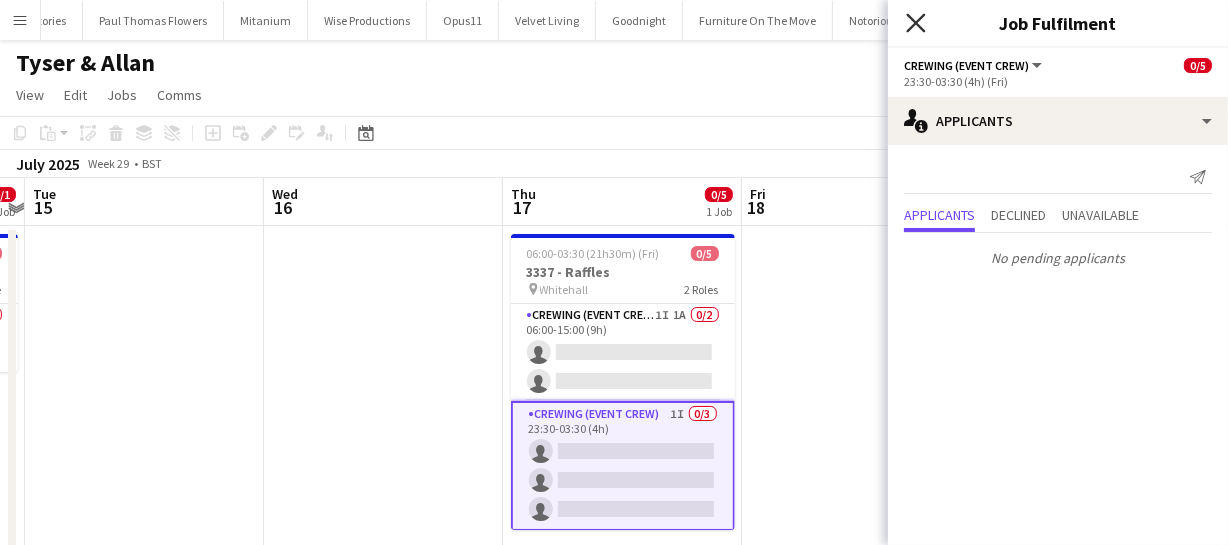 click on "Close pop-in" 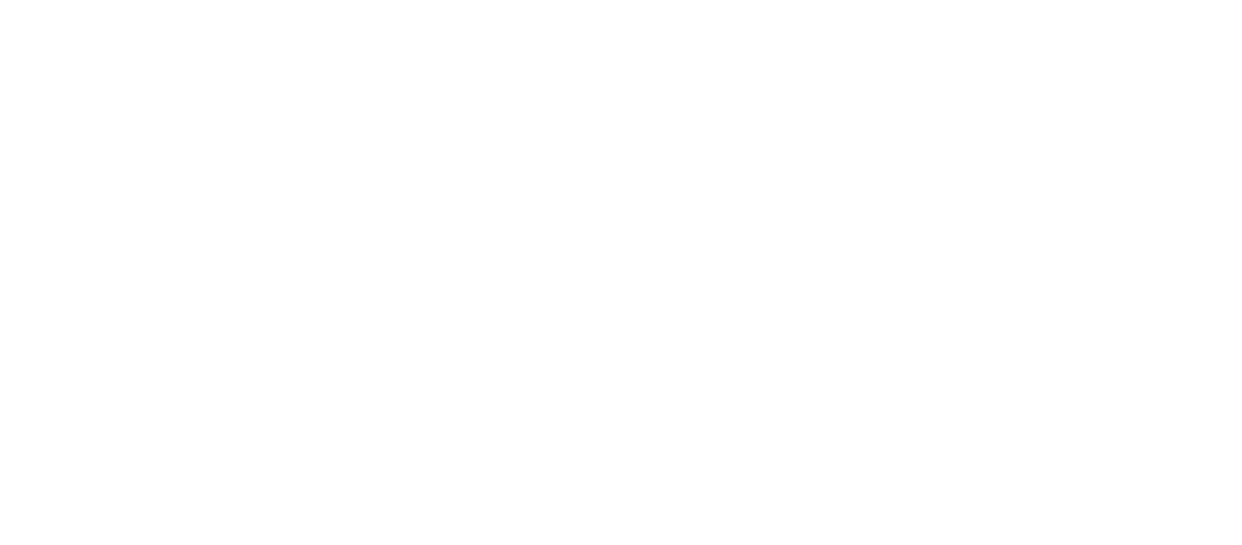 scroll, scrollTop: 0, scrollLeft: 0, axis: both 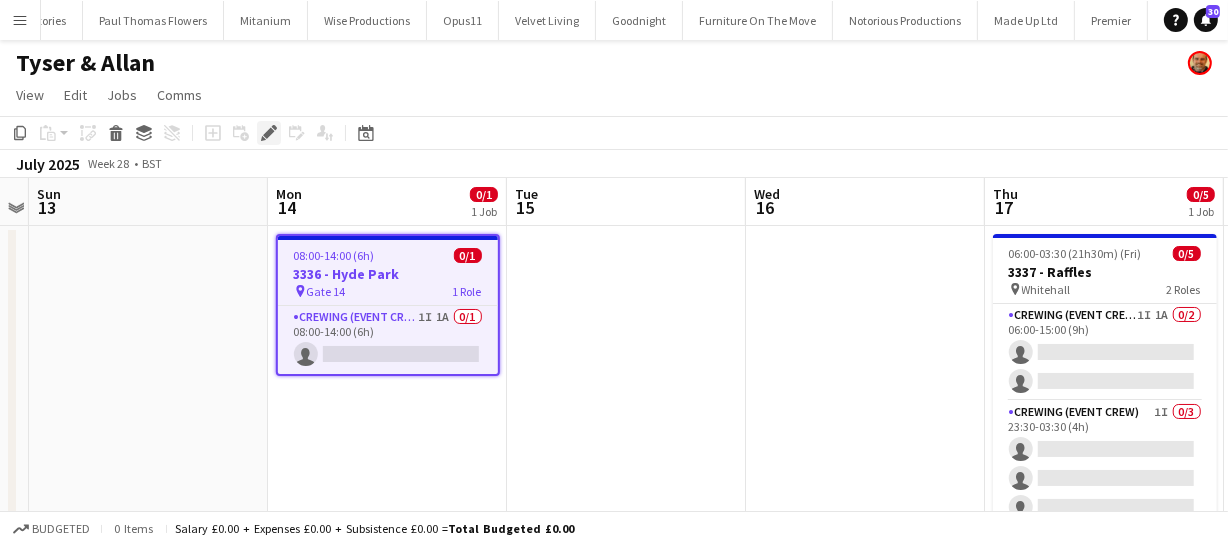 click on "Edit" at bounding box center (269, 133) 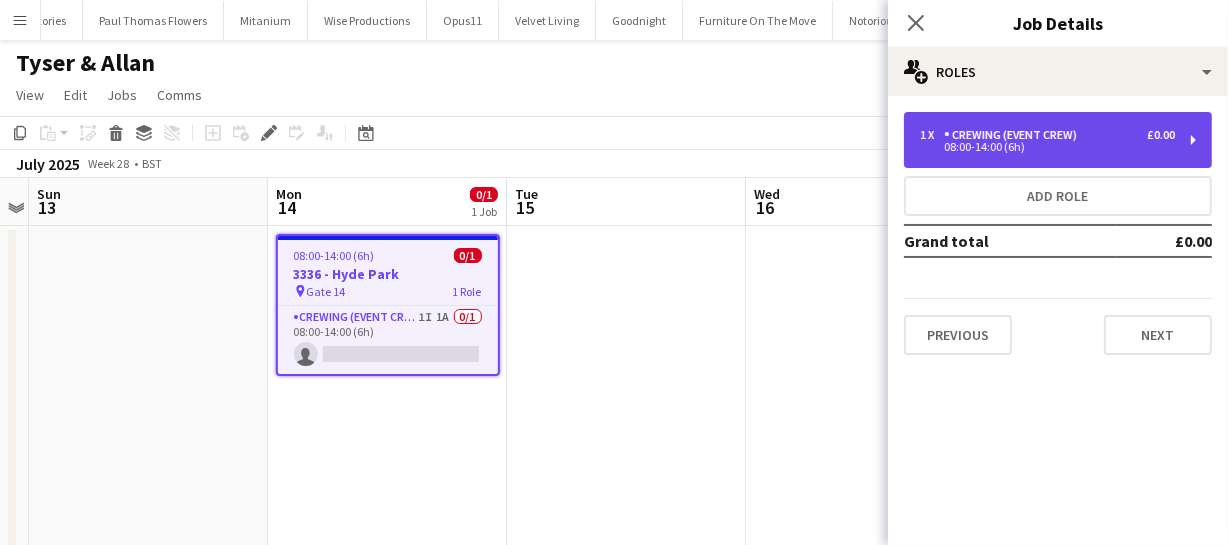 click on "Crewing (Event Crew)" at bounding box center (1014, 135) 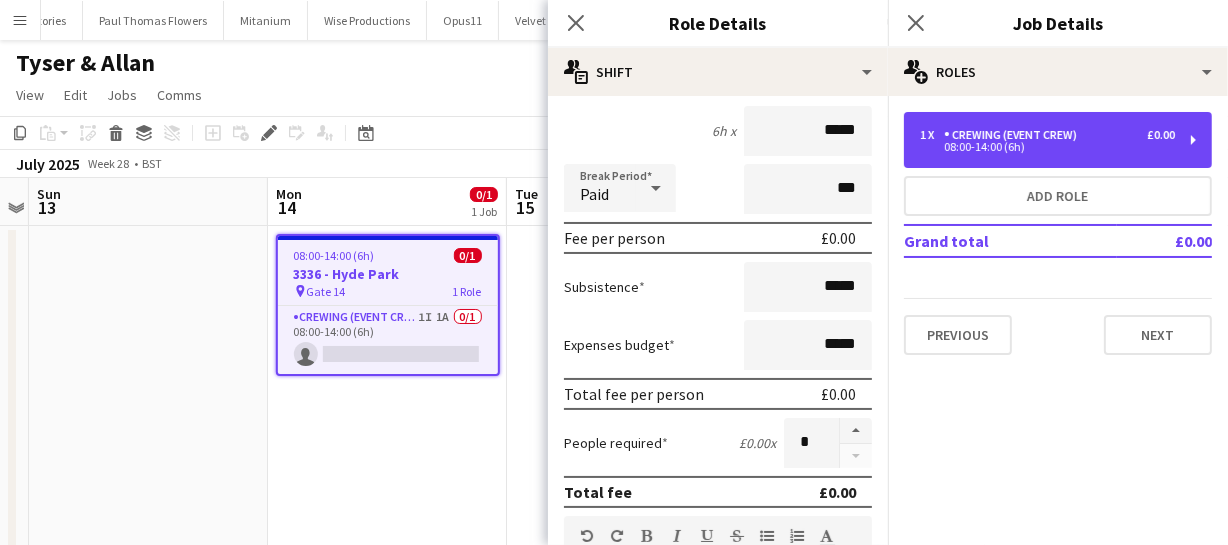 scroll, scrollTop: 181, scrollLeft: 0, axis: vertical 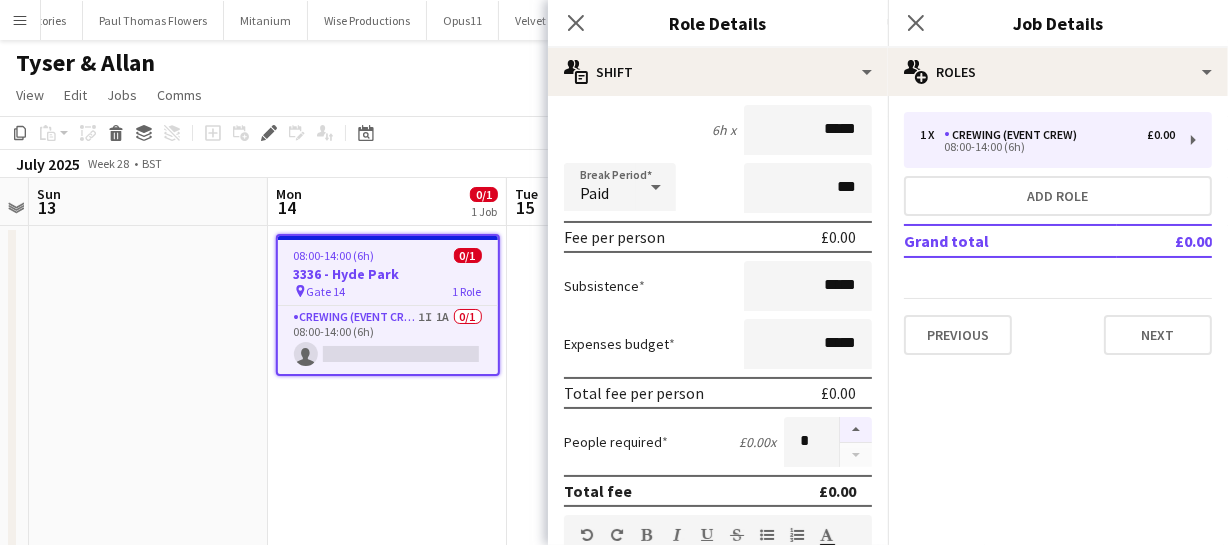 click at bounding box center (856, 430) 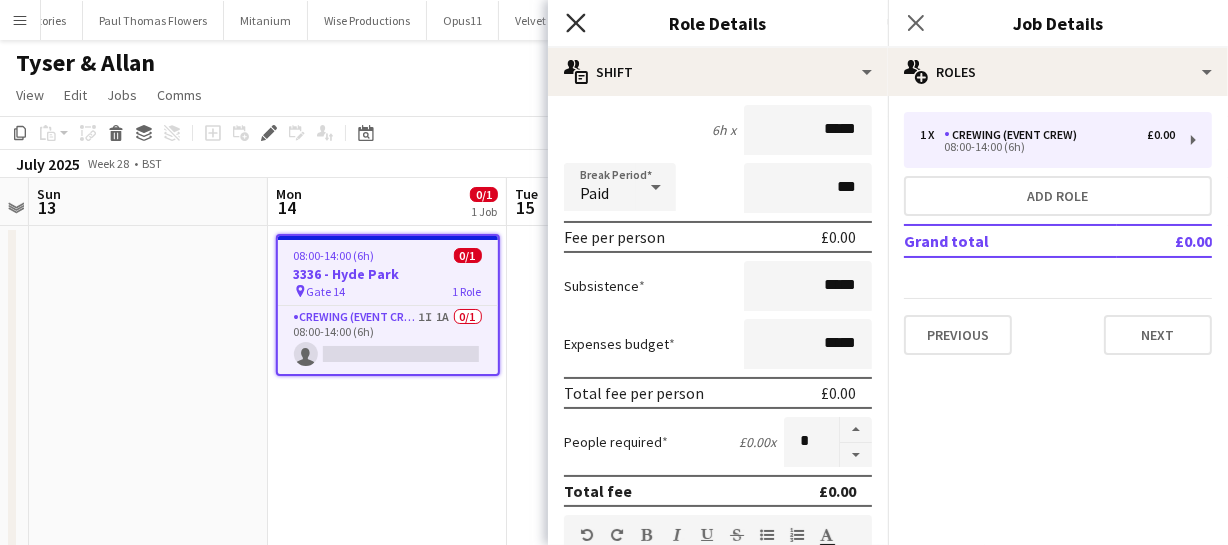 click on "Close pop-in" 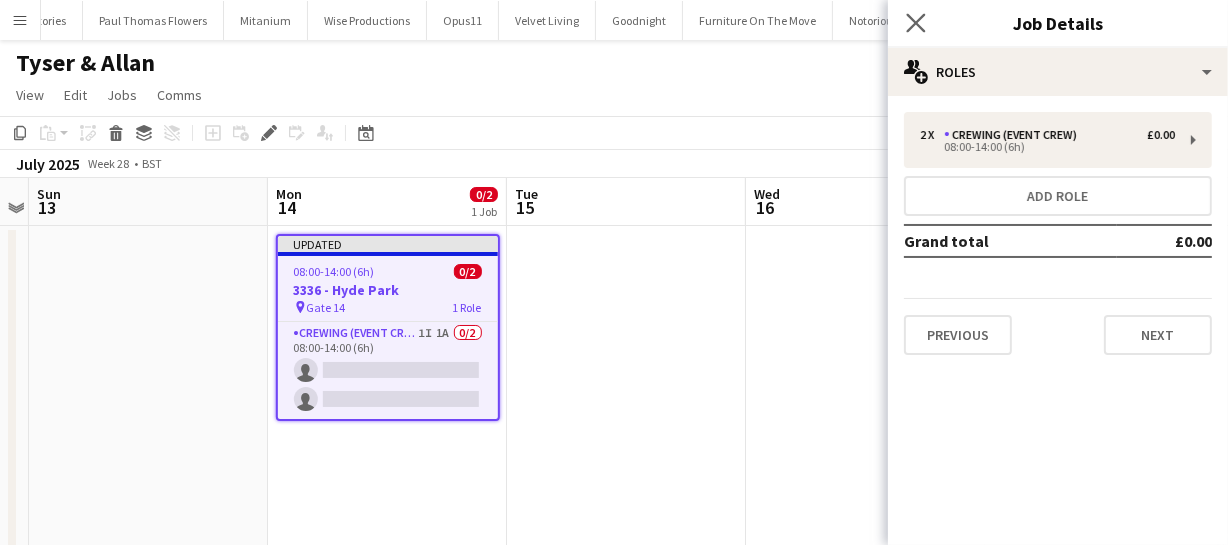 click on "Close pop-in" 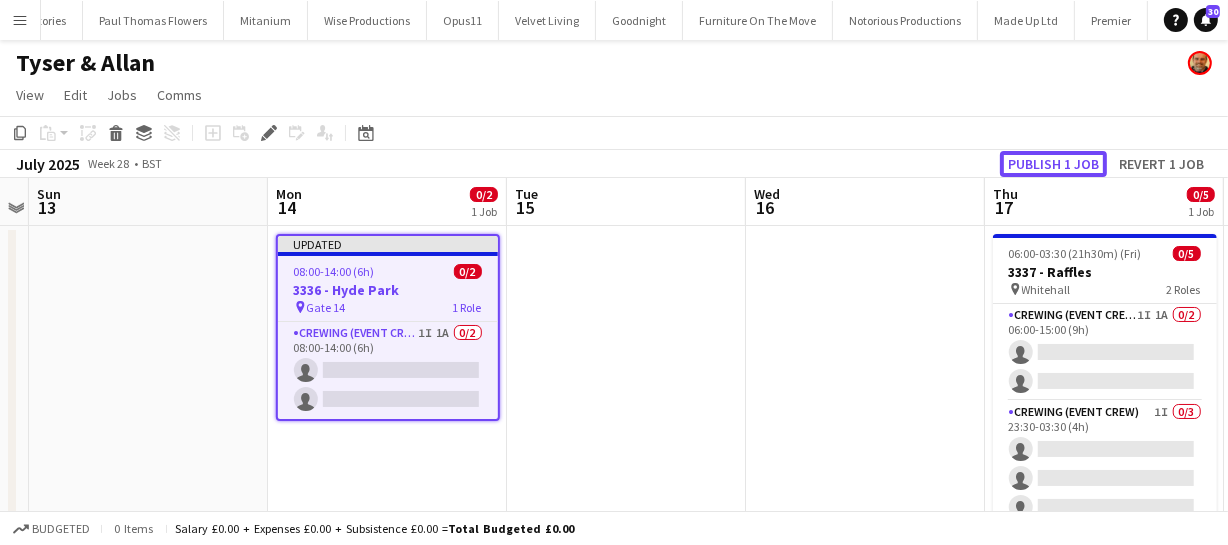 click on "Publish 1 job" 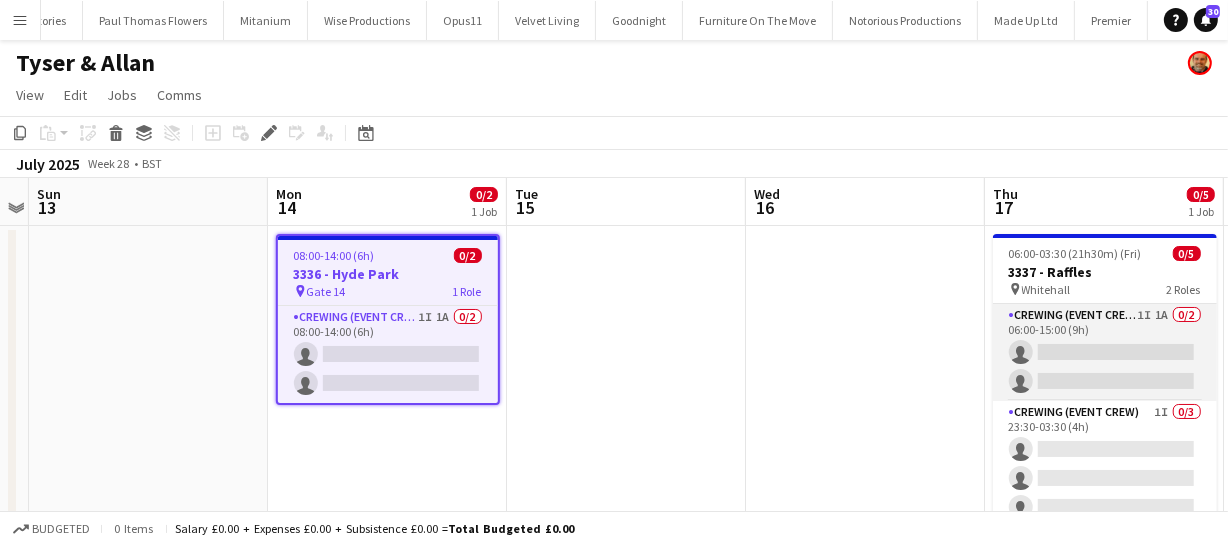 click on "Crewing (Event Crew)   1I   1A   0/2   06:00-15:00 (9h)
single-neutral-actions
single-neutral-actions" at bounding box center [1105, 352] 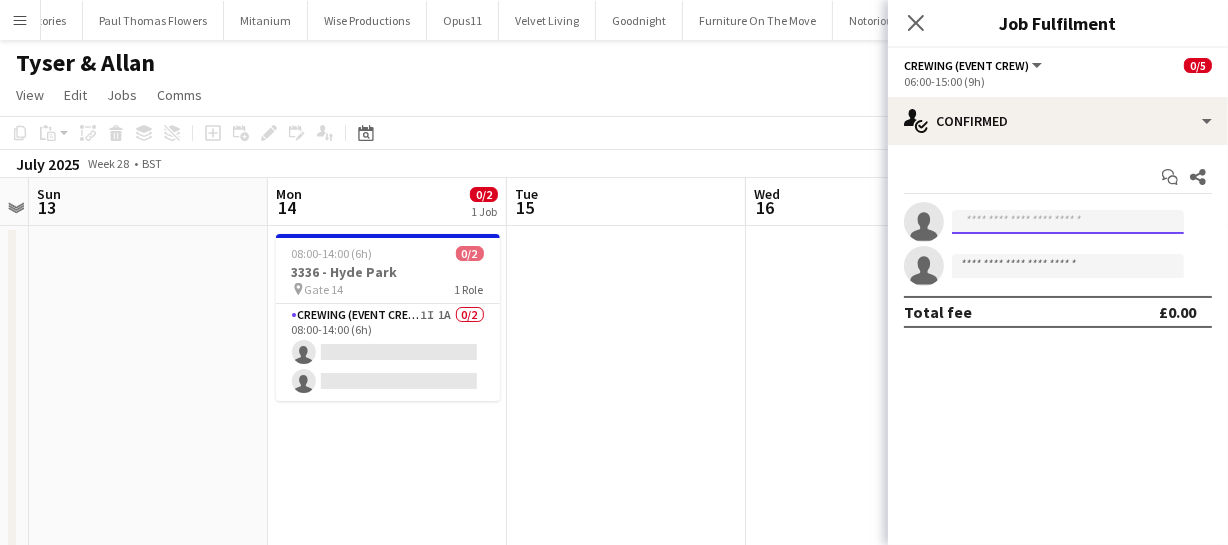 click at bounding box center (1068, 222) 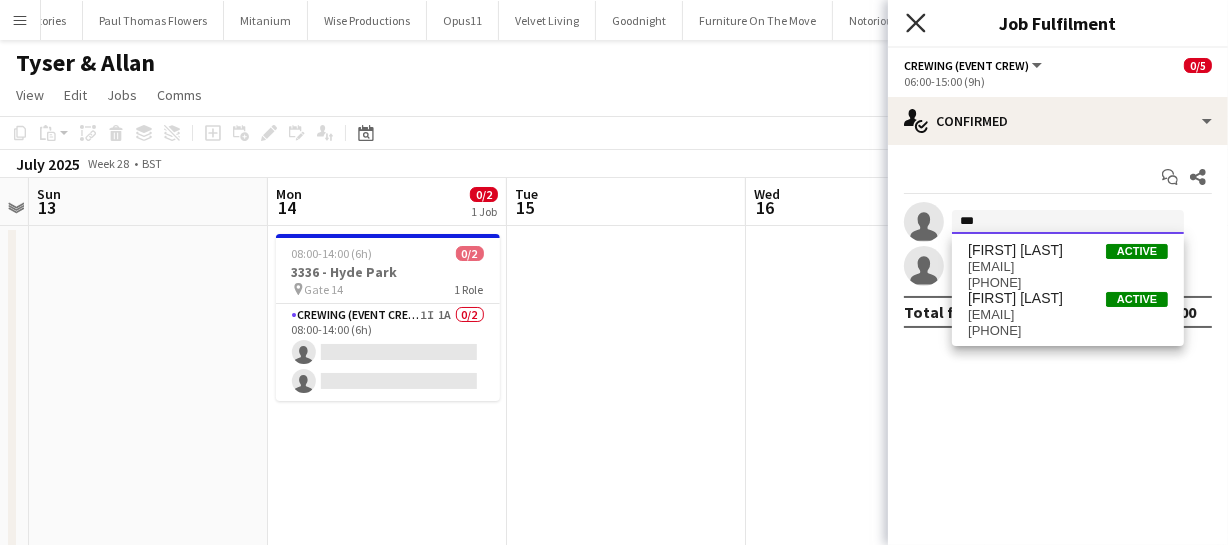 type on "***" 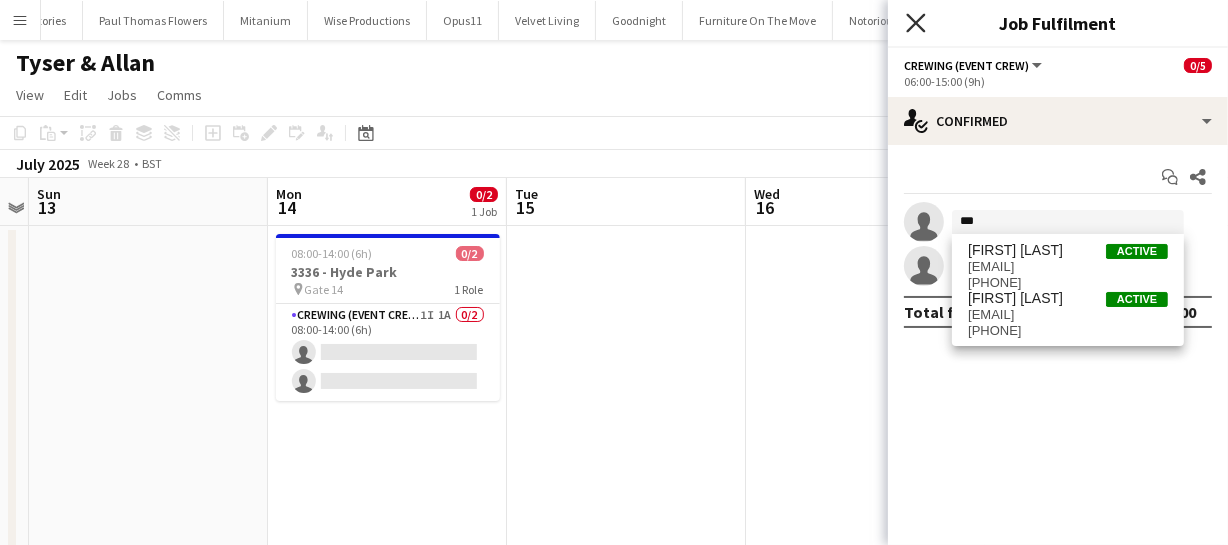 click 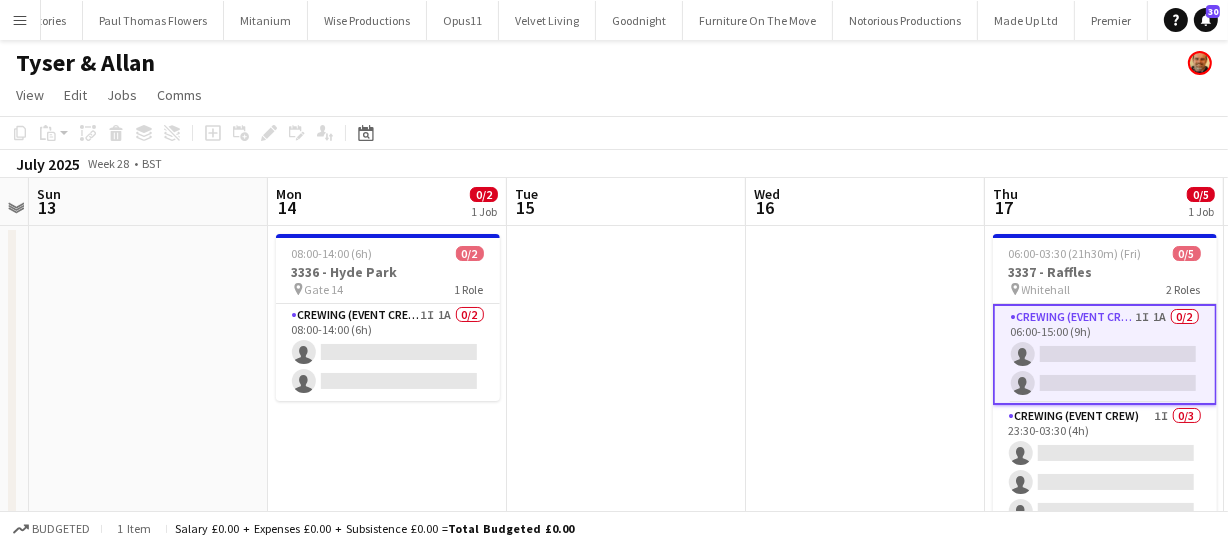 click at bounding box center [626, 397] 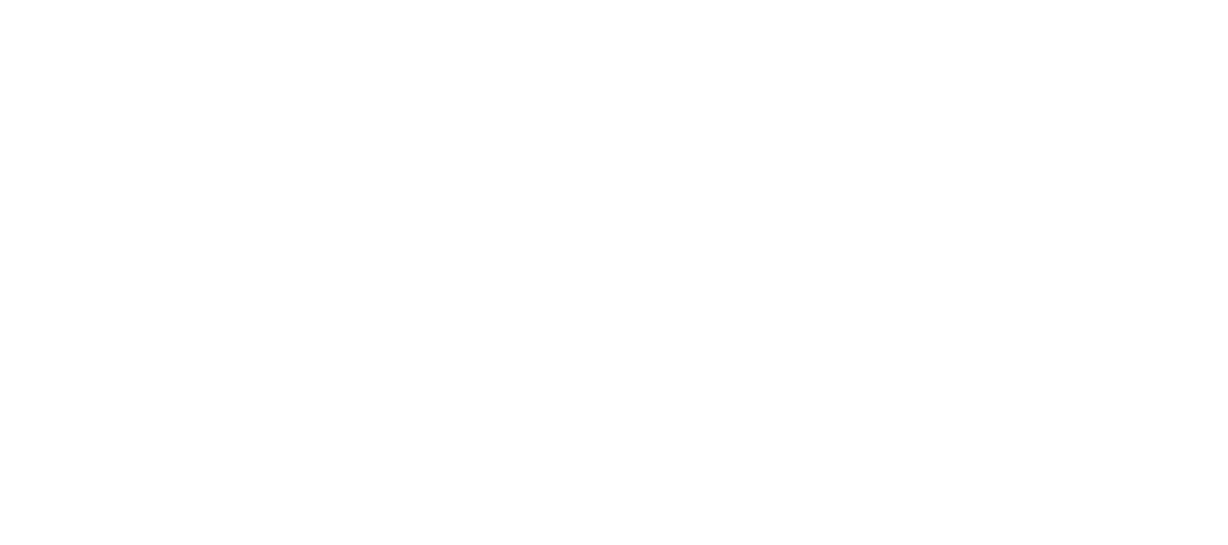 scroll, scrollTop: 0, scrollLeft: 0, axis: both 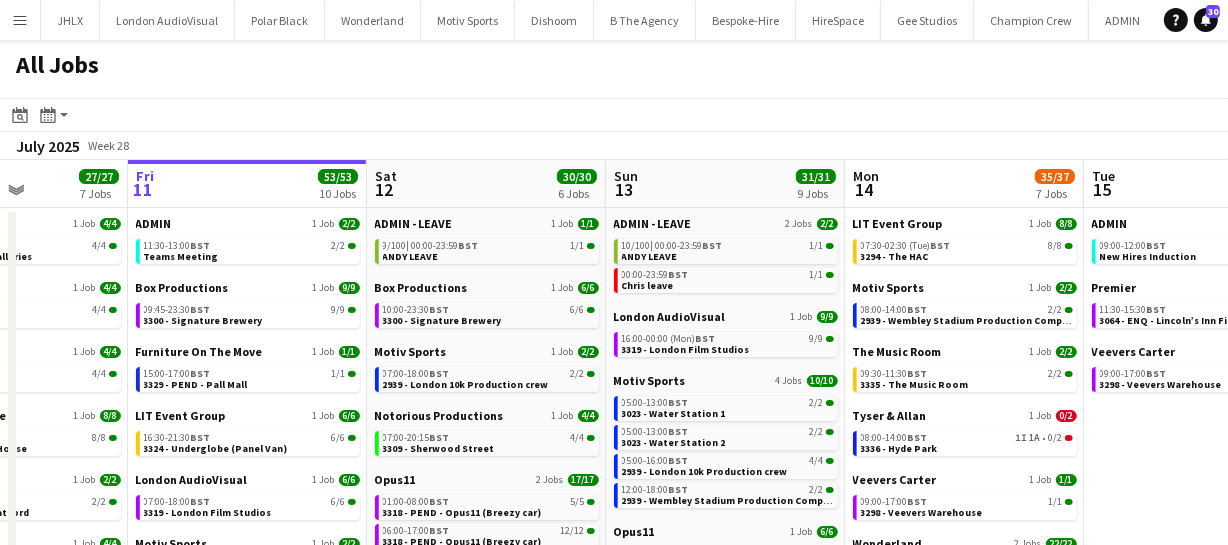 drag, startPoint x: 848, startPoint y: 384, endPoint x: 713, endPoint y: 382, distance: 135.01482 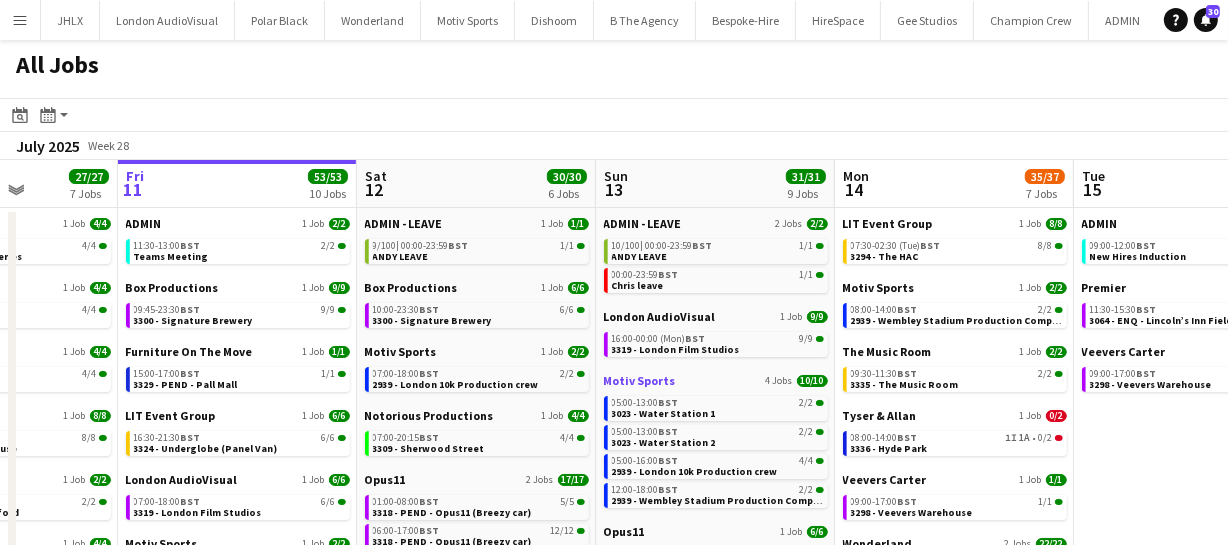 click on "Tue   8   27/27   6 Jobs   Wed   9   44/44   6 Jobs   Thu   10   27/27   7 Jobs   Fri   11   53/53   10 Jobs   Sat   12   30/30   6 Jobs   Sun   13   31/31   9 Jobs   Mon   14   35/37   7 Jobs   Tue   15   5/14   3 Jobs   Wed   16   10/14   5 Jobs   Thu   17   32/82   7 Jobs   Fri   18   30/30   6 Jobs   Box Productions   1 Job   6/6   08:00-02:00 (Wed)   BST   6/6   3307 - Queensmere Road   Event concept   1 Job   6/6   17:30-02:30 (Wed)   BST   6/6   3277 - British Museum   Goodnight   1 Job   8/8   08:00-20:00    BST   8/8   3250 - Somerset House   The Music Room   2 Jobs   6/6   07:00-13:00    BST   2/2   3312 - The Music Room/Esher   09:00-13:00    BST   4/4   3312 - The Music Room/Esher   Veevers Carter   1 Job   1/1   09:00-17:00    BST   1/1   3298 - Veevers Warehouse   Arena   1 Job   9/9   07:00-17:00    BST   9/9   3315 - Englefield Estate, Reading (Breezy Car)   Box Productions   1 Job   4/4   06:00-09:00    BST   4/4   3307 - Padel Social Club Earl's court   Fay Campbell   1 Job   2/2   BST  | |" at bounding box center (614, 528) 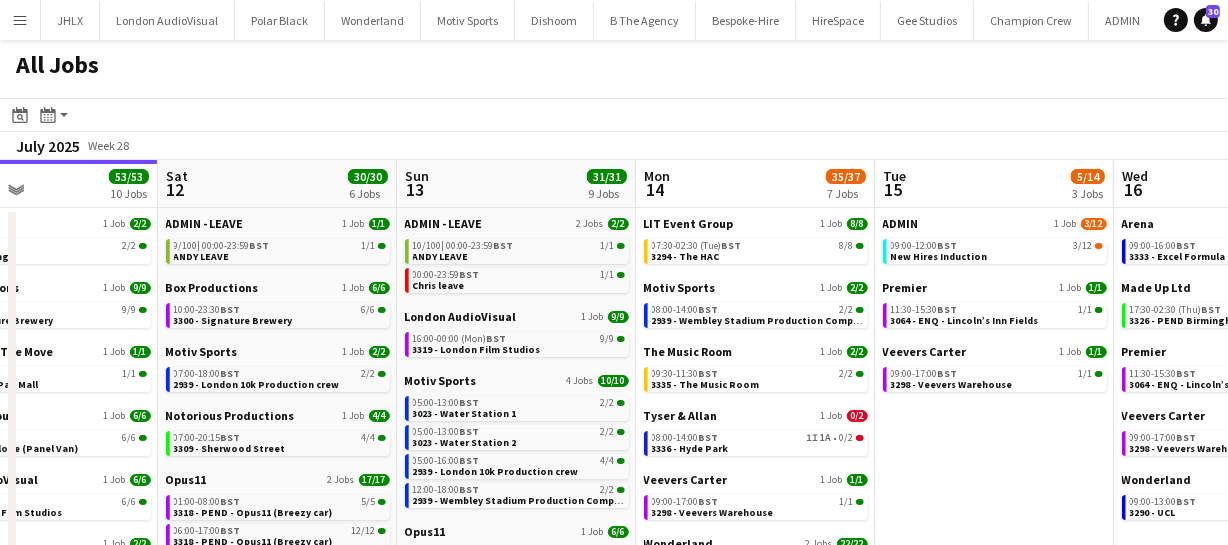 drag, startPoint x: 579, startPoint y: 373, endPoint x: 566, endPoint y: 374, distance: 13.038404 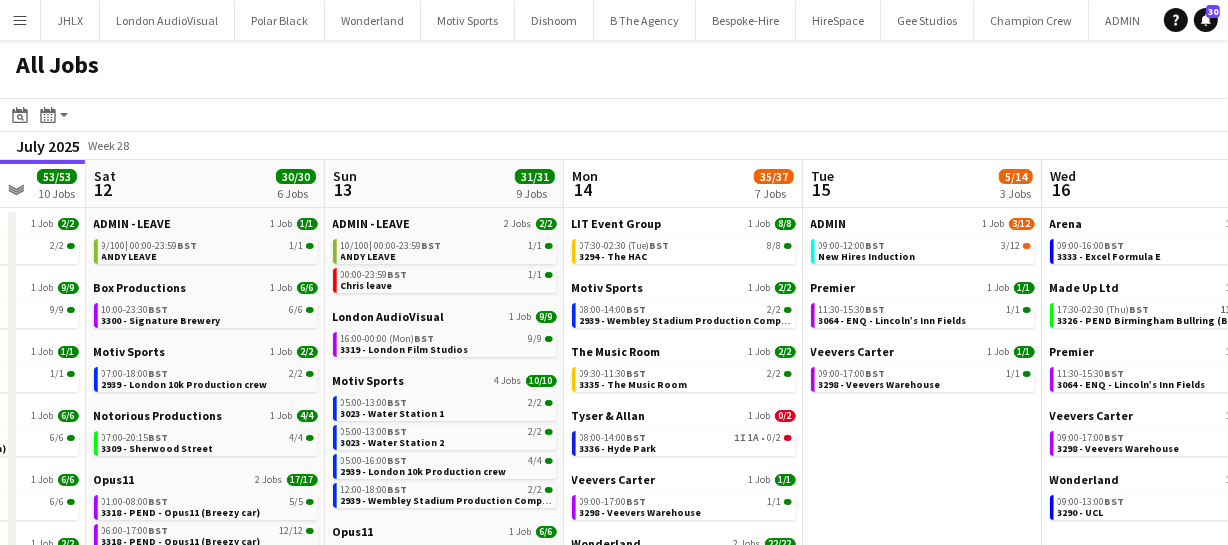 click on "ADMIN   1 Job   3/12   09:00-12:00    BST   3/12   New Hires Induction   Premier   1 Job   1/1   11:30-15:30    BST   1/1   3064 - ENQ -  Lincoln’s Inn Fields   Veevers Carter   1 Job   1/1   09:00-17:00    BST   1/1   3298 - Veevers Warehouse" at bounding box center [922, 552] 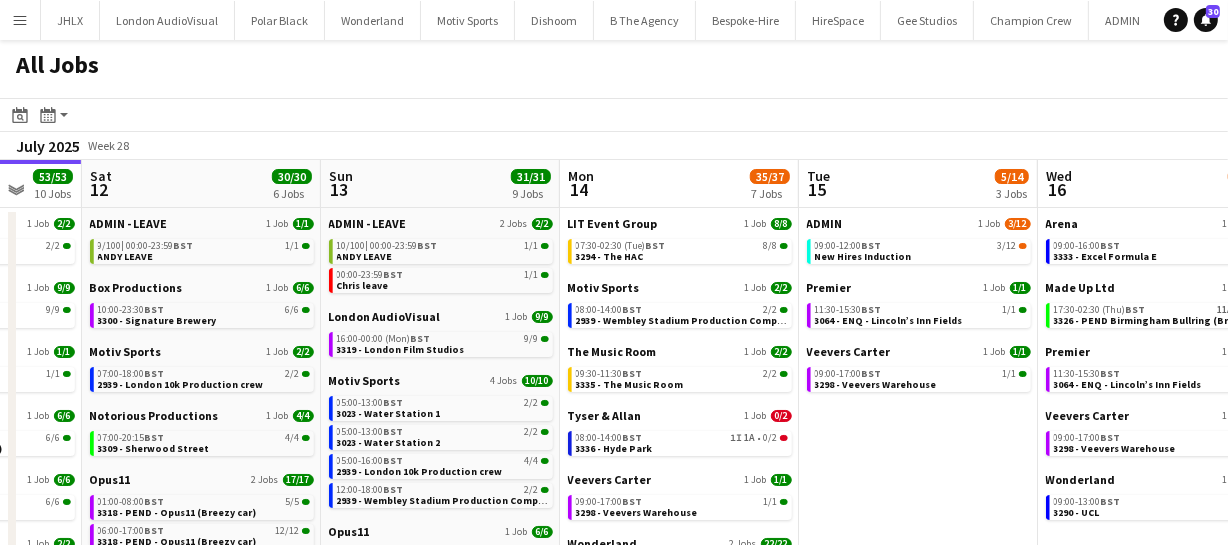 click on "Tue   8   27/27   6 Jobs   Wed   9   44/44   6 Jobs   Thu   10   27/27   7 Jobs   Fri   11   53/53   10 Jobs   Sat   12   30/30   6 Jobs   Sun   13   31/31   9 Jobs   Mon   14   35/37   7 Jobs   Tue   15   5/14   3 Jobs   Wed   16   10/14   5 Jobs   Thu   17   32/82   7 Jobs   Fri   18   30/30   6 Jobs   Box Productions   1 Job   6/6   08:00-02:00 (Wed)   BST   6/6   3307 - Queensmere Road   Event concept   1 Job   6/6   17:30-02:30 (Wed)   BST   6/6   3277 - British Museum   Goodnight   1 Job   8/8   08:00-20:00    BST   8/8   3250 - Somerset House   The Music Room   2 Jobs   6/6   07:00-13:00    BST   2/2   3312 - The Music Room/Esher   09:00-13:00    BST   4/4   3312 - The Music Room/Esher   Veevers Carter   1 Job   1/1   09:00-17:00    BST   1/1   3298 - Veevers Warehouse   Arena   1 Job   9/9   07:00-17:00    BST   9/9   3315 - Englefield Estate, Reading (Breezy Car)   Box Productions   1 Job   4/4   06:00-09:00    BST   4/4   3307 - Padel Social Club Earl's court   Fay Campbell   1 Job   2/2   BST  | |" at bounding box center [614, 528] 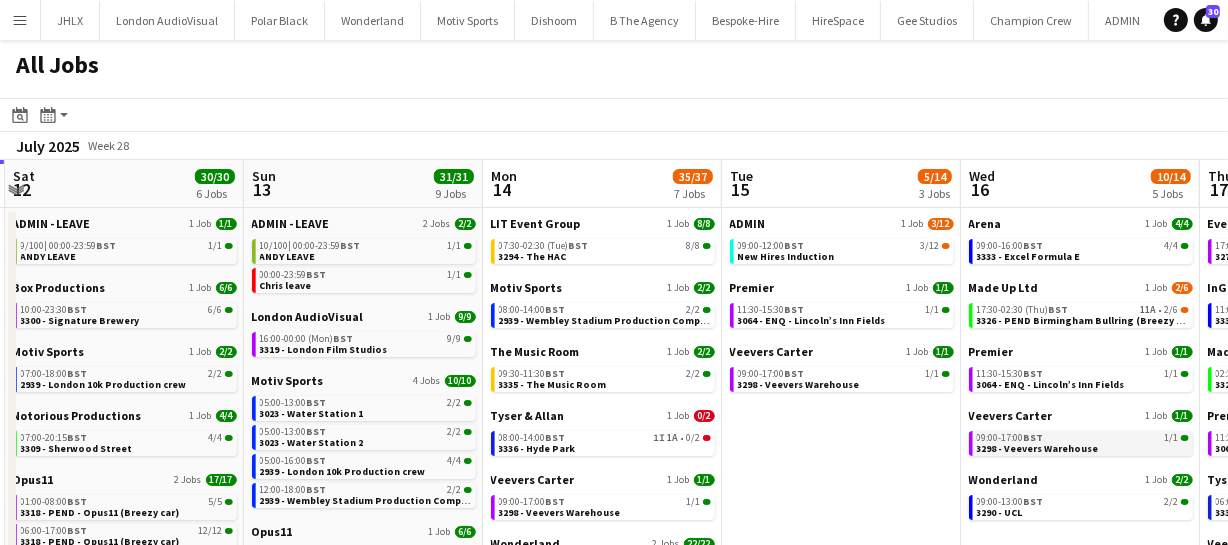 drag, startPoint x: 949, startPoint y: 432, endPoint x: 871, endPoint y: 437, distance: 78.160095 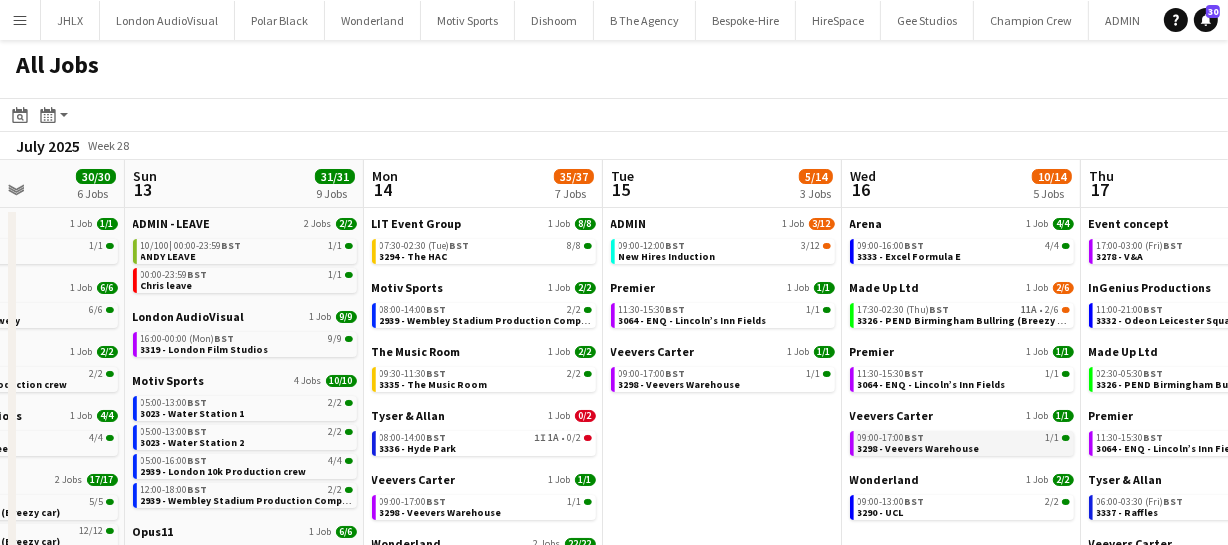 click on "Thu   10   27/27   7 Jobs   Fri   11   53/53   10 Jobs   Sat   12   30/30   6 Jobs   Sun   13   31/31   9 Jobs   Mon   14   35/37   7 Jobs   Tue   15   5/14   3 Jobs   Wed   16   10/14   5 Jobs   Thu   17   32/82   7 Jobs   Fri   18   30/30   6 Jobs   Sat   19   26/35   8 Jobs   Sun   20   2/2   2 Jobs   Event concept   1 Job   4/4   15:00-23:30    BST   4/4   3311- Cork Street Galleries   Fay Campbell   1 Job   4/4   11:00-00:00 (Fri)   BST   4/4   3260 - The Gaumont   LIT Event Group   1 Job   4/4   15:00-18:00    BST   4/4   3324 - Underglobe   Old Sessions House   1 Job   8/8   15:30-00:00 (Fri)   BST   8/8   3317 - Old Sessions House   Premier   1 Job   2/2   22:30-00:30 (Fri)   BST   2/2   3325 - Westfield Stratford   The Music Room   1 Job   4/4   16:00-22:00    BST   4/4   3312 - The Music Room/Esher   Veevers Carter   1 Job   1/1   09:00-17:00    BST   1/1   3298 - Veevers Warehouse   ADMIN   1 Job   2/2   11:30-13:00    BST   2/2   Teams Meeting   Box Productions   1 Job   9/9   09:45-23:30    BST" at bounding box center [614, 528] 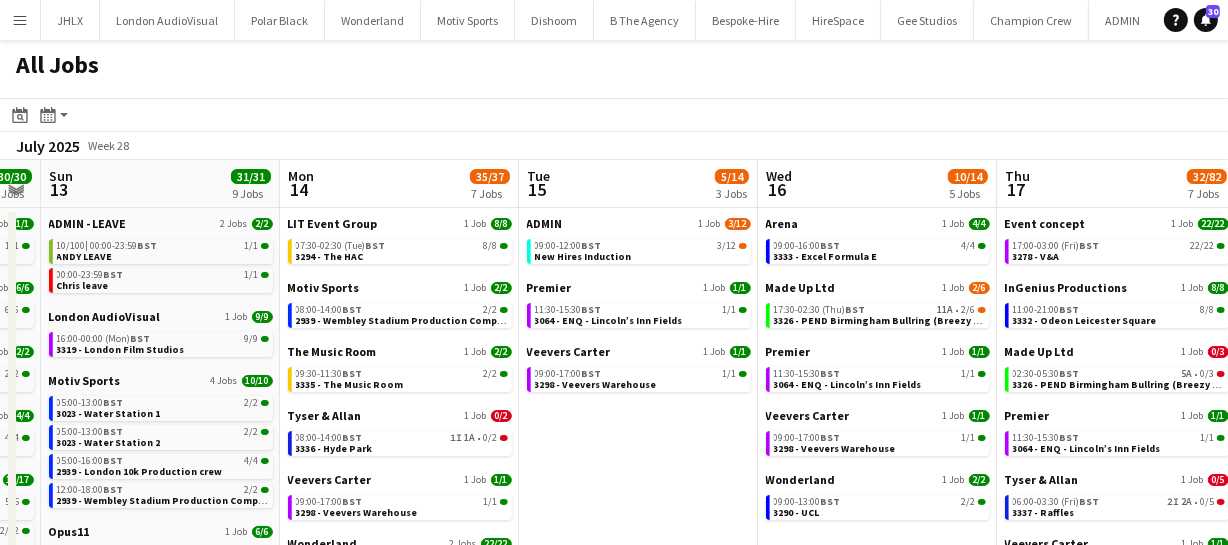 click on "Thu   10   27/27   7 Jobs   Fri   11   53/53   10 Jobs   Sat   12   30/30   6 Jobs   Sun   13   31/31   9 Jobs   Mon   14   35/37   7 Jobs   Tue   15   5/14   3 Jobs   Wed   16   10/14   5 Jobs   Thu   17   32/82   7 Jobs   Fri   18   30/30   6 Jobs   Sat   19   26/35   8 Jobs   Sun   20   2/2   2 Jobs   Event concept   1 Job   4/4   15:00-23:30    BST   4/4   3311- Cork Street Galleries   Fay Campbell   1 Job   4/4   11:00-00:00 (Fri)   BST   4/4   3260 - The Gaumont   LIT Event Group   1 Job   4/4   15:00-18:00    BST   4/4   3324 - Underglobe   Old Sessions House   1 Job   8/8   15:30-00:00 (Fri)   BST   8/8   3317 - Old Sessions House   Premier   1 Job   2/2   22:30-00:30 (Fri)   BST   2/2   3325 - Westfield Stratford   The Music Room   1 Job   4/4   16:00-22:00    BST   4/4   3312 - The Music Room/Esher   Veevers Carter   1 Job   1/1   09:00-17:00    BST   1/1   3298 - Veevers Warehouse   ADMIN   1 Job   2/2   11:30-13:00    BST   2/2   Teams Meeting   Box Productions   1 Job   9/9   09:45-23:30    BST" at bounding box center (614, 528) 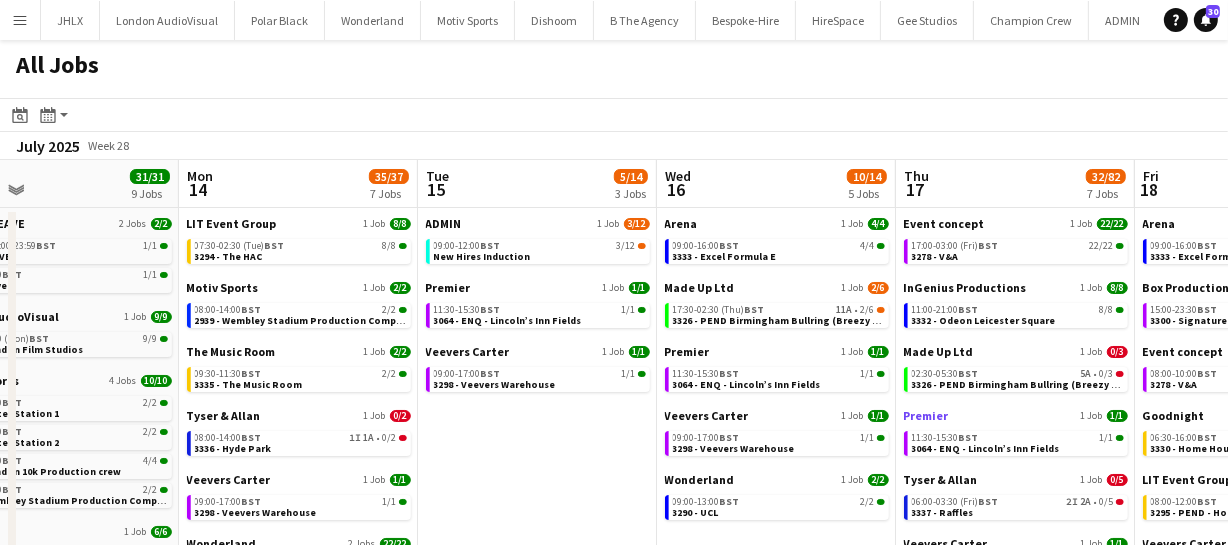 drag, startPoint x: 902, startPoint y: 435, endPoint x: 751, endPoint y: 412, distance: 152.74161 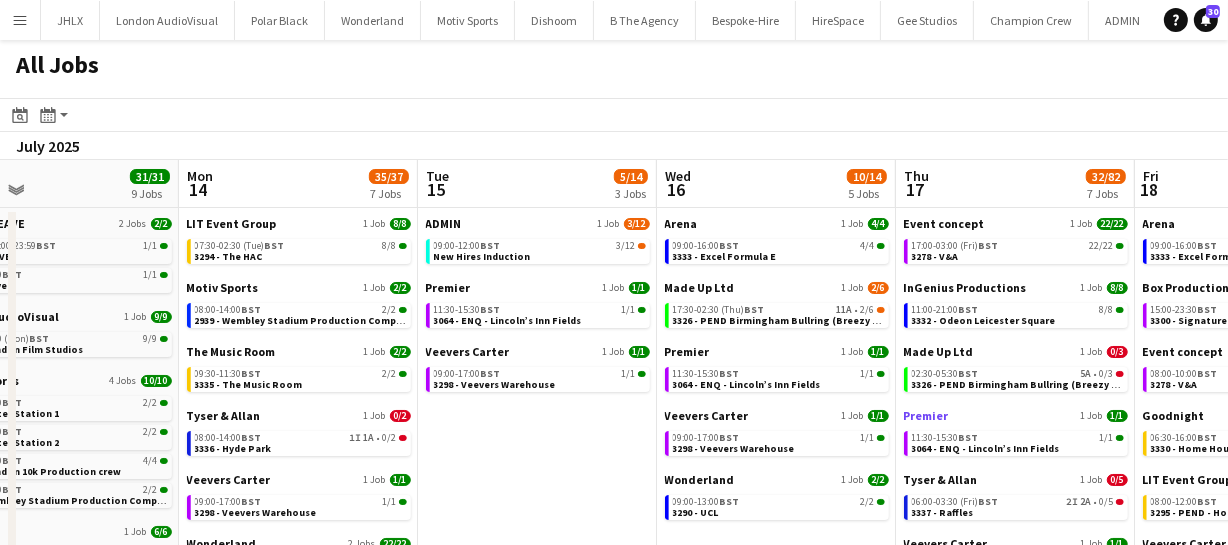 scroll, scrollTop: 0, scrollLeft: 959, axis: horizontal 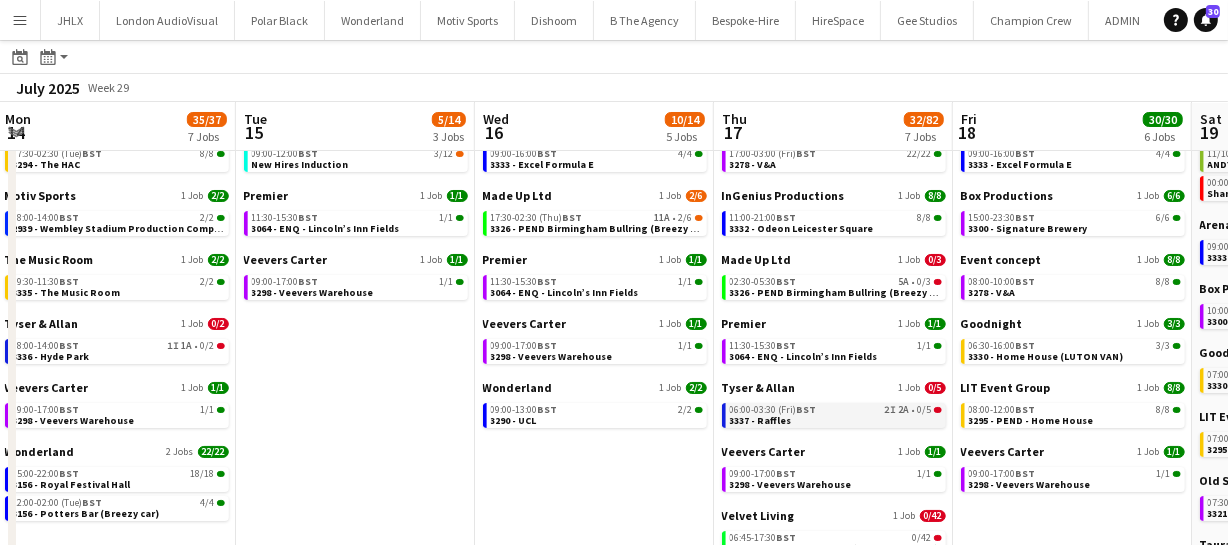 click on "06:00-03:30 (Fri)   BST   2I   2A   •   0/5   3337 - Raffles" at bounding box center [836, 414] 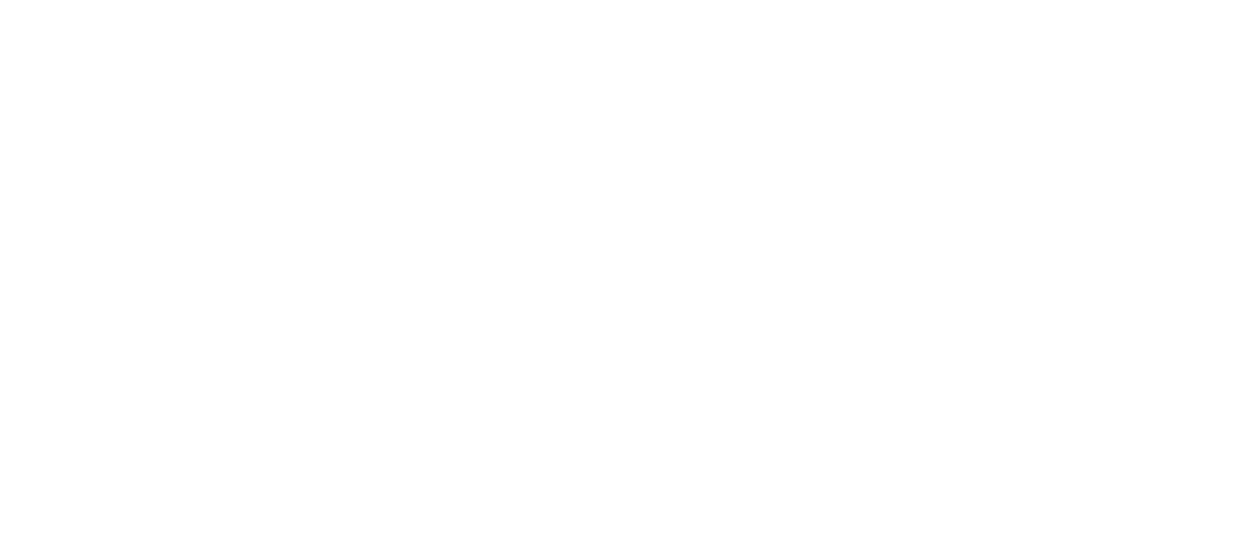 scroll, scrollTop: 0, scrollLeft: 0, axis: both 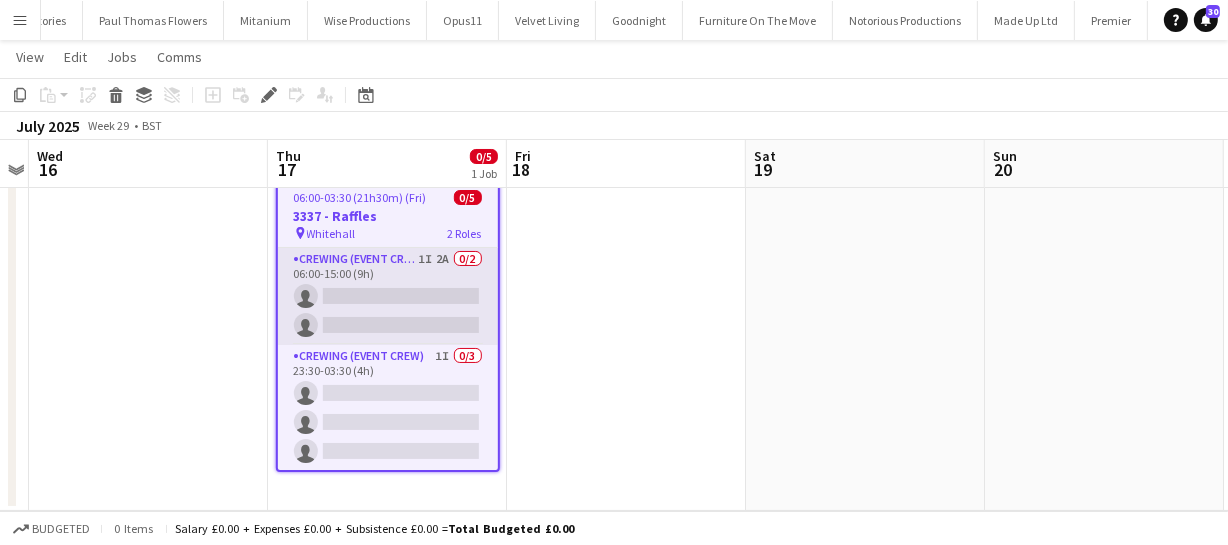 click on "Crewing (Event Crew)   1I   2A   0/2   06:00-15:00 (9h)
single-neutral-actions
single-neutral-actions" at bounding box center [388, 296] 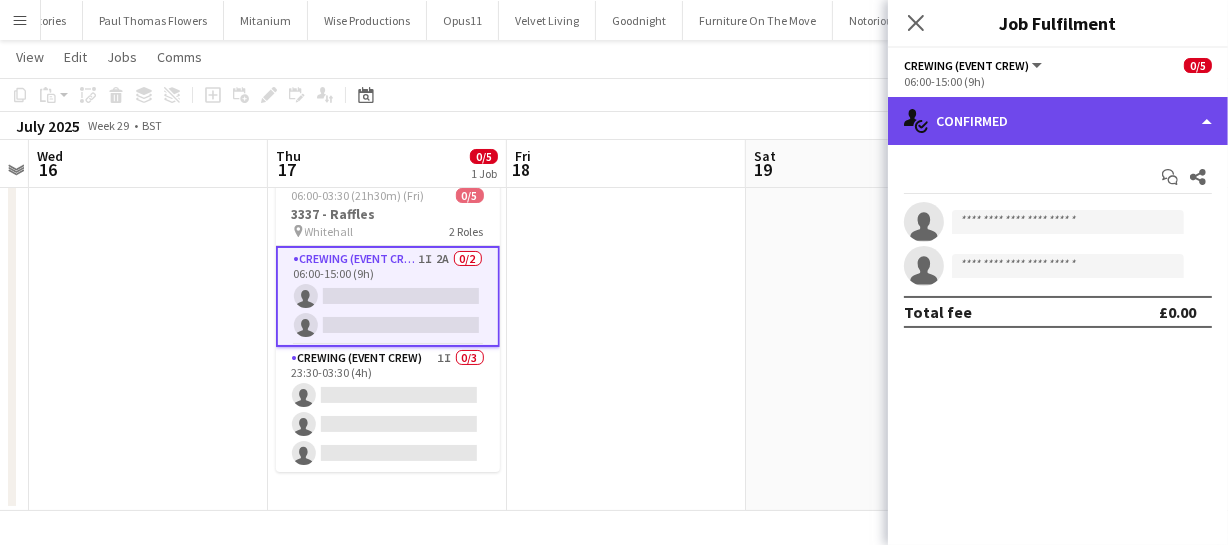 click on "single-neutral-actions-check-2
Confirmed" 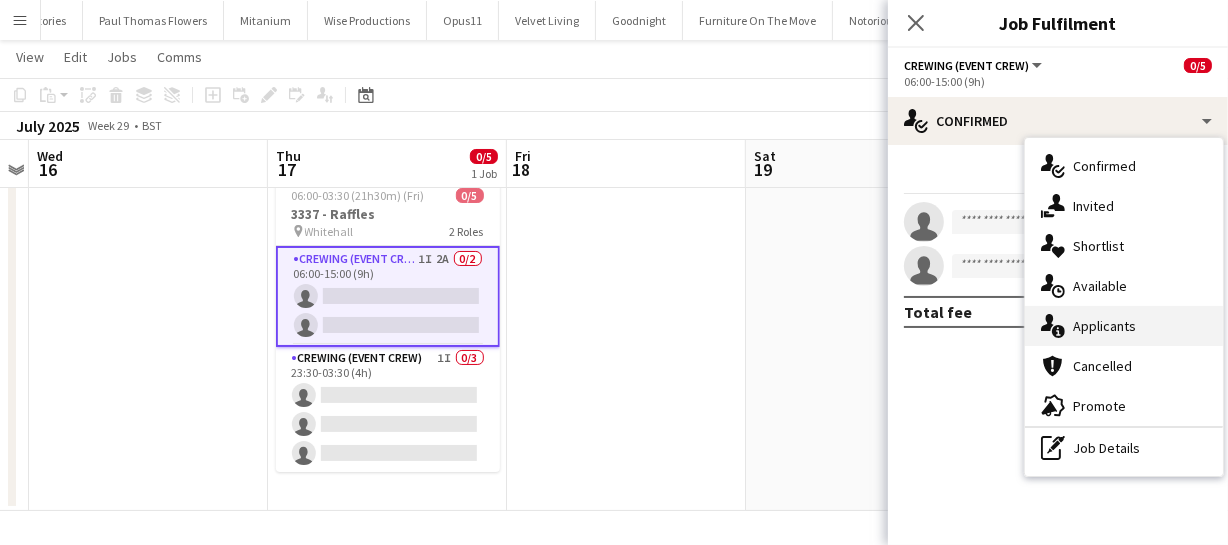 click on "single-neutral-actions-information
Applicants" at bounding box center (1124, 326) 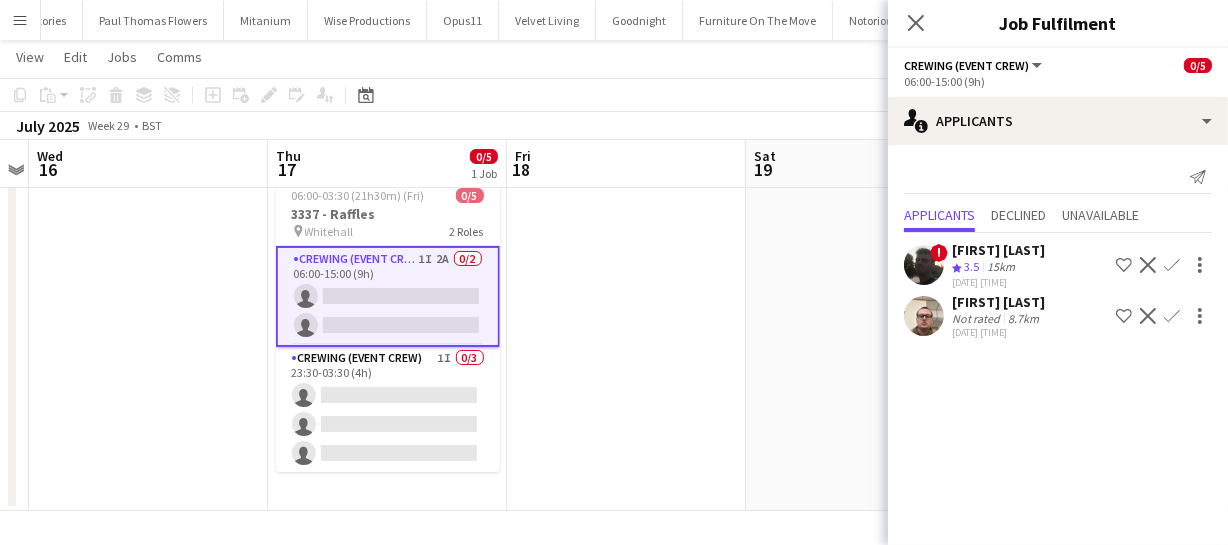 click 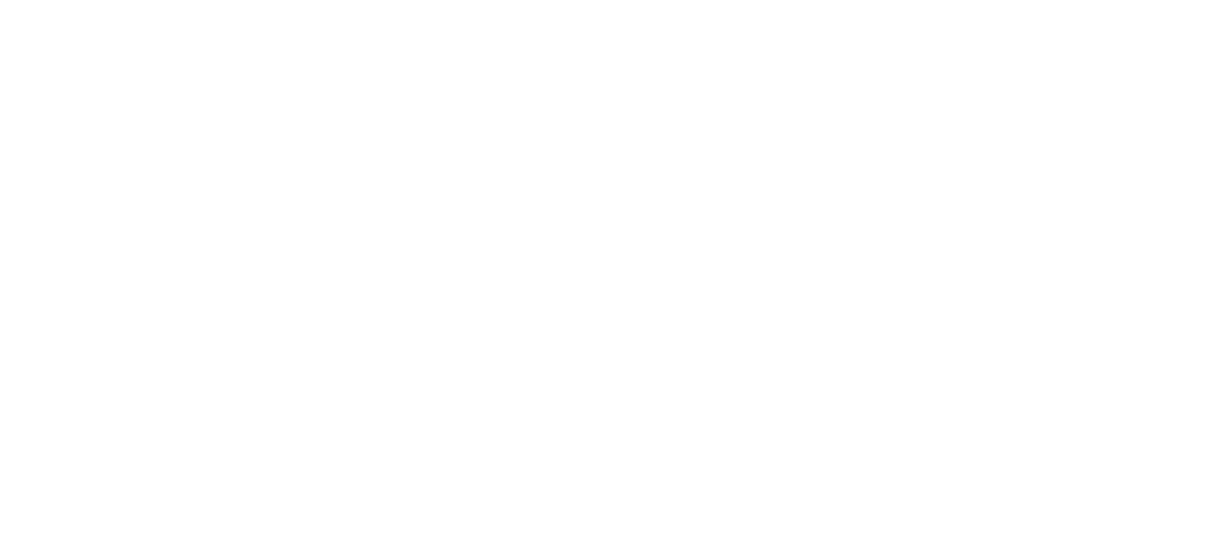 scroll, scrollTop: 0, scrollLeft: 0, axis: both 